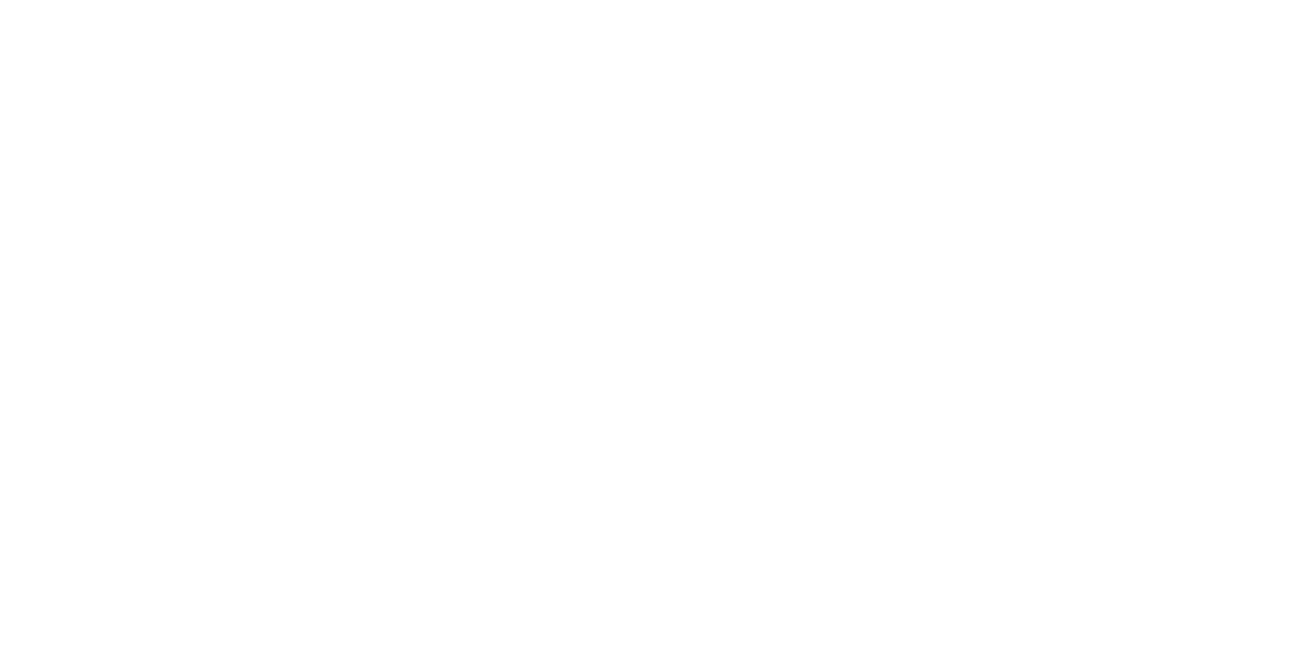 scroll, scrollTop: 0, scrollLeft: 0, axis: both 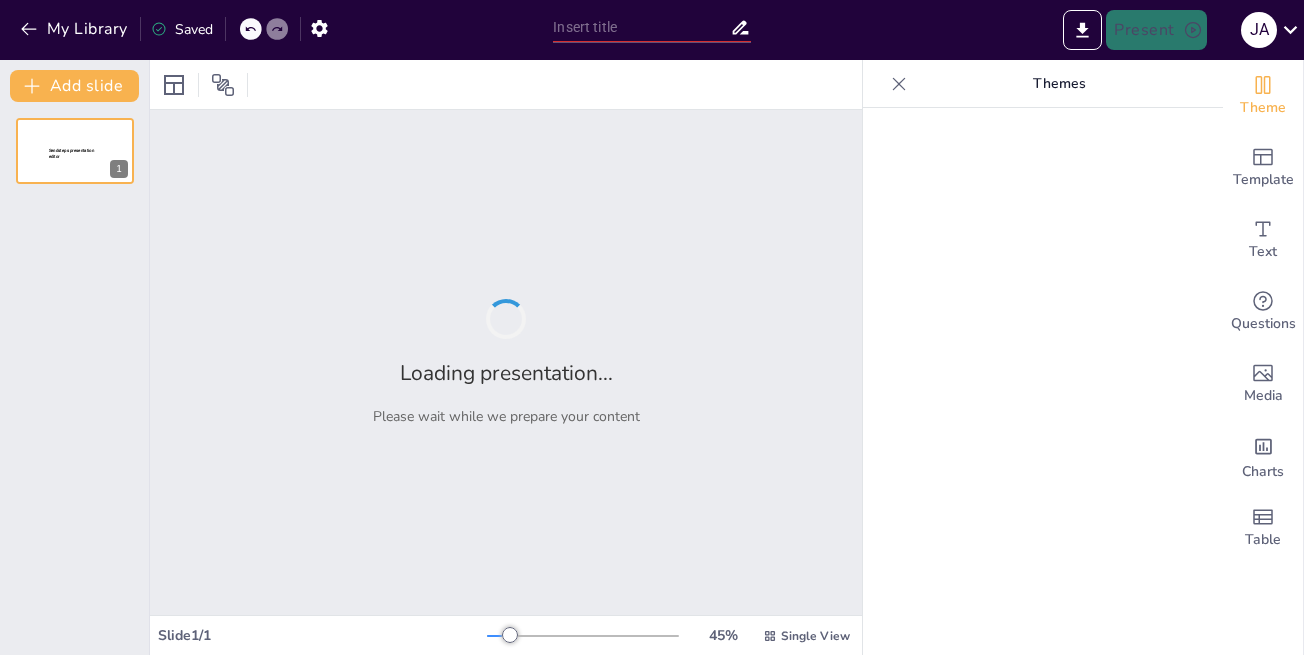 type on "Educación y Cambio Climático: Un Proyecto Integral para la Conciencia Ambiental" 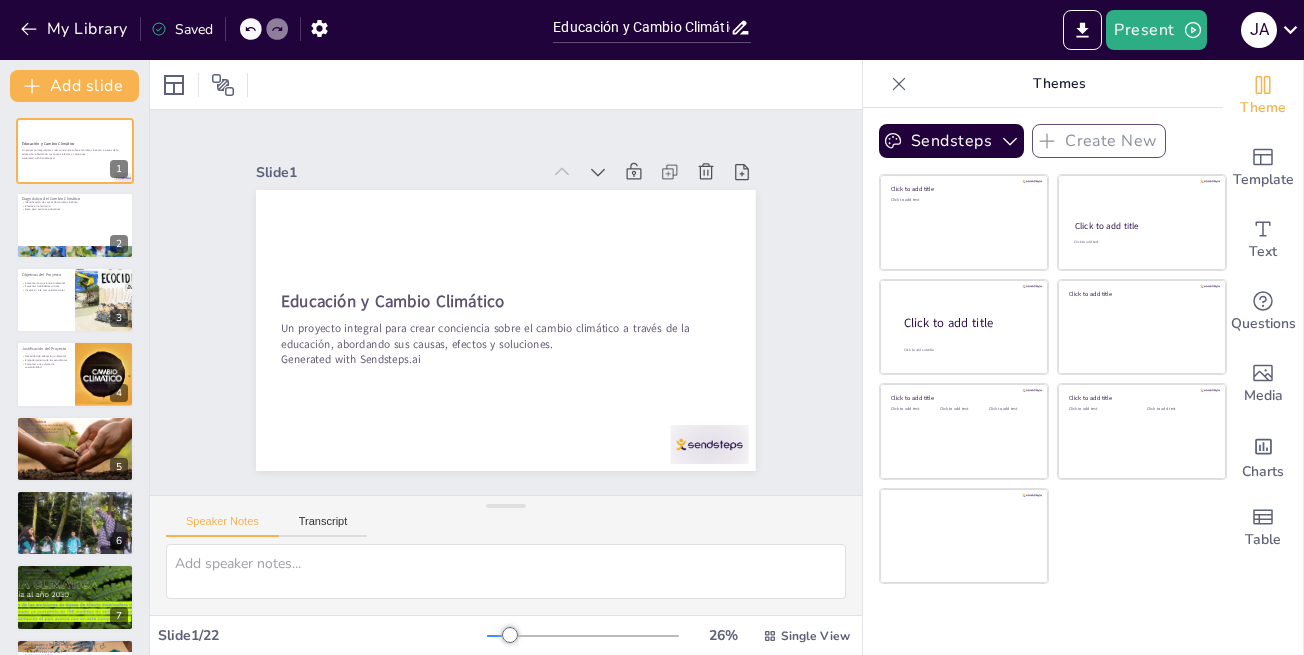 checkbox on "true" 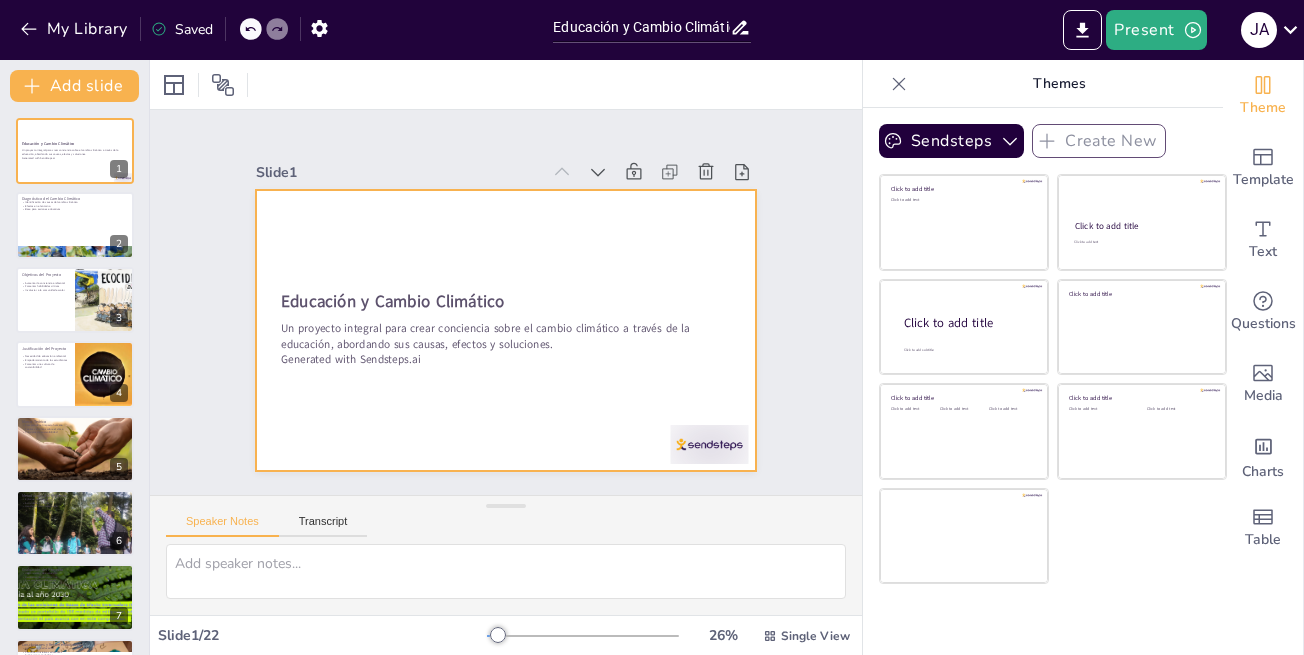 checkbox on "true" 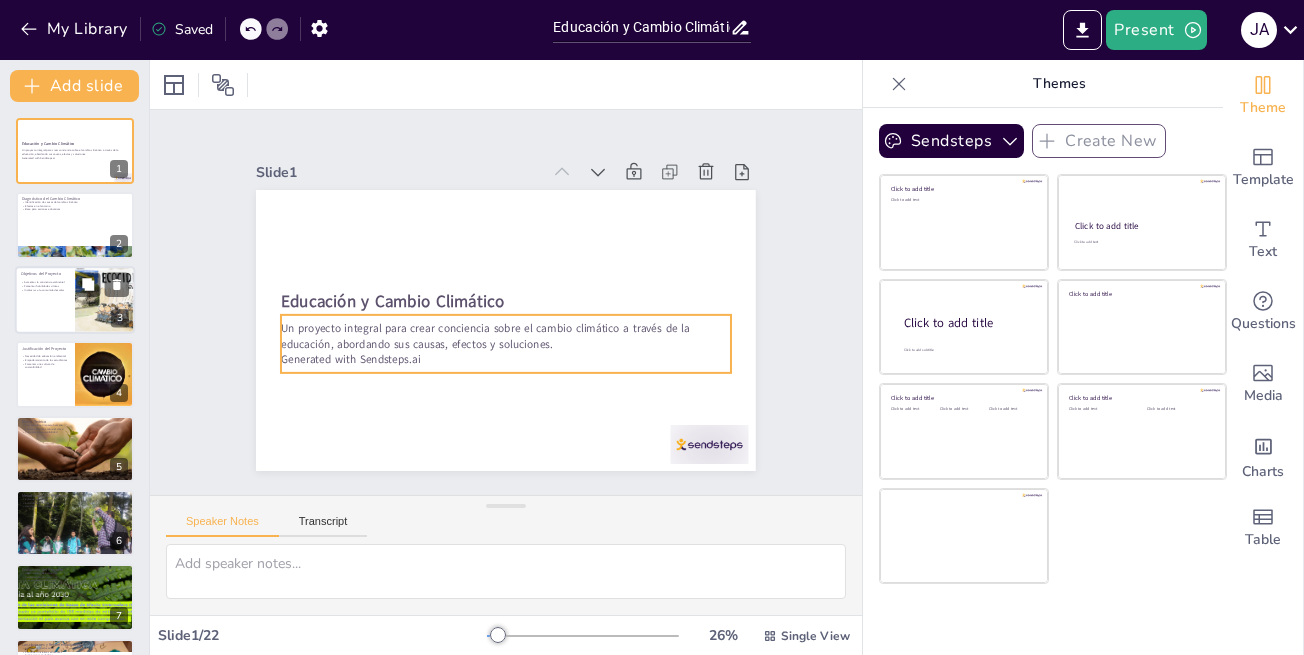 checkbox on "true" 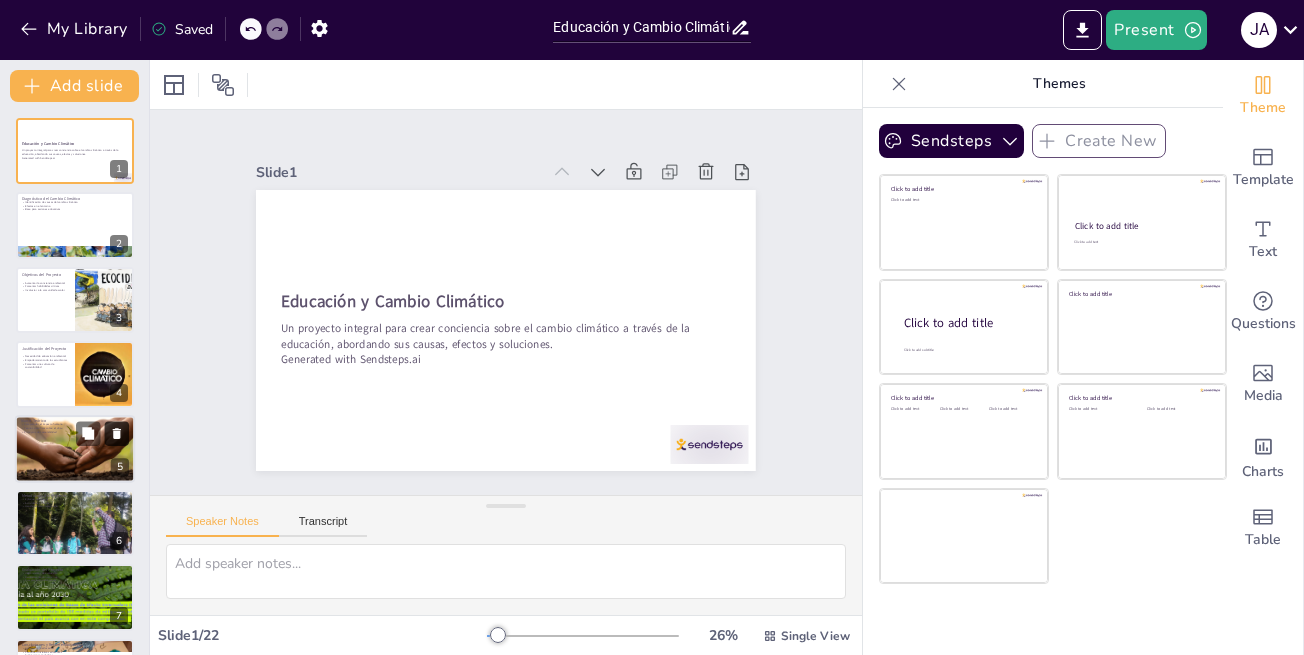 checkbox on "true" 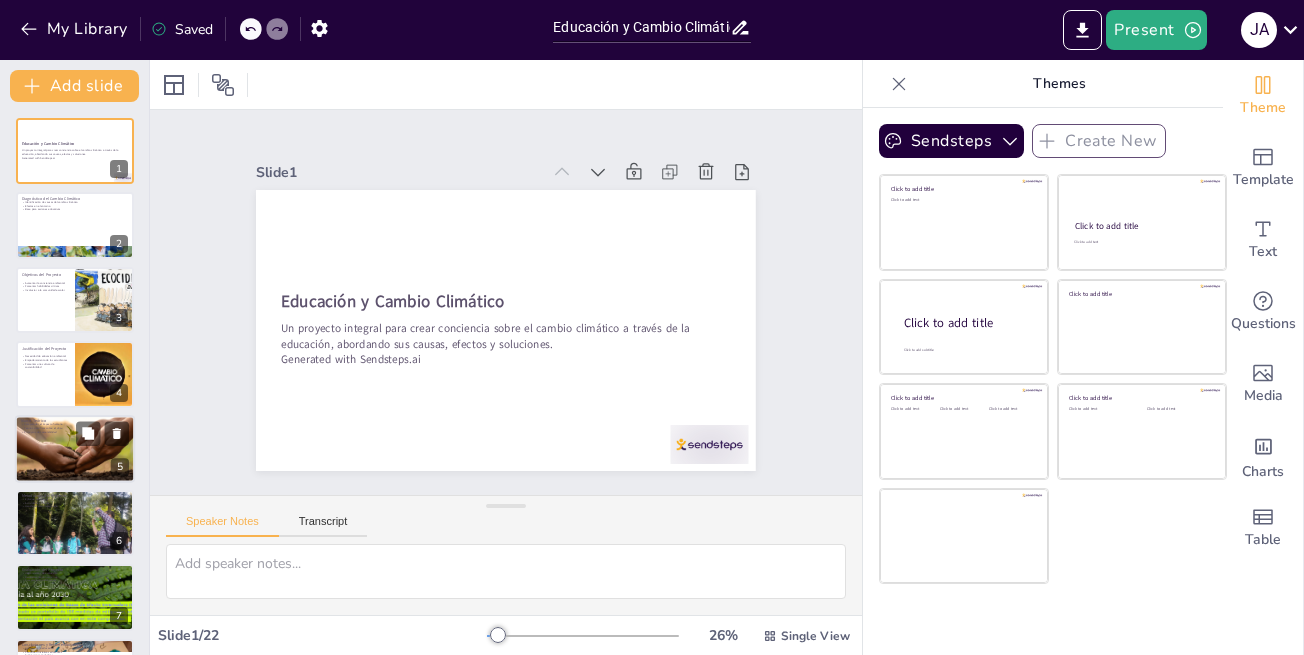 checkbox on "true" 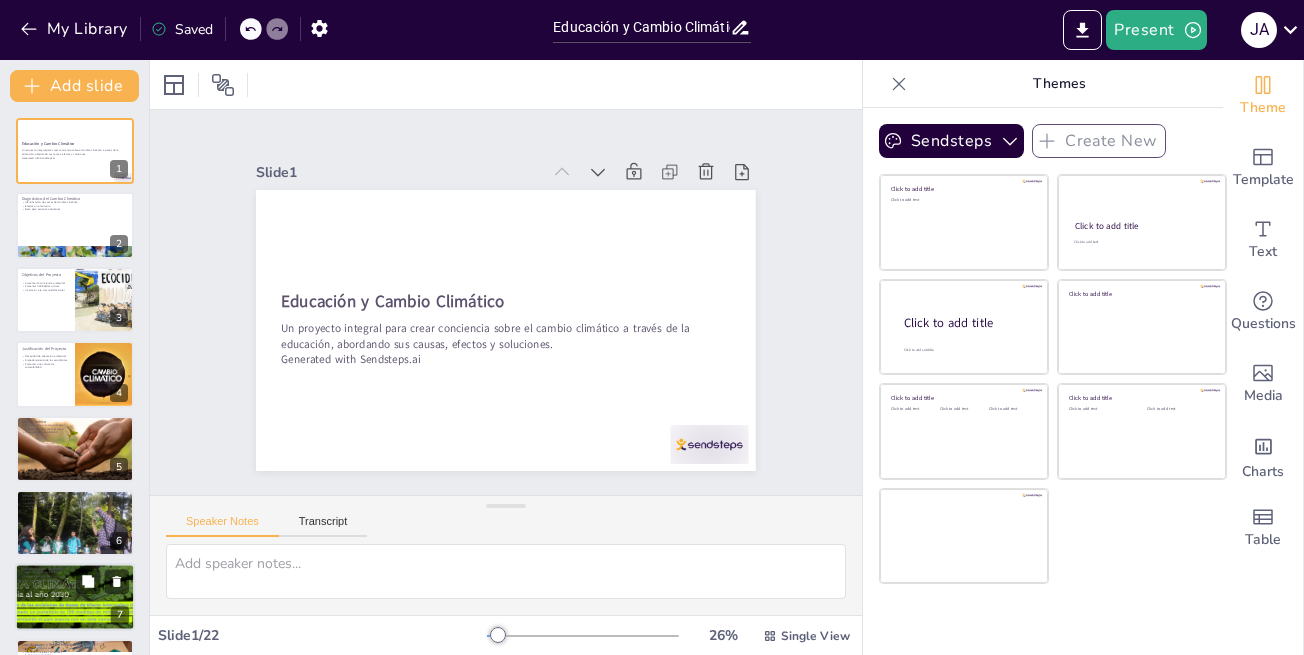 checkbox on "true" 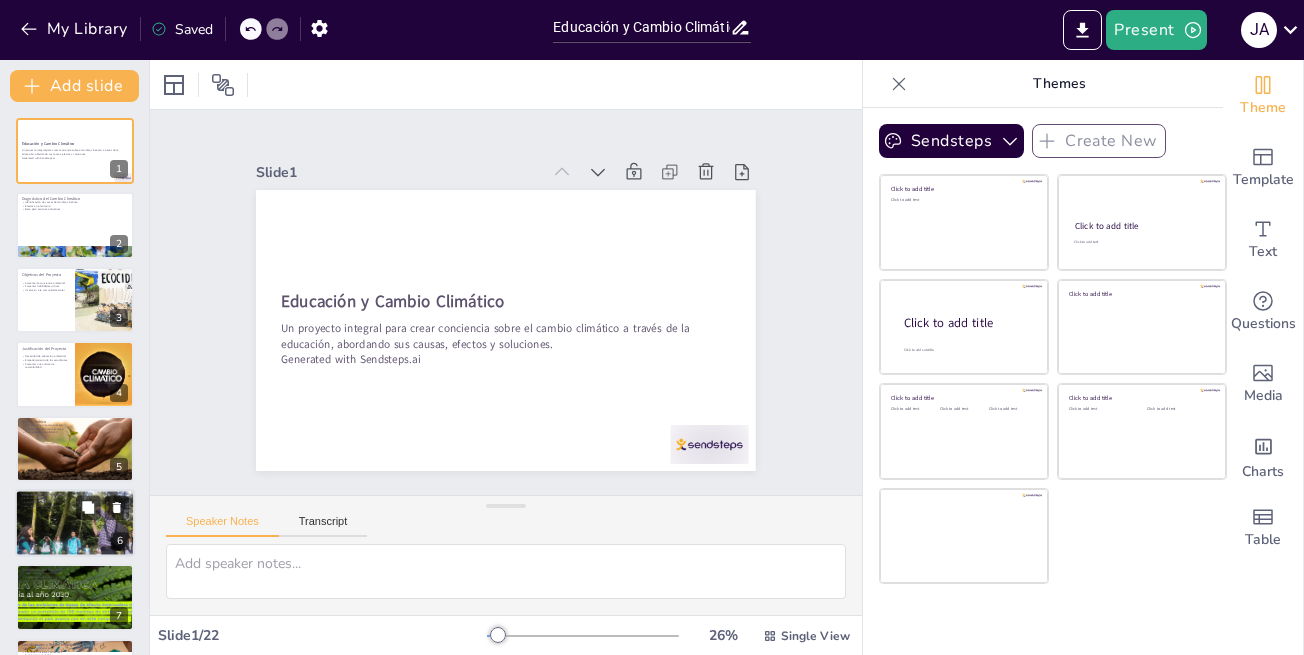 checkbox on "true" 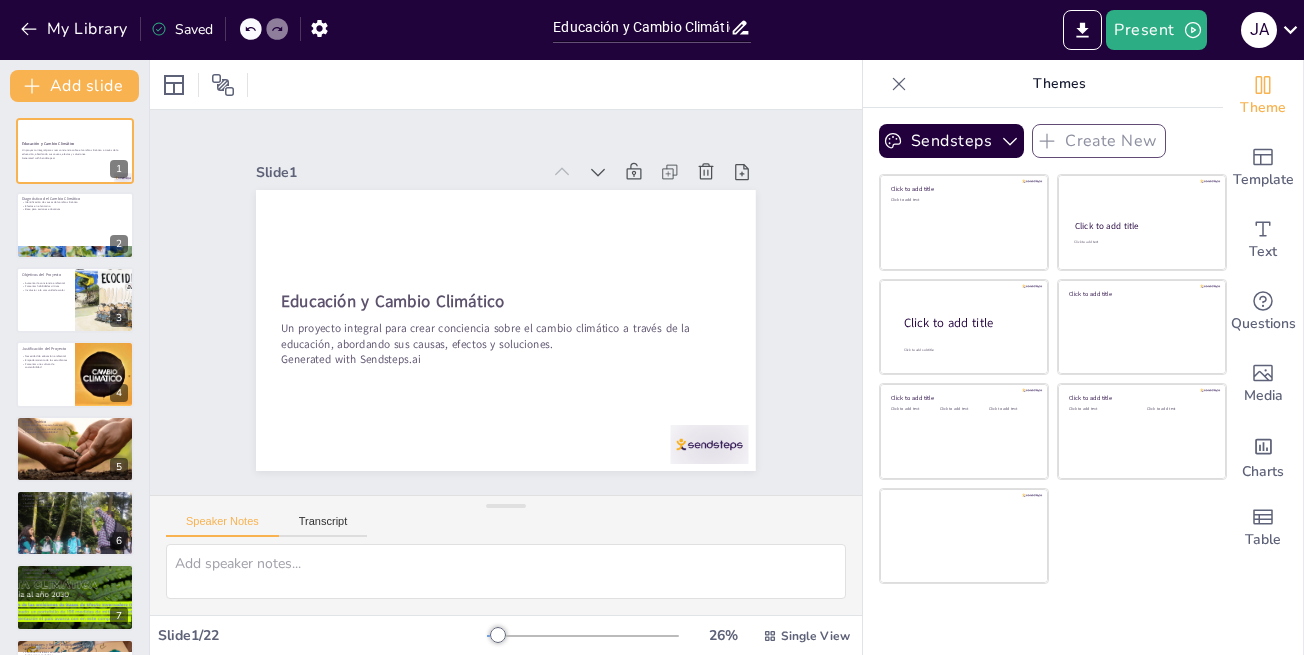 checkbox on "true" 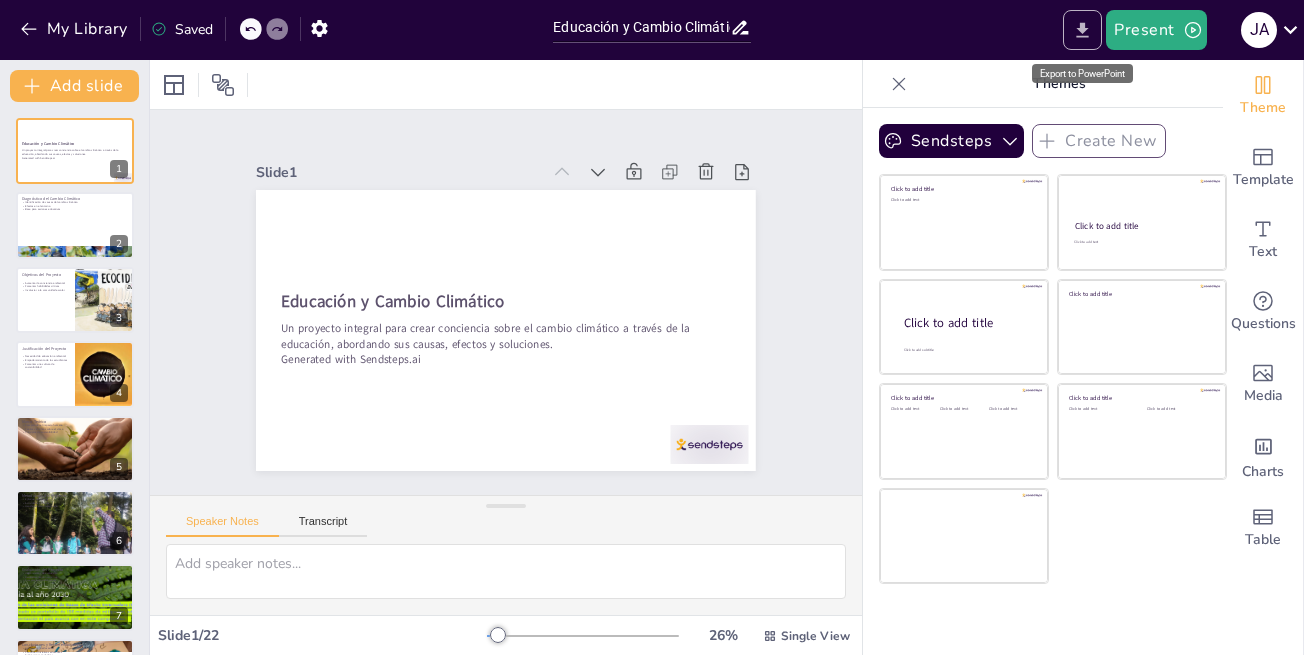click 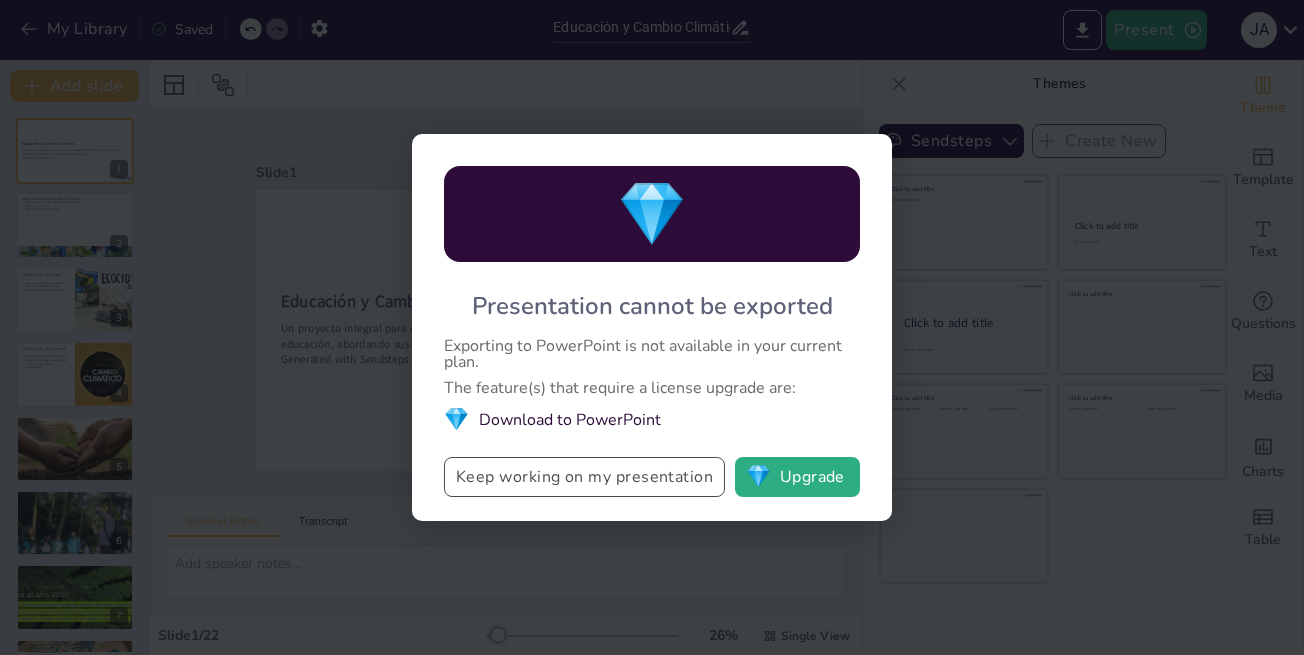 click on "Keep working on my presentation" at bounding box center (584, 477) 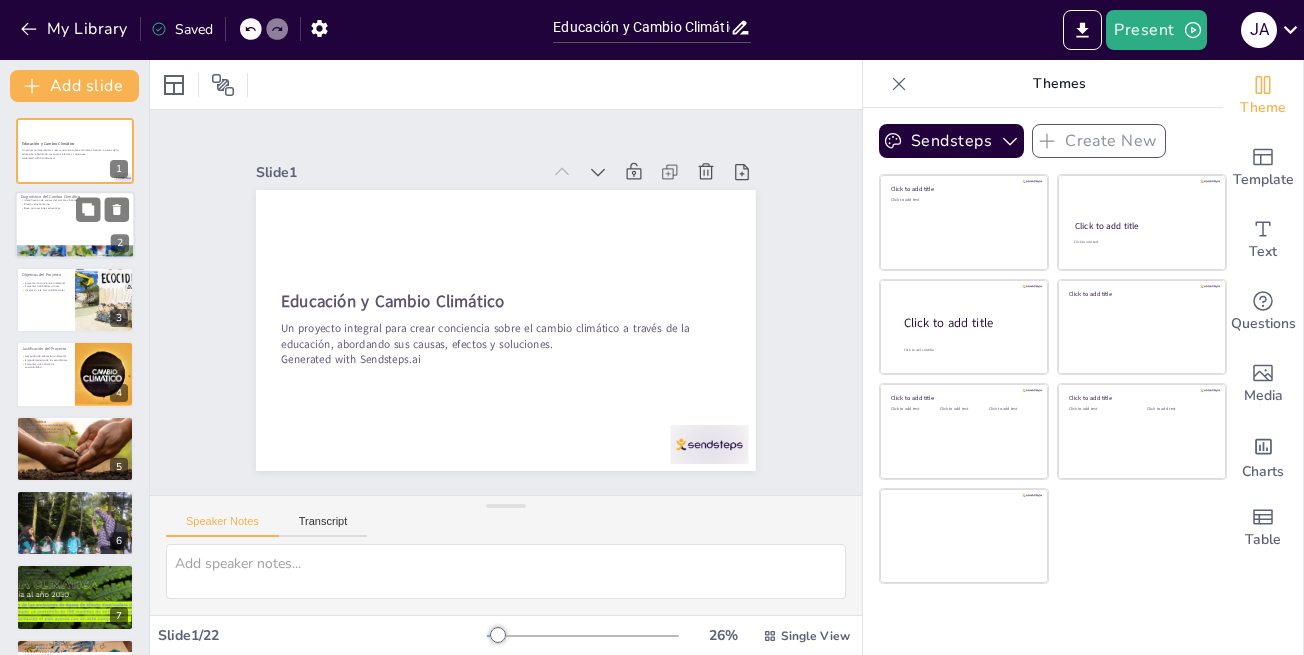 checkbox on "true" 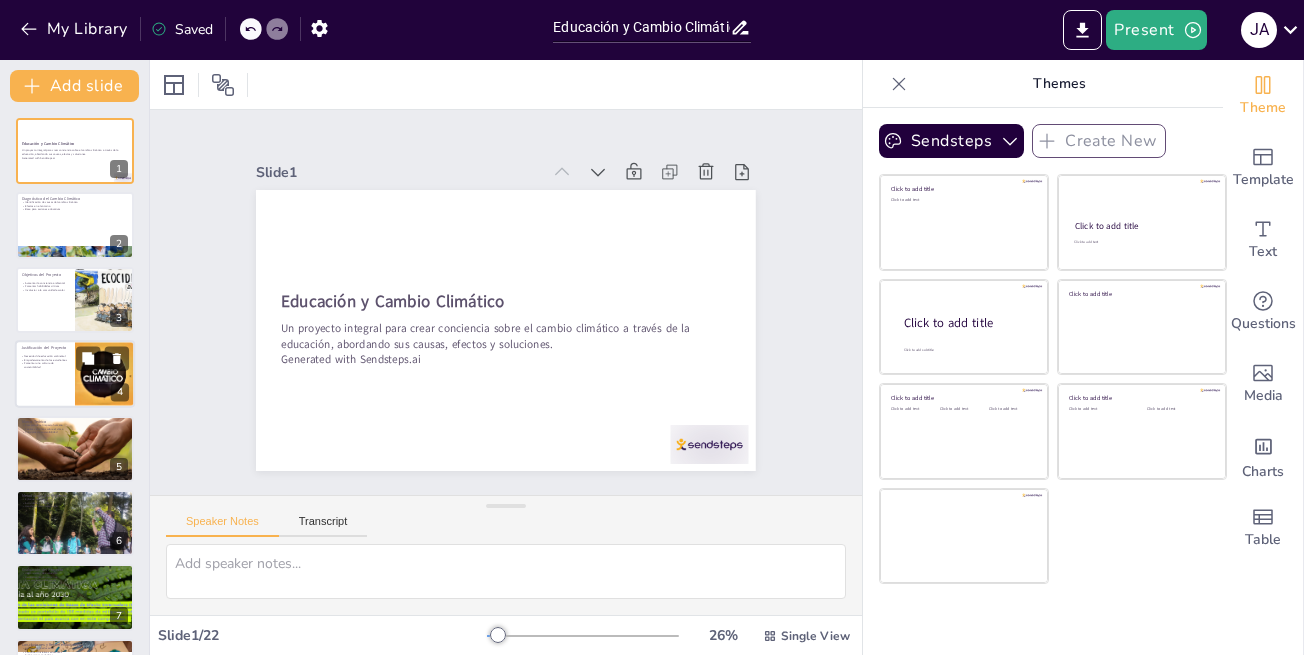 checkbox on "true" 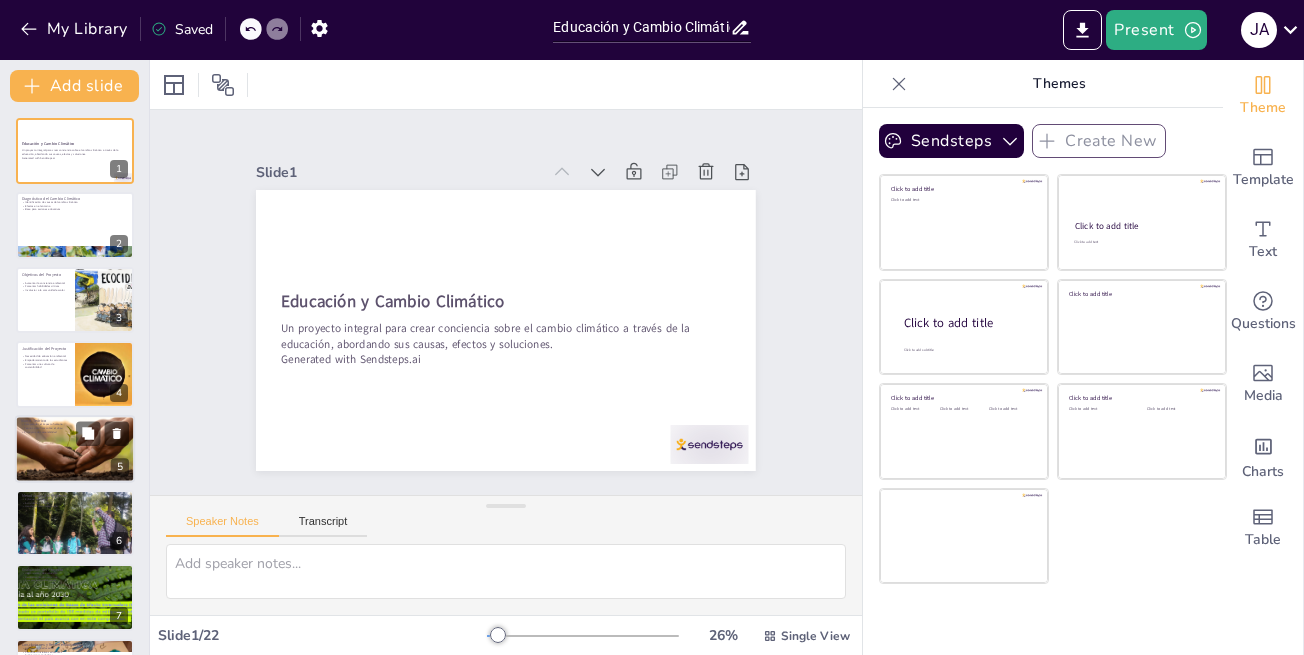 checkbox on "true" 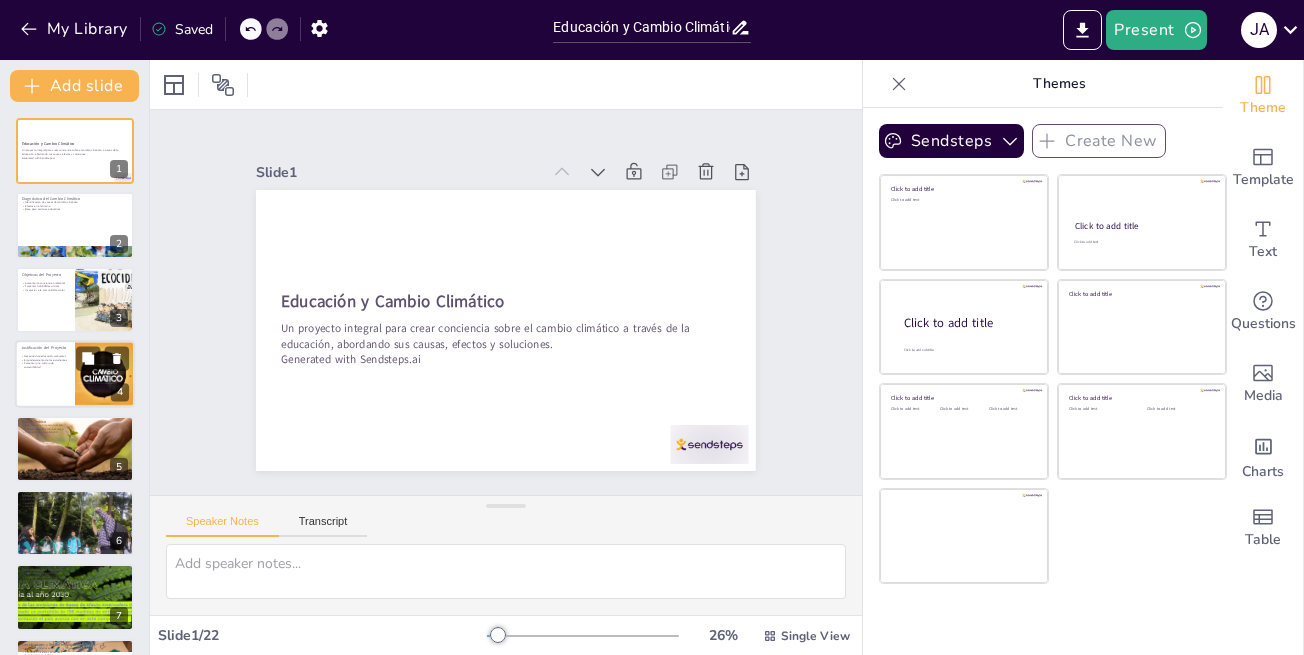 checkbox on "true" 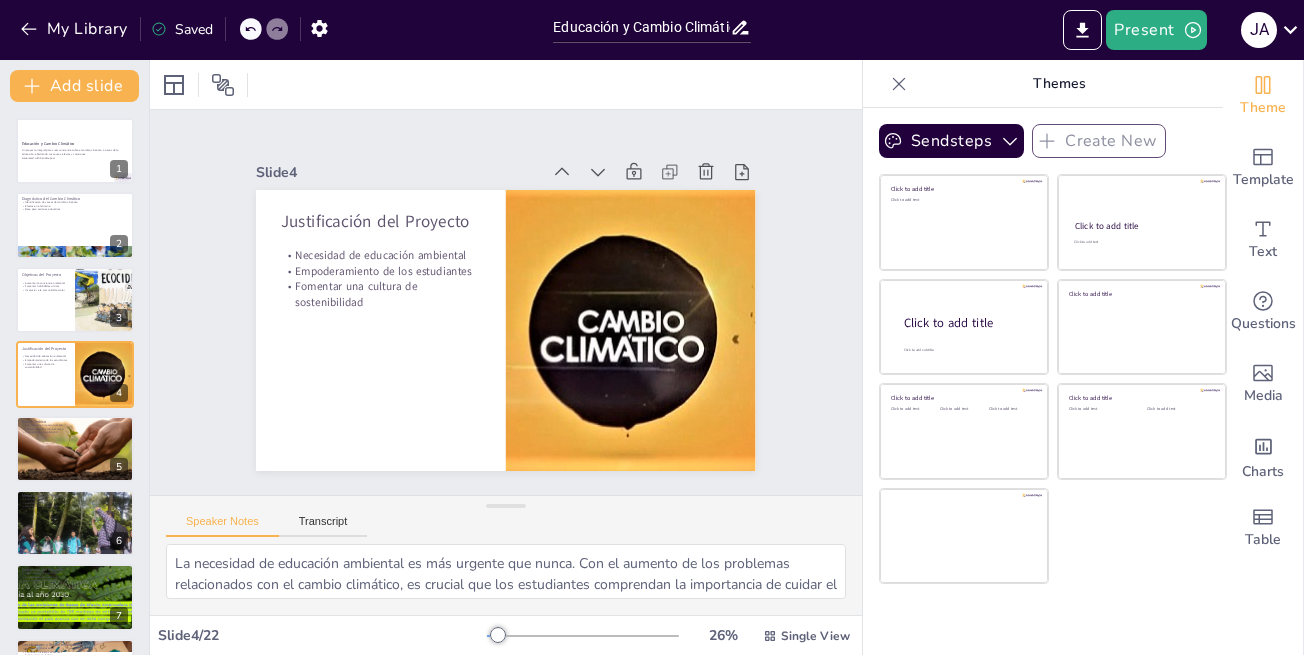 checkbox on "true" 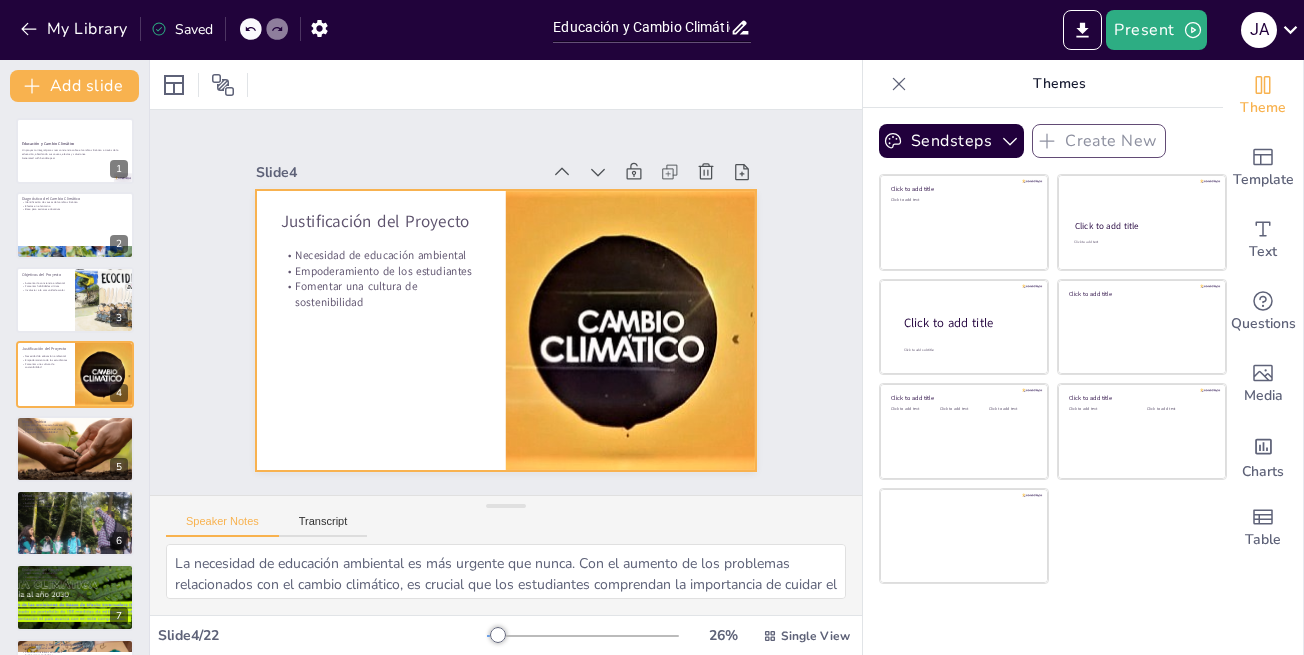 checkbox on "true" 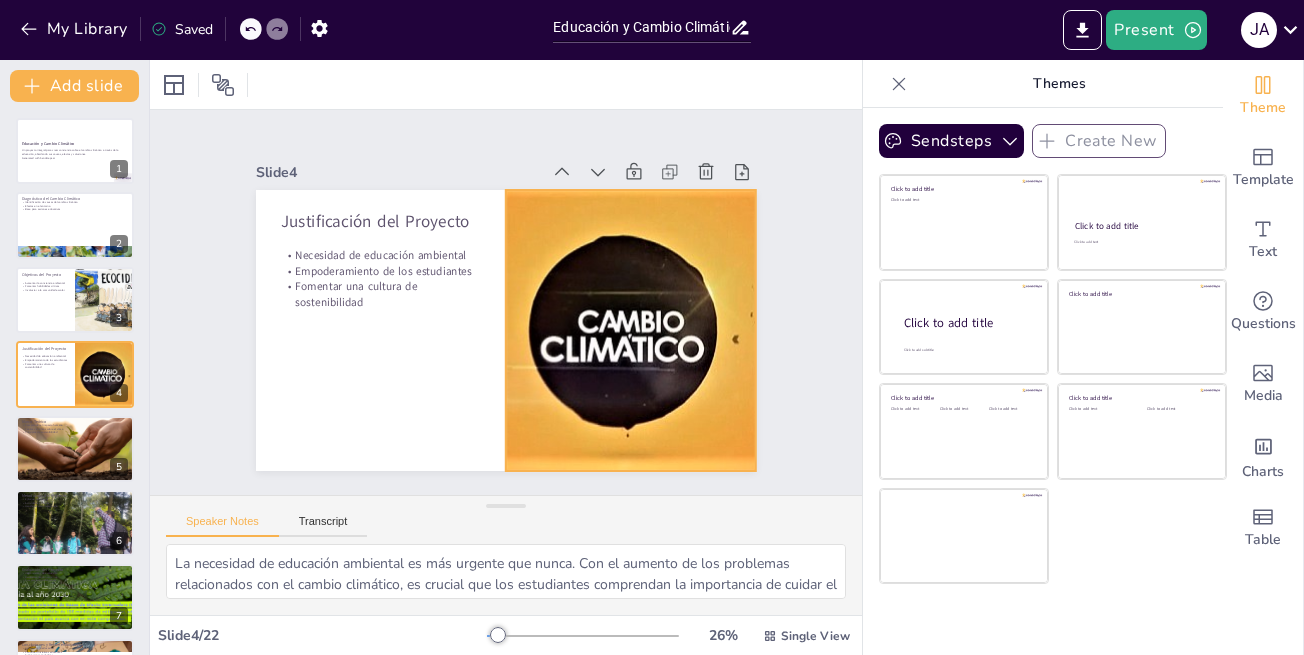 checkbox on "true" 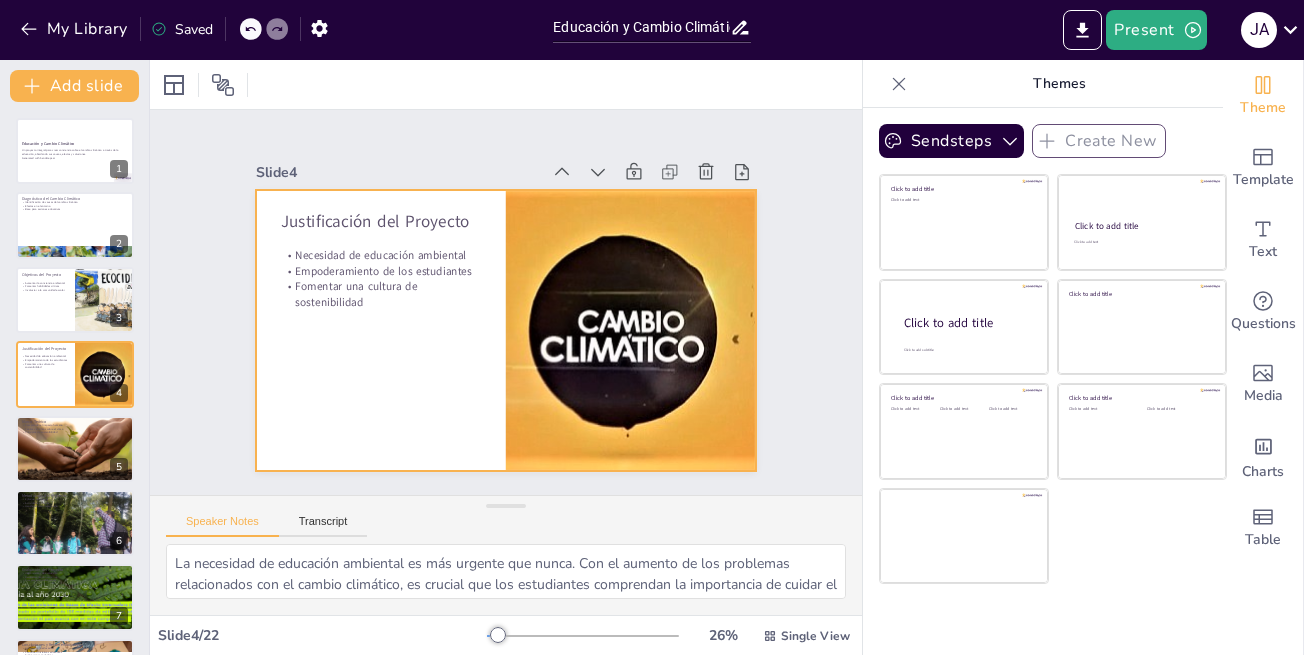 checkbox on "true" 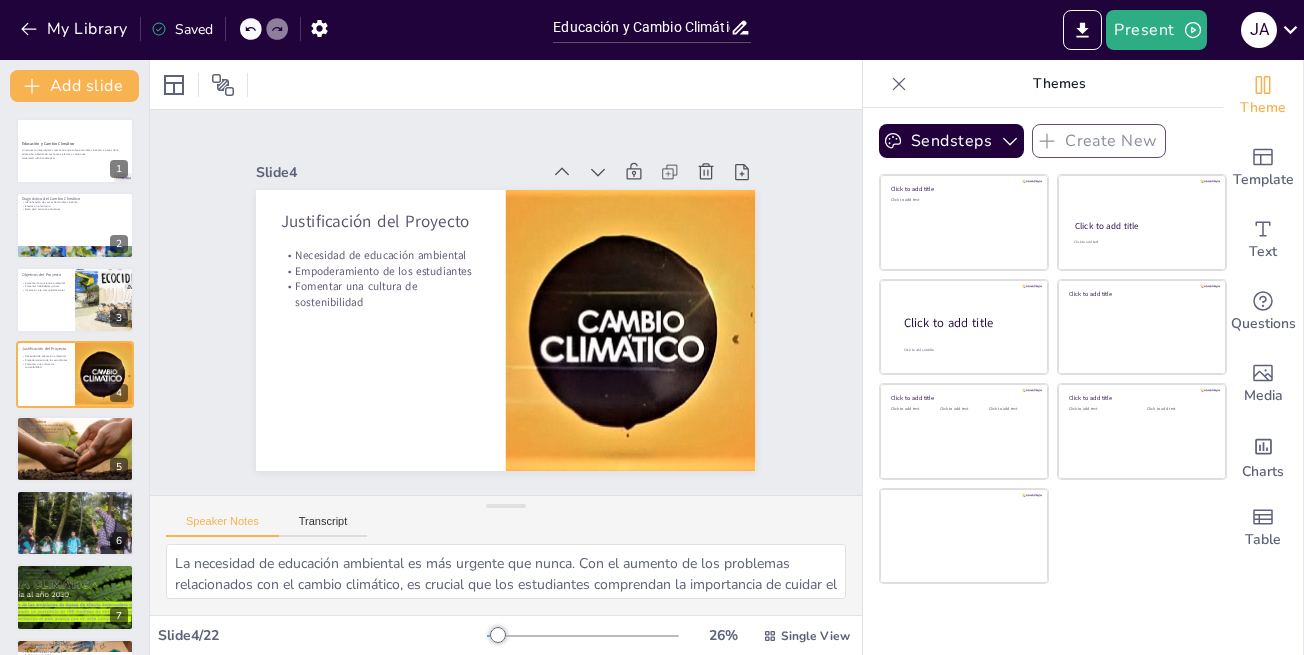 checkbox on "true" 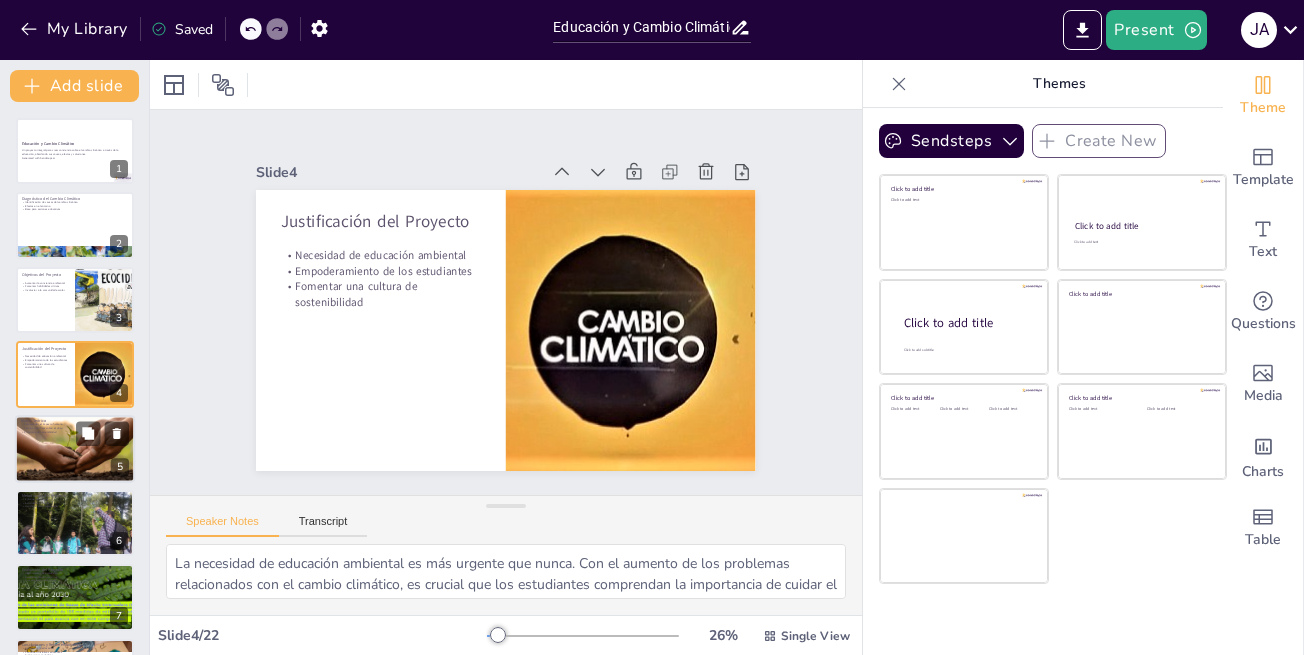 checkbox on "true" 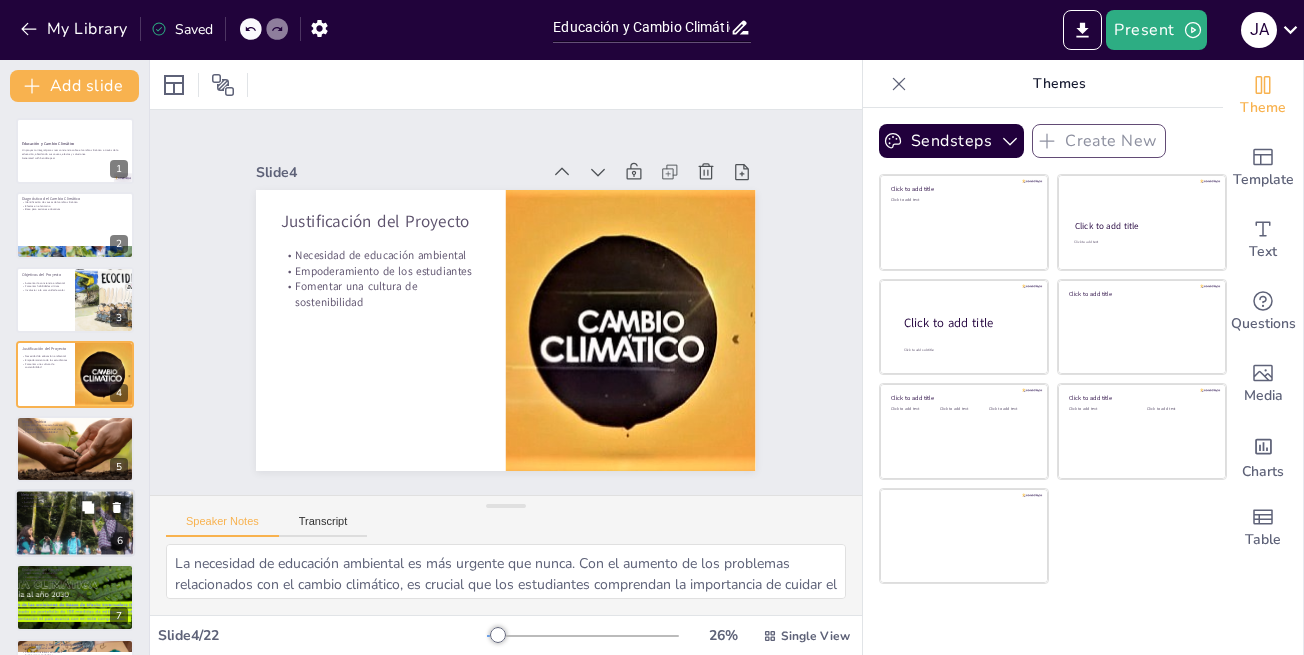 click at bounding box center (75, 449) 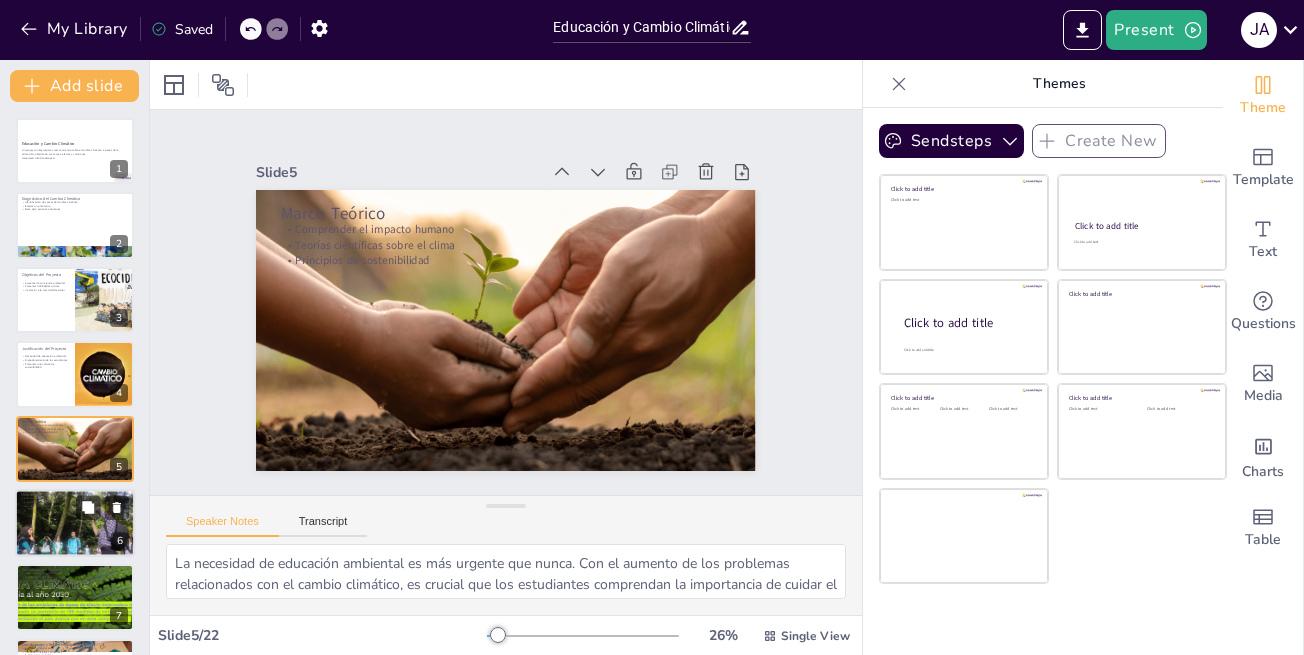 type on "Comprender el impacto humano en el cambio climático es fundamental para la educación. Este proyecto se basa en la premisa de que los estudiantes deben conocer cómo sus acciones afectan el medio ambiente. Al aprender sobre el impacto, pueden tomar decisiones más responsables y sostenibles.
Las teorías científicas sobre el clima son cruciales para entender el fenómeno del cambio climático. Este proyecto incluirá información sobre el calentamiento global, el efecto invernadero y otros conceptos clave. Proporcionar esta base teórica ayudará a los estudiantes a comprender la gravedad de la situación actual.
Los principios de sostenibilidad son esenciales para el marco teórico del proyecto. Al enseñar a los estudiantes sobre la sostenibilidad, les estamos proporcionando herramientas para vivir de manera que no comprometan el bienestar de futuras generaciones. La sostenibilidad es un pilar fundamental de la educación ambiental." 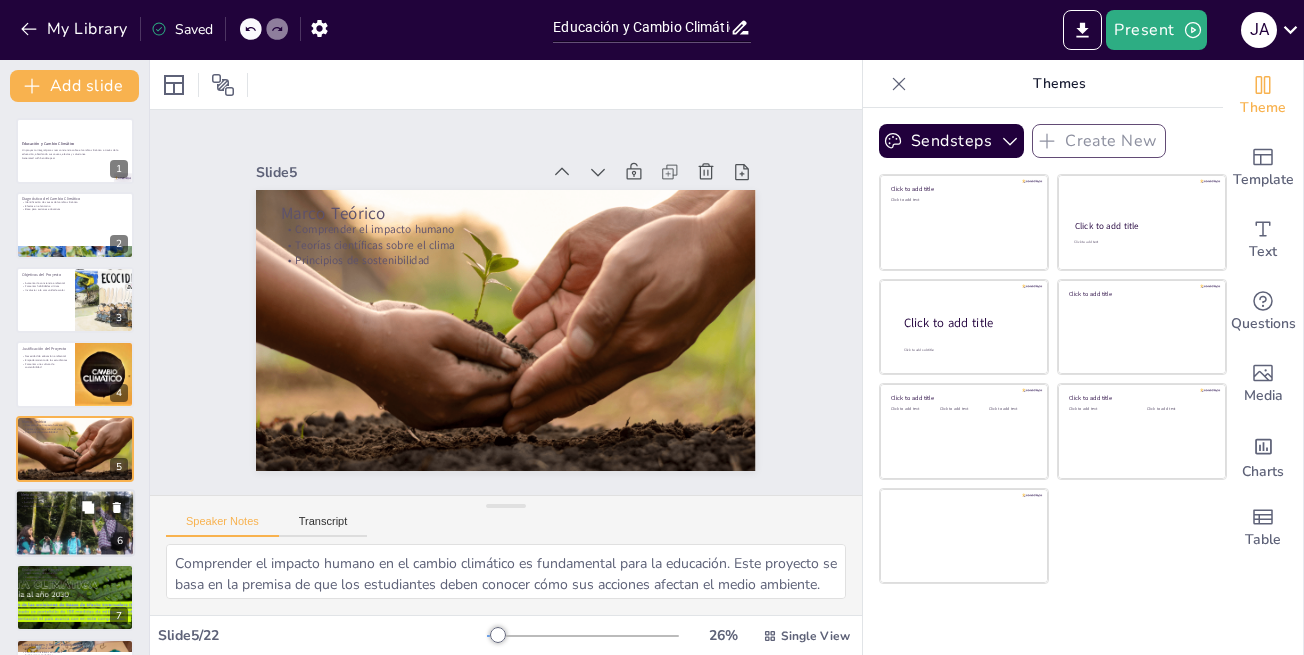 checkbox on "true" 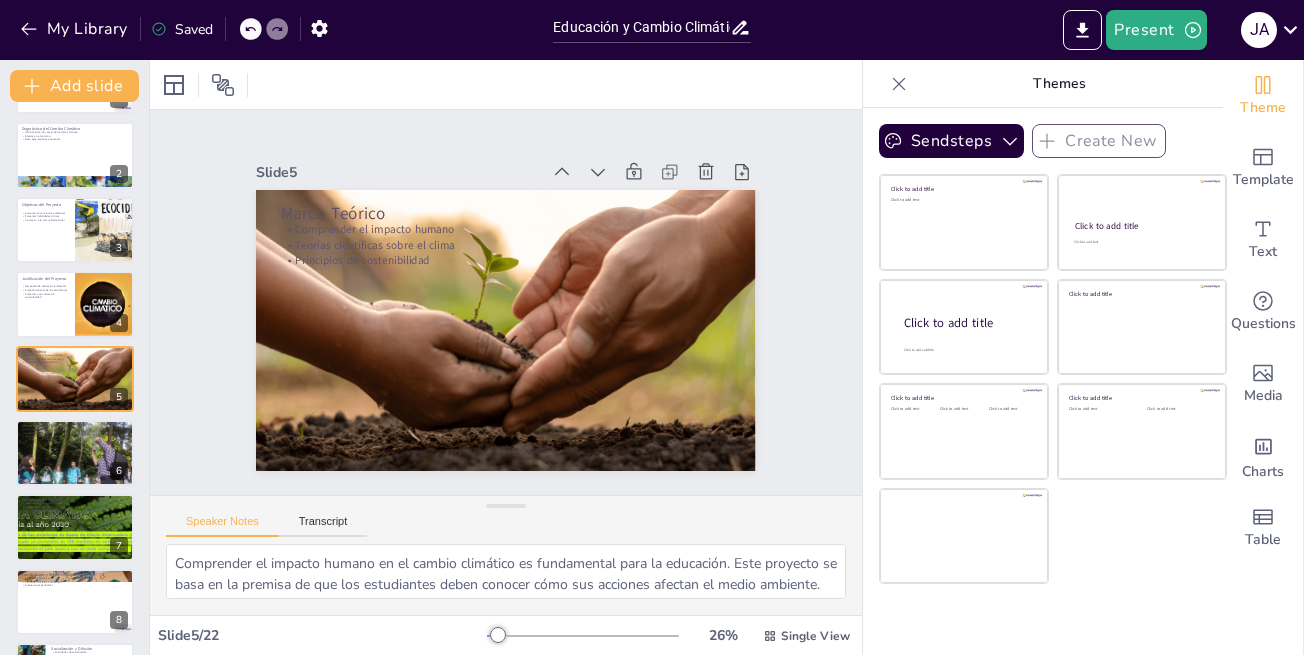 checkbox on "true" 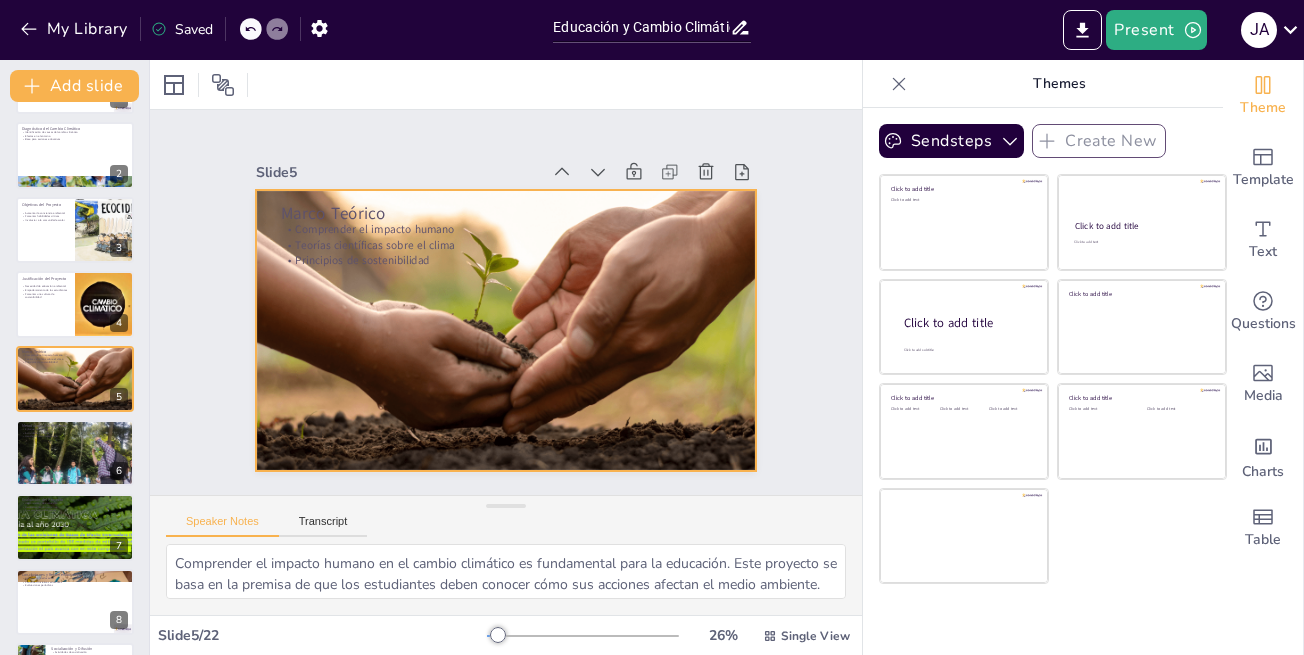 checkbox on "true" 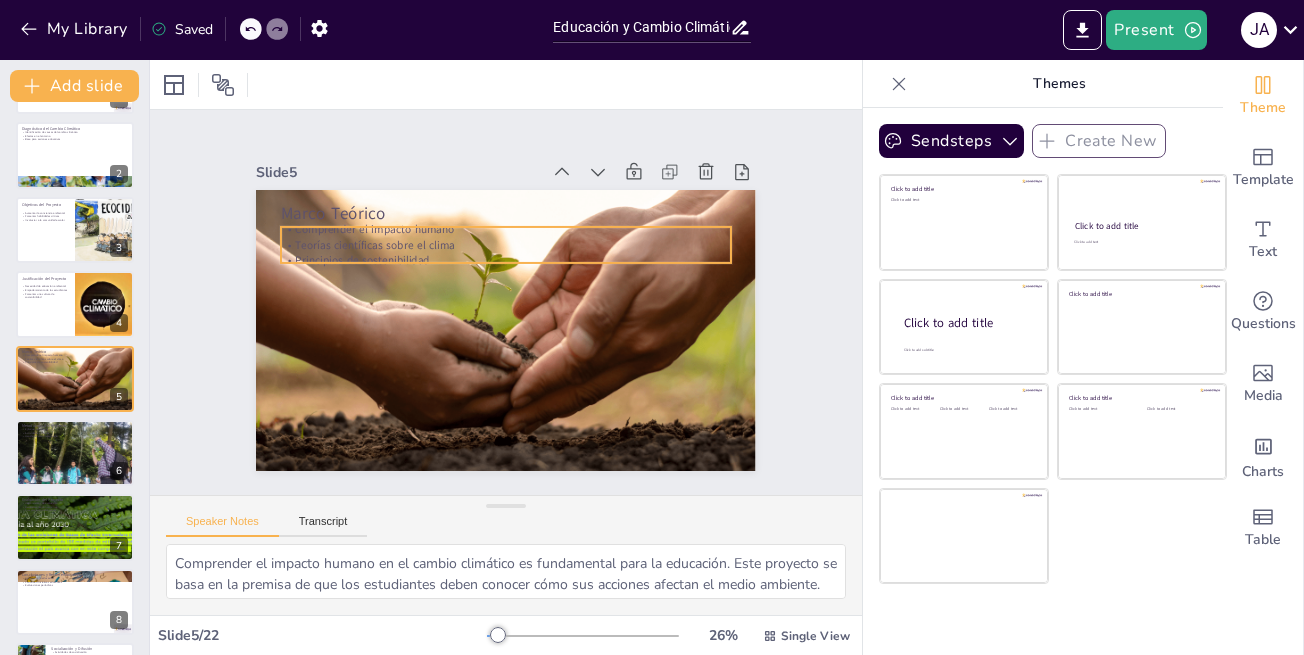 checkbox on "true" 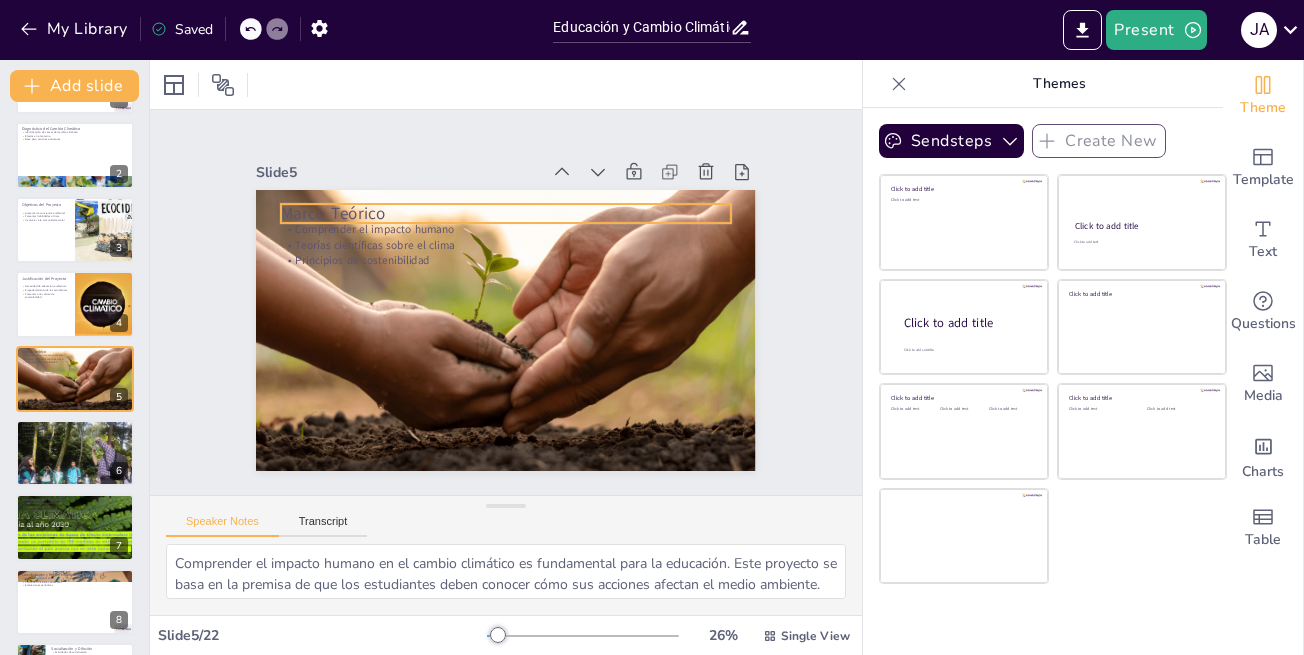 checkbox on "true" 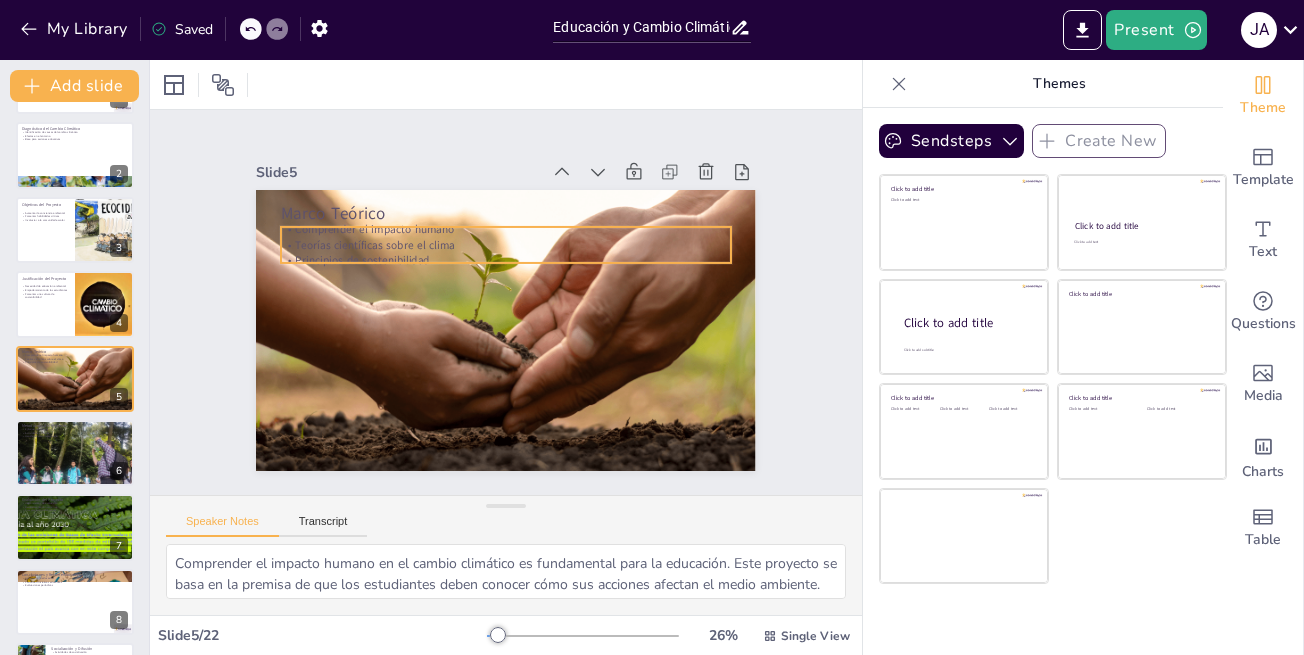 checkbox on "true" 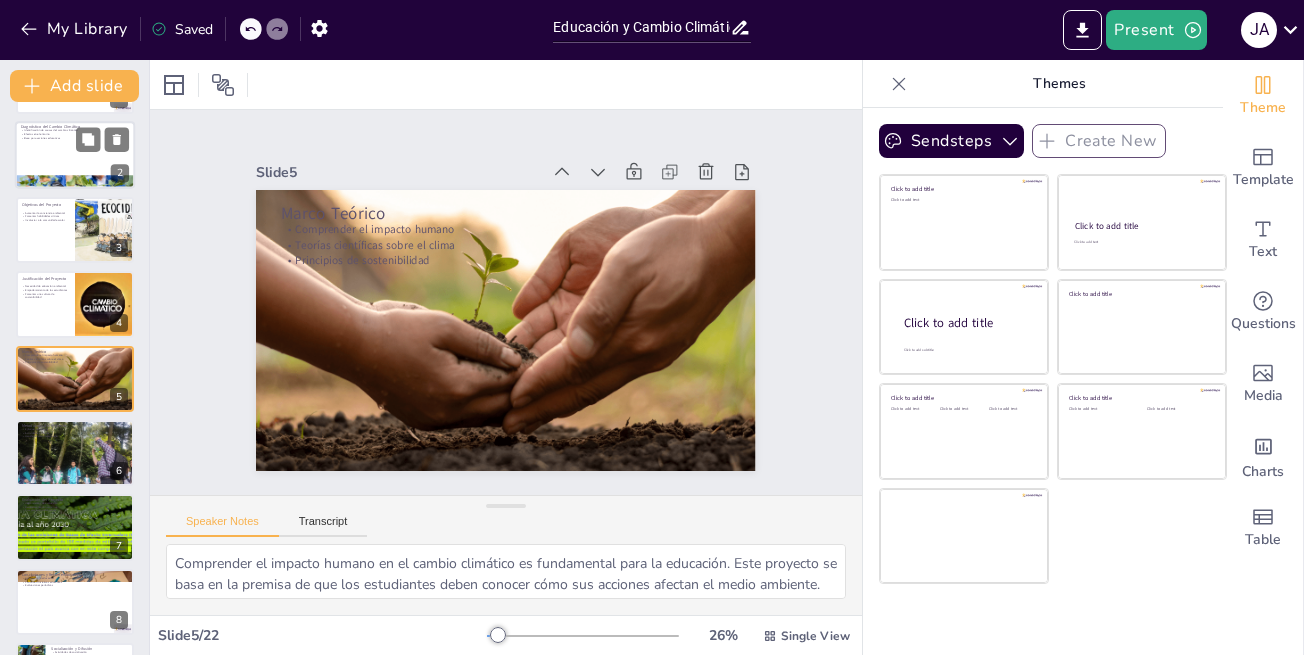 checkbox on "true" 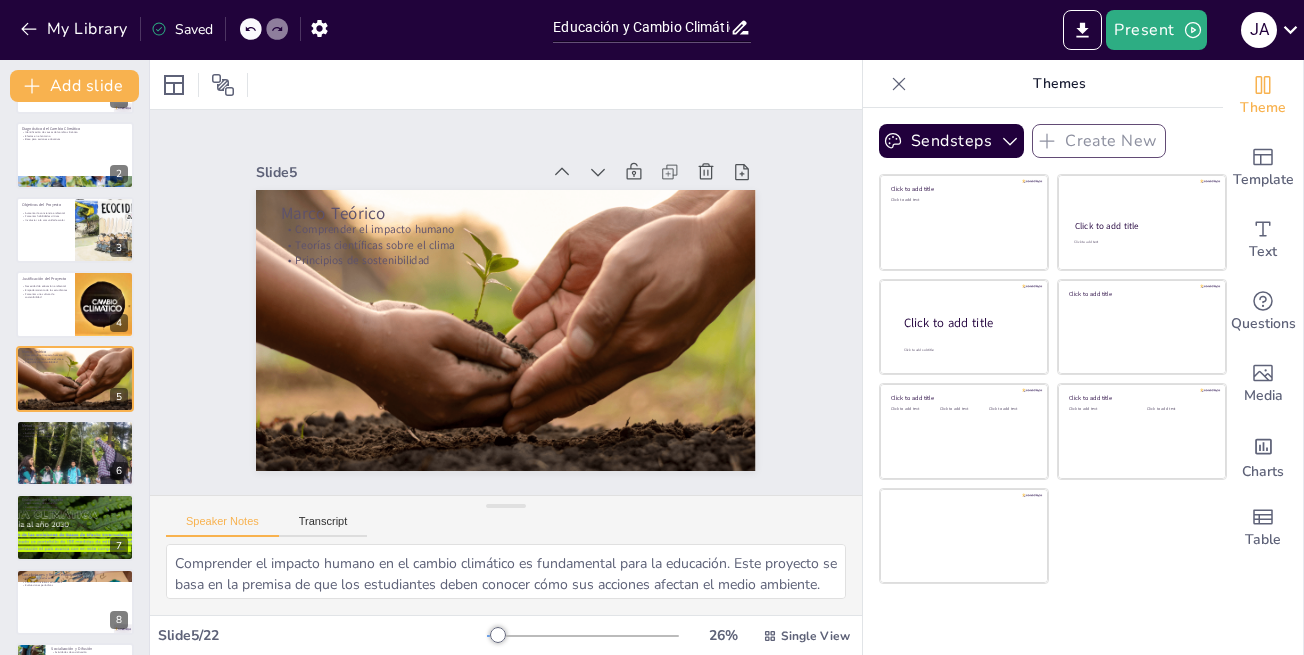 checkbox on "true" 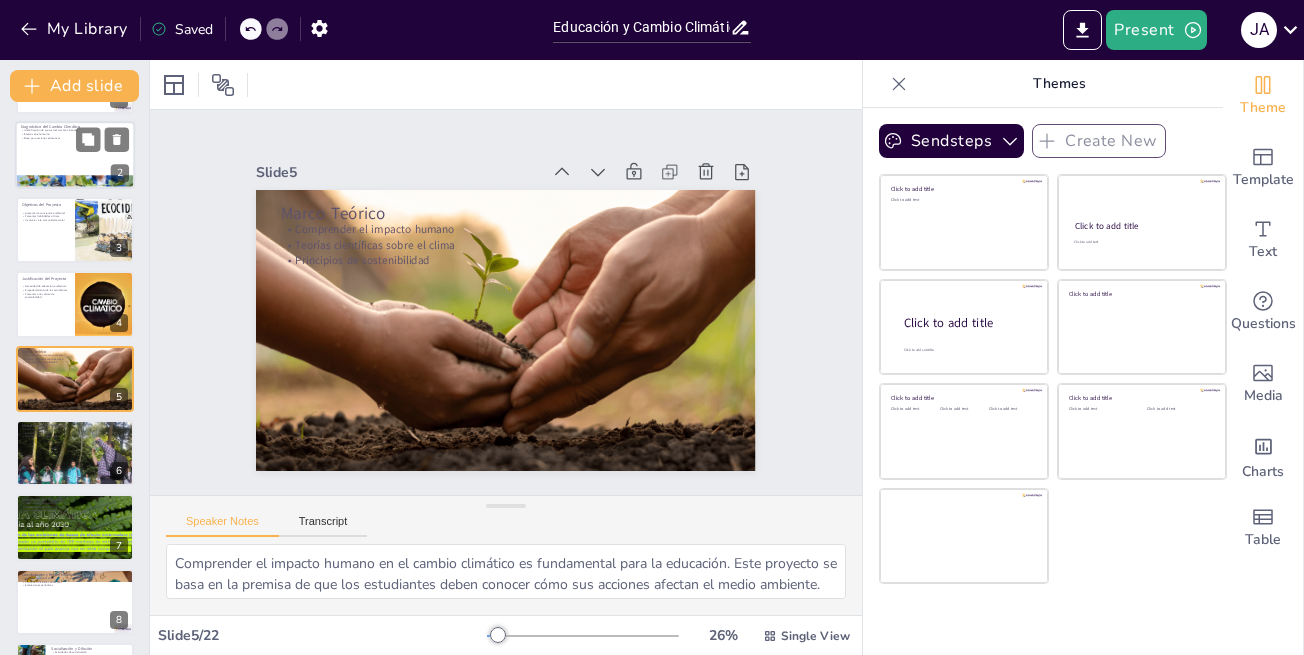 checkbox on "true" 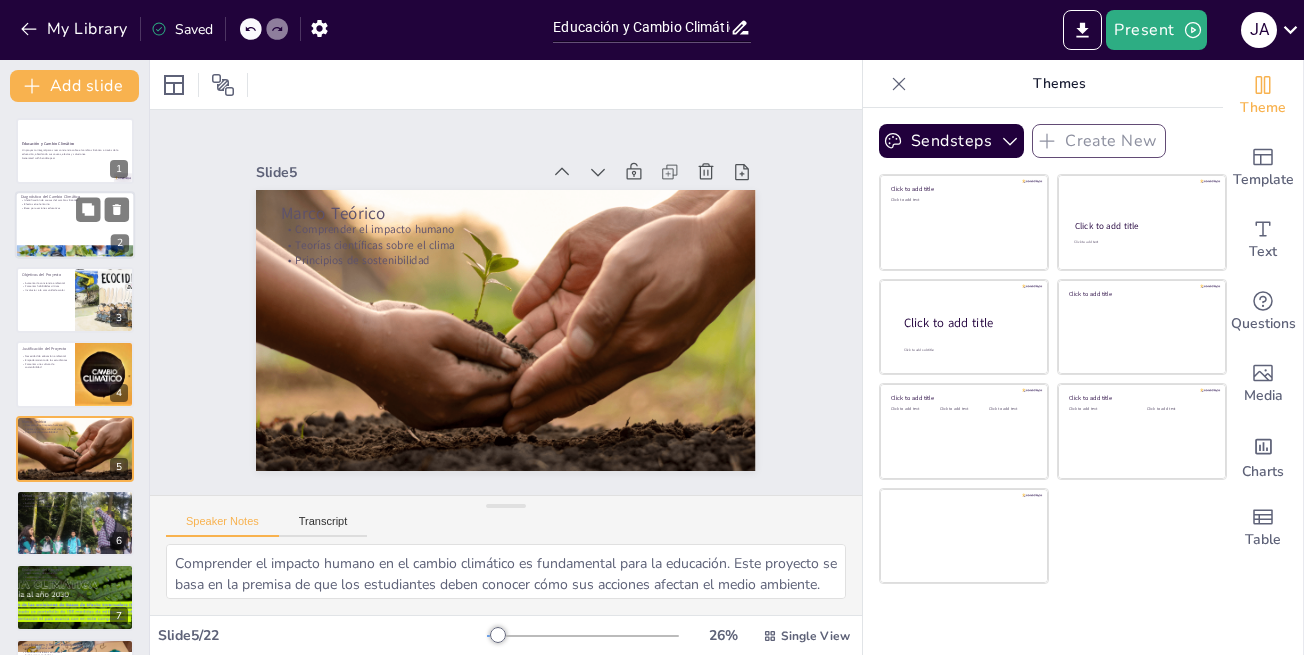 checkbox on "true" 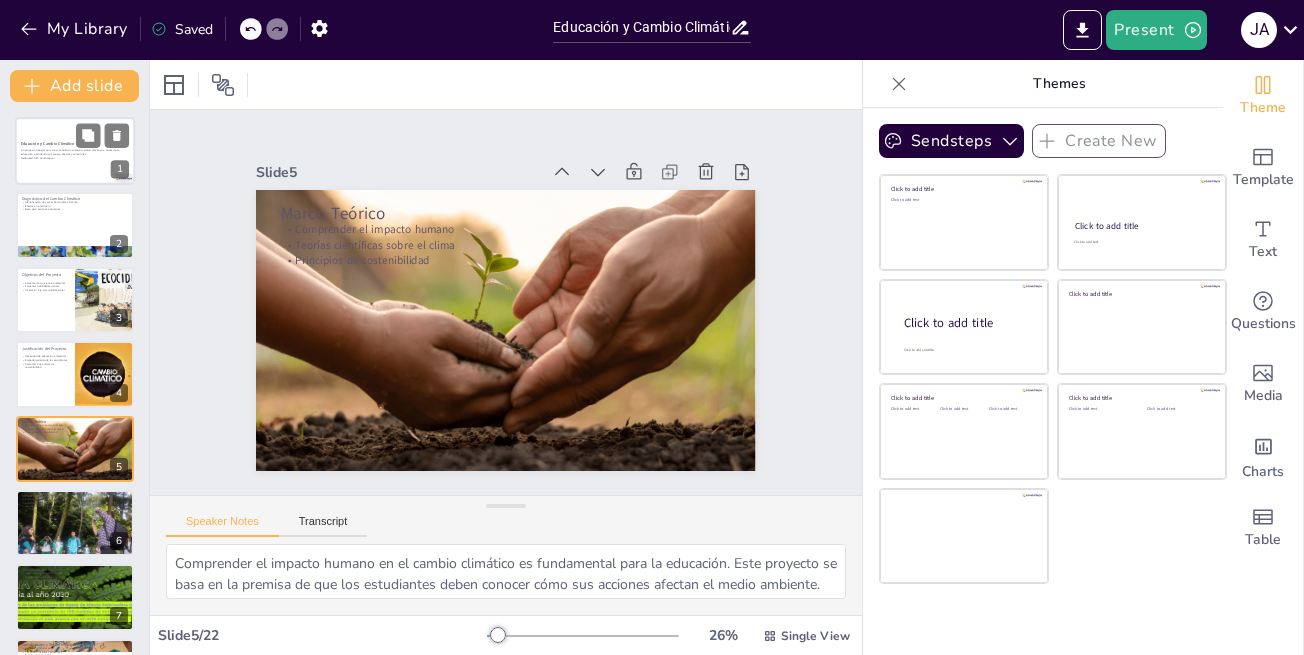checkbox on "true" 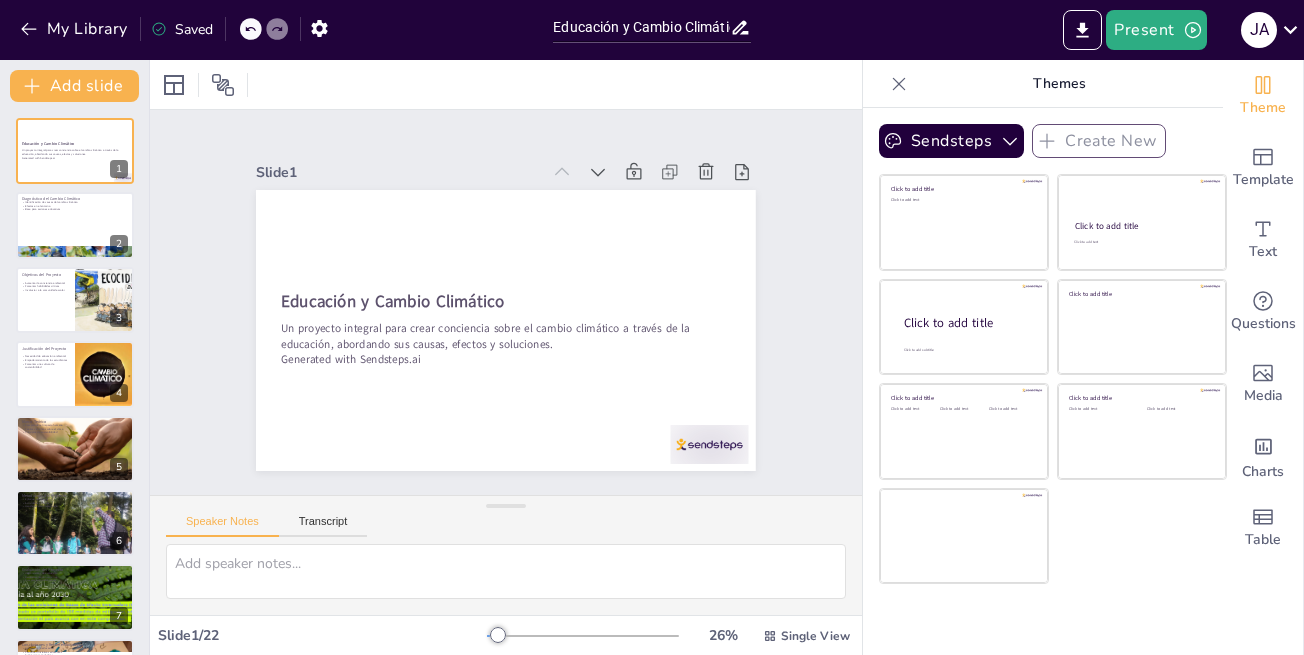 click 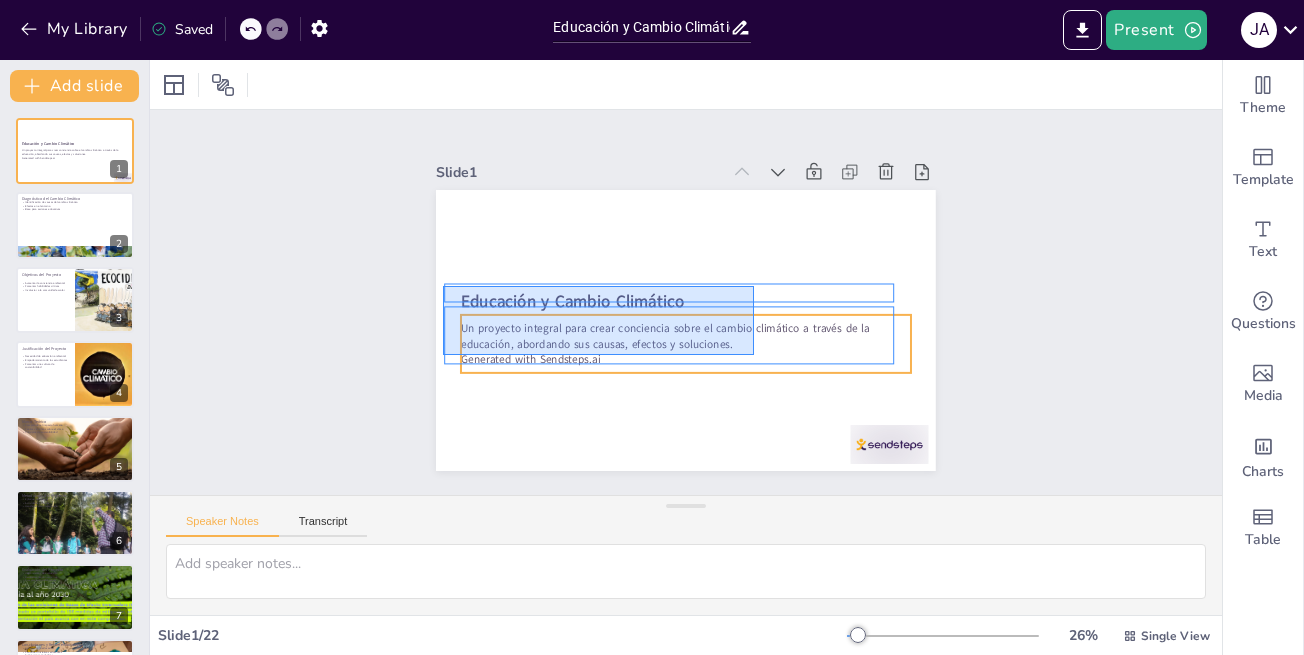 drag, startPoint x: 443, startPoint y: 286, endPoint x: 754, endPoint y: 355, distance: 318.5624 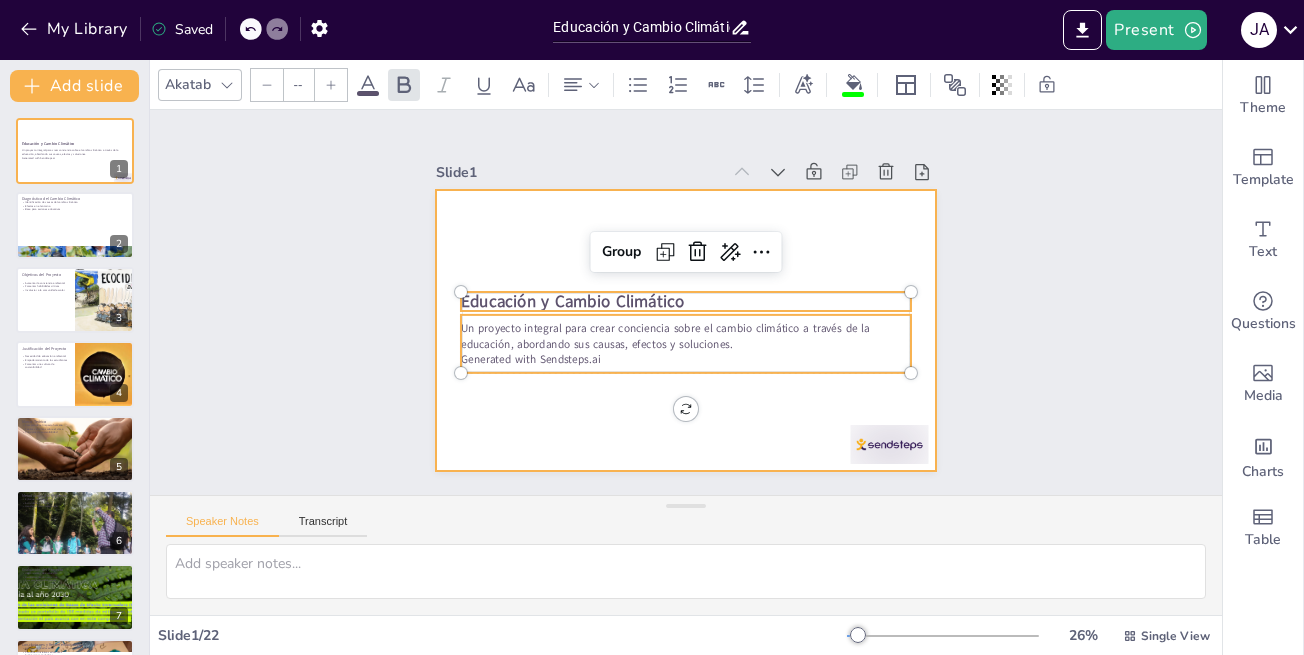 click at bounding box center (680, 330) 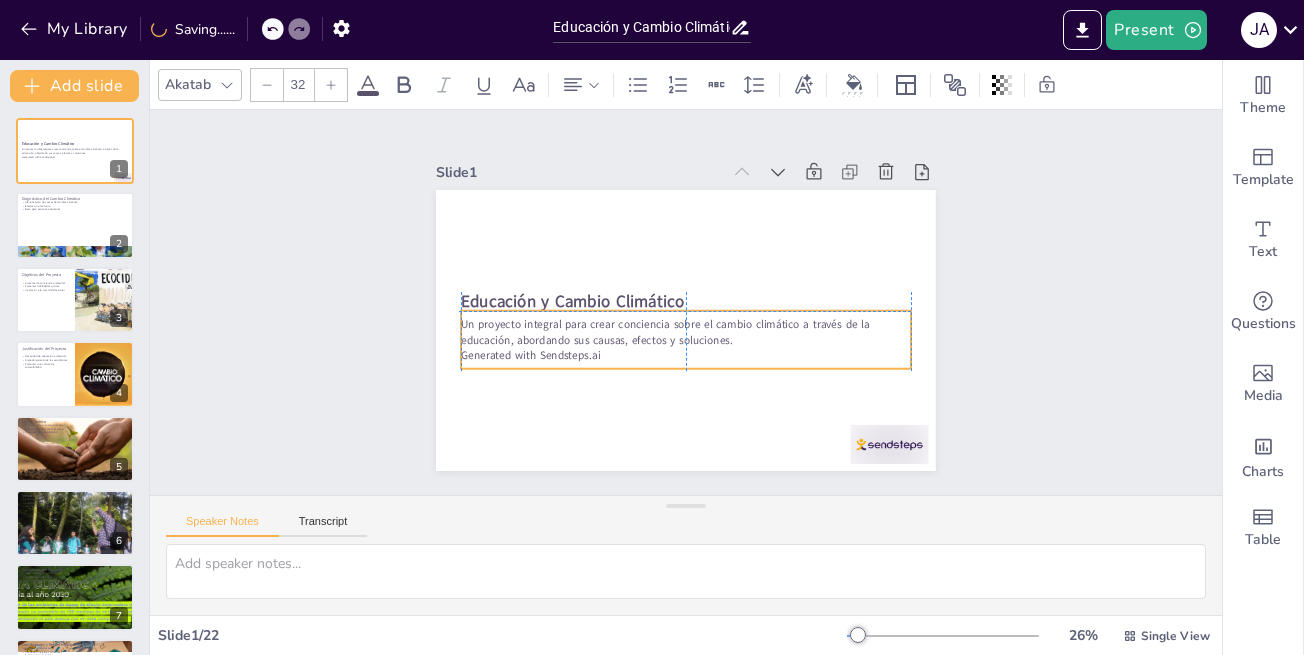 click on "Un proyecto integral para crear conciencia sobre el cambio climático a través de la educación, abordando sus causas, efectos y soluciones." at bounding box center [658, 314] 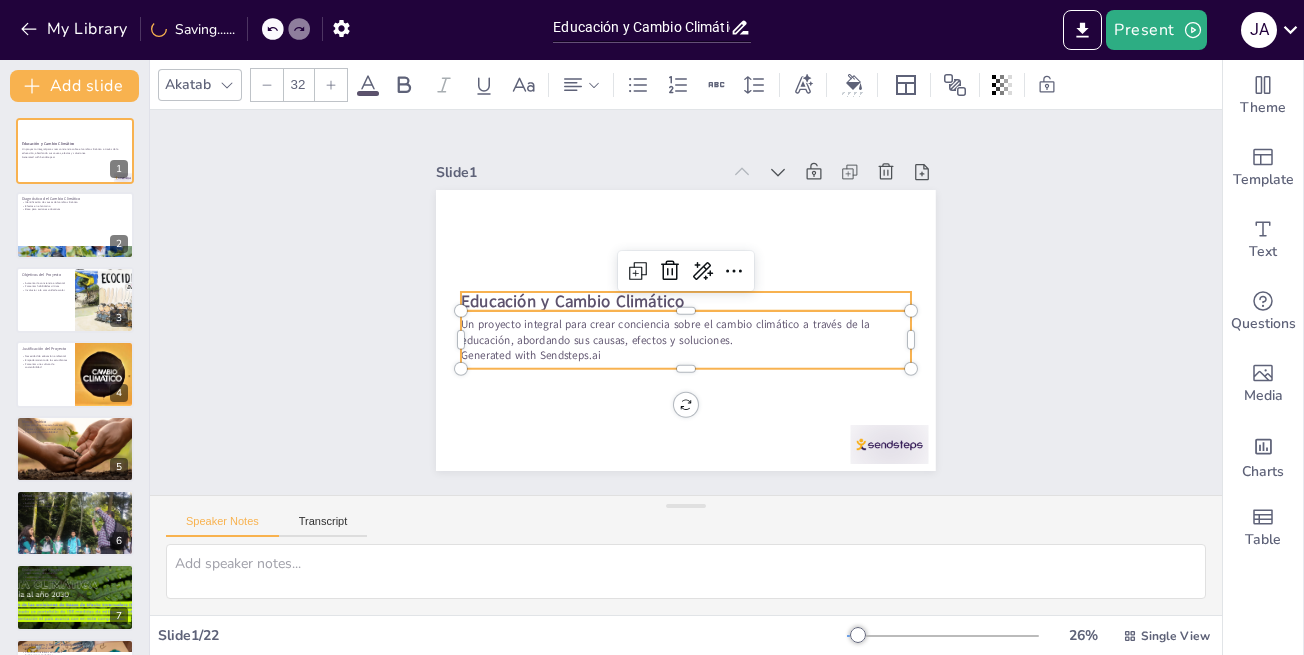 click on "Educación y Cambio Climático" at bounding box center (595, 234) 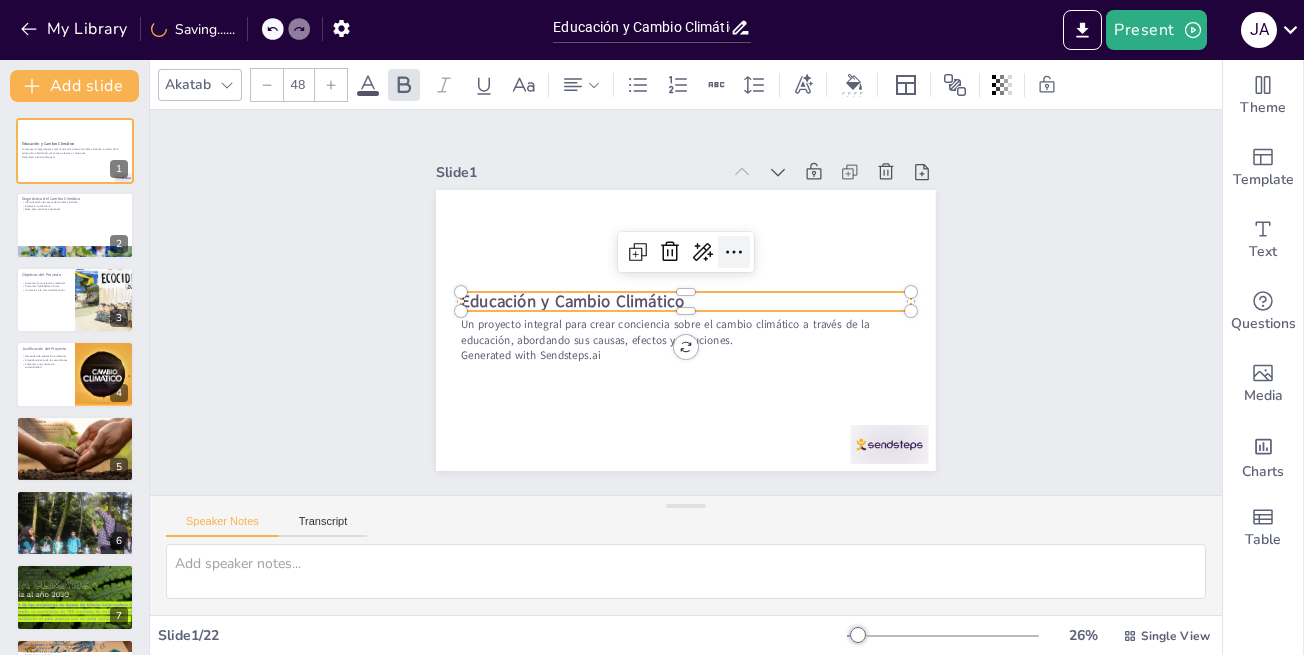 click 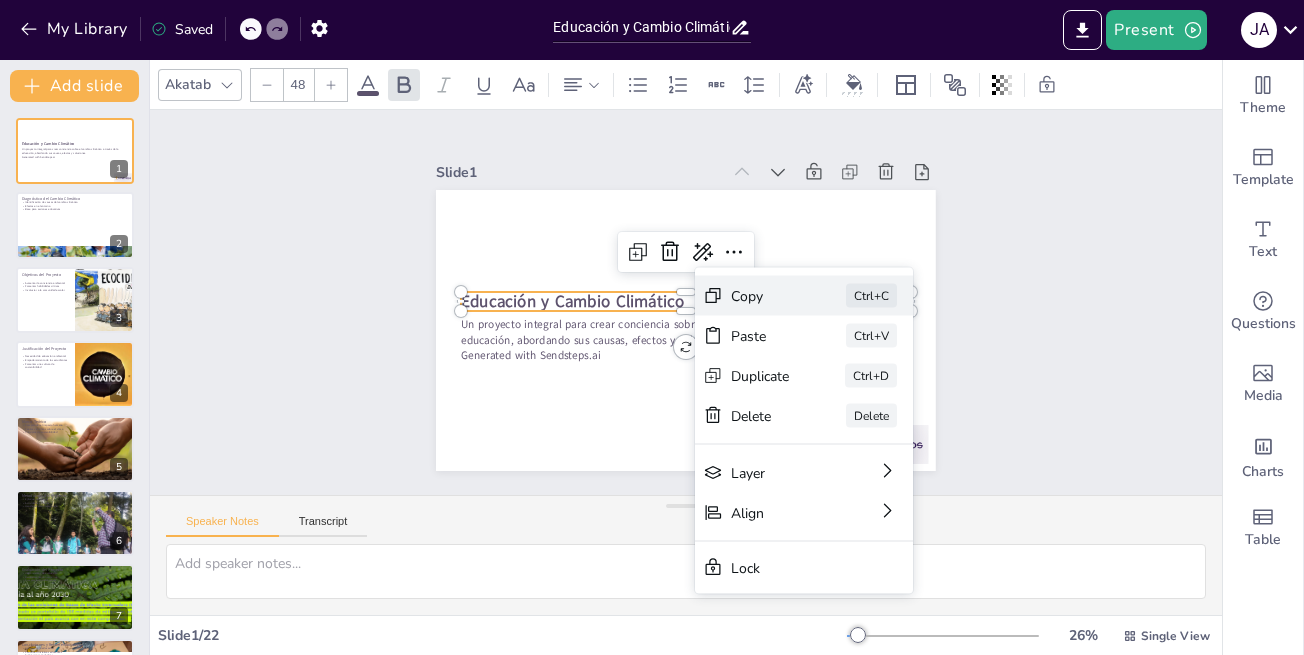 click on "Copy Ctrl+C" at bounding box center [700, 589] 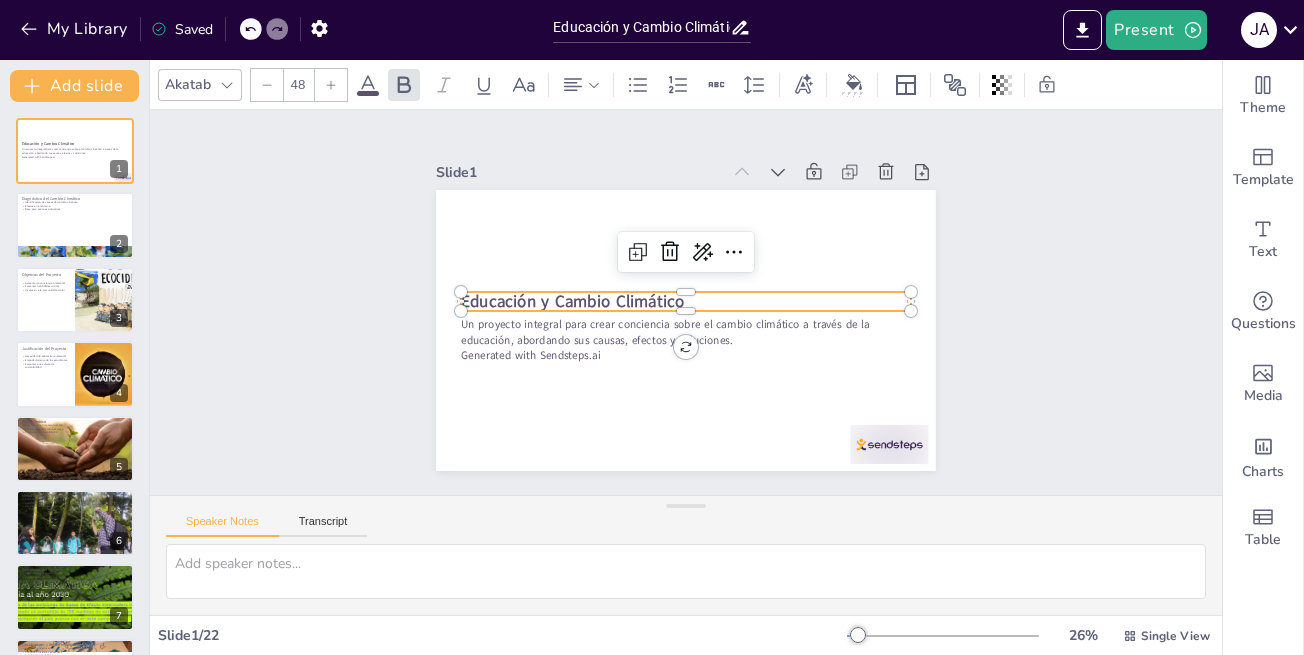 click on "Educación y Cambio Climático" at bounding box center (686, 301) 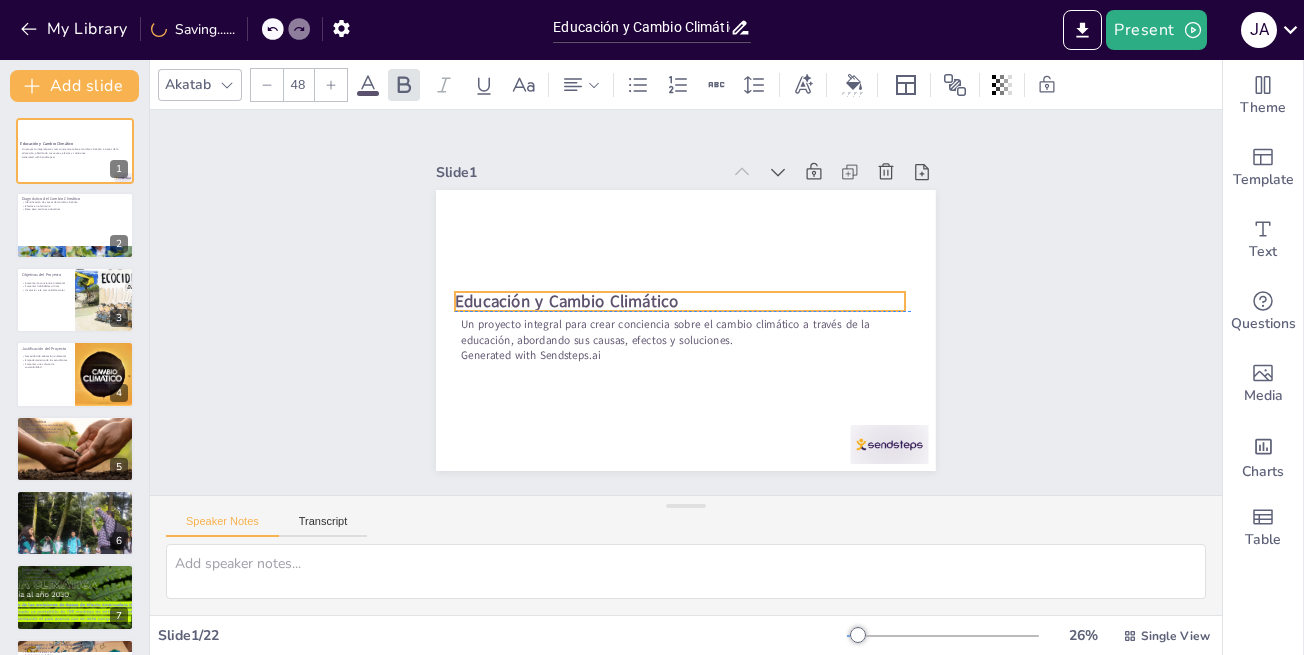 drag, startPoint x: 464, startPoint y: 291, endPoint x: 473, endPoint y: 283, distance: 12.0415945 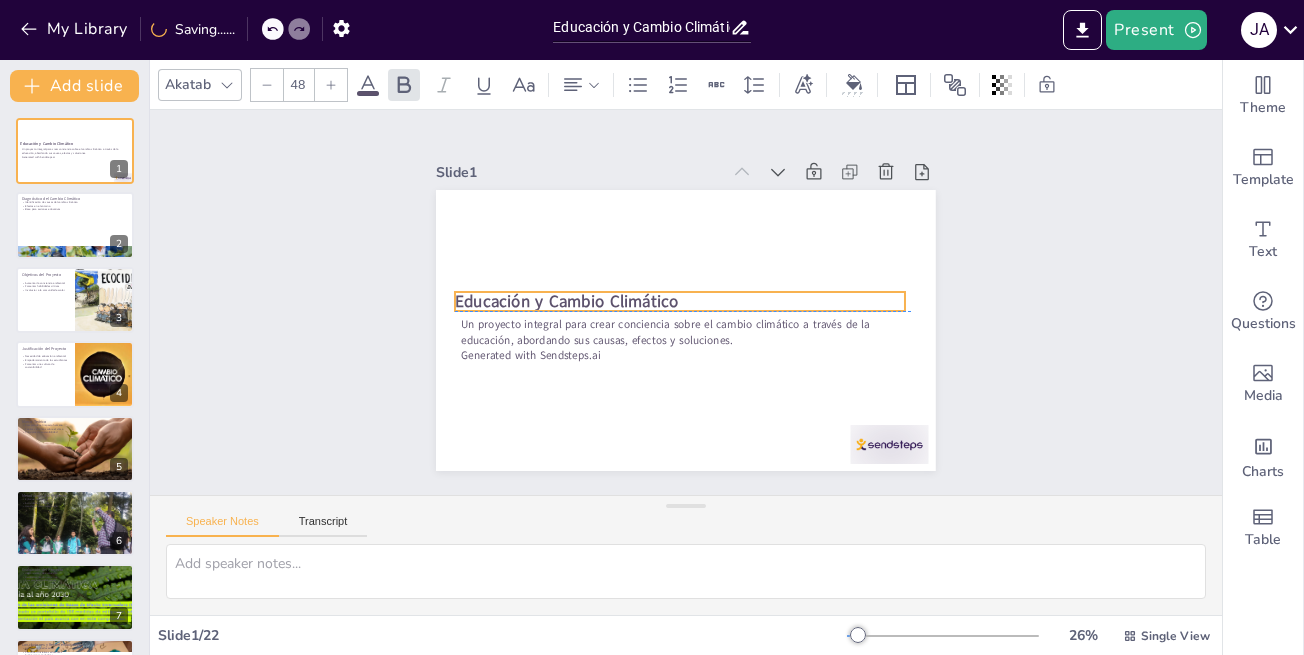 click on "Educación y Cambio Climático" at bounding box center (804, 316) 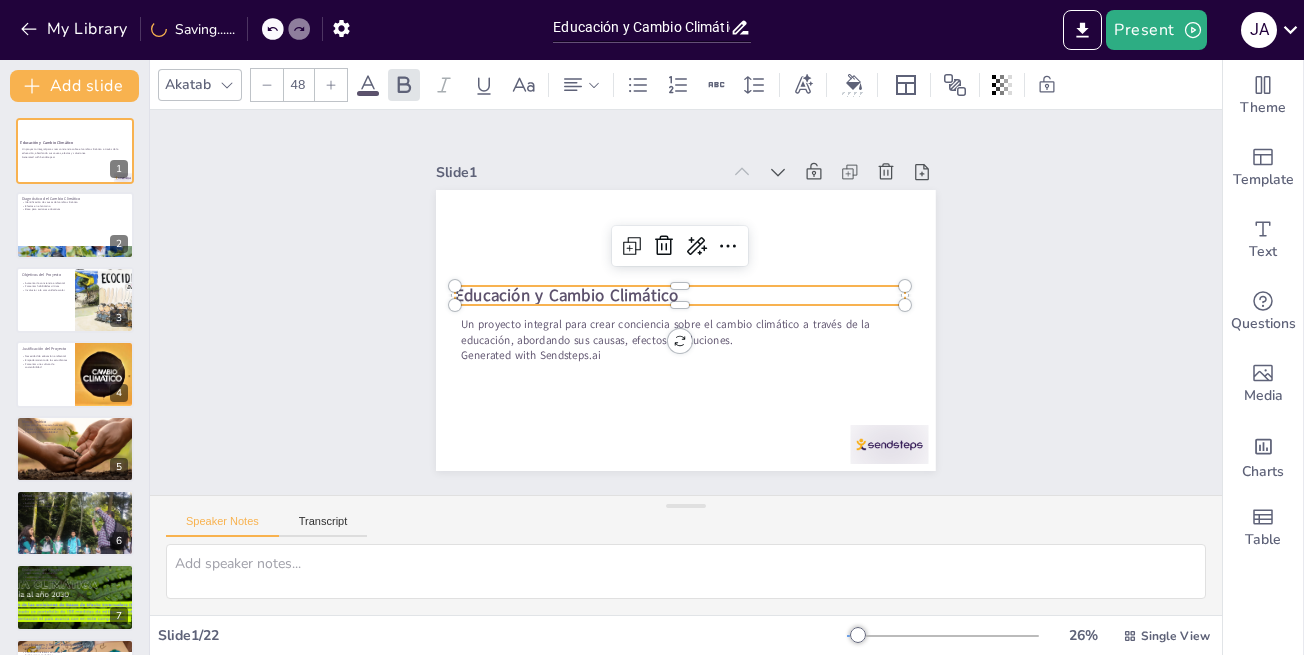 click on "Educación y Cambio Climático" at bounding box center (692, 297) 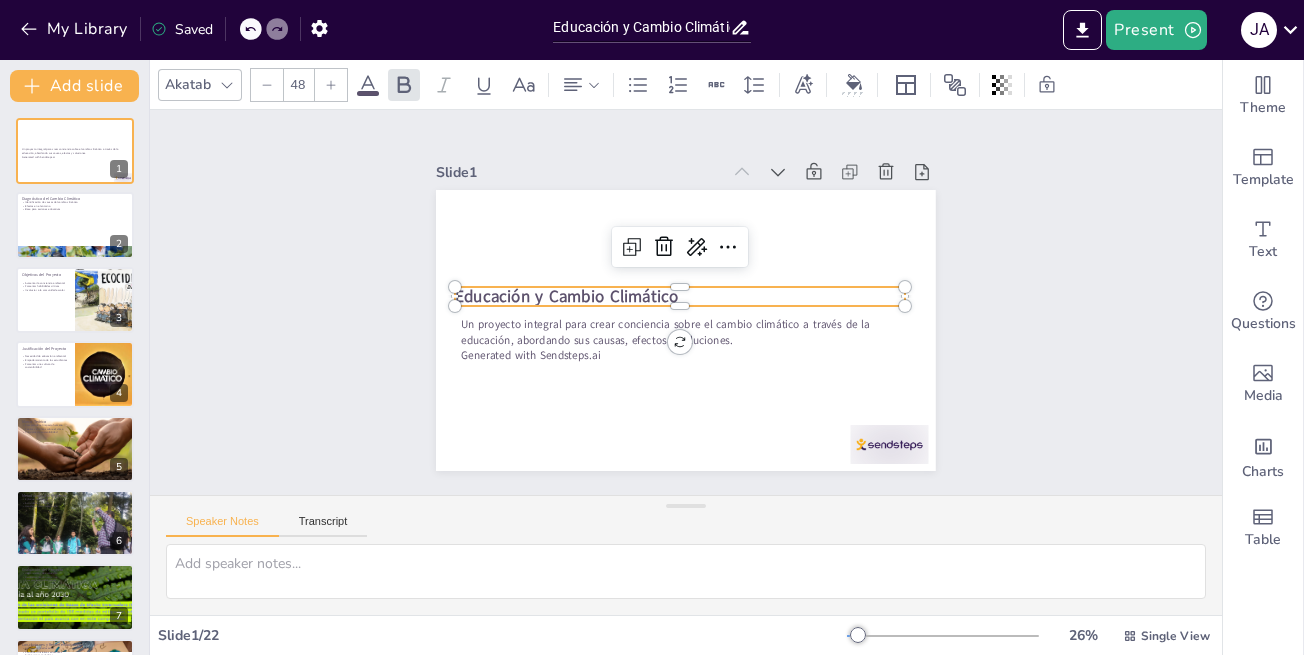 click on "Educación y Cambio Climático" at bounding box center (694, 306) 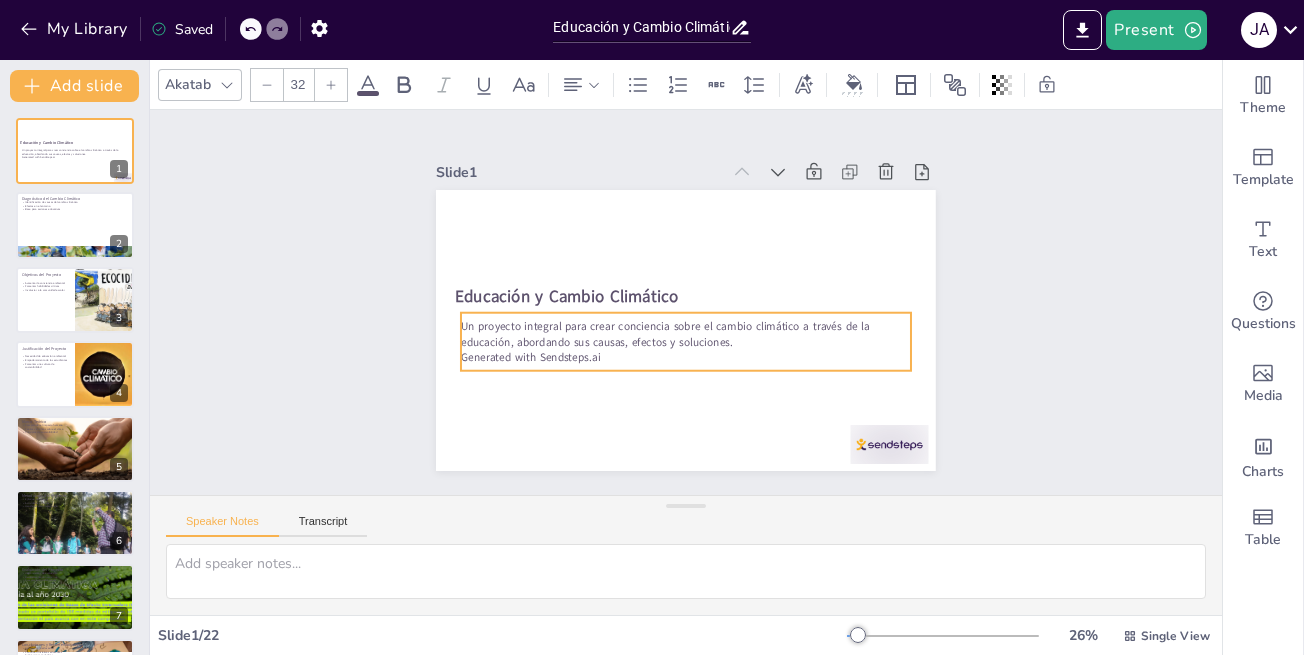 click on "Un proyecto integral para crear conciencia sobre el cambio climático a través de la educación, abordando sus causas, efectos y soluciones." at bounding box center (664, 326) 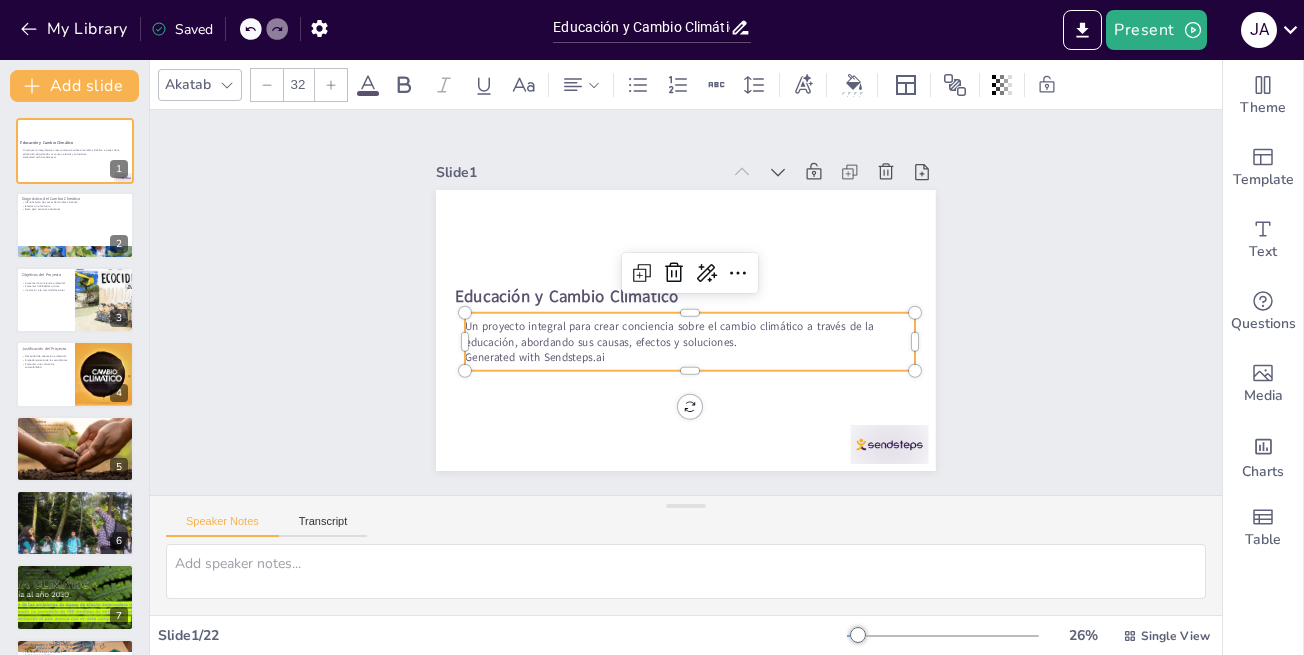 click on "Un proyecto integral para crear conciencia sobre el cambio climático a través de la educación, abordando sus causas, efectos y soluciones." at bounding box center [673, 332] 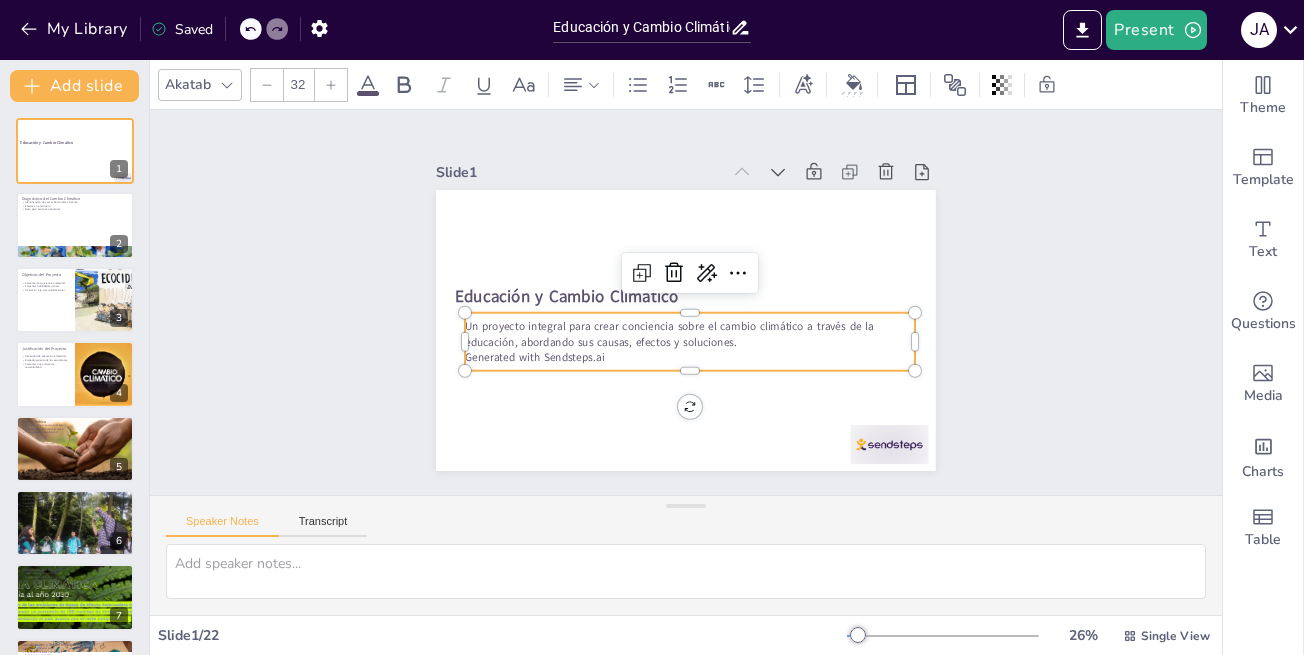 click on "Un proyecto integral para crear conciencia sobre el cambio climático a través de la educación, abordando sus causas, efectos y soluciones." at bounding box center (654, 307) 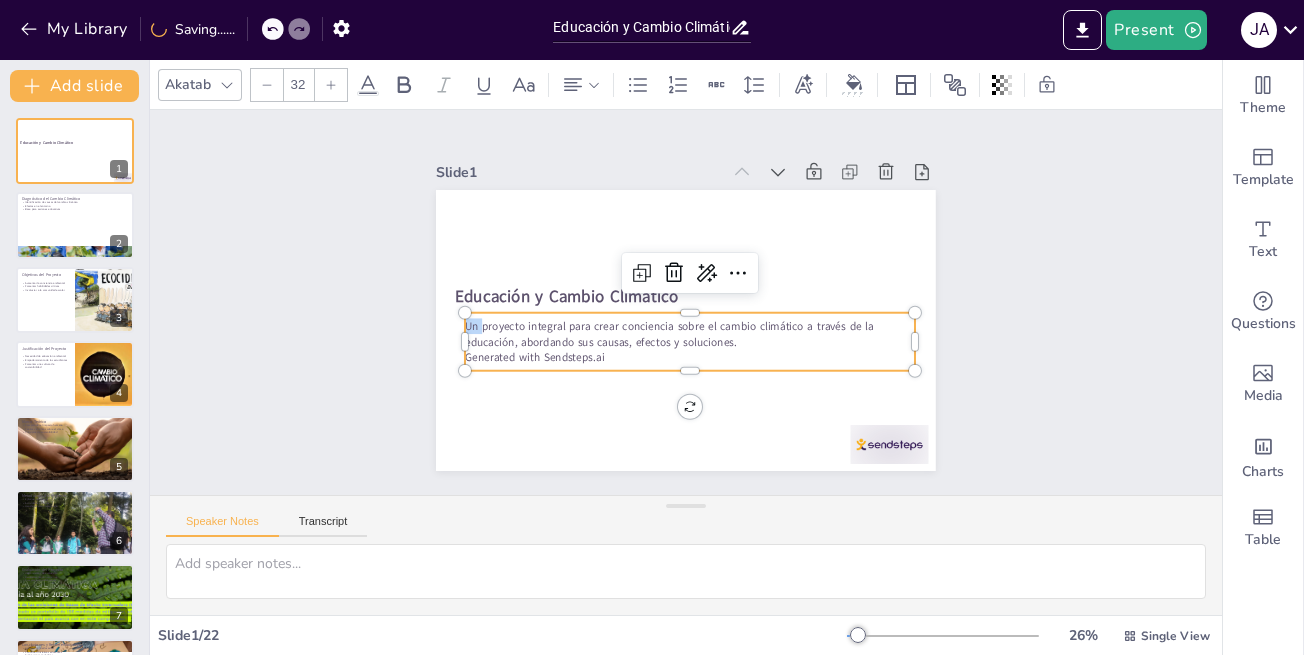 click on "Un proyecto integral para crear conciencia sobre el cambio climático a través de la educación, abordando sus causas, efectos y soluciones." at bounding box center [654, 303] 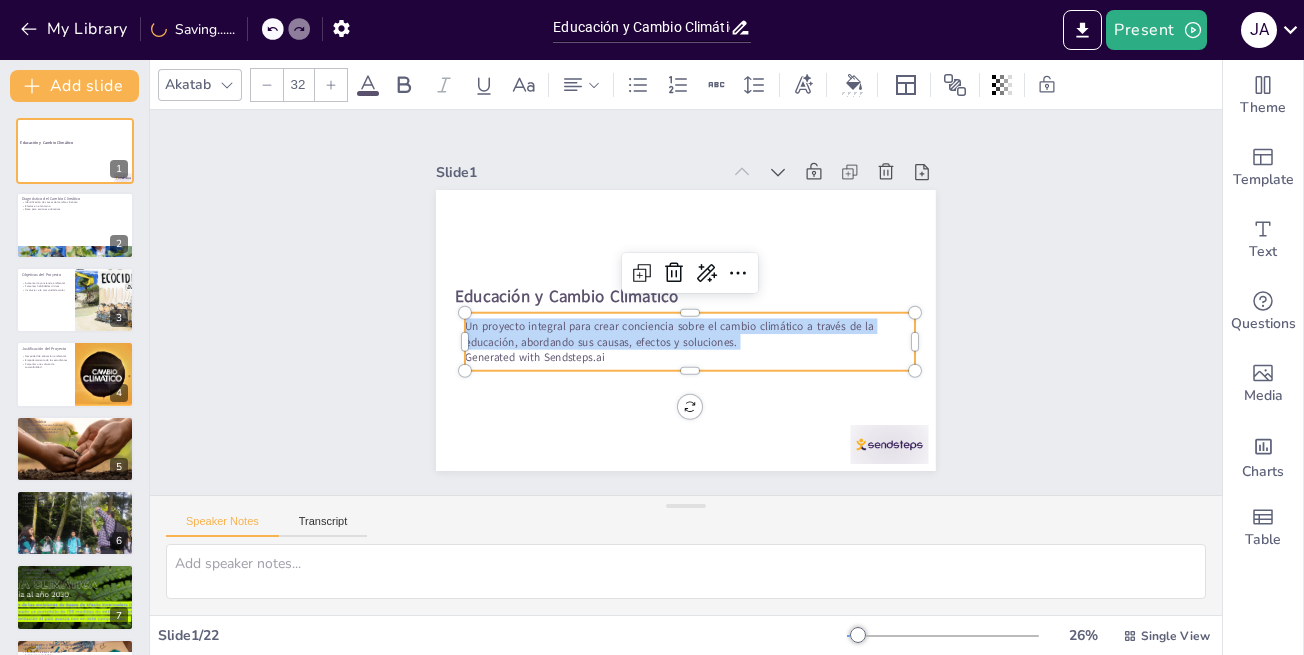 drag, startPoint x: 451, startPoint y: 316, endPoint x: 604, endPoint y: 347, distance: 156.10893 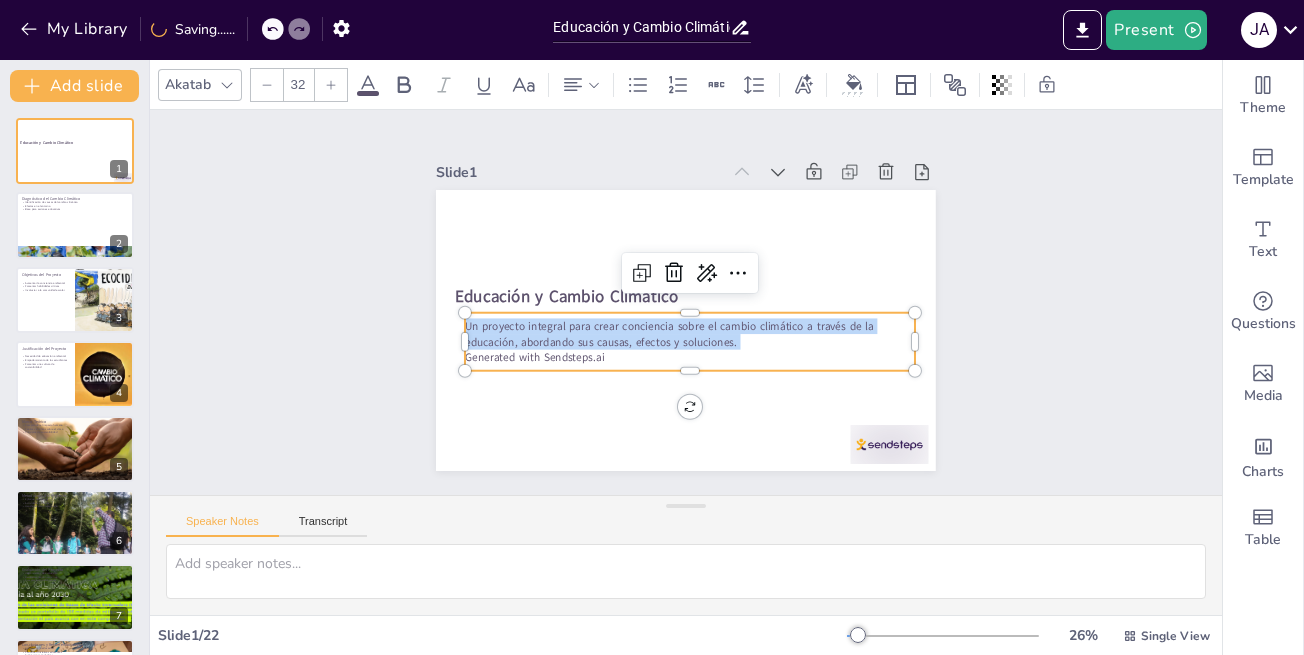 click on "Un proyecto integral para crear conciencia sobre el cambio climático a través de la educación, abordando sus causas, efectos y soluciones. Generated with Sendsteps.ai" at bounding box center (646, 298) 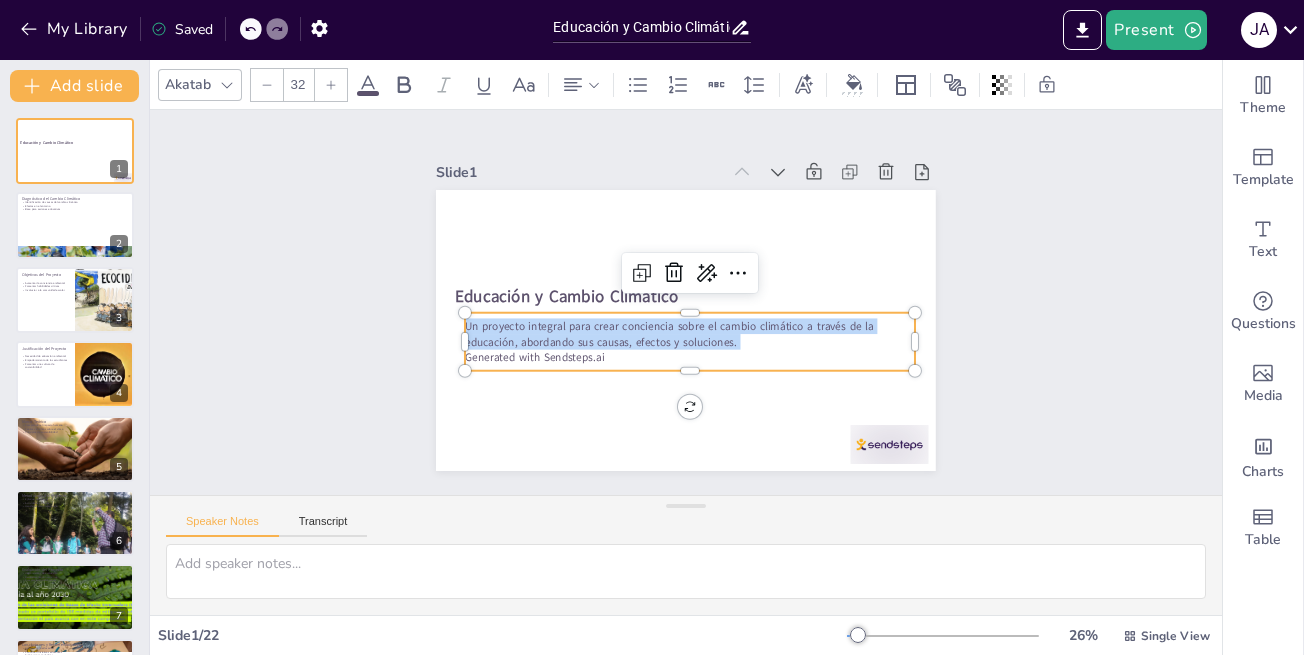 click on "Un proyecto integral para crear conciencia sobre el cambio climático a través de la educación, abordando sus causas, efectos y soluciones." at bounding box center [673, 332] 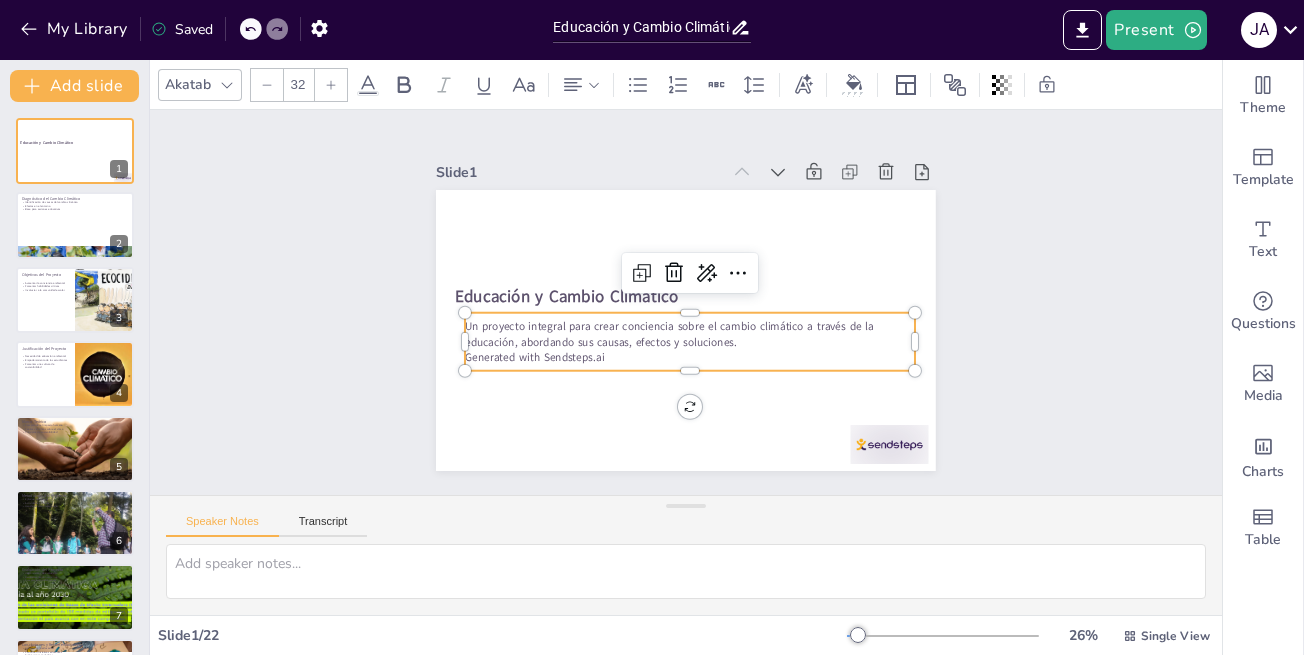 click on "Un proyecto integral para crear conciencia sobre el cambio climático a través de la educación, abordando sus causas, efectos y soluciones." at bounding box center [665, 326] 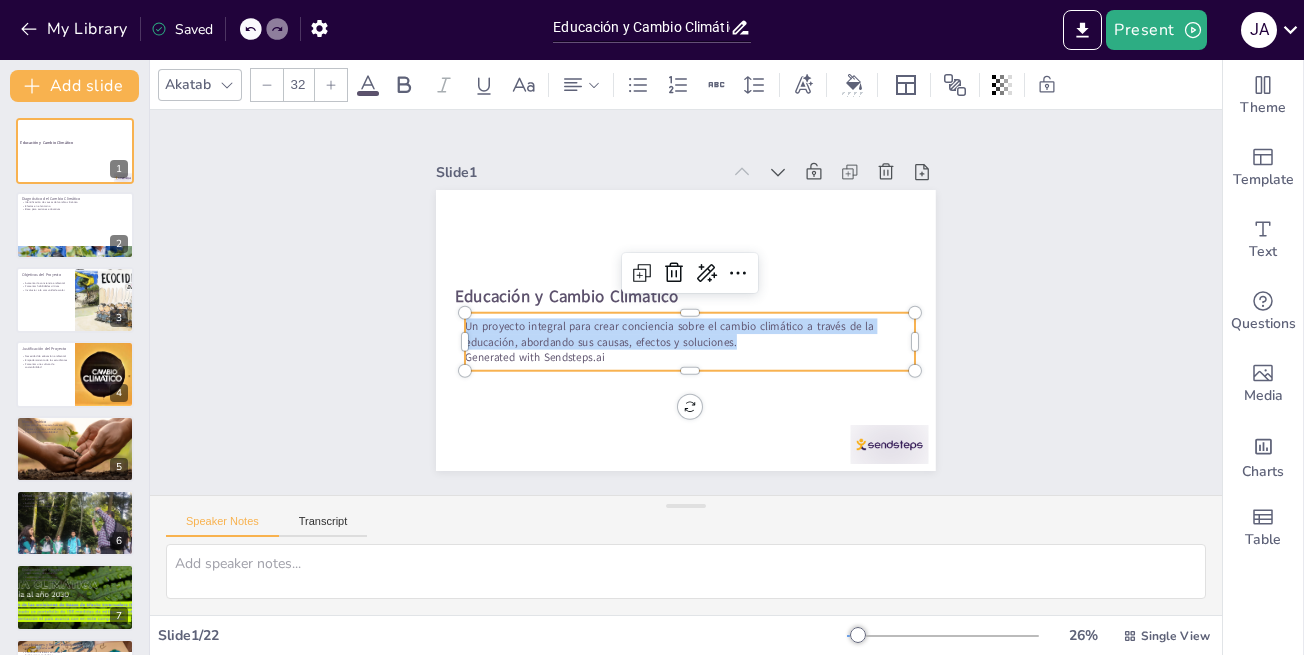drag, startPoint x: 454, startPoint y: 315, endPoint x: 721, endPoint y: 336, distance: 267.82455 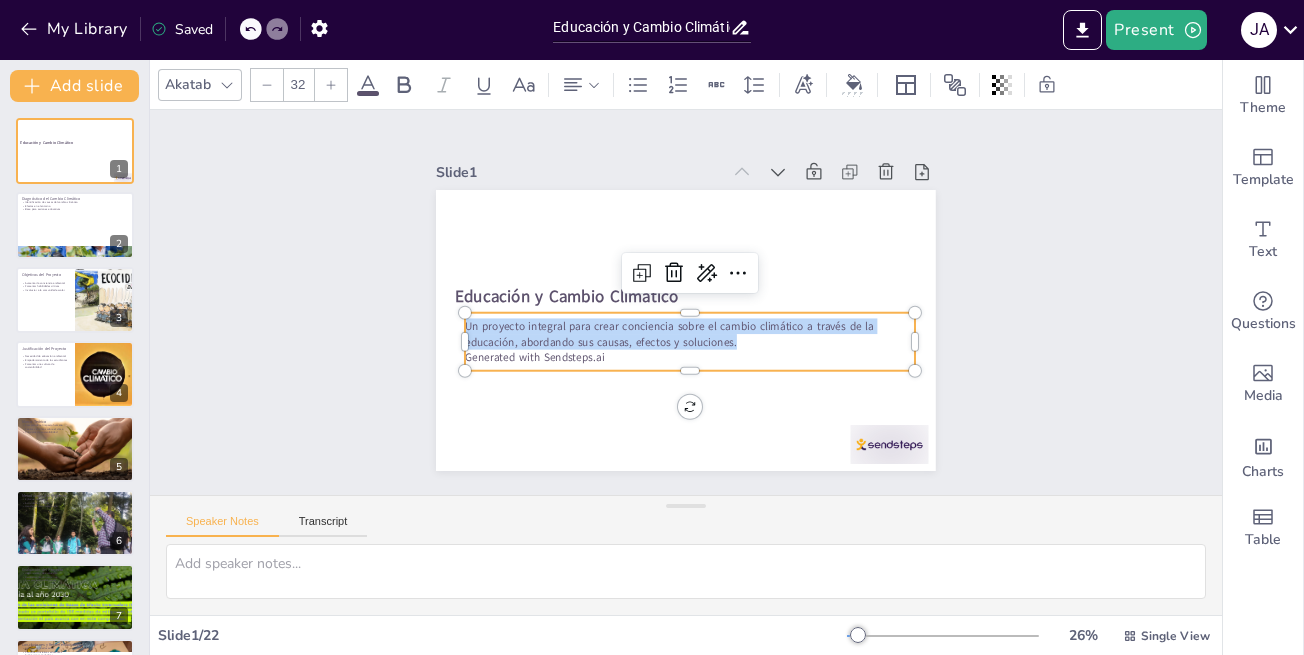 click on "Un proyecto integral para crear conciencia sobre el cambio climático a través de la educación, abordando sus causas, efectos y soluciones." at bounding box center [671, 330] 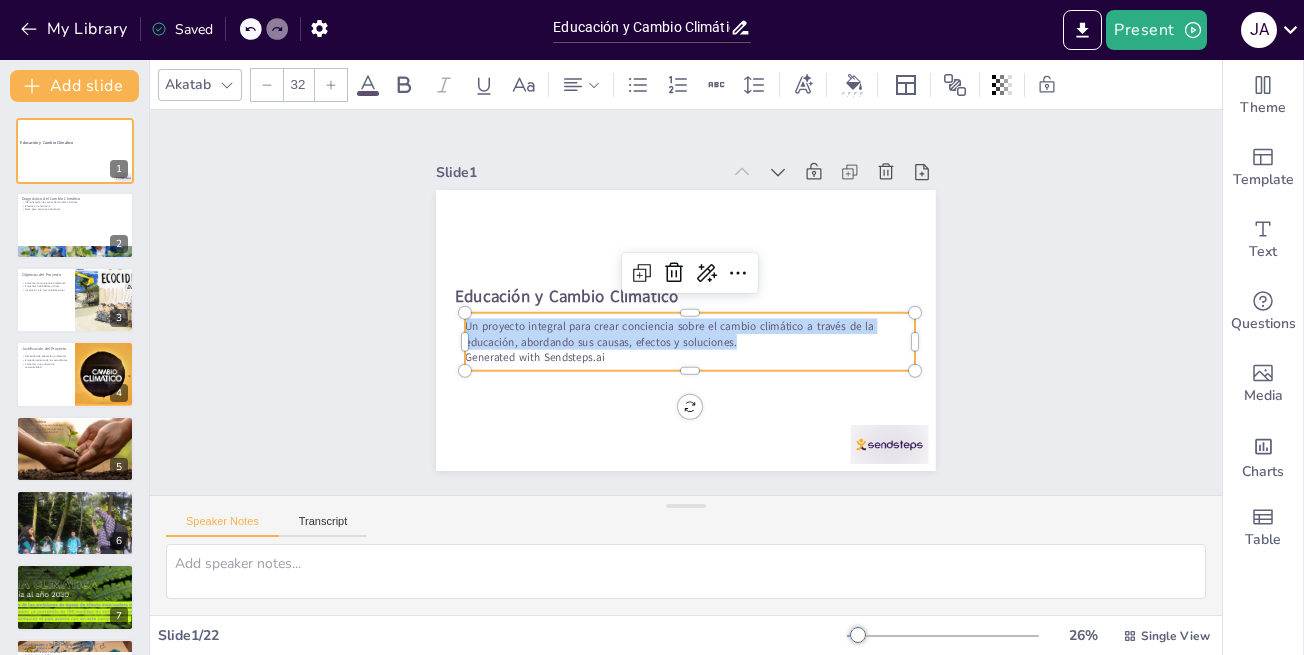 copy on "Un proyecto integral para crear conciencia sobre el cambio climático a través de la educación, abordando sus causas, efectos y soluciones." 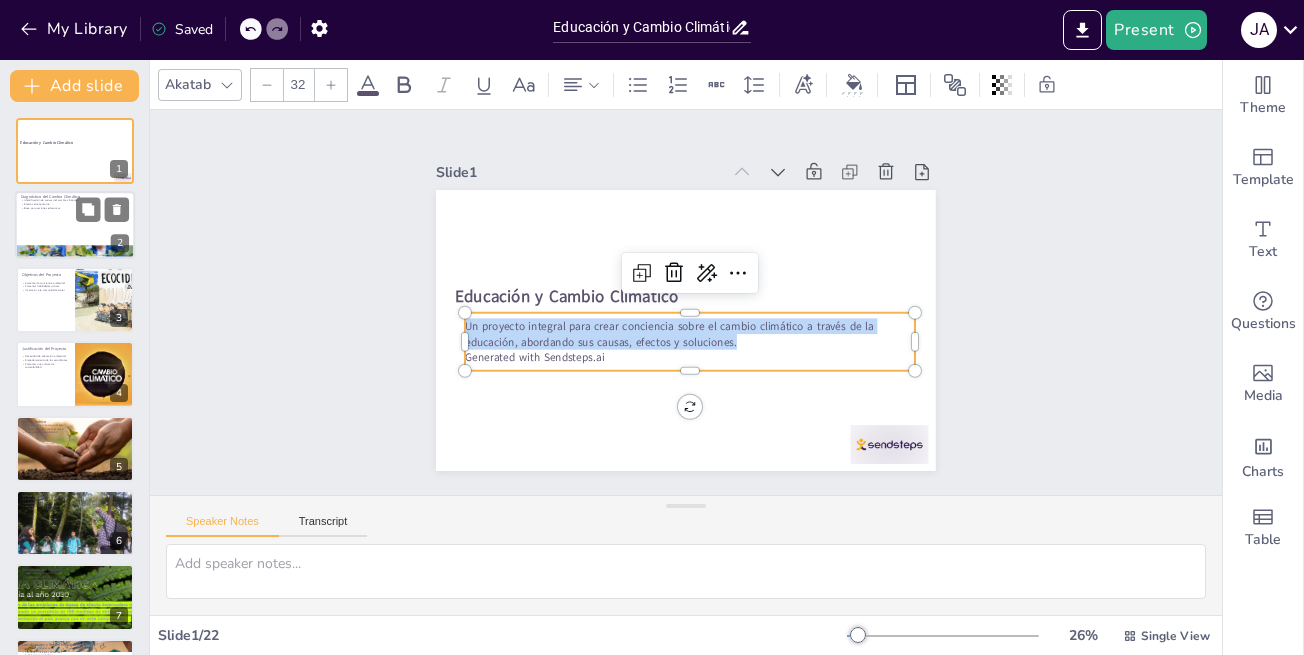 click at bounding box center [75, 226] 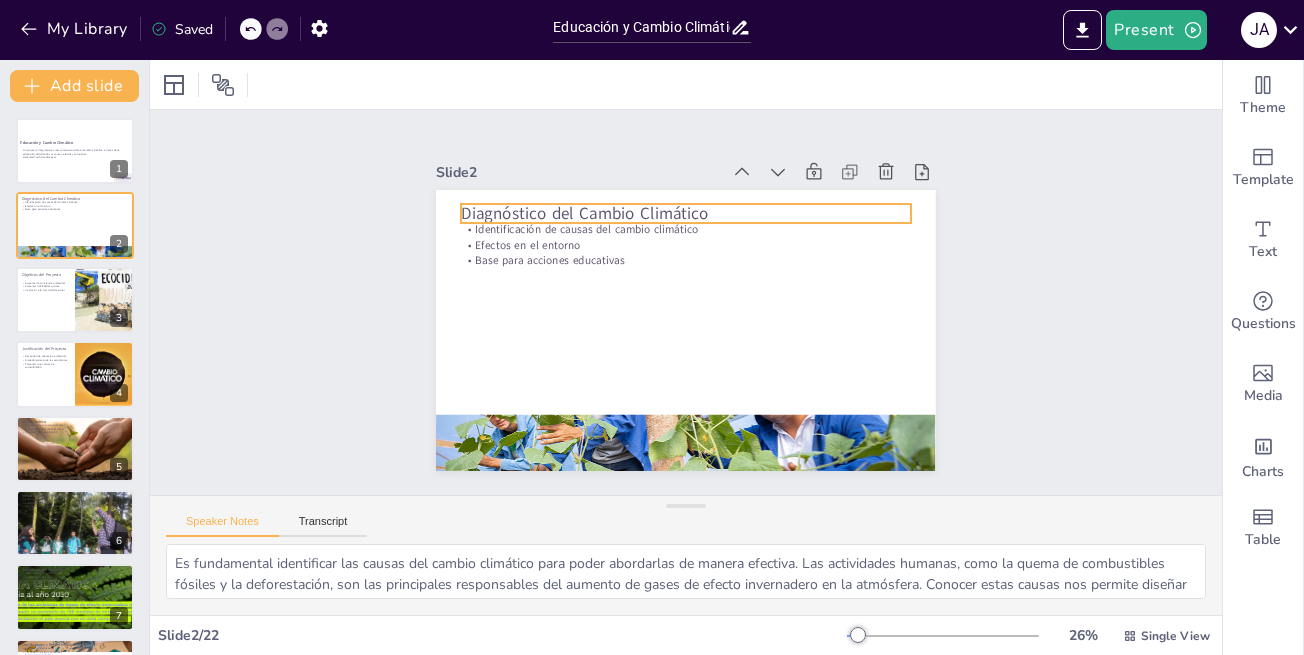 click on "Diagnóstico del Cambio Climático" at bounding box center [775, 312] 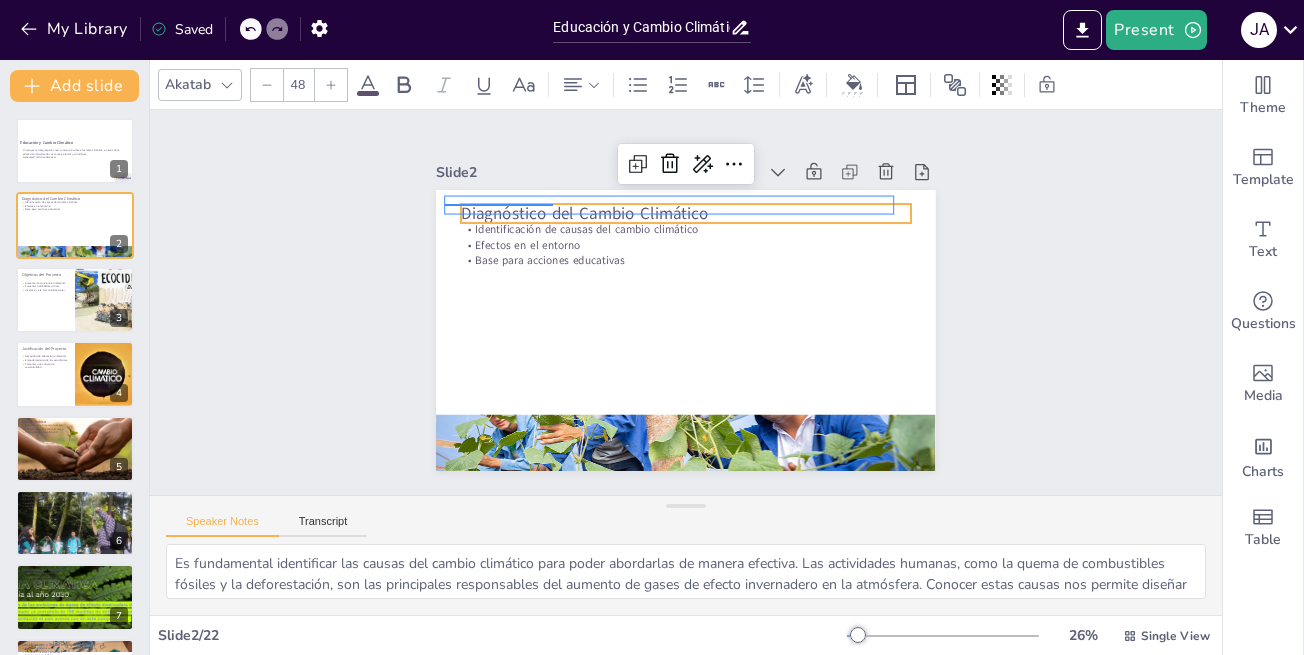 drag, startPoint x: 445, startPoint y: 204, endPoint x: 554, endPoint y: 206, distance: 109.01835 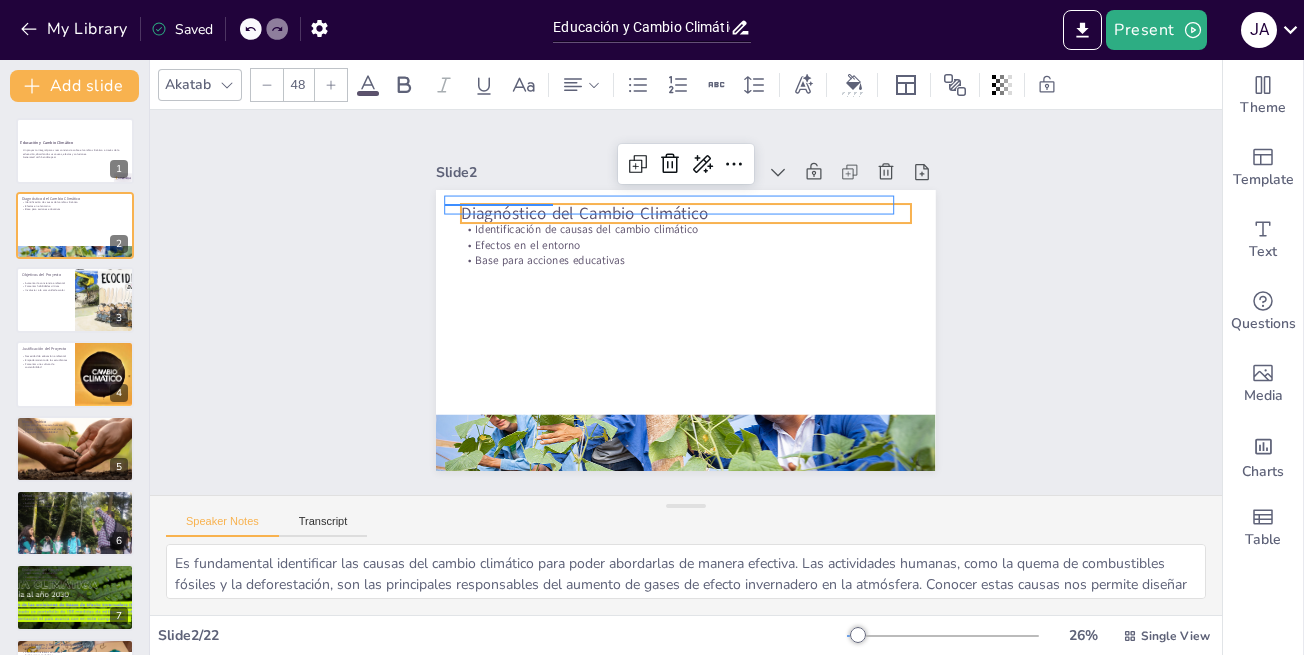 click on "Diagnóstico del Cambio Climático" at bounding box center (604, 339) 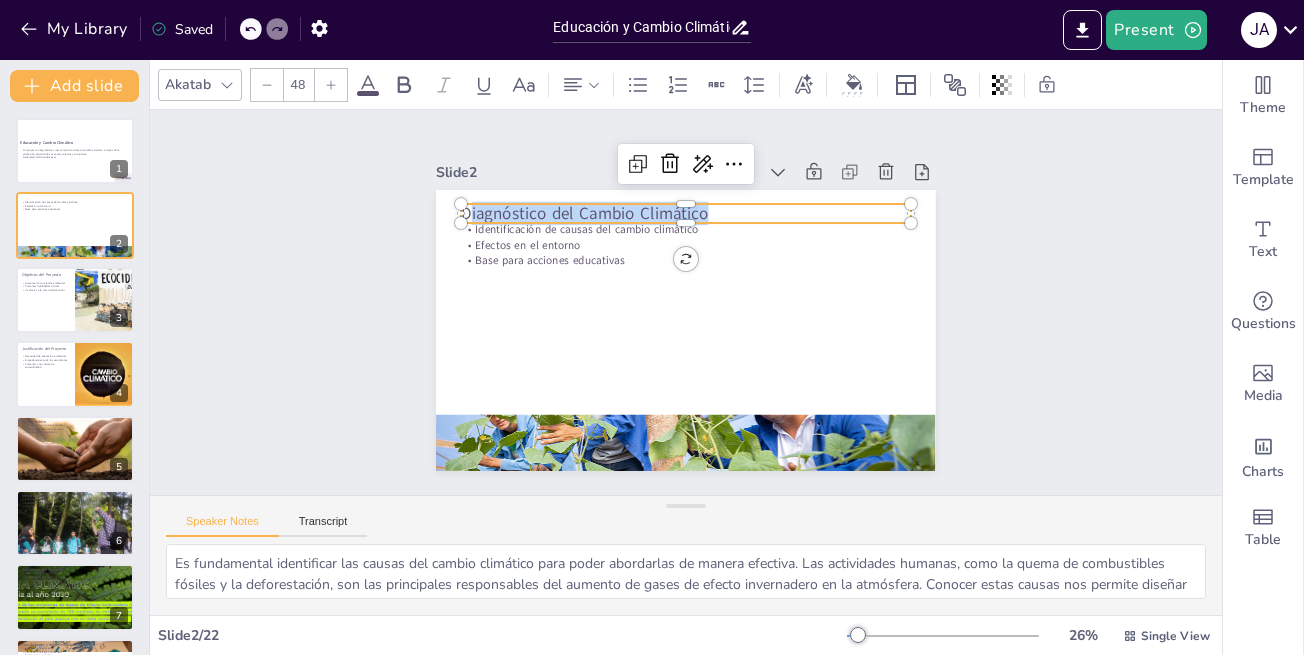 drag, startPoint x: 694, startPoint y: 208, endPoint x: 452, endPoint y: 199, distance: 242.1673 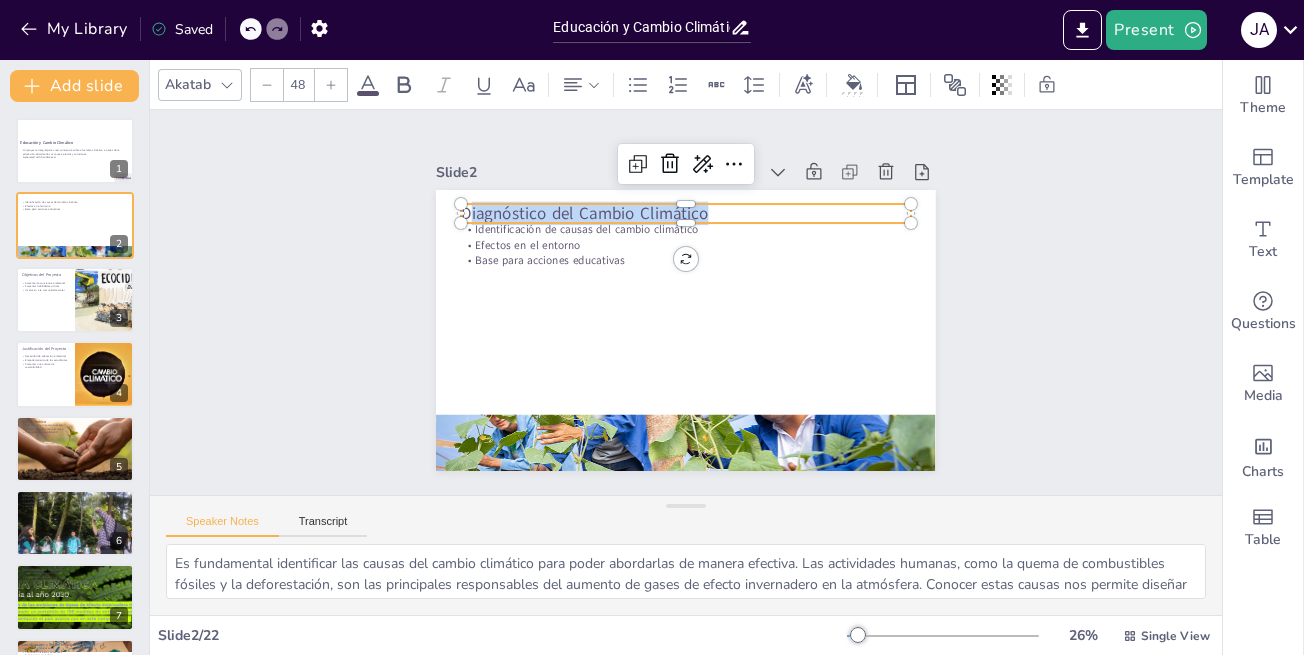 click on "Identificación de causas del cambio climático Efectos en el entorno Base para acciones educativas Diagnóstico del Cambio Climático" at bounding box center [660, 314] 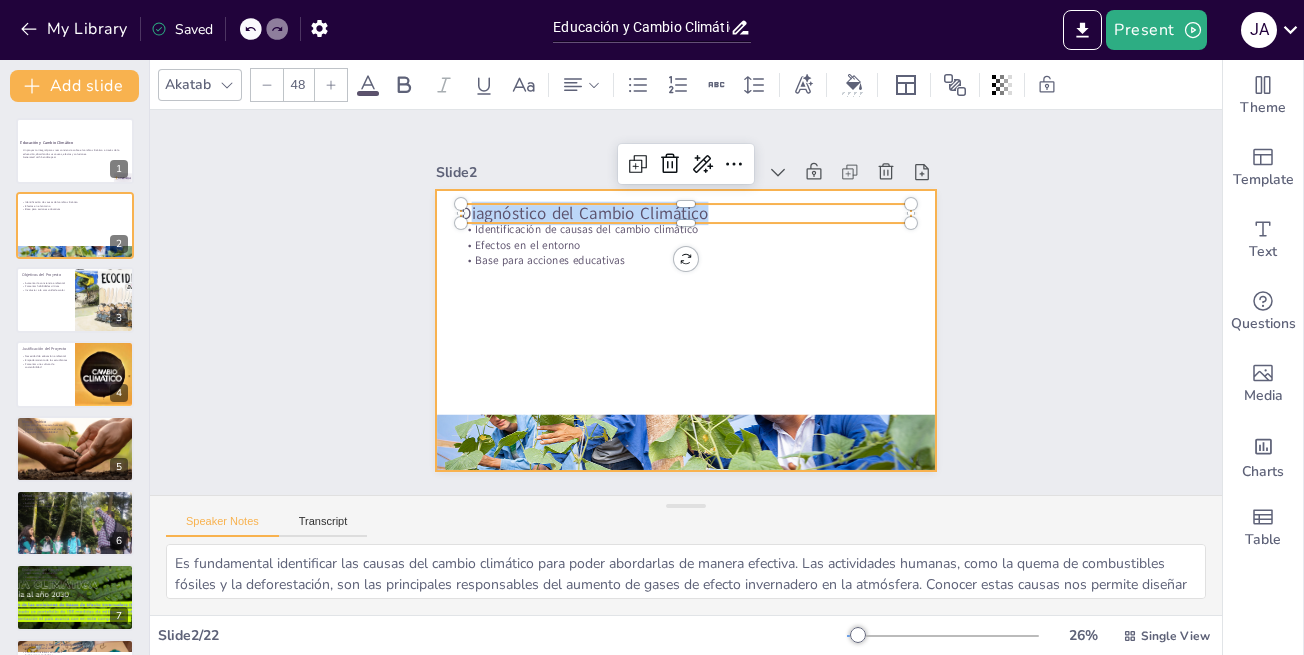 drag, startPoint x: 675, startPoint y: 207, endPoint x: 448, endPoint y: 192, distance: 227.49506 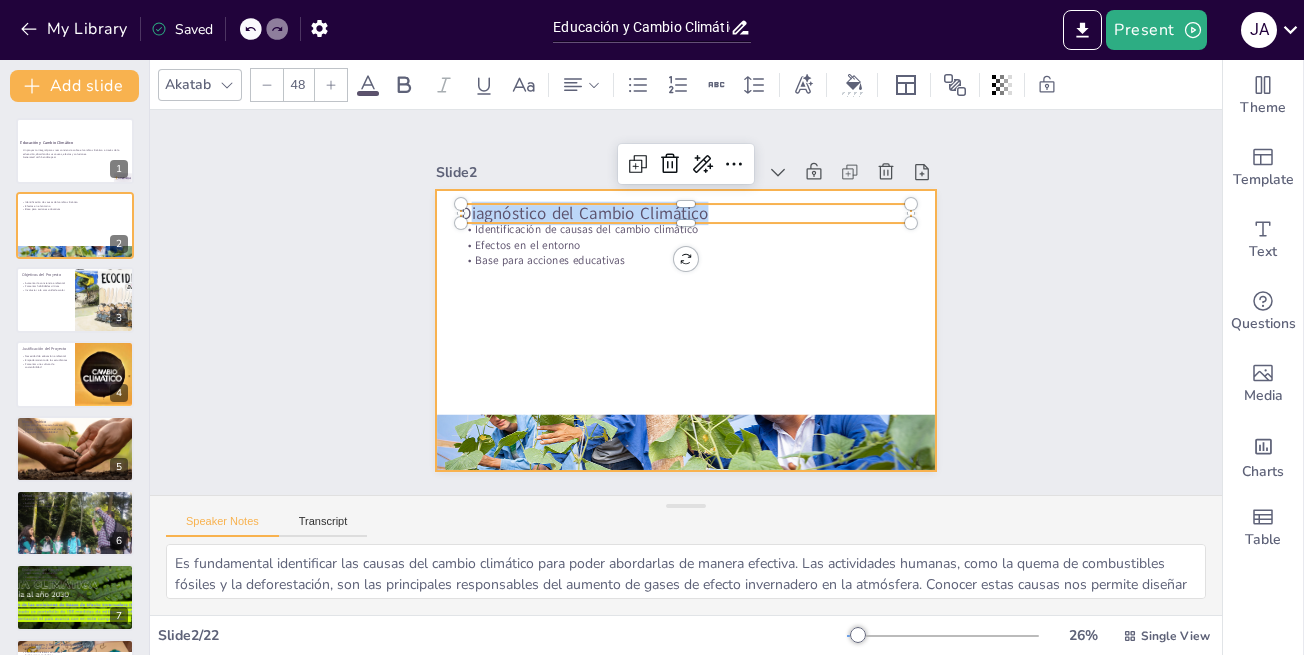 click on "Identificación de causas del cambio climático Efectos en el entorno Base para acciones educativas Diagnóstico del Cambio Climático" at bounding box center (659, 294) 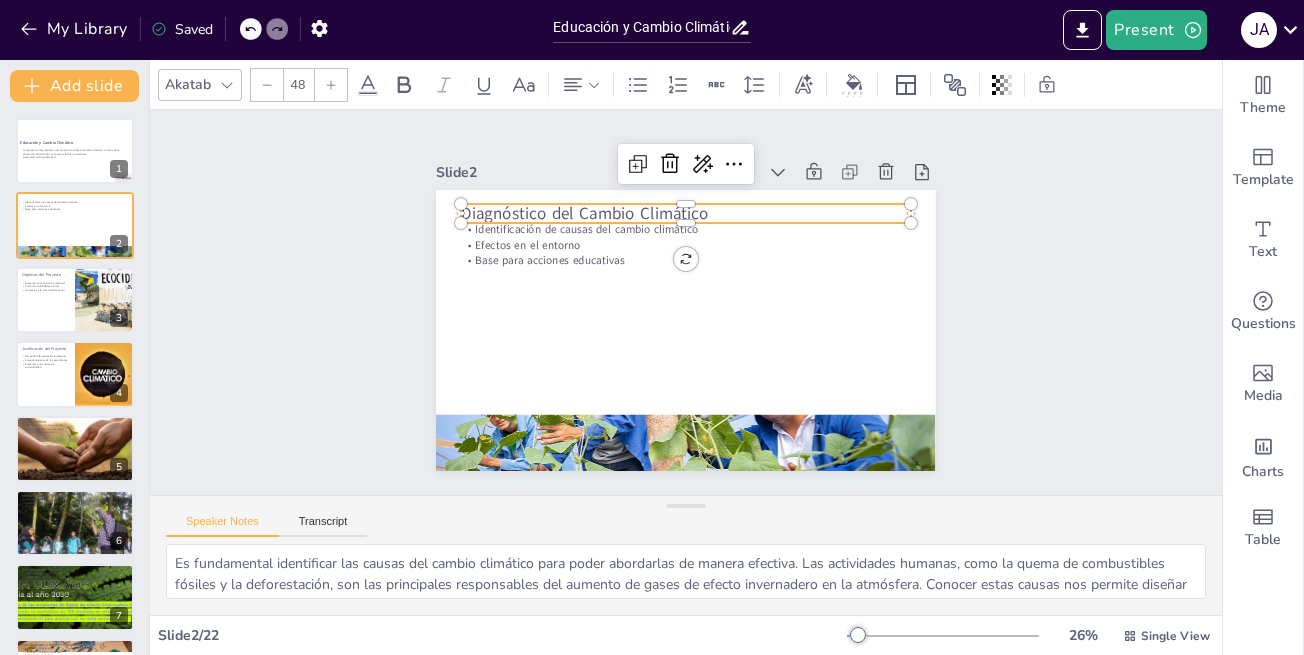 click on "Diagnóstico del Cambio Climático" at bounding box center [730, 225] 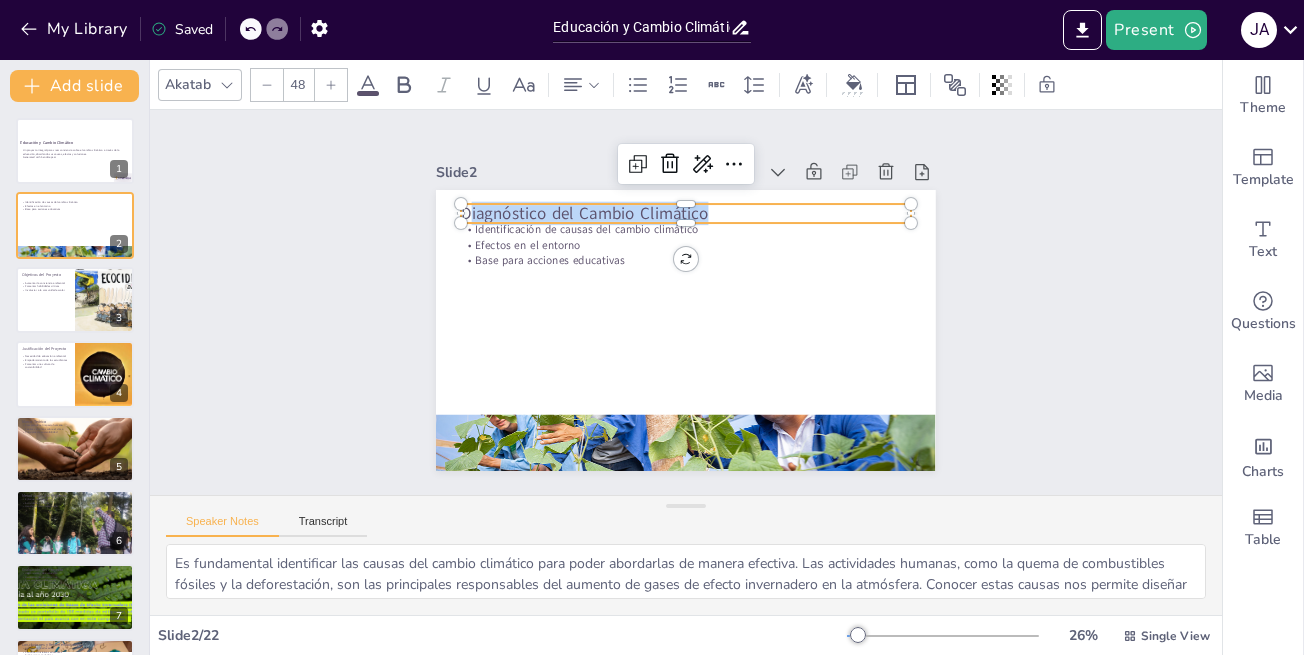 drag, startPoint x: 452, startPoint y: 206, endPoint x: 703, endPoint y: 214, distance: 251.12746 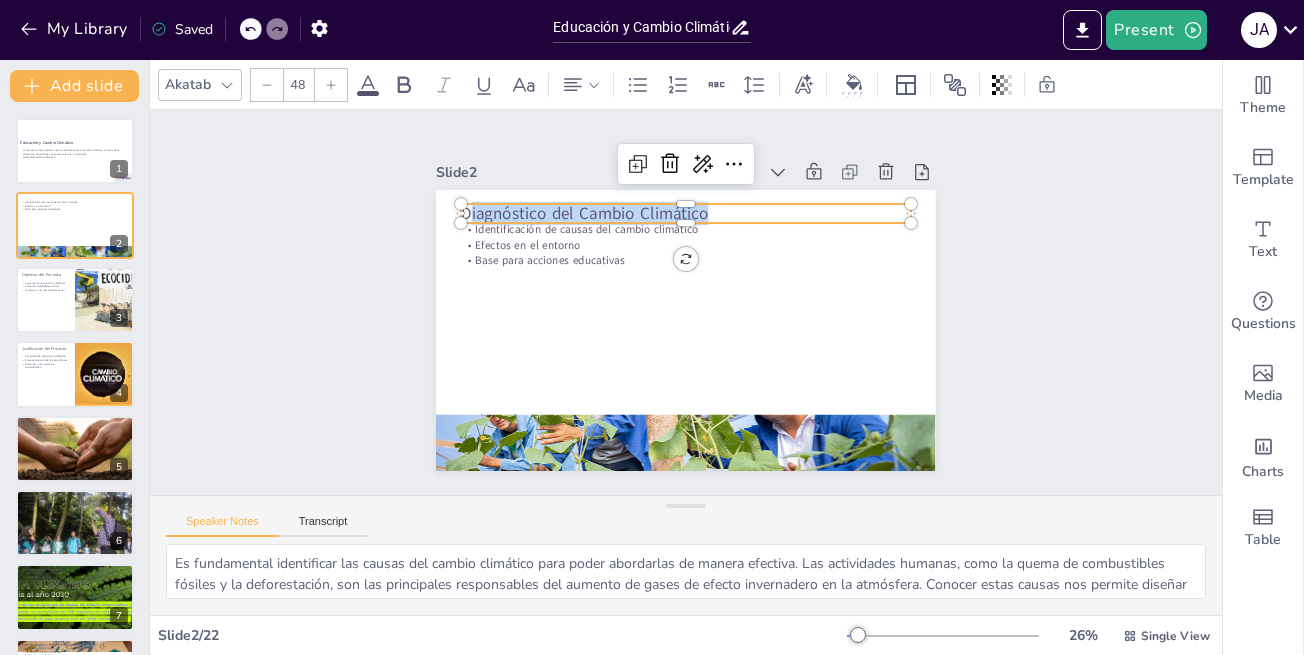 click on "Diagnóstico del Cambio Climático" at bounding box center (775, 312) 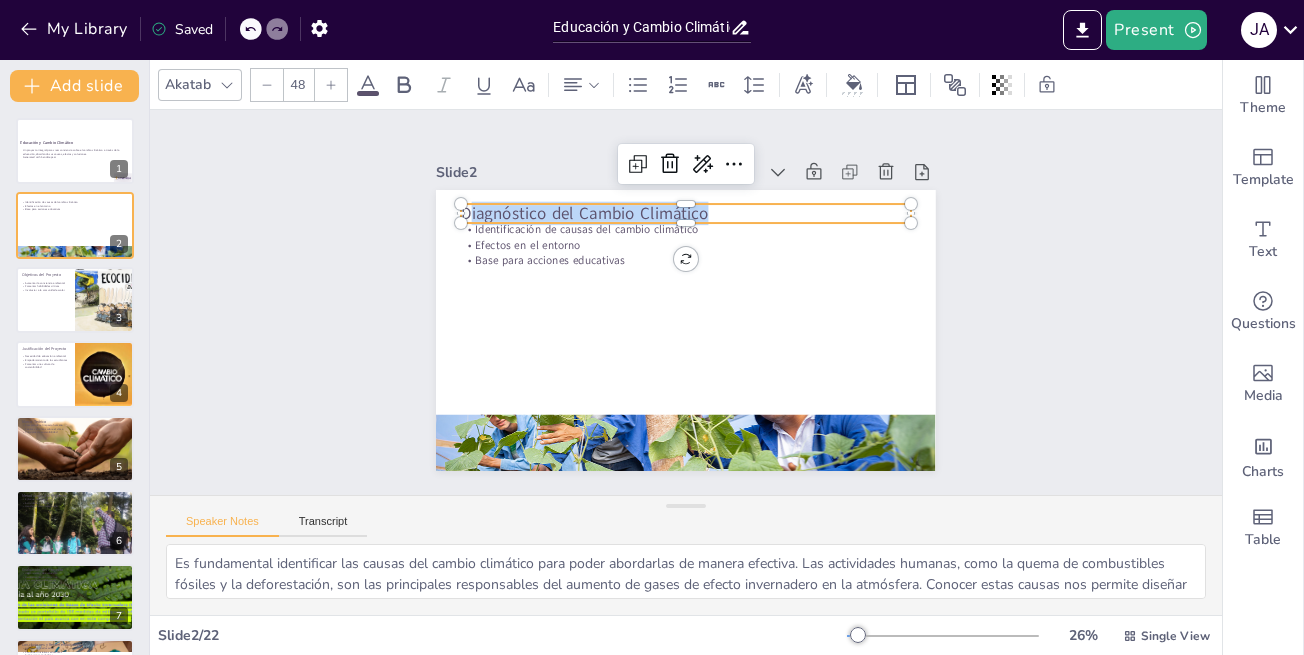 copy on "iagnóstico del Cambio Climático" 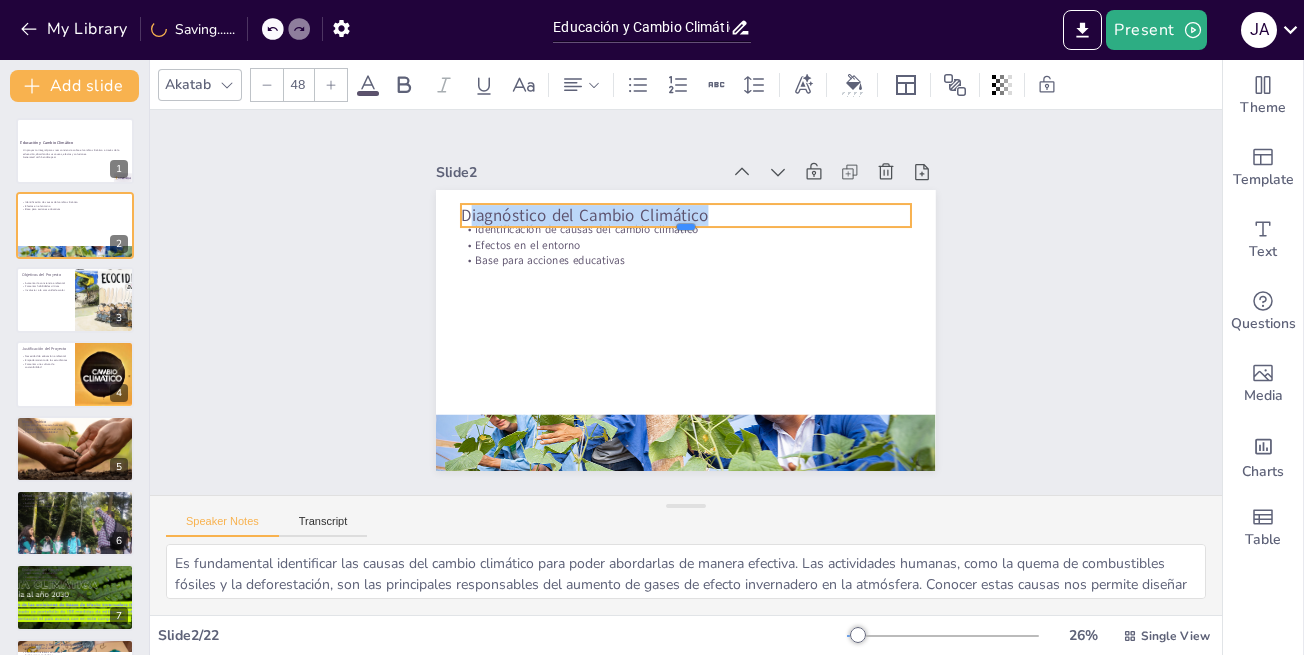 drag, startPoint x: 464, startPoint y: 224, endPoint x: 547, endPoint y: 201, distance: 86.127815 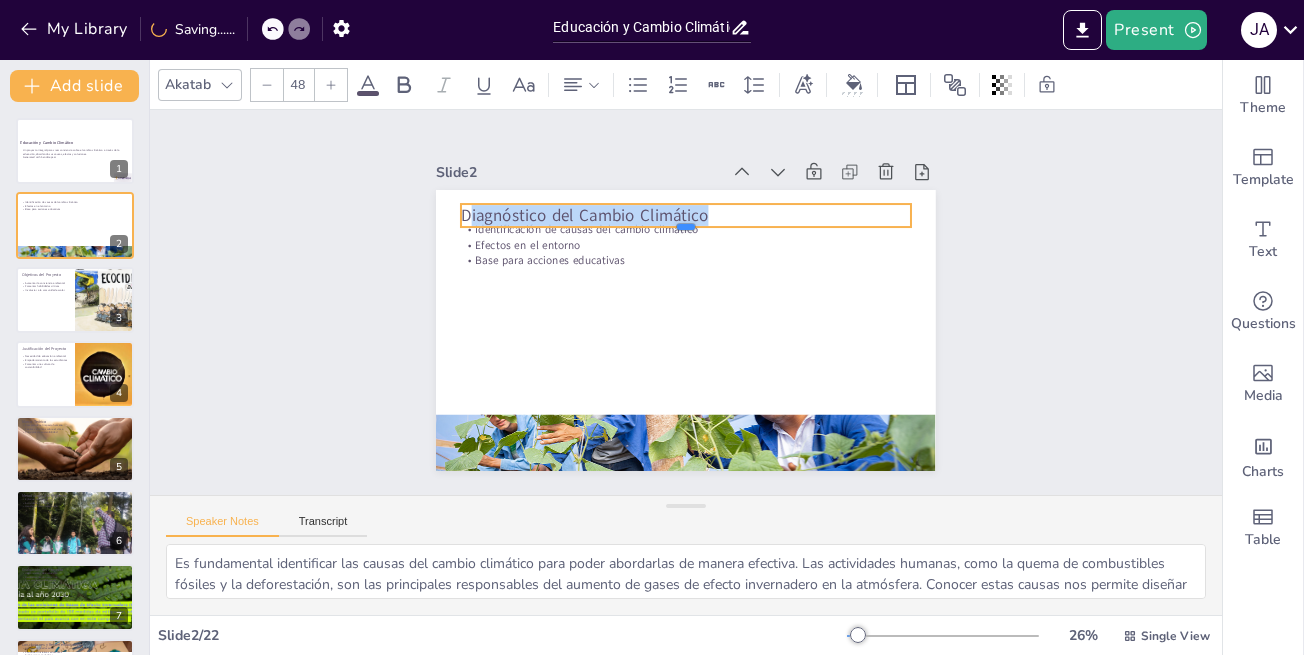 click on "Identificación de causas del cambio climático Efectos en el entorno Base para acciones educativas Diagnóstico del Cambio Climático" at bounding box center (661, 316) 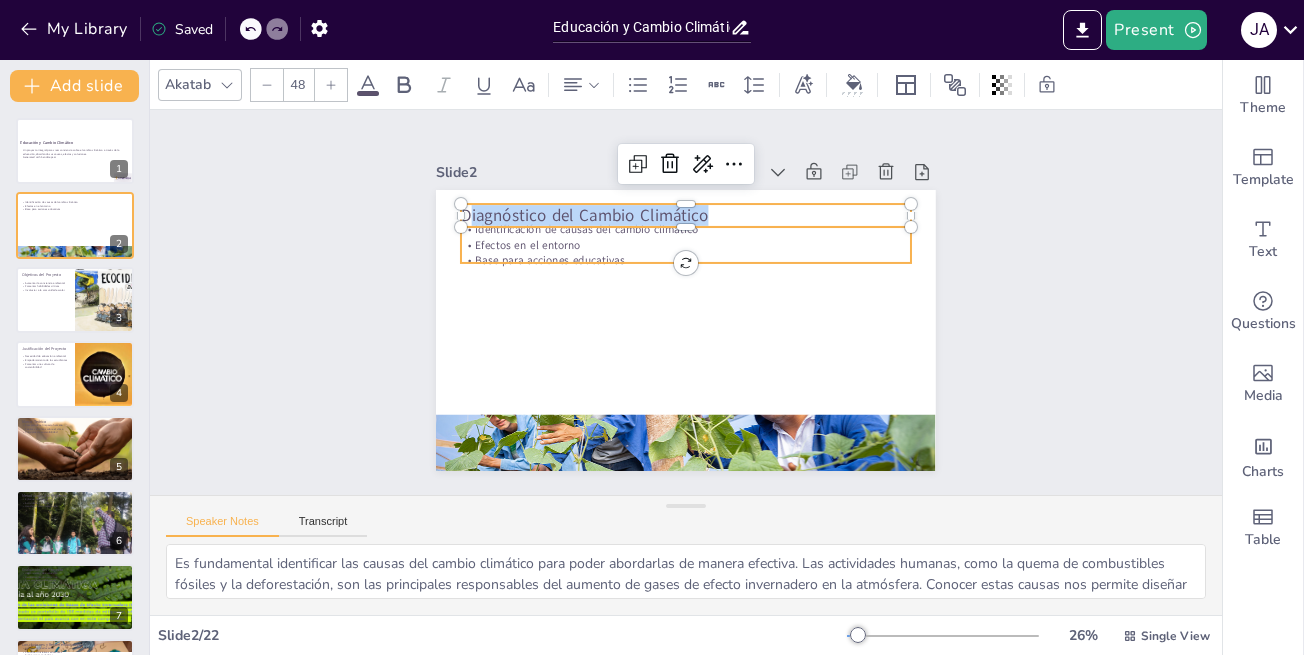 click on "Base para acciones educativas" at bounding box center (681, 260) 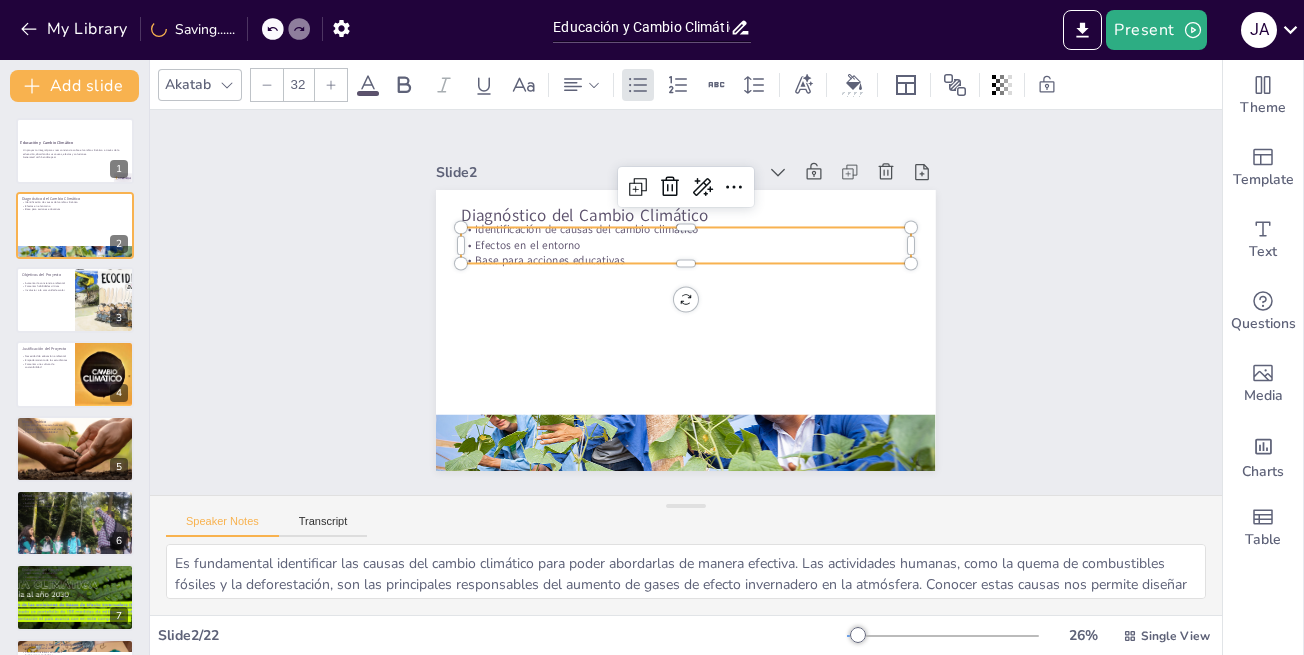click on "Identificación de causas del cambio climático" at bounding box center [722, 239] 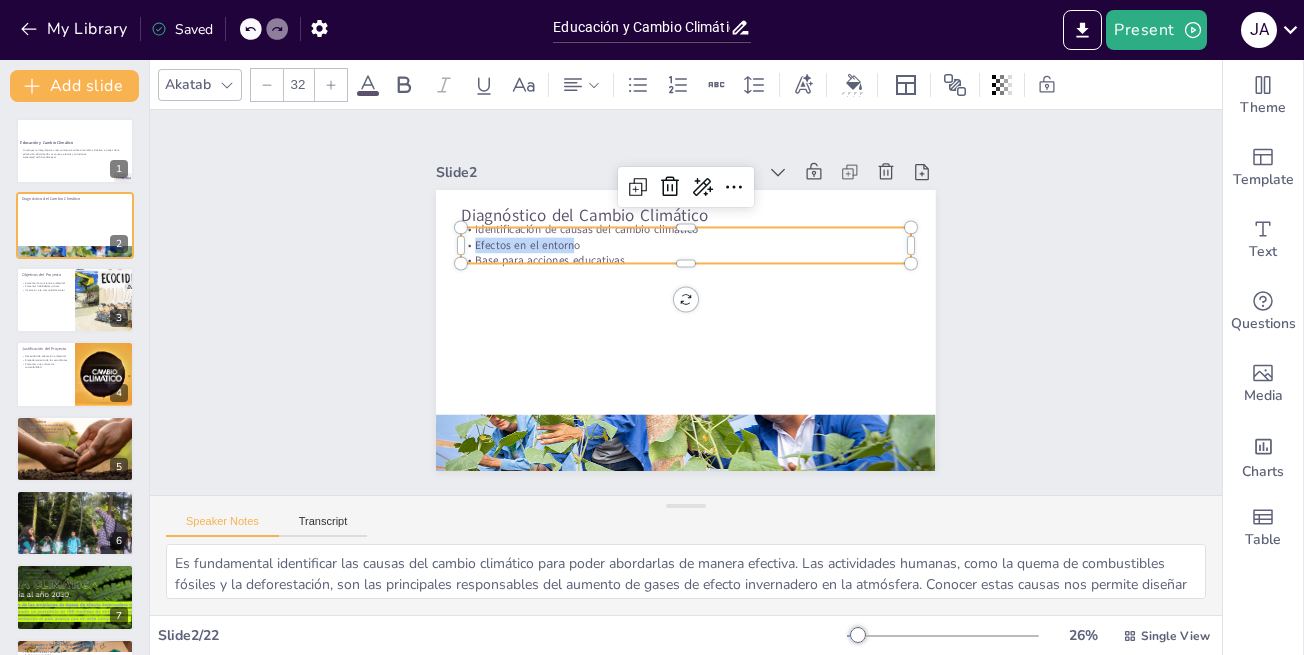 drag, startPoint x: 558, startPoint y: 236, endPoint x: 459, endPoint y: 239, distance: 99.04544 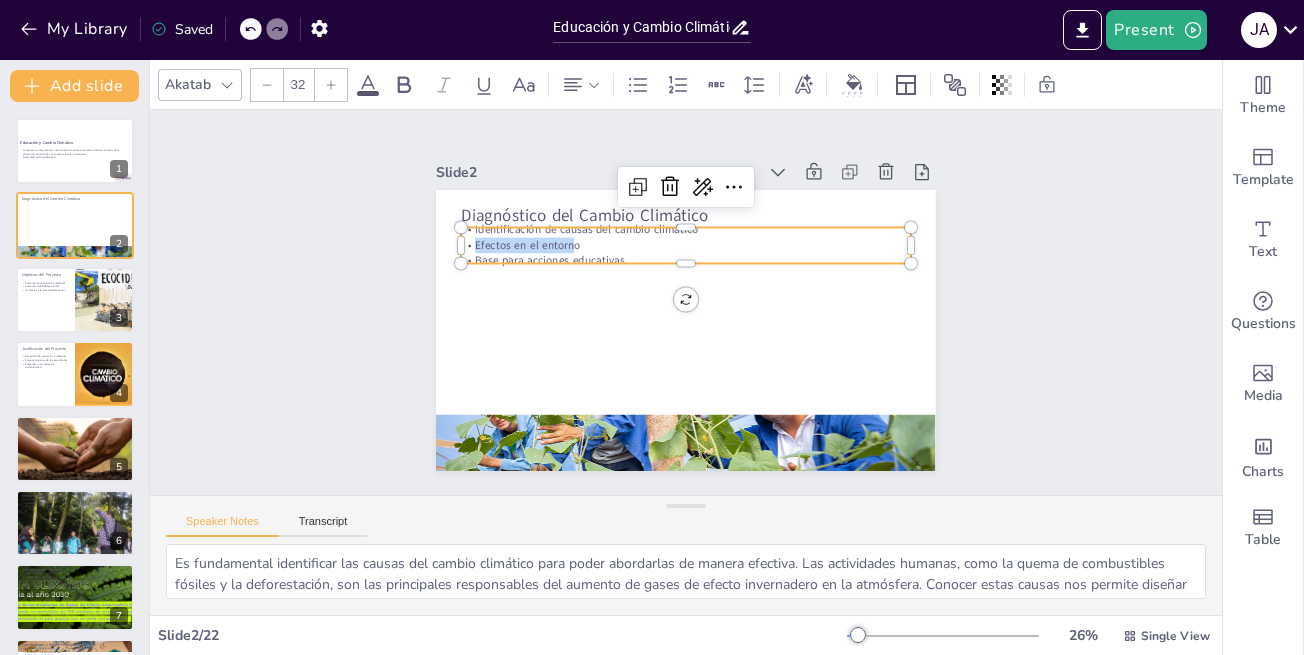 click on "Efectos en el entorno" at bounding box center (719, 348) 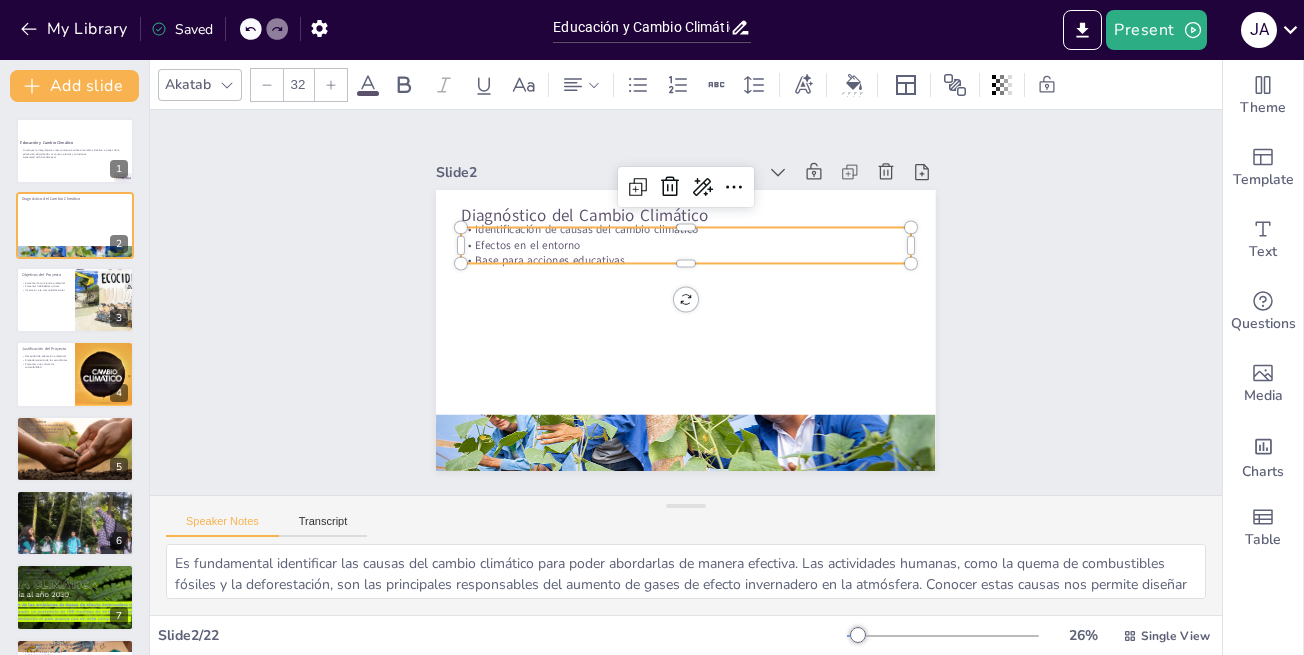 click on "Identificación de causas del cambio climático" at bounding box center (627, 259) 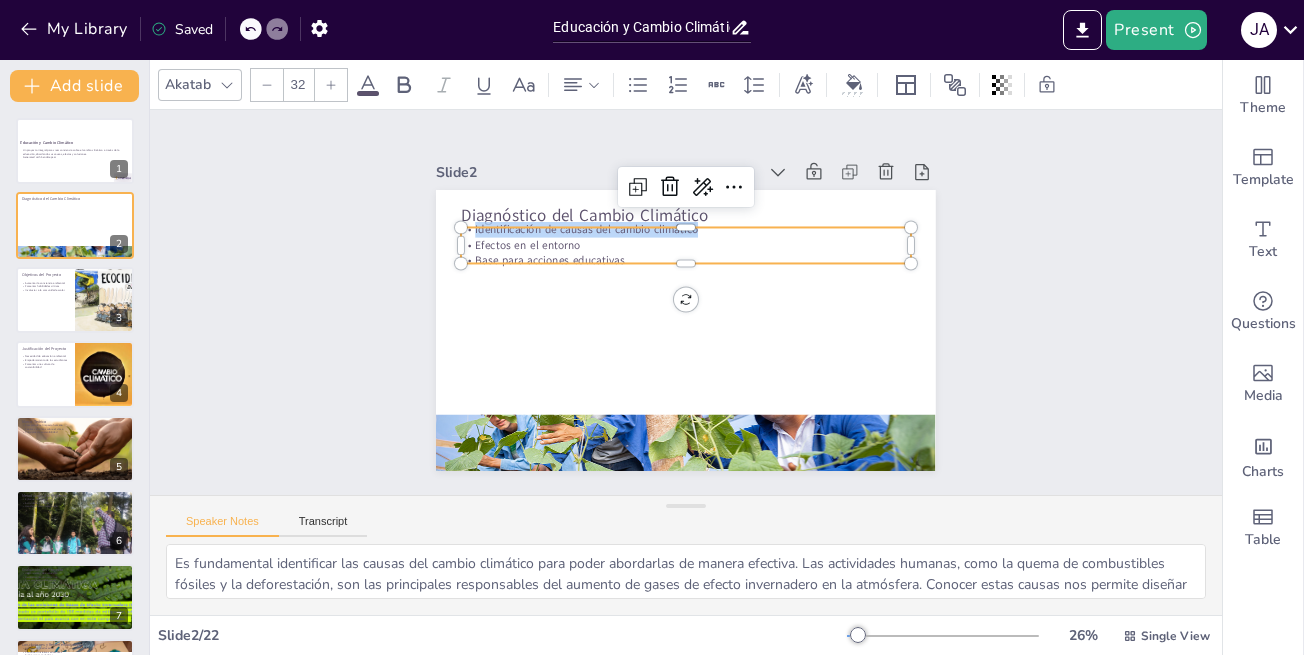 drag, startPoint x: 457, startPoint y: 224, endPoint x: 540, endPoint y: 251, distance: 87.28116 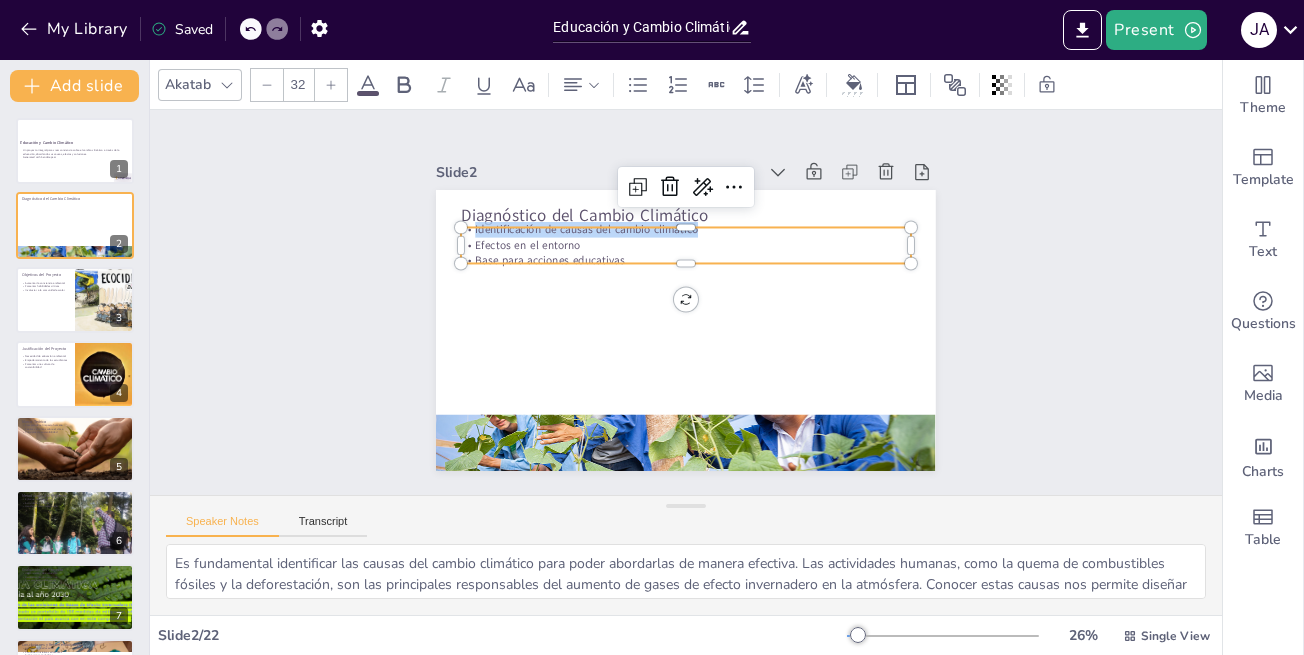 click on "Identificación de causas del cambio climático Efectos en el entorno Base para acciones educativas" at bounding box center (740, 285) 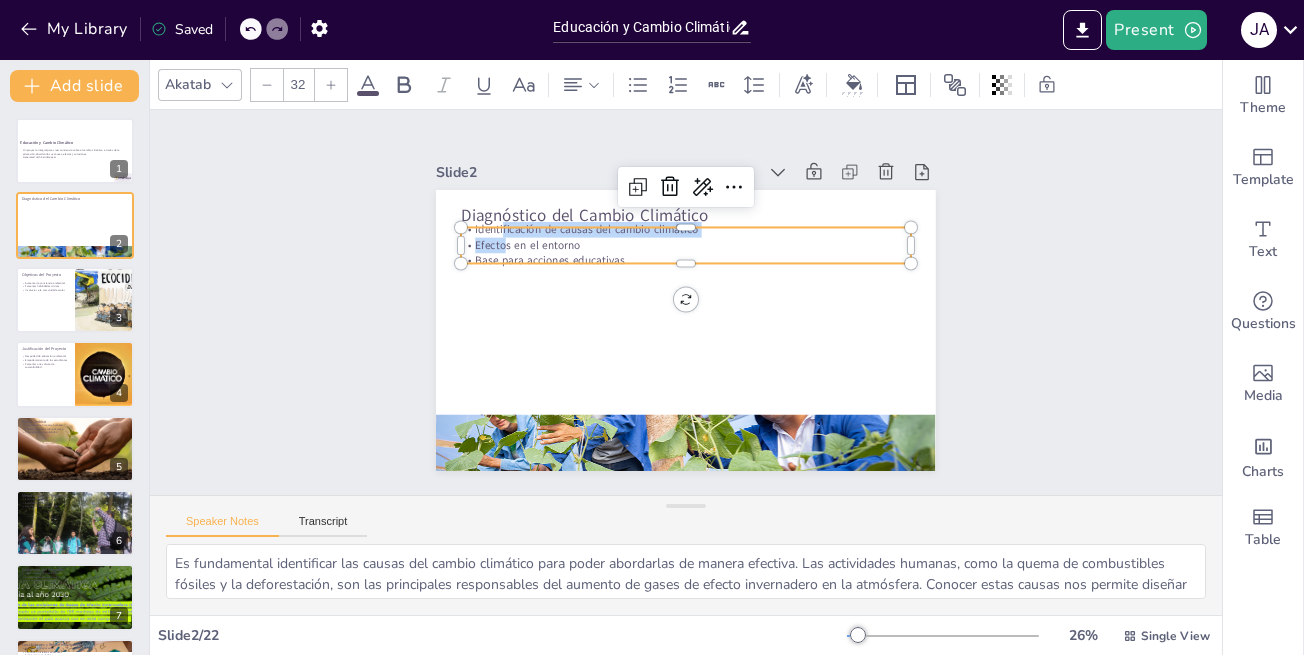 click on "Identificación de causas del cambio climático Efectos en el entorno Base para acciones educativas" at bounding box center (644, 340) 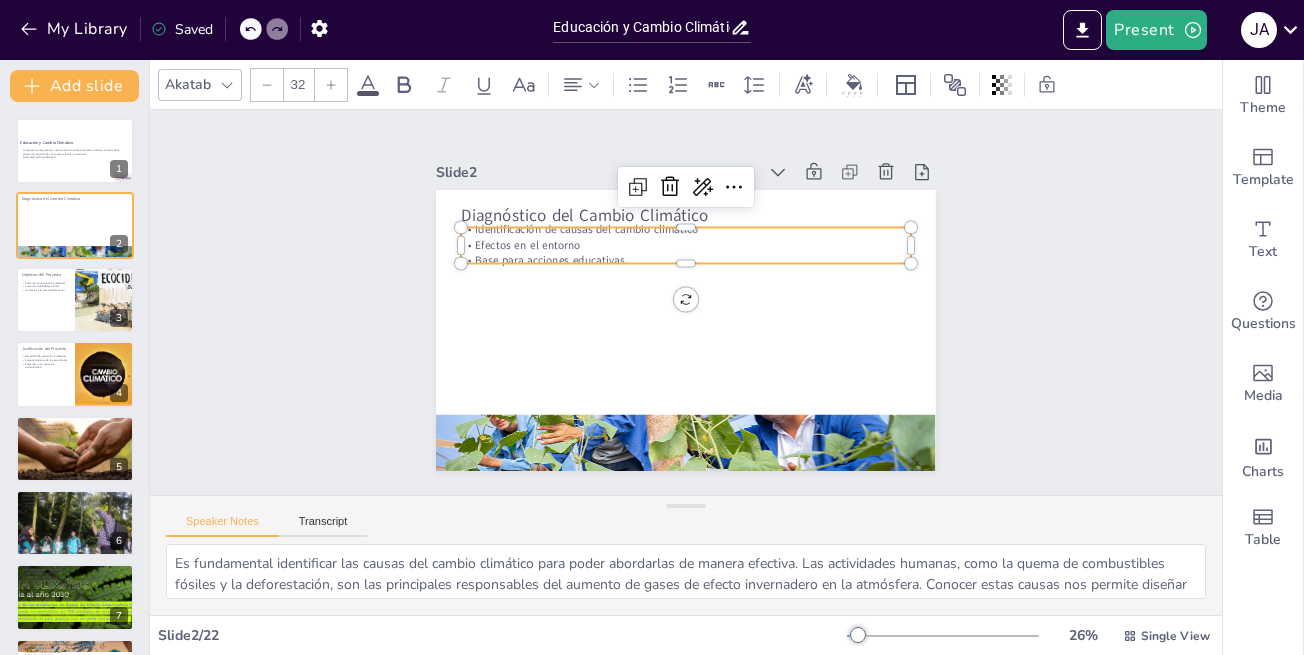 click on "Identificación de causas del cambio climático" at bounding box center [686, 230] 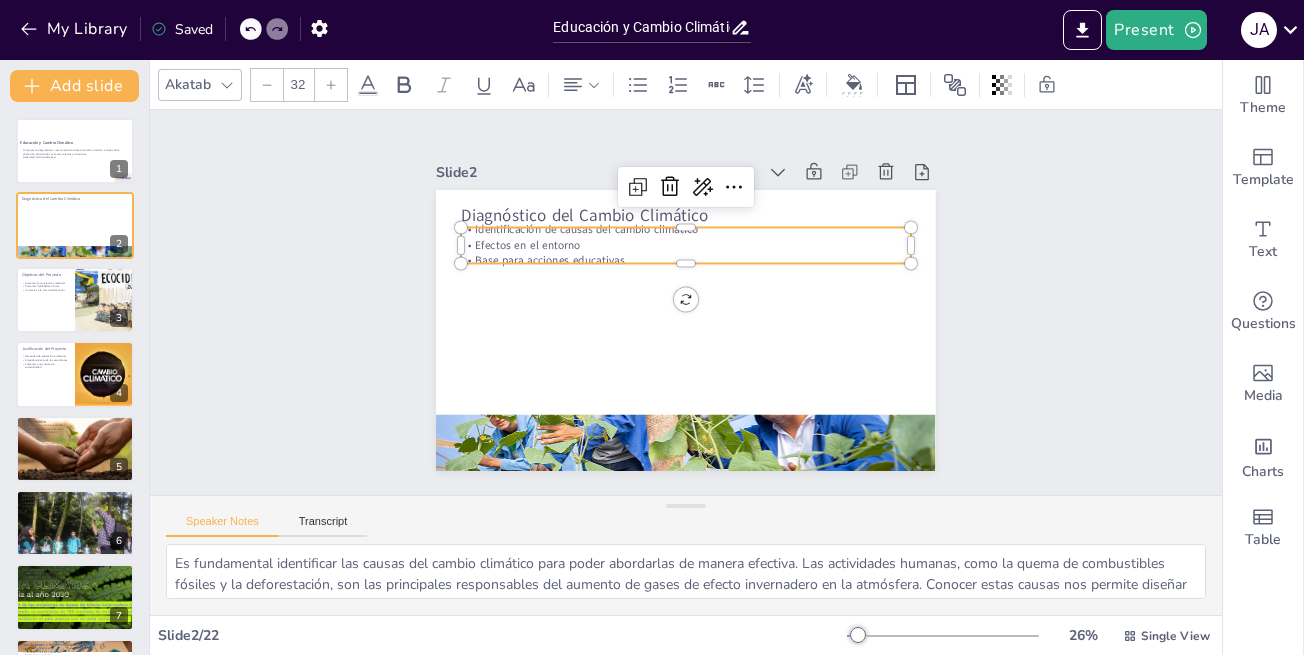 click on "Identificación de causas del cambio climático" at bounding box center (632, 254) 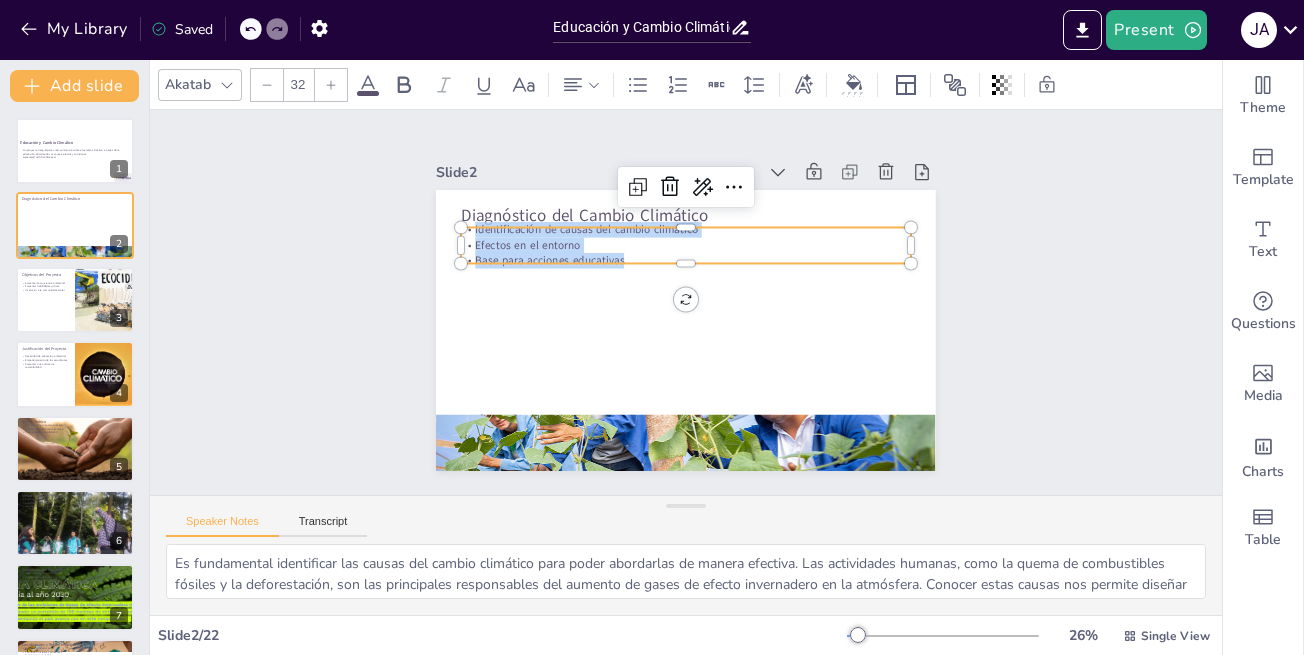 drag, startPoint x: 459, startPoint y: 226, endPoint x: 604, endPoint y: 257, distance: 148.27676 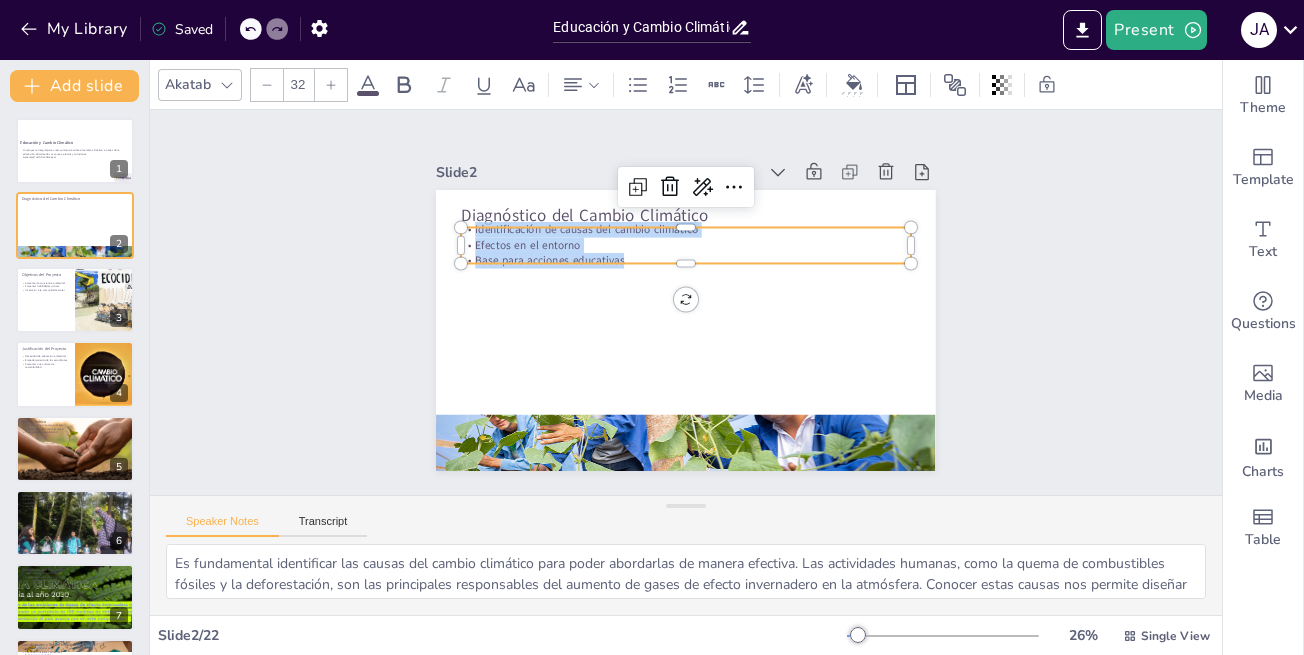click on "Diagnóstico del Cambio Climático Identificación de causas del cambio climático Efectos en el entorno Base para acciones educativas" at bounding box center (706, 283) 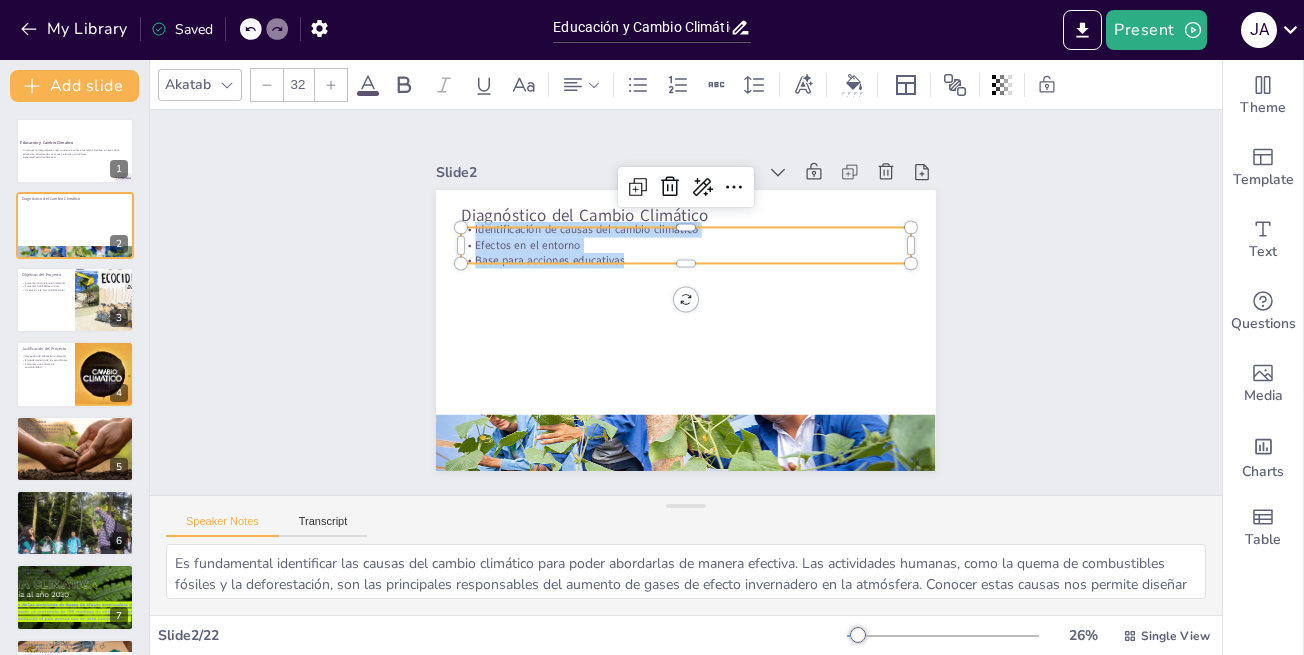 copy on "Identificación de causas del cambio climático Efectos en el entorno Base para acciones educativas" 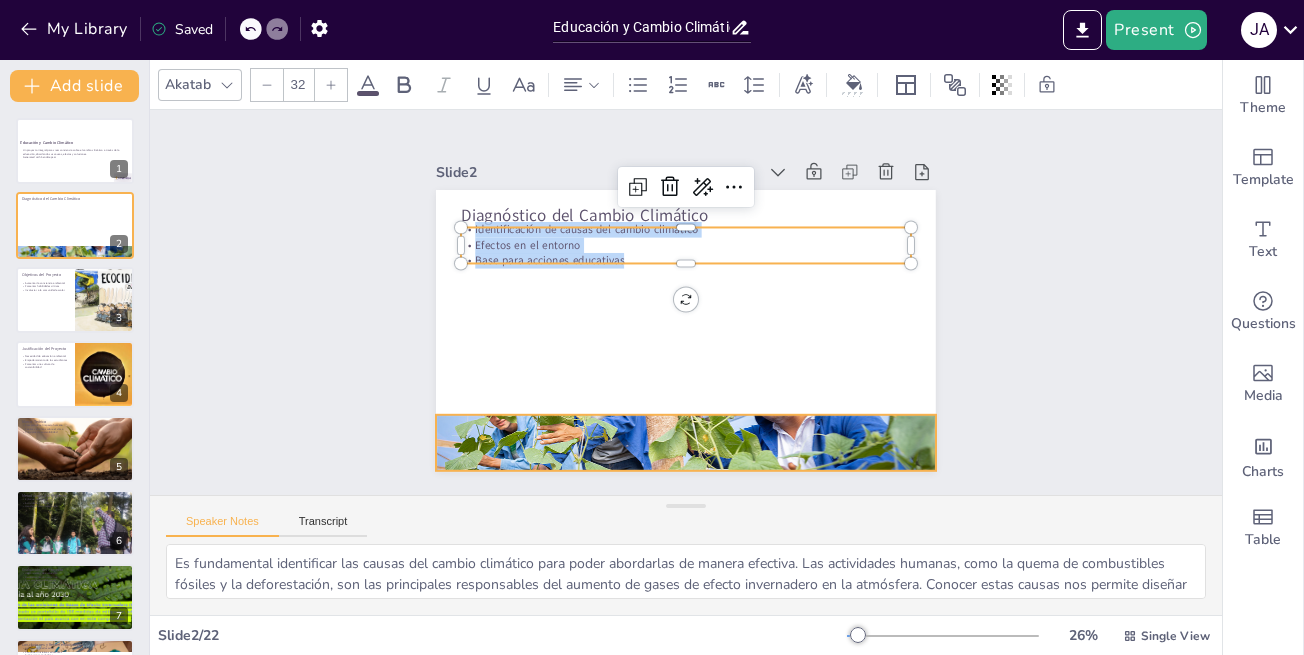 click at bounding box center [572, 385] 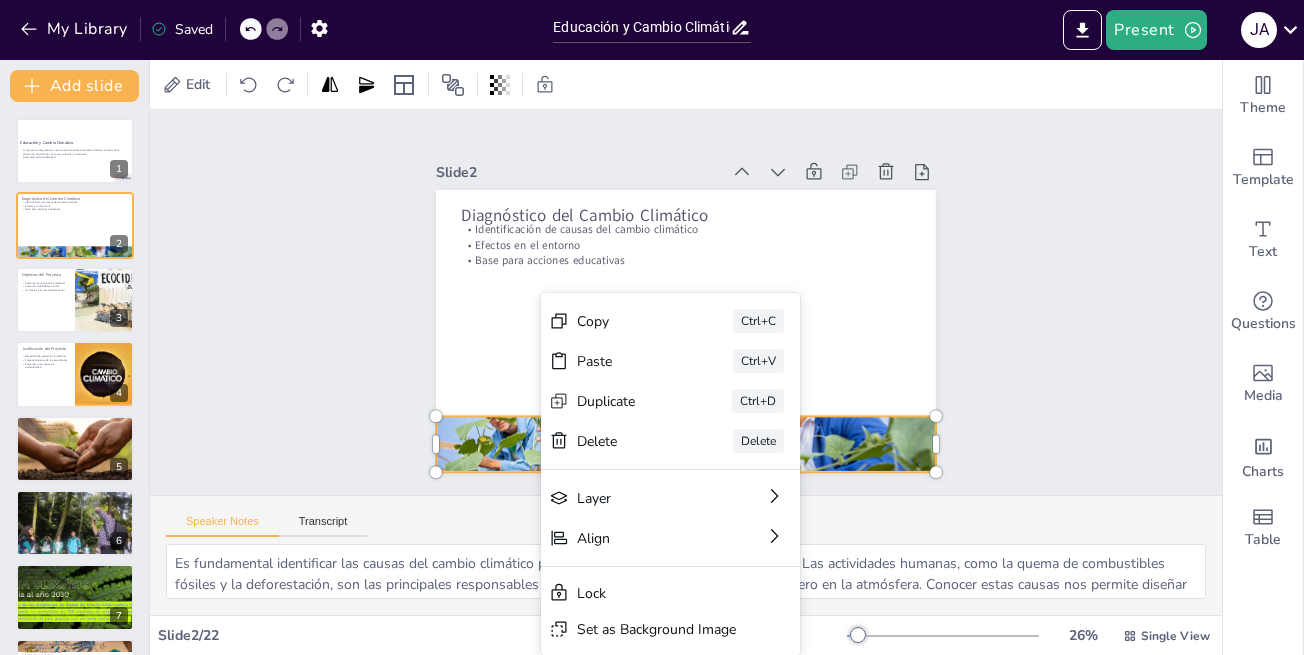 click at bounding box center [545, 318] 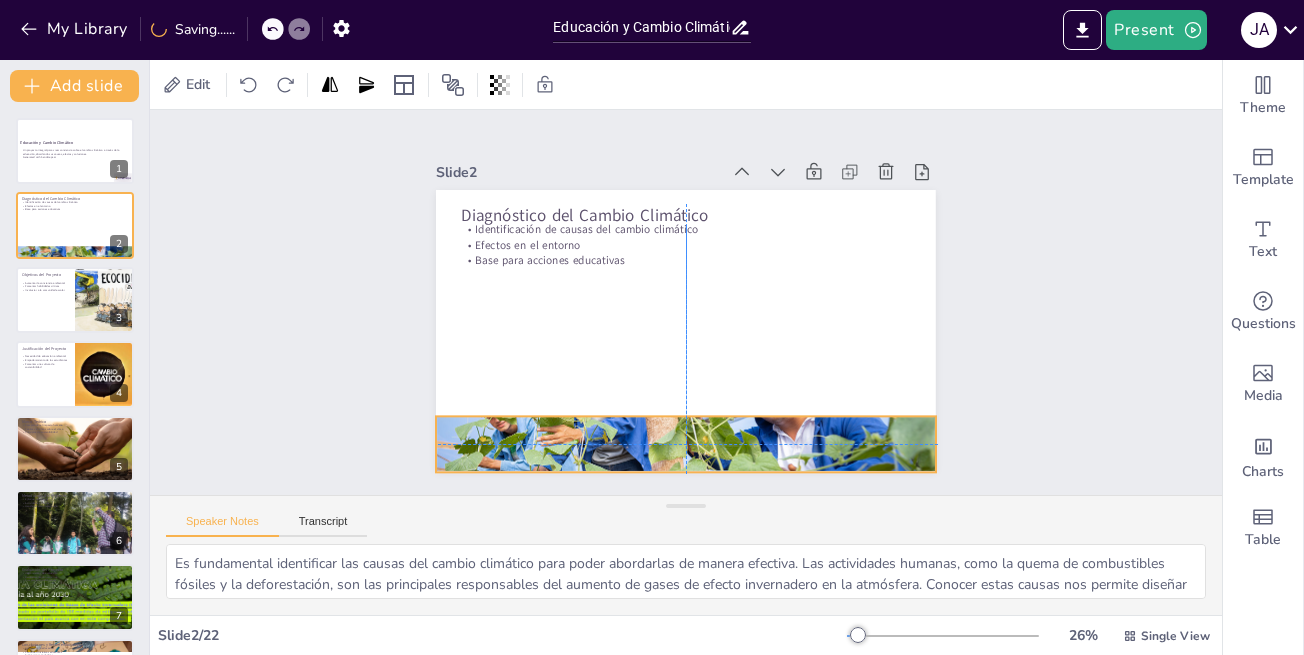 click at bounding box center (800, 219) 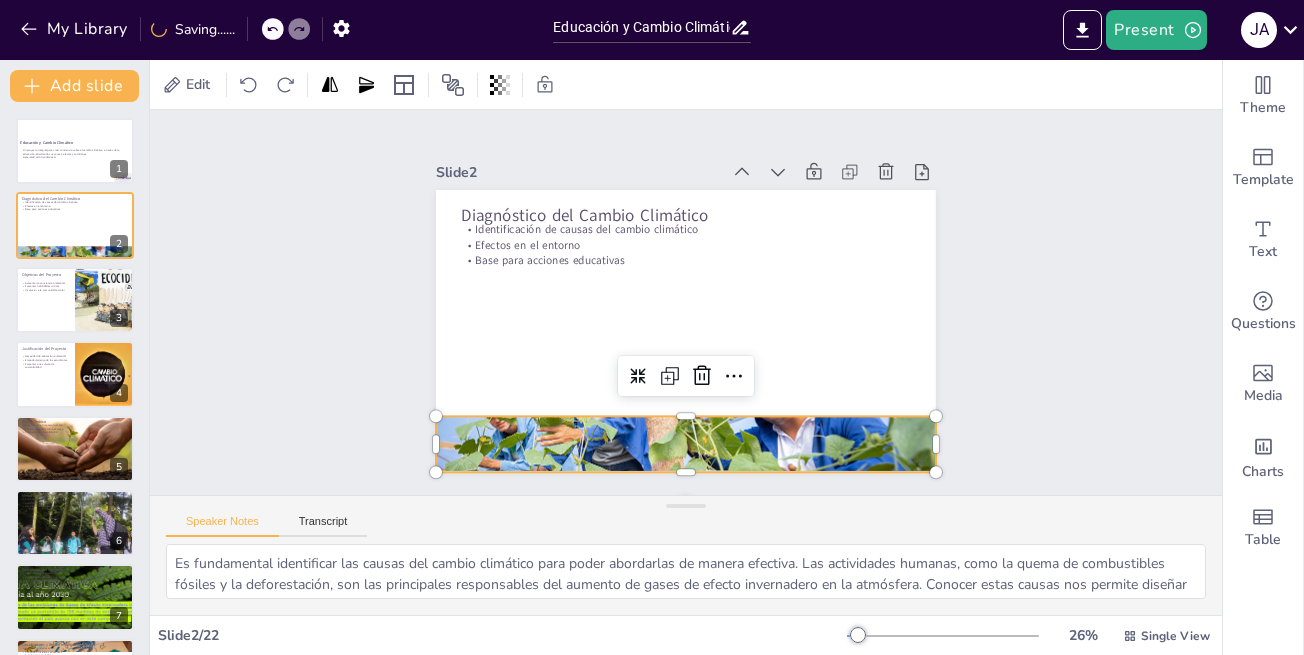 click at bounding box center [563, 231] 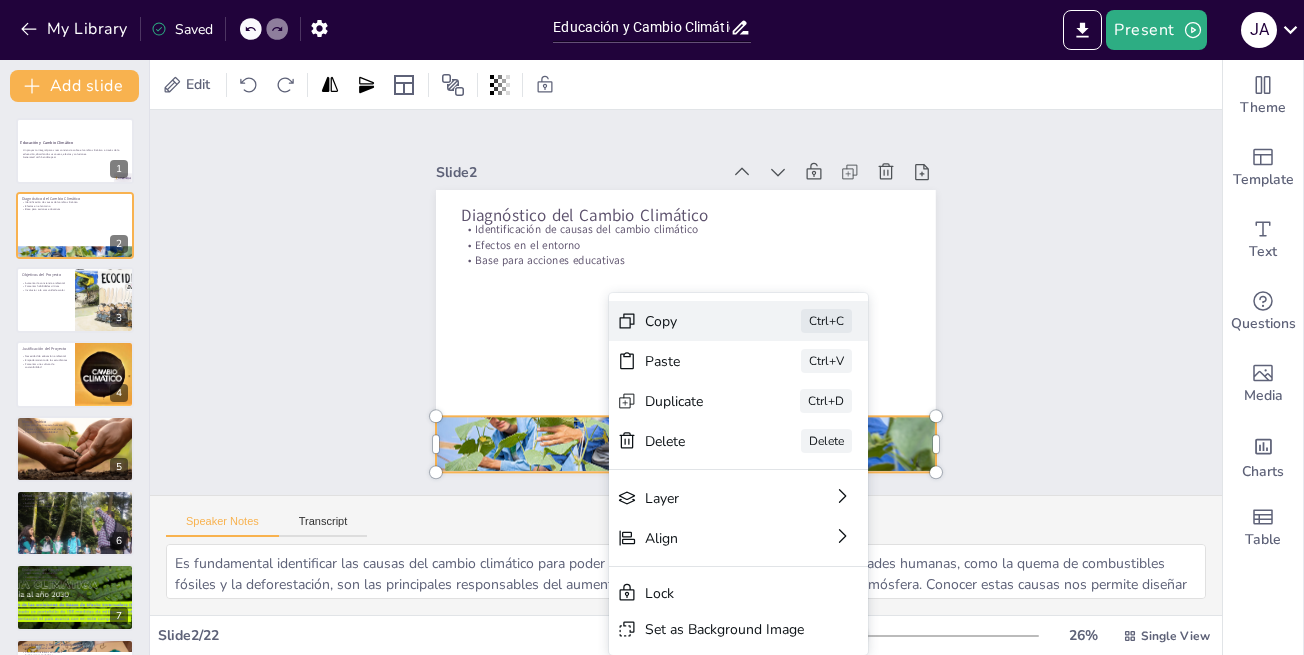 click on "Copy Ctrl+C" at bounding box center [471, 195] 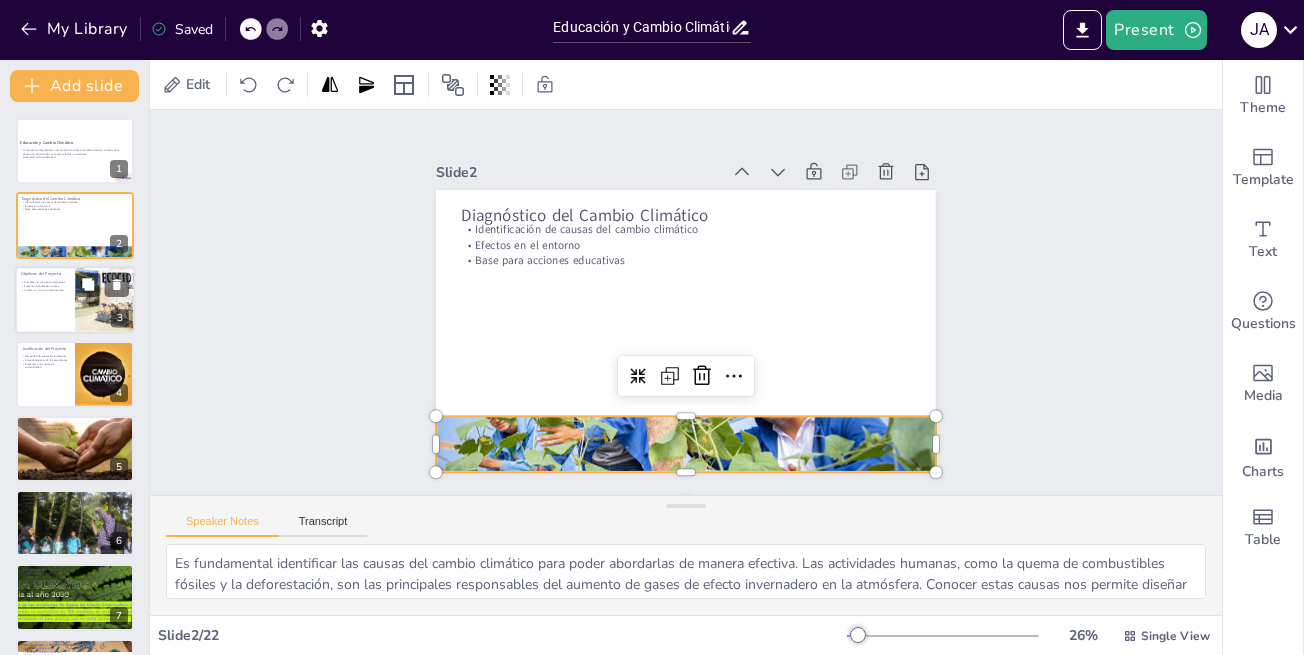 click on "Fomentar habilidades críticas" at bounding box center (45, 286) 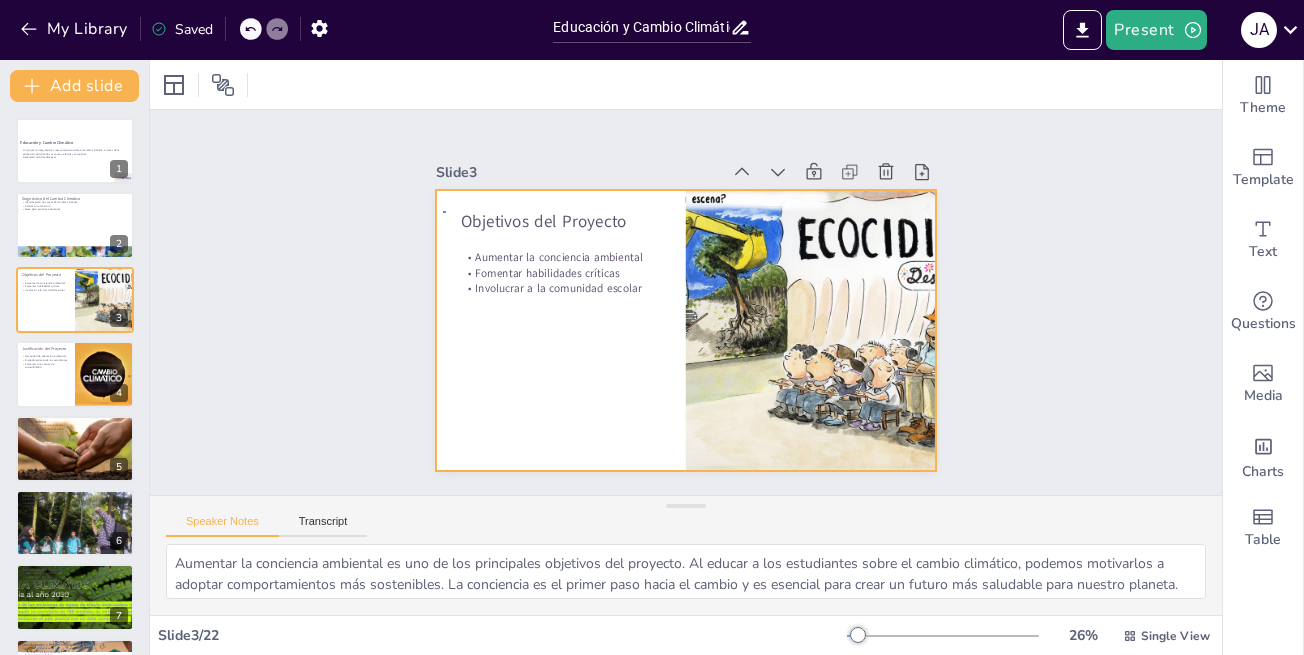 drag, startPoint x: 443, startPoint y: 211, endPoint x: 462, endPoint y: 211, distance: 19 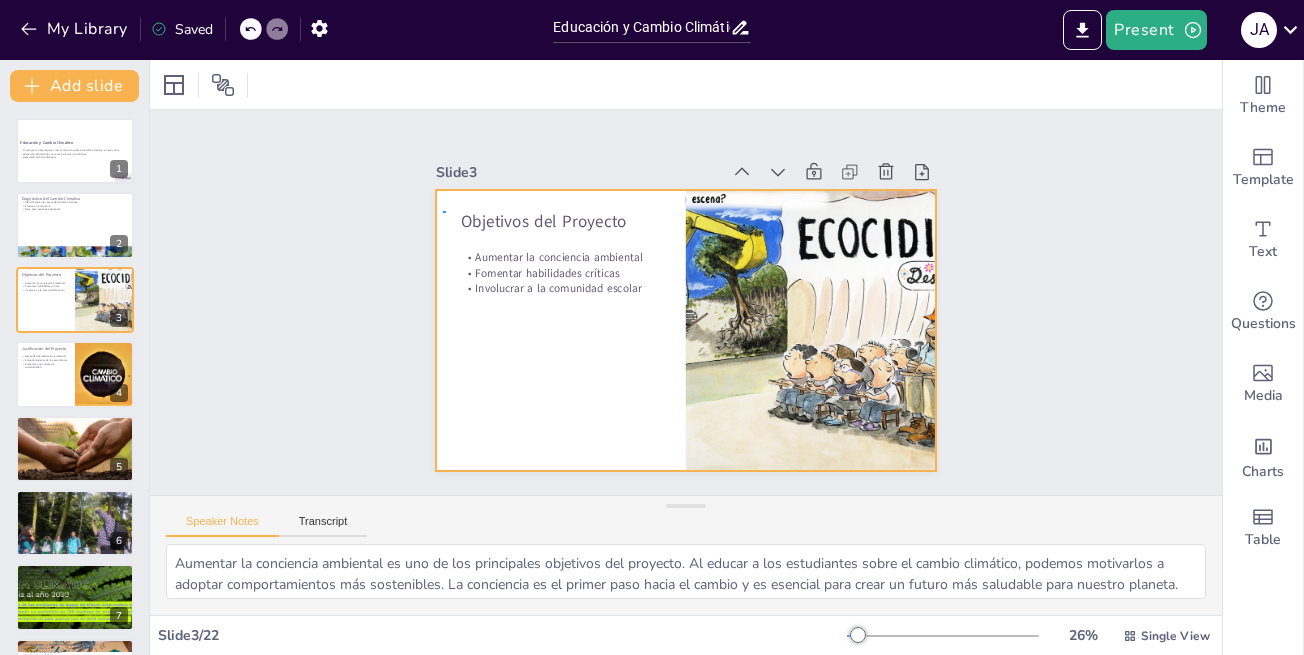 click on "Objetivos del Proyecto Aumentar la conciencia ambiental Fomentar habilidades críticas Involucrar a la comunidad escolar" at bounding box center [761, 219] 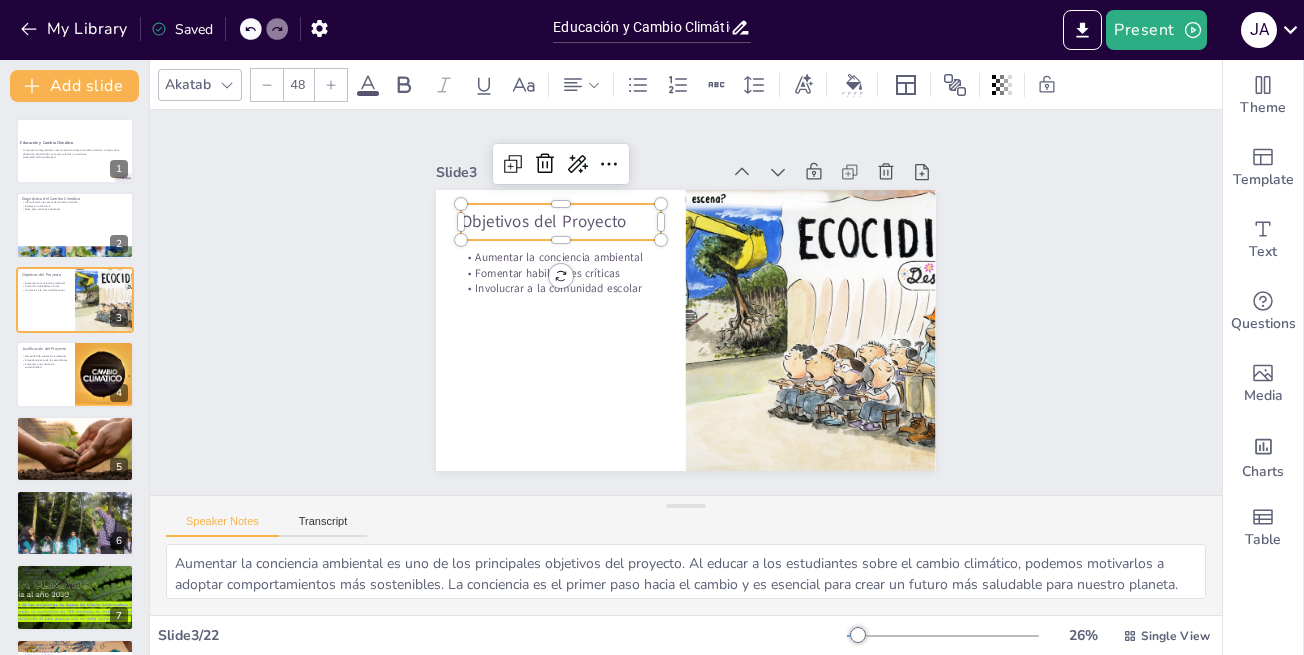 click on "Objetivos del Proyecto" at bounding box center [825, 355] 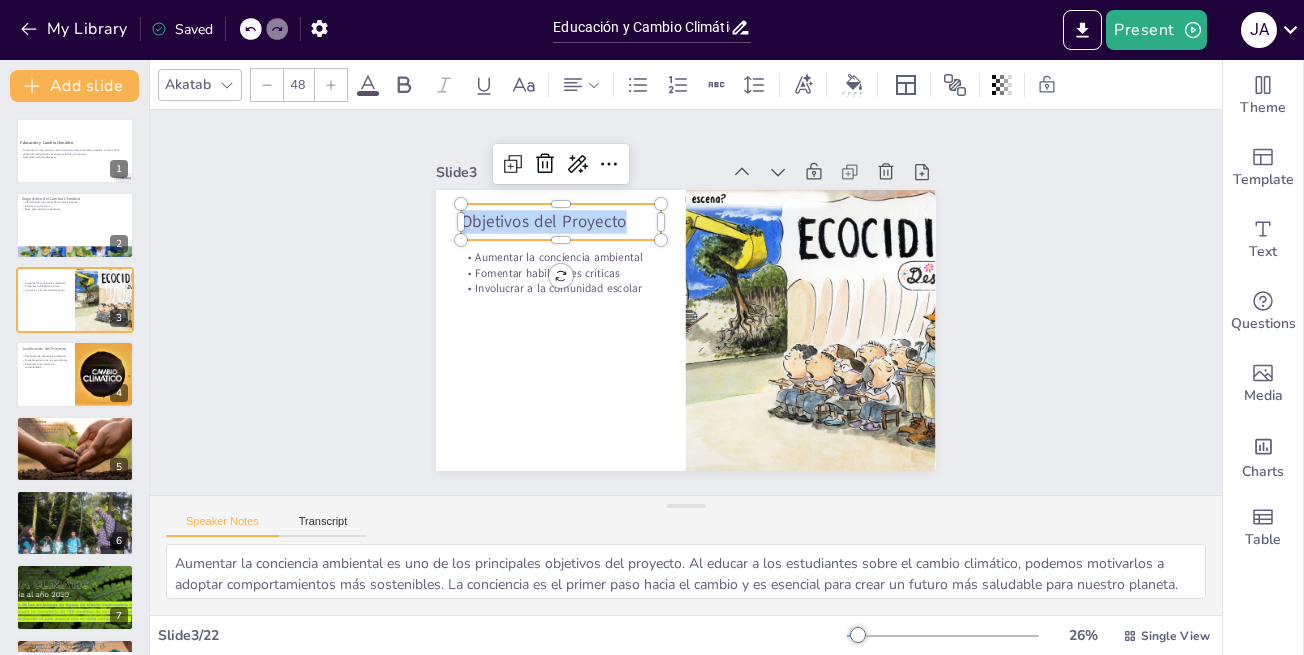 drag, startPoint x: 606, startPoint y: 212, endPoint x: 448, endPoint y: 210, distance: 158.01266 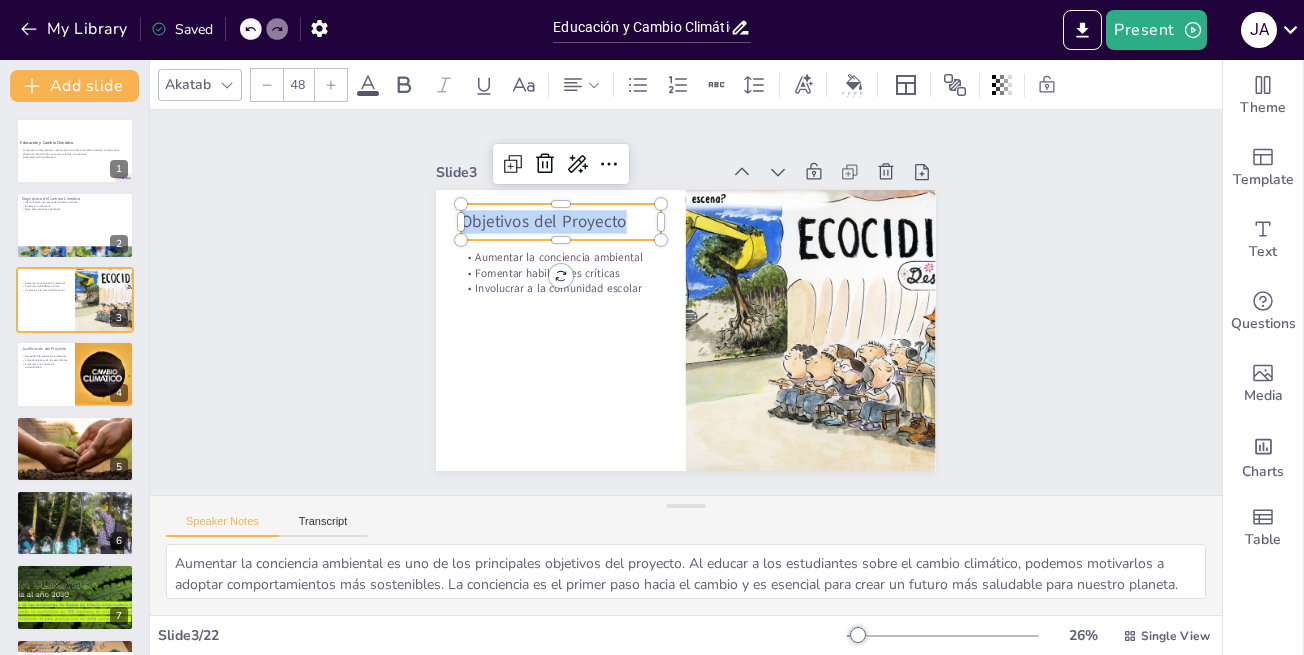 click on "Objetivos del Proyecto" at bounding box center (833, 325) 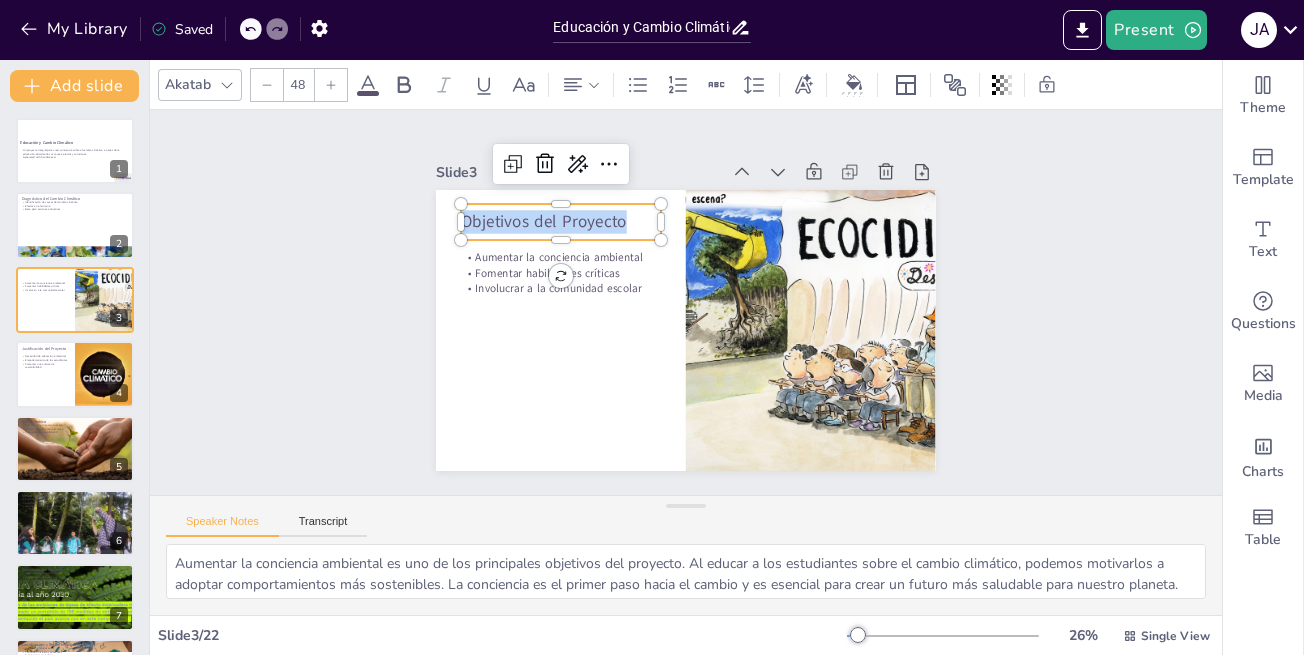 copy on "Objetivos del Proyecto" 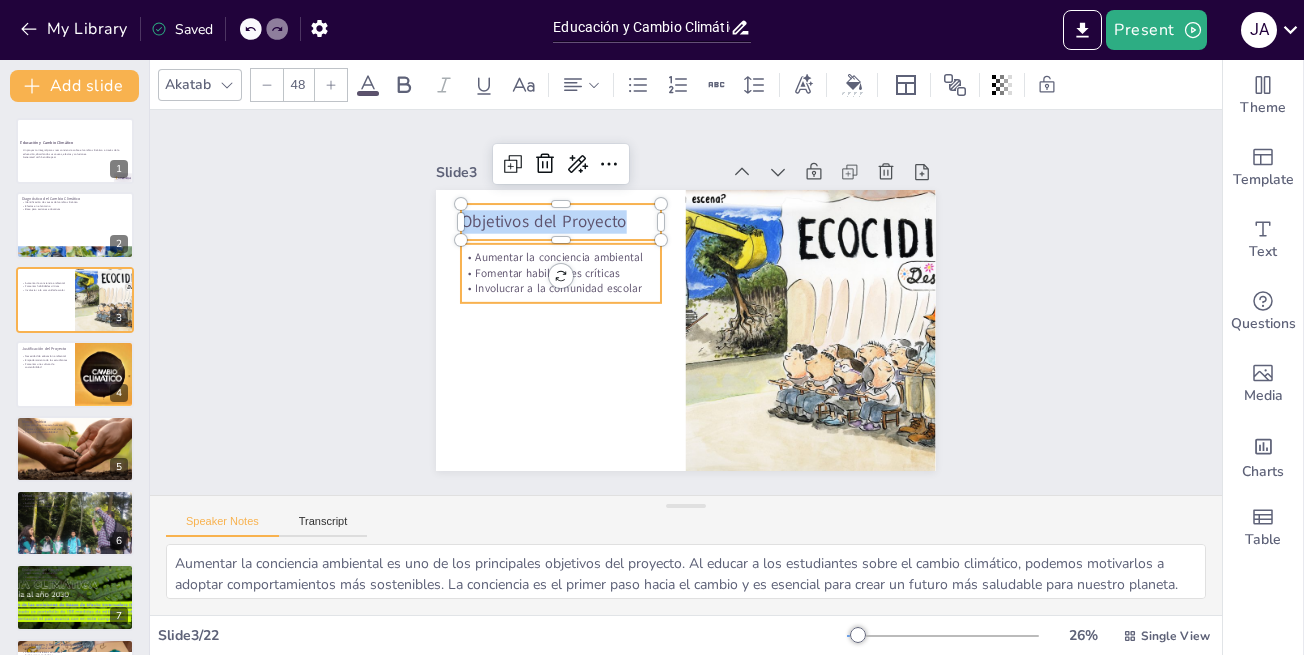 click on "Aumentar la conciencia ambiental" at bounding box center (616, 415) 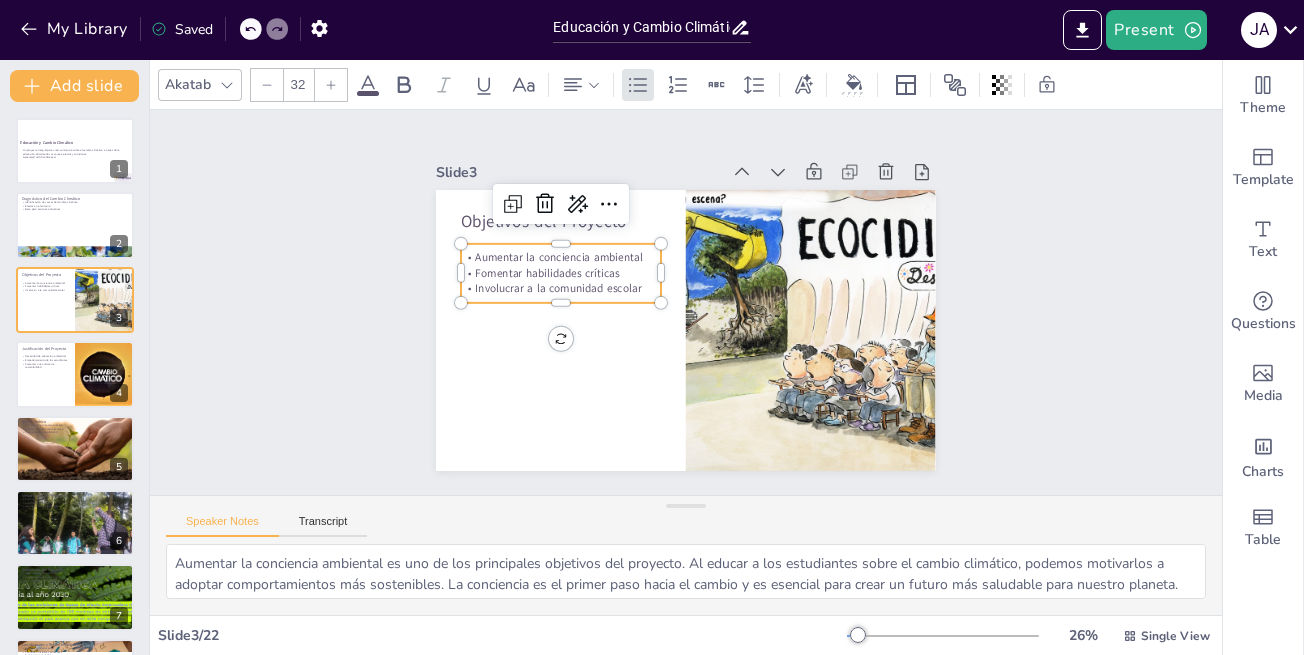 click on "Aumentar la conciencia ambiental" at bounding box center (611, 193) 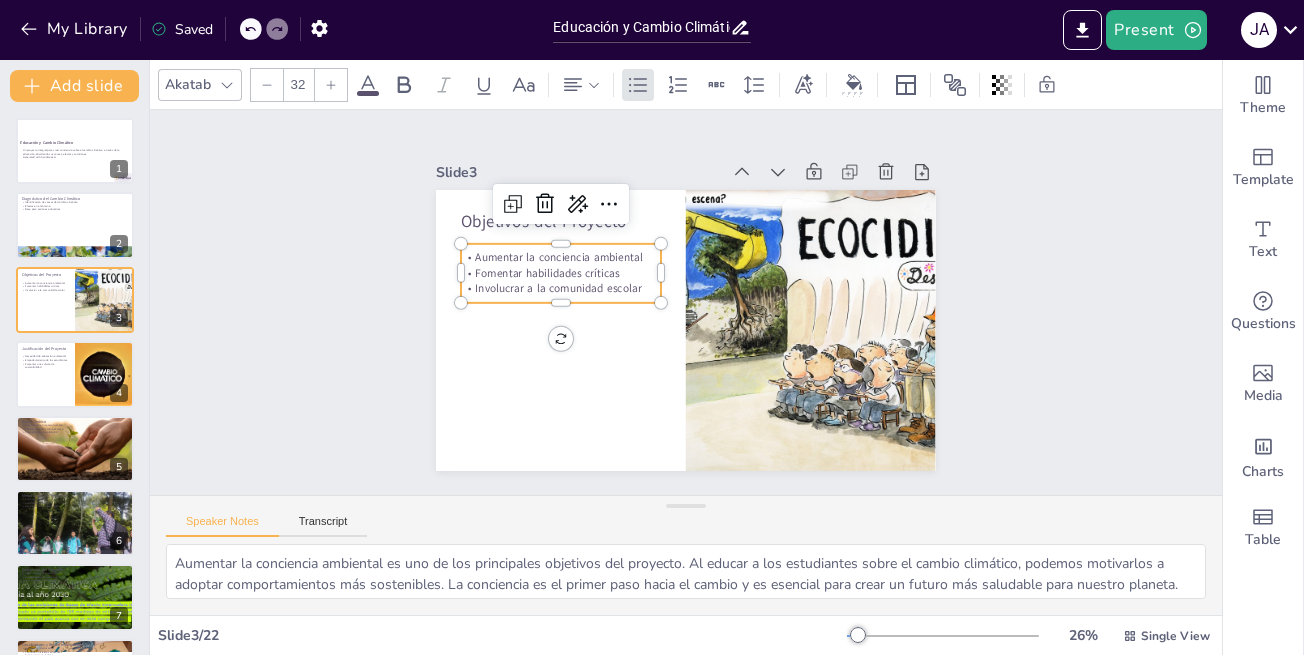 click on "Aumentar la conciencia ambiental" at bounding box center (662, 171) 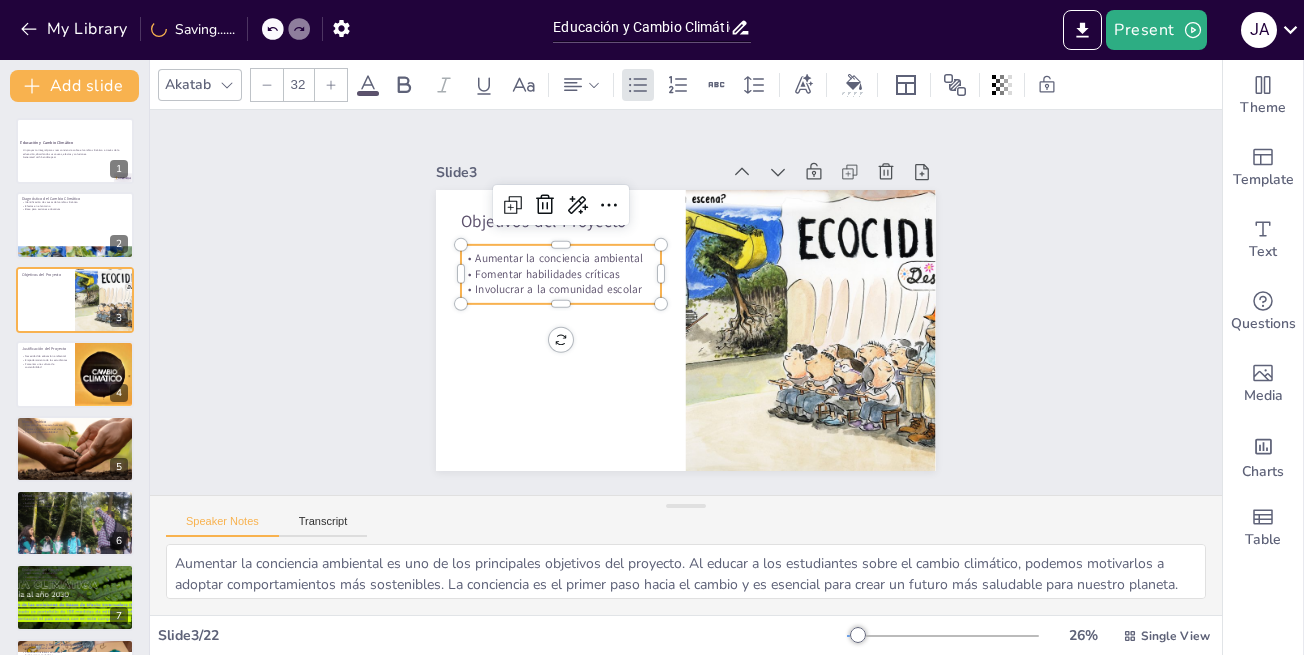 click on "Aumentar la conciencia ambiental" at bounding box center (772, 402) 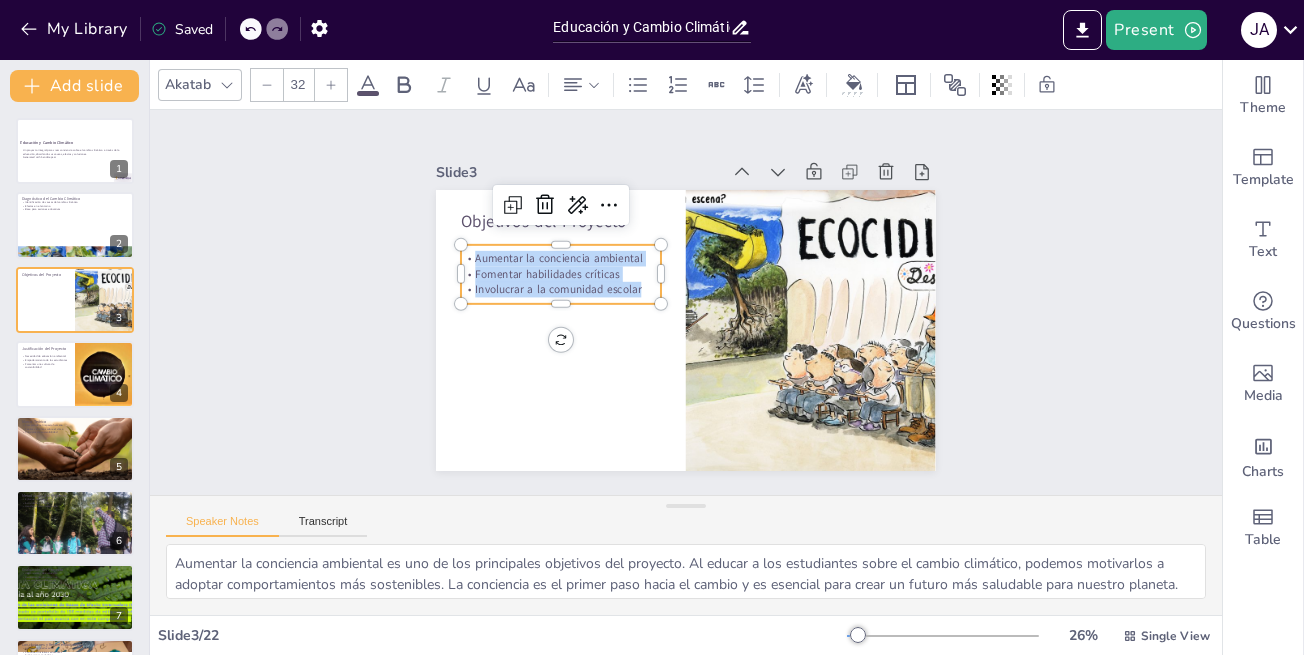 drag, startPoint x: 461, startPoint y: 248, endPoint x: 634, endPoint y: 277, distance: 175.4138 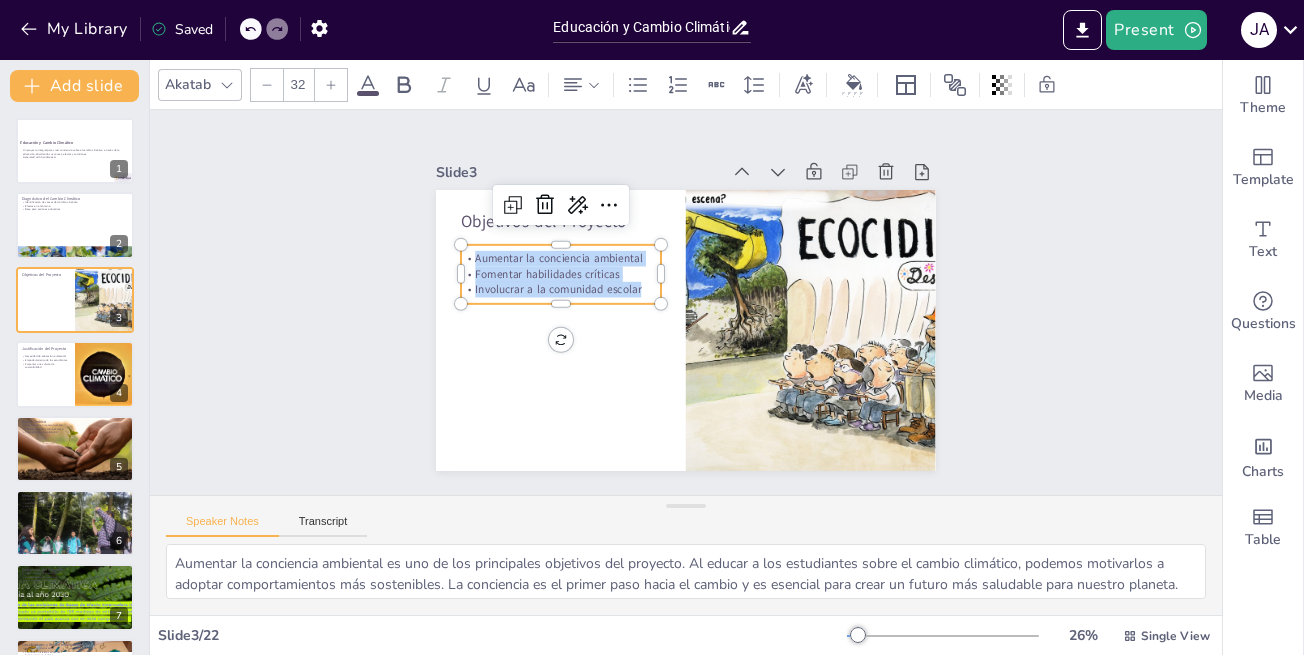 click on "Aumentar la conciencia ambiental Fomentar habilidades críticas Involucrar a la comunidad escolar" at bounding box center (674, 175) 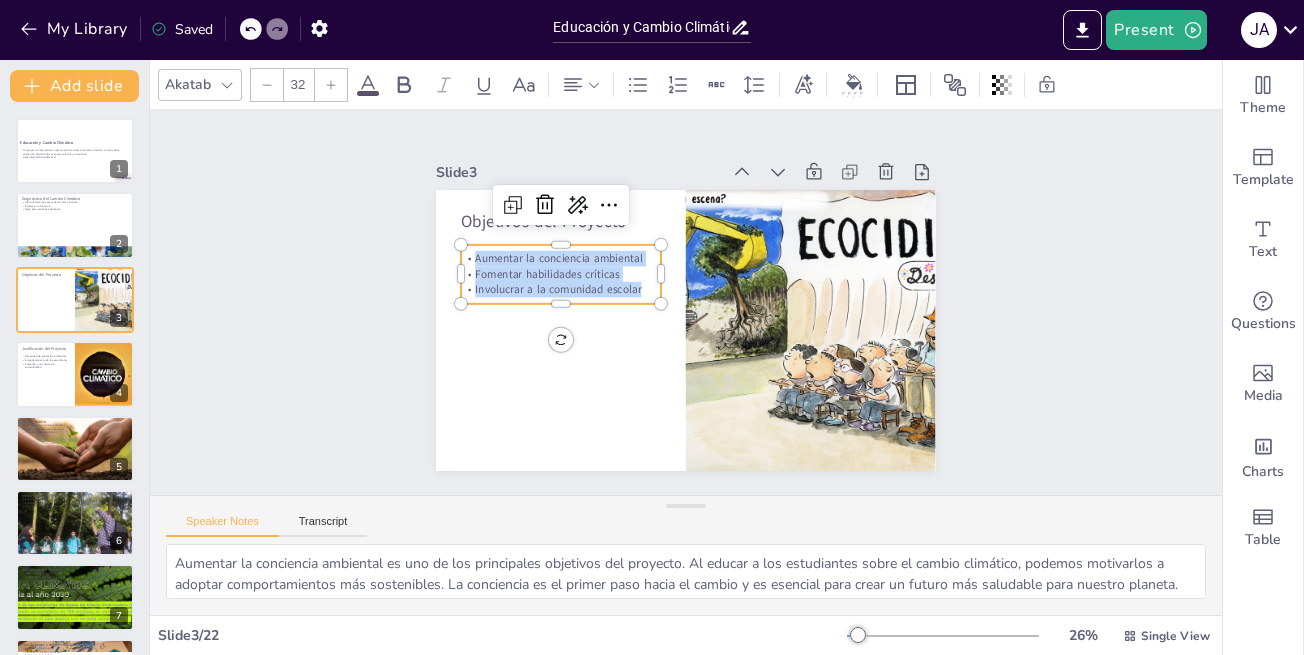 copy on "Aumentar la conciencia ambiental Fomentar habilidades críticas Involucrar a la comunidad escolar" 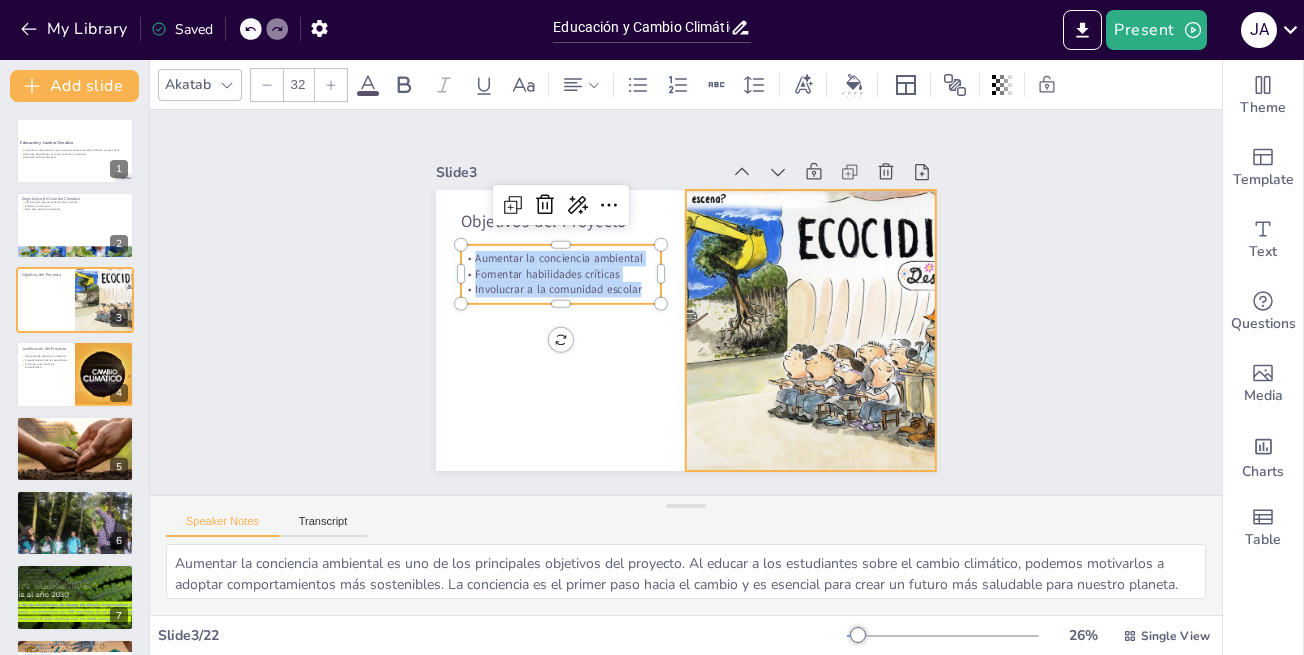 click at bounding box center [582, 376] 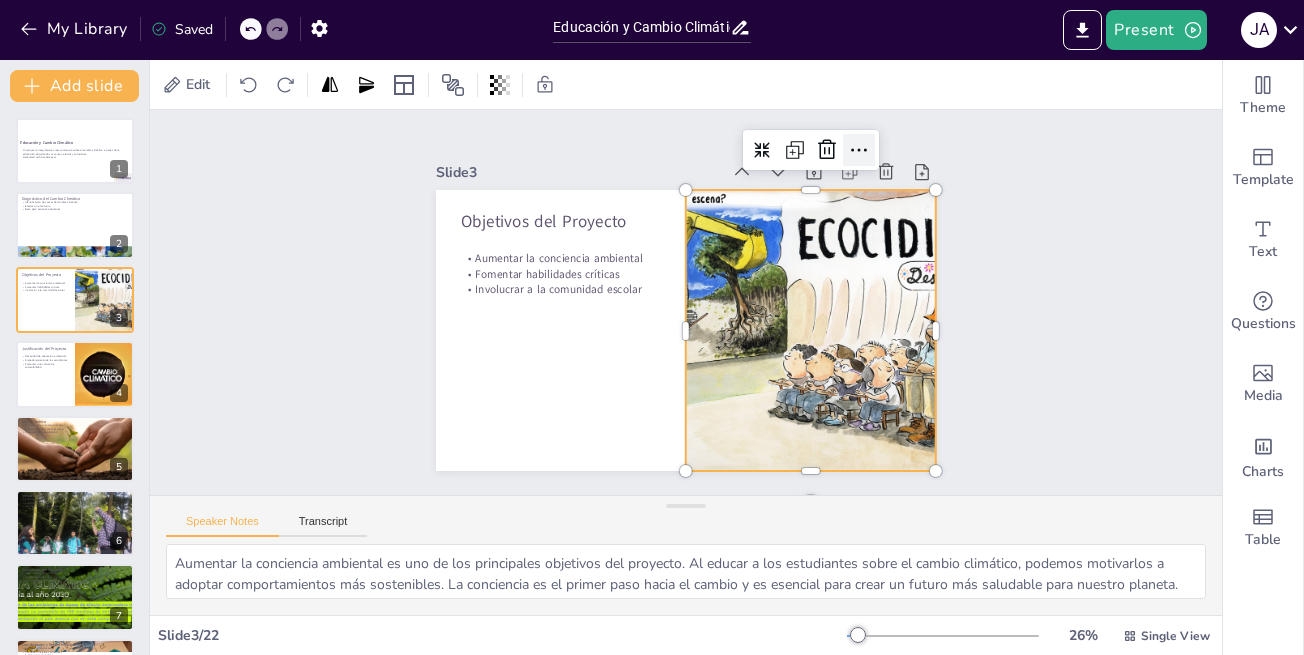 click 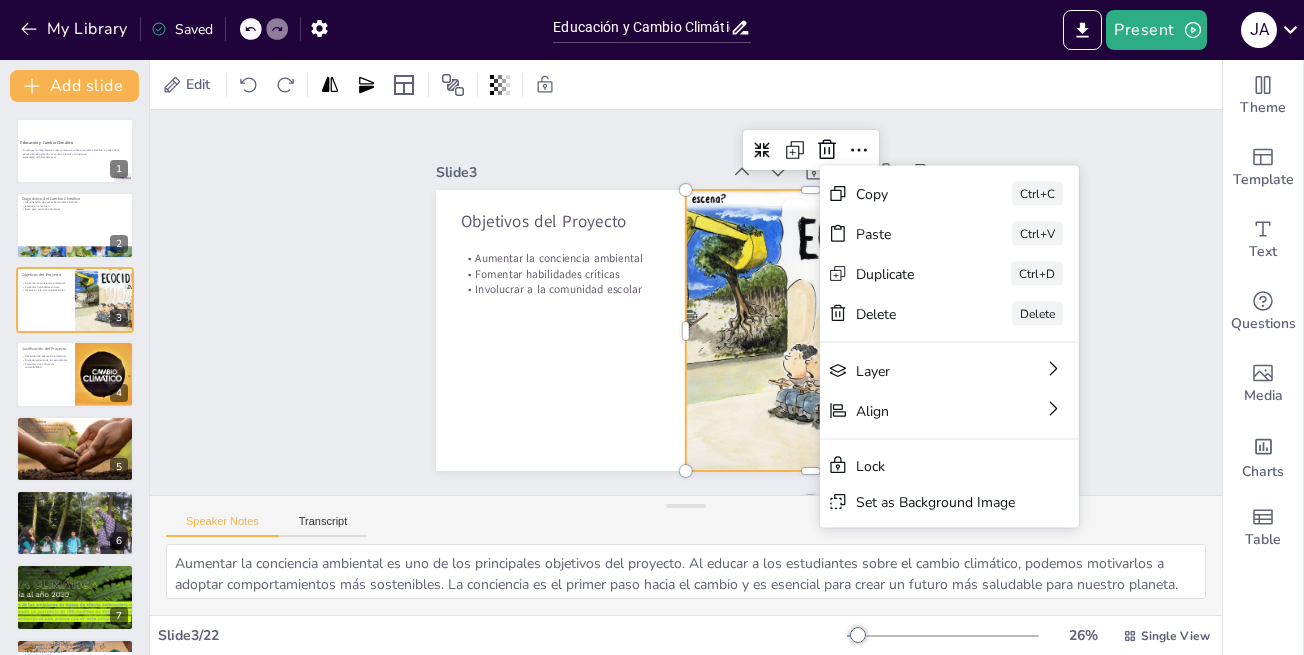 click at bounding box center [780, 389] 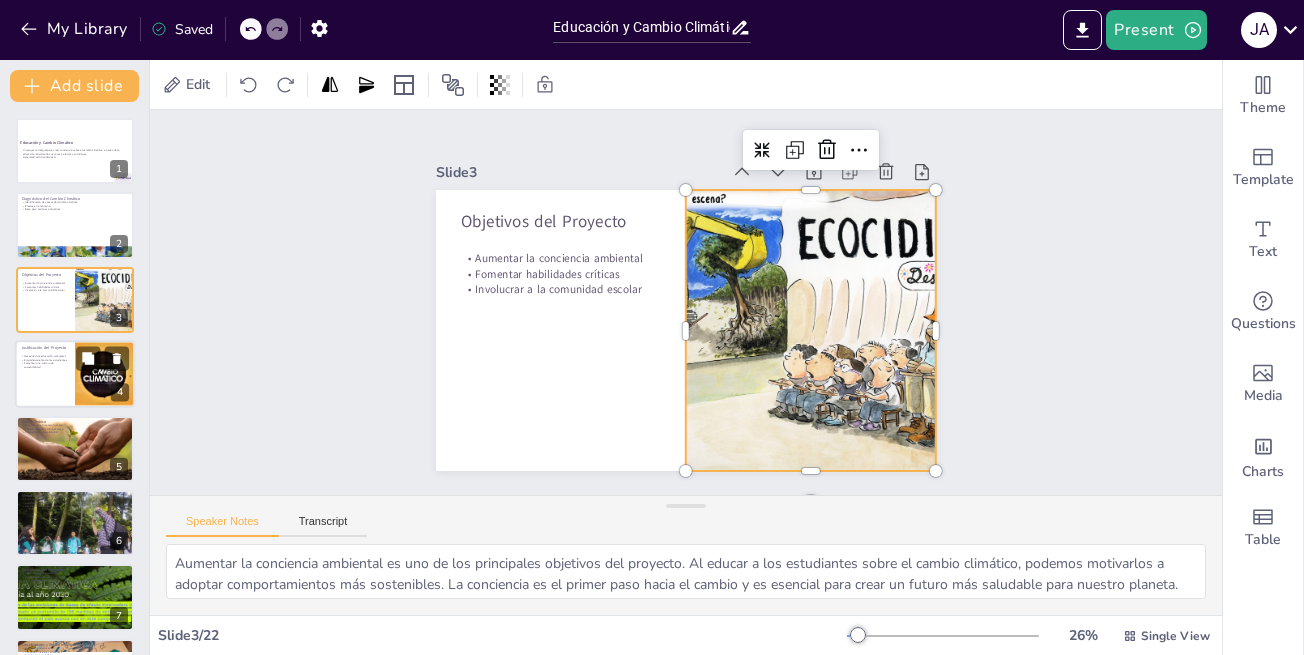 click at bounding box center [105, 374] 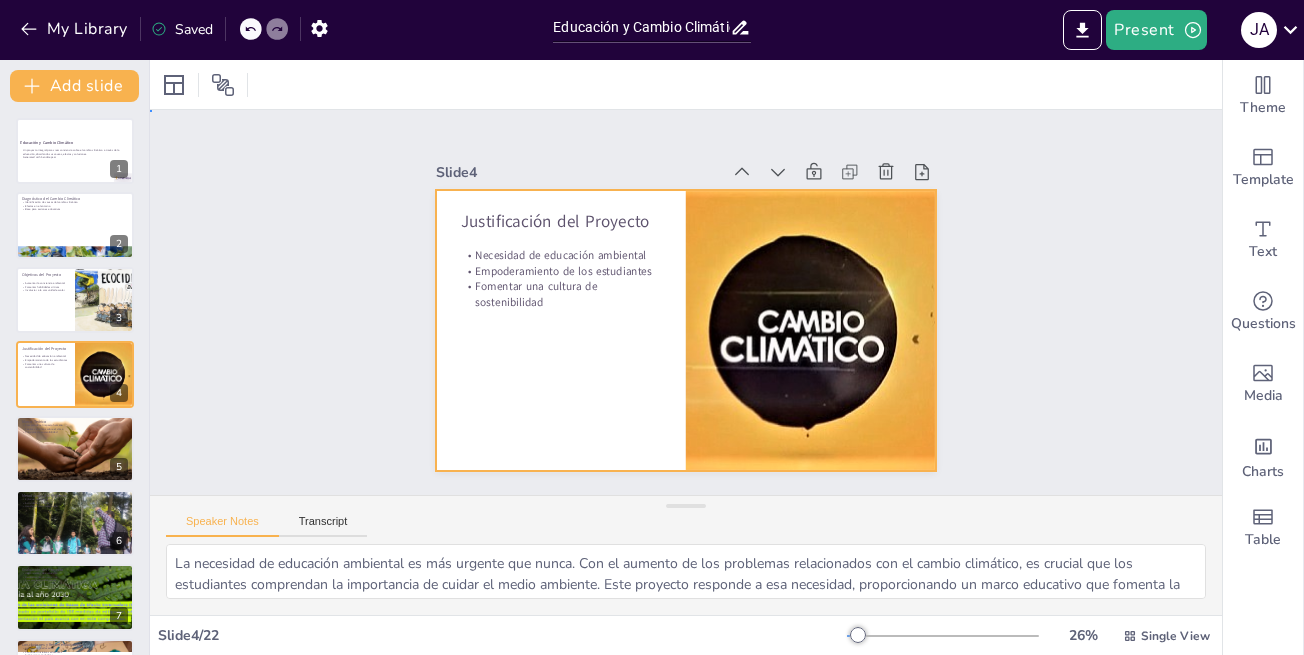 click at bounding box center [671, 326] 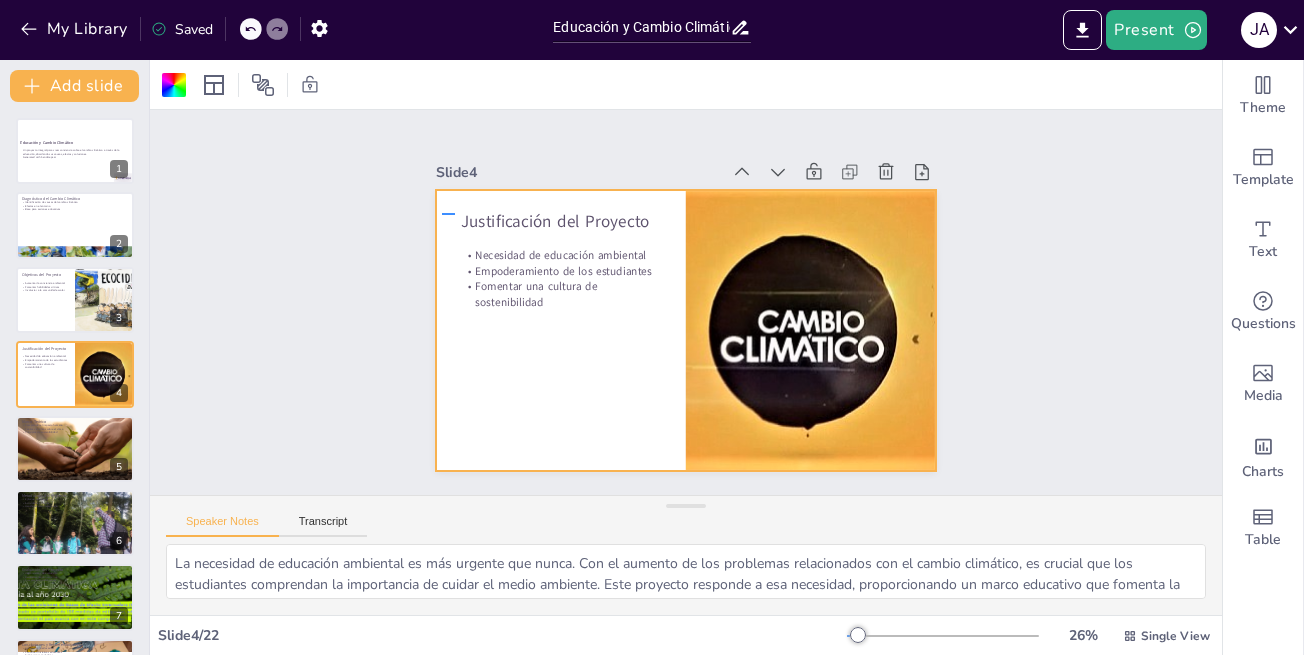 drag, startPoint x: 442, startPoint y: 213, endPoint x: 461, endPoint y: 213, distance: 19 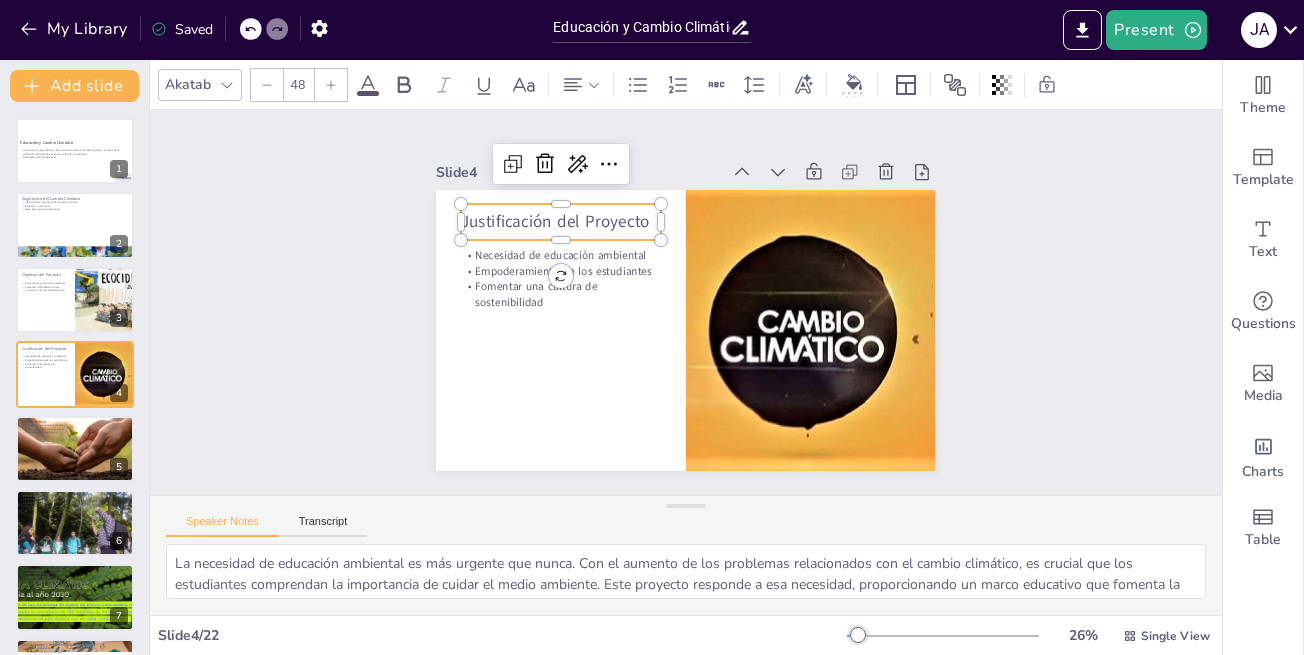 click on "Justificación del Proyecto" at bounding box center (647, 159) 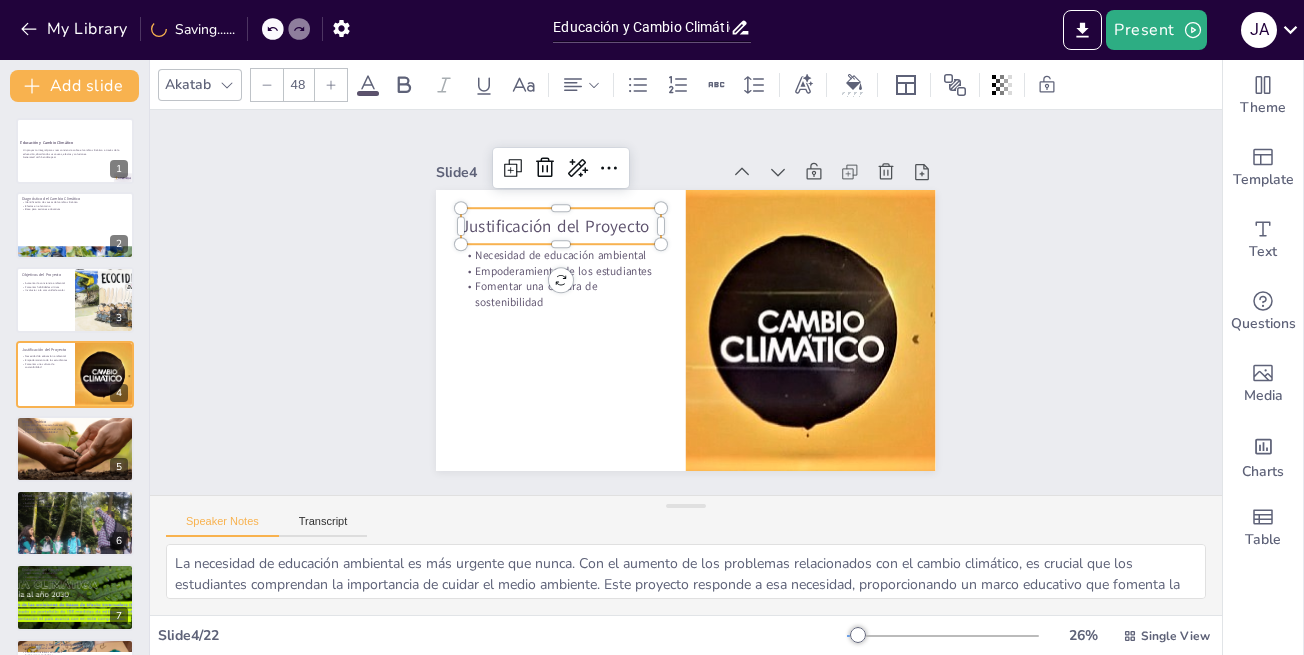 click on "Justificación del Proyecto" at bounding box center [781, 414] 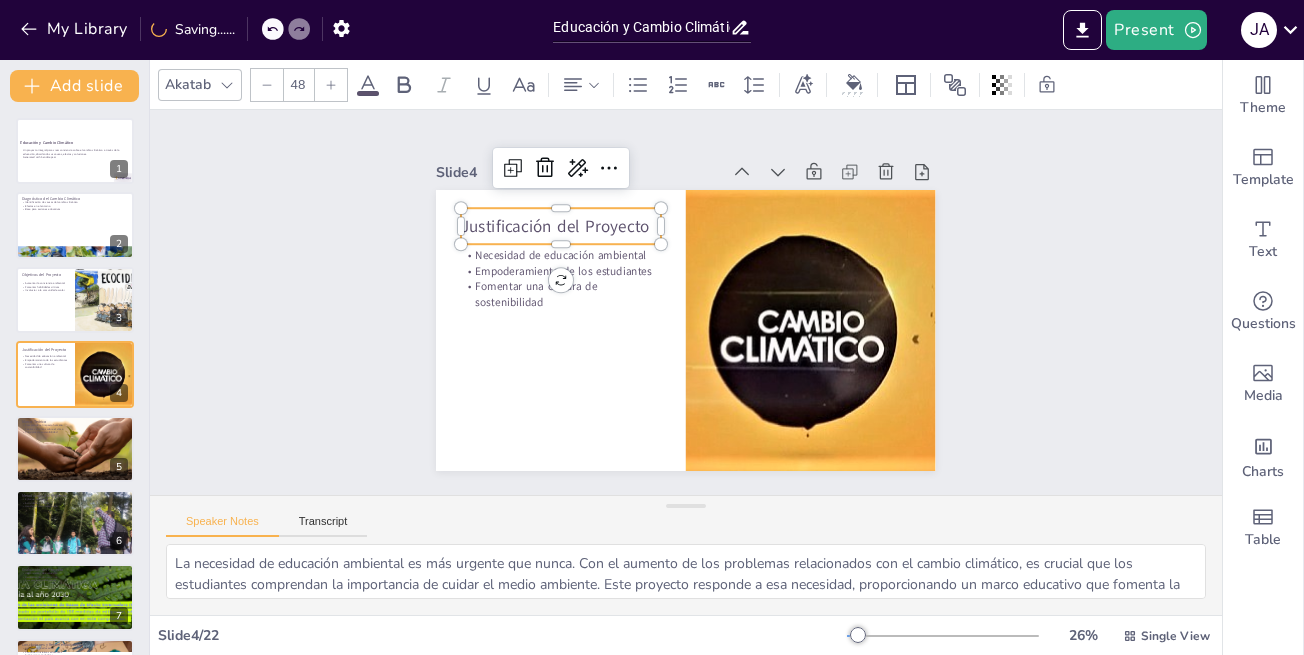 click on "Justificación del Proyecto" at bounding box center (659, 158) 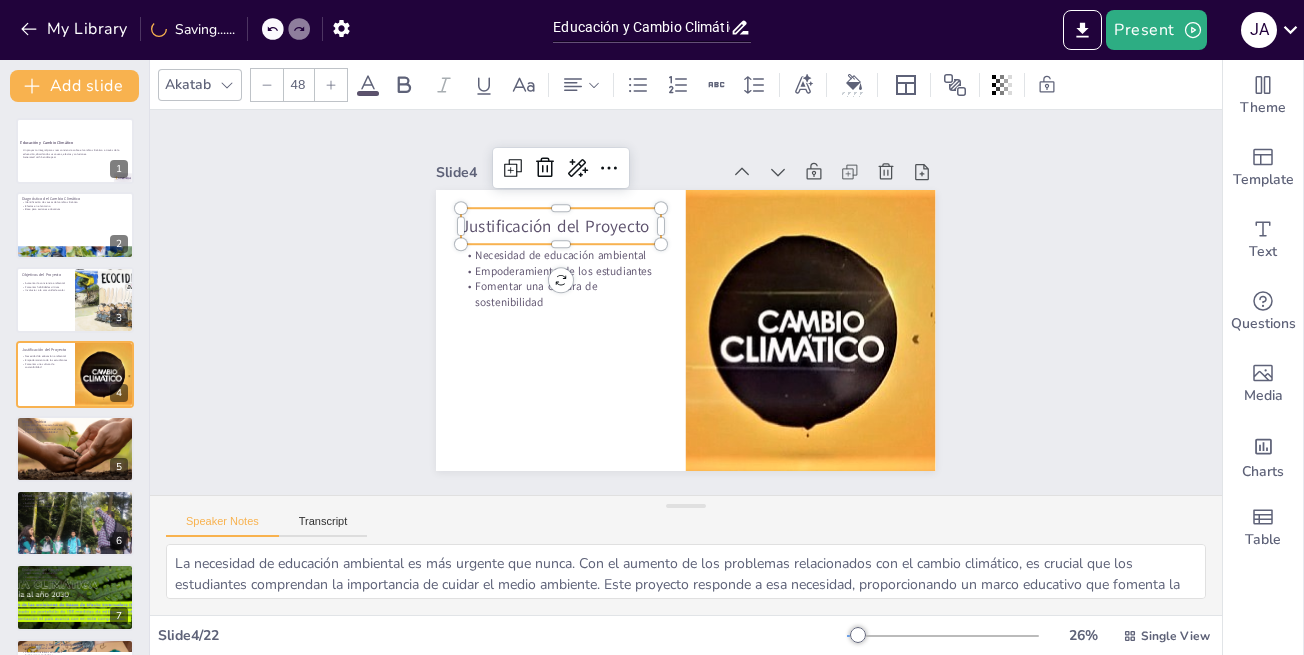 click on "Justificación del Proyecto" at bounding box center [792, 403] 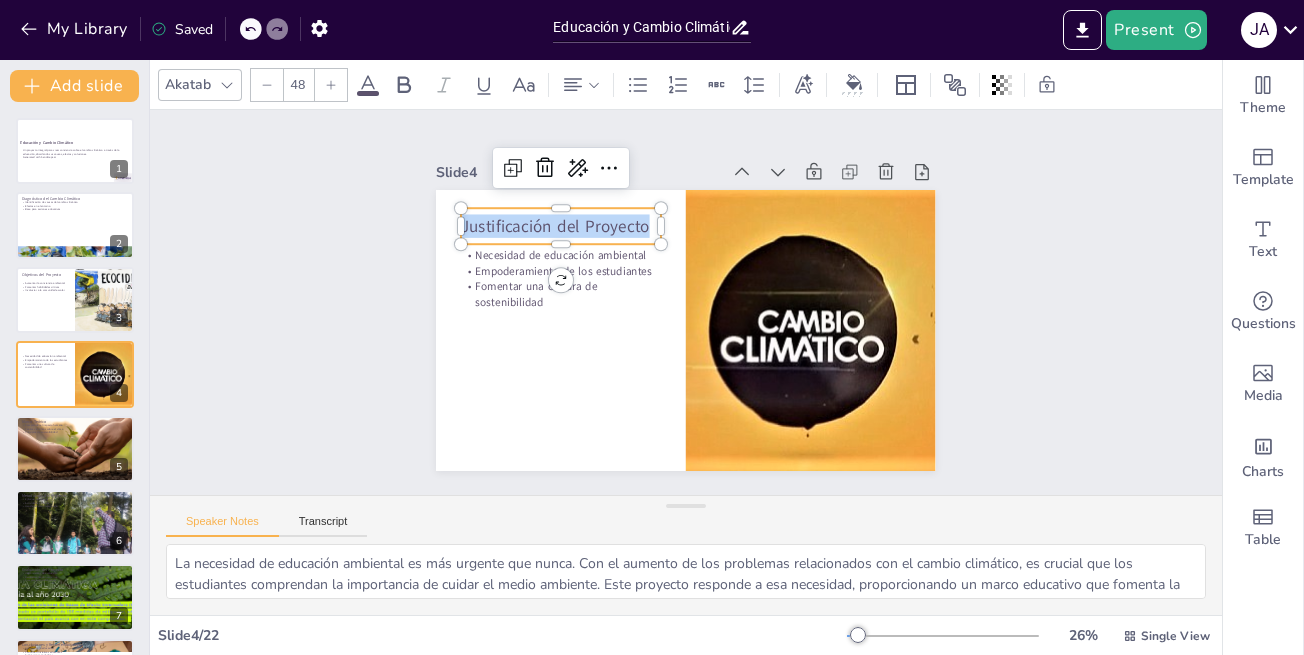 drag, startPoint x: 630, startPoint y: 217, endPoint x: 445, endPoint y: 217, distance: 185 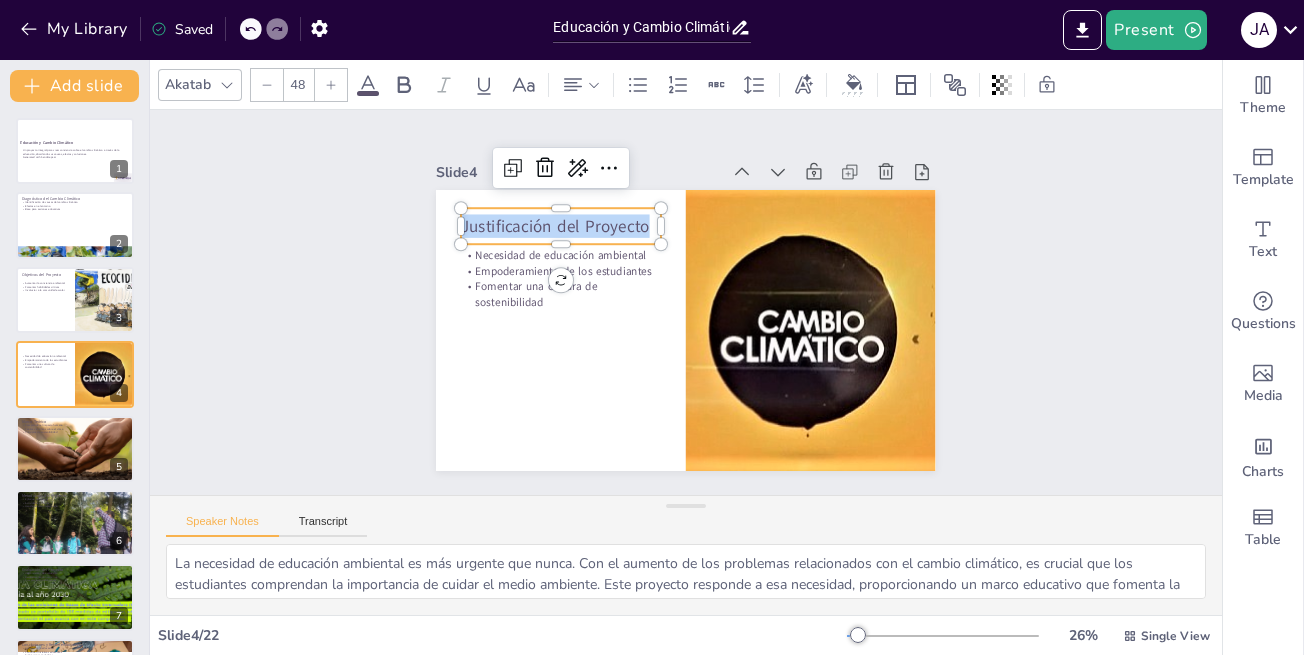 click on "Justificación del Proyecto" at bounding box center (637, 440) 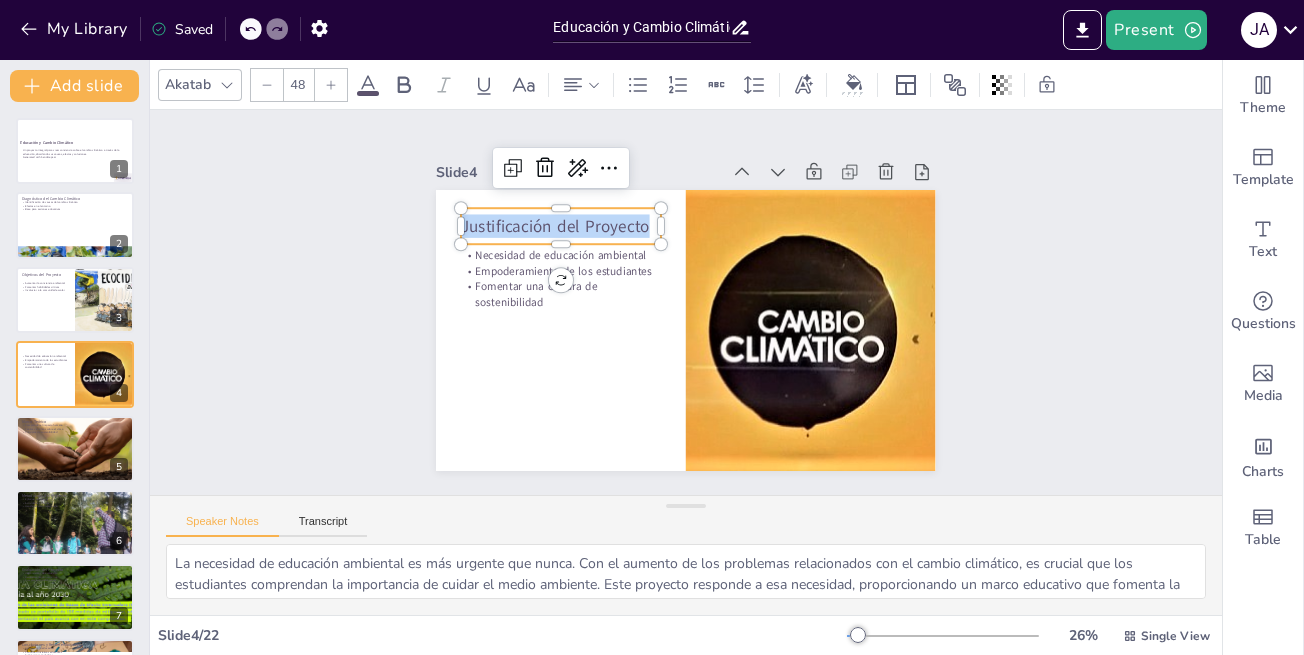 copy on "Justificación del Proyecto" 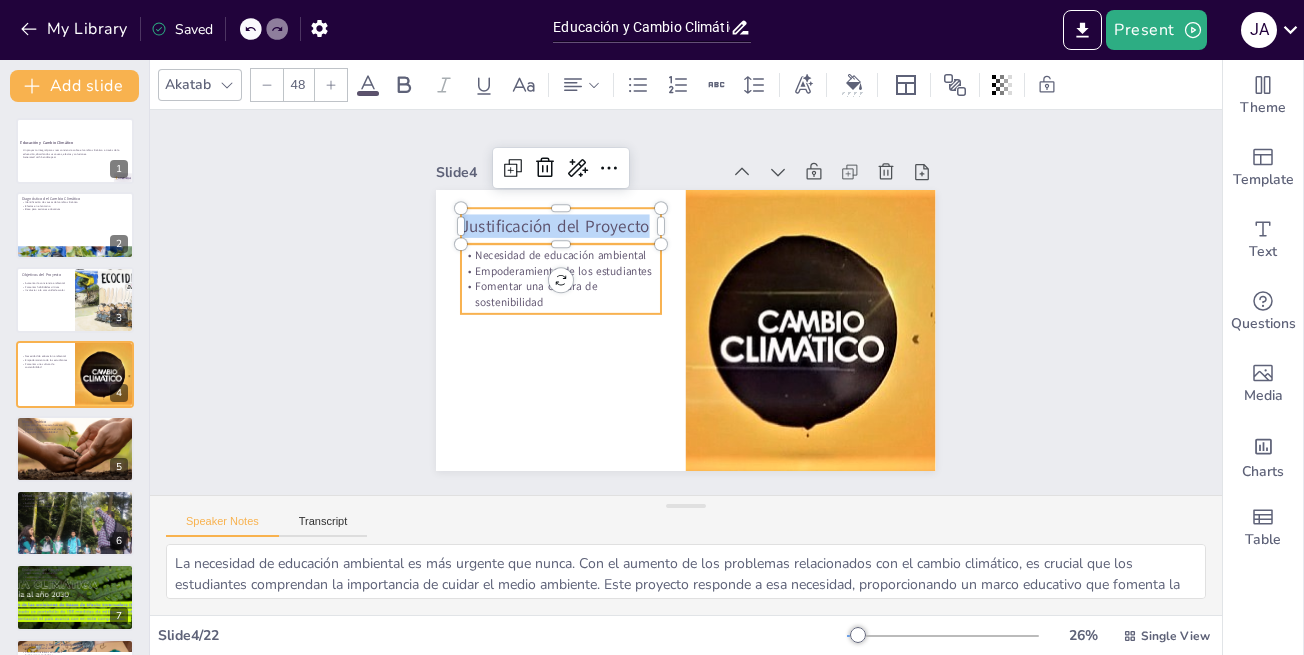 click on "Necesidad de educación ambiental" at bounding box center (651, 173) 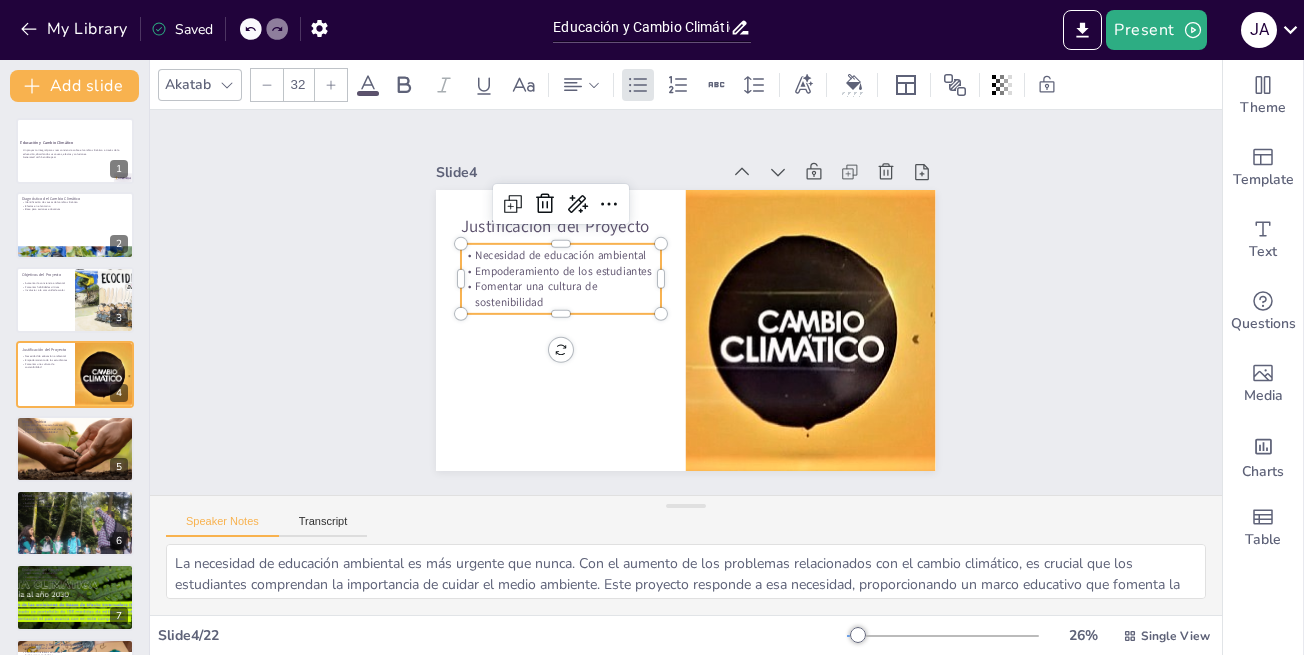 click on "Necesidad de educación ambiental" at bounding box center [733, 178] 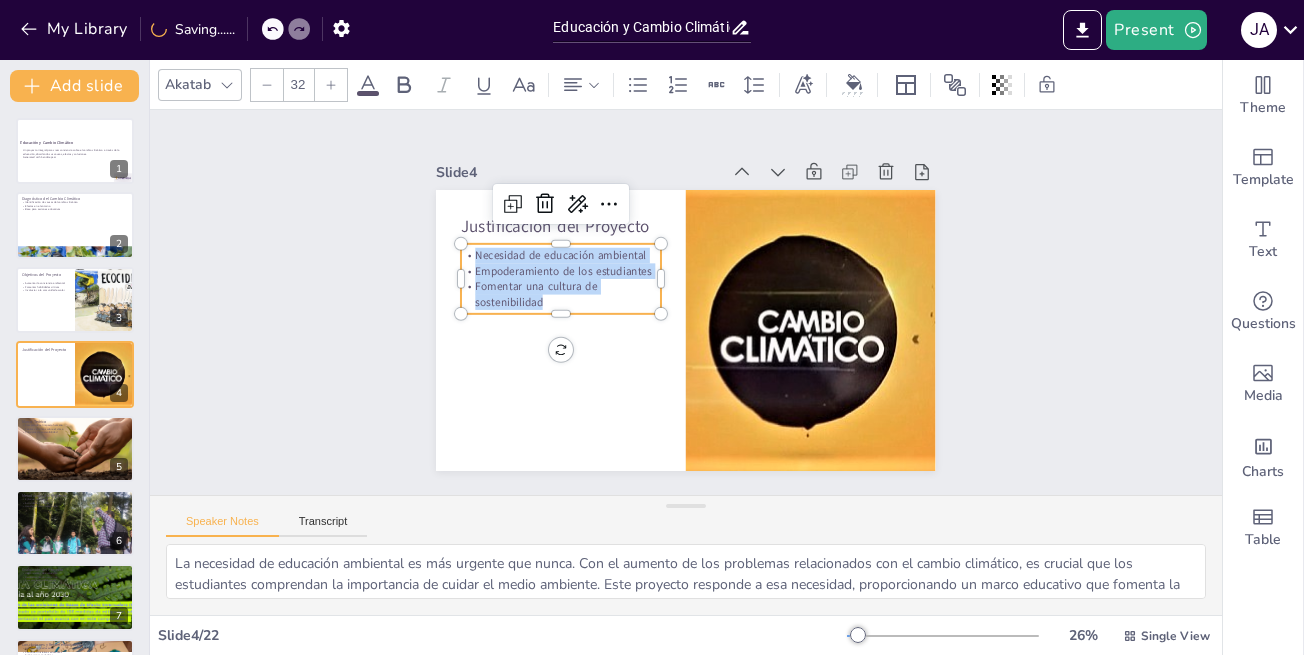 drag, startPoint x: 459, startPoint y: 246, endPoint x: 542, endPoint y: 287, distance: 92.574295 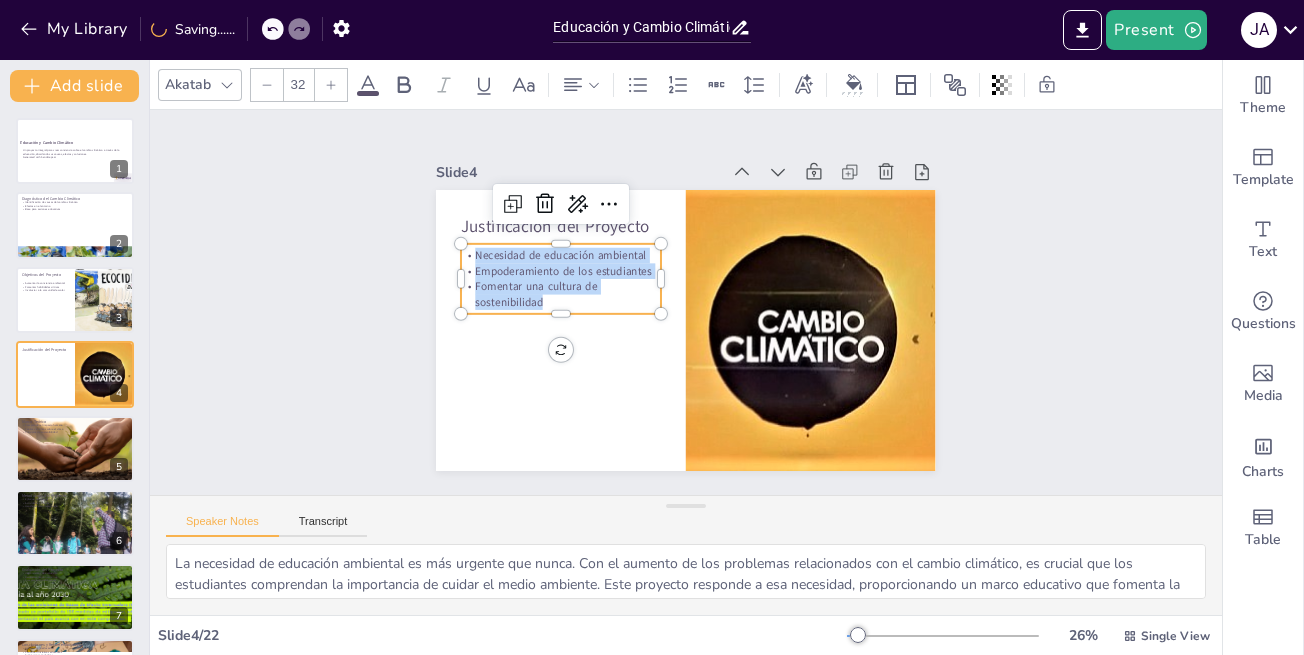 click on "Necesidad de educación ambiental Empoderamiento de los estudiantes Fomentar una cultura de sostenibilidad" at bounding box center (609, 201) 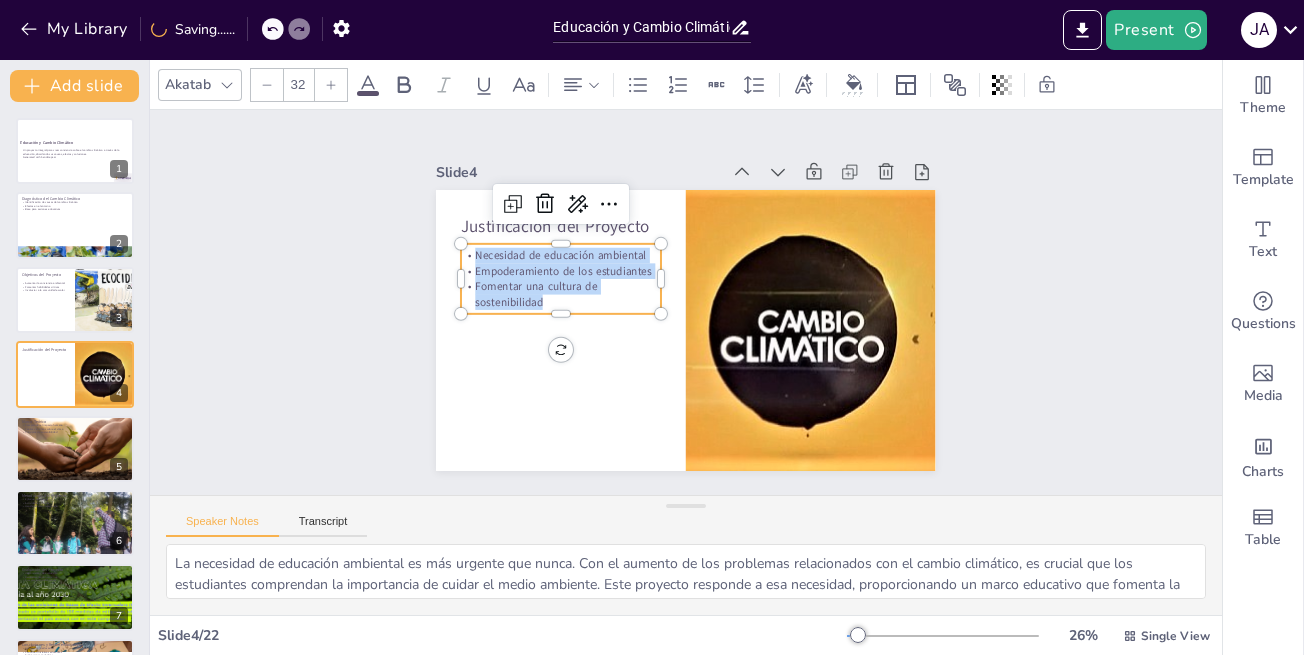 copy on "Necesidad de educación ambiental Empoderamiento de los estudiantes Fomentar una cultura de sostenibilidad" 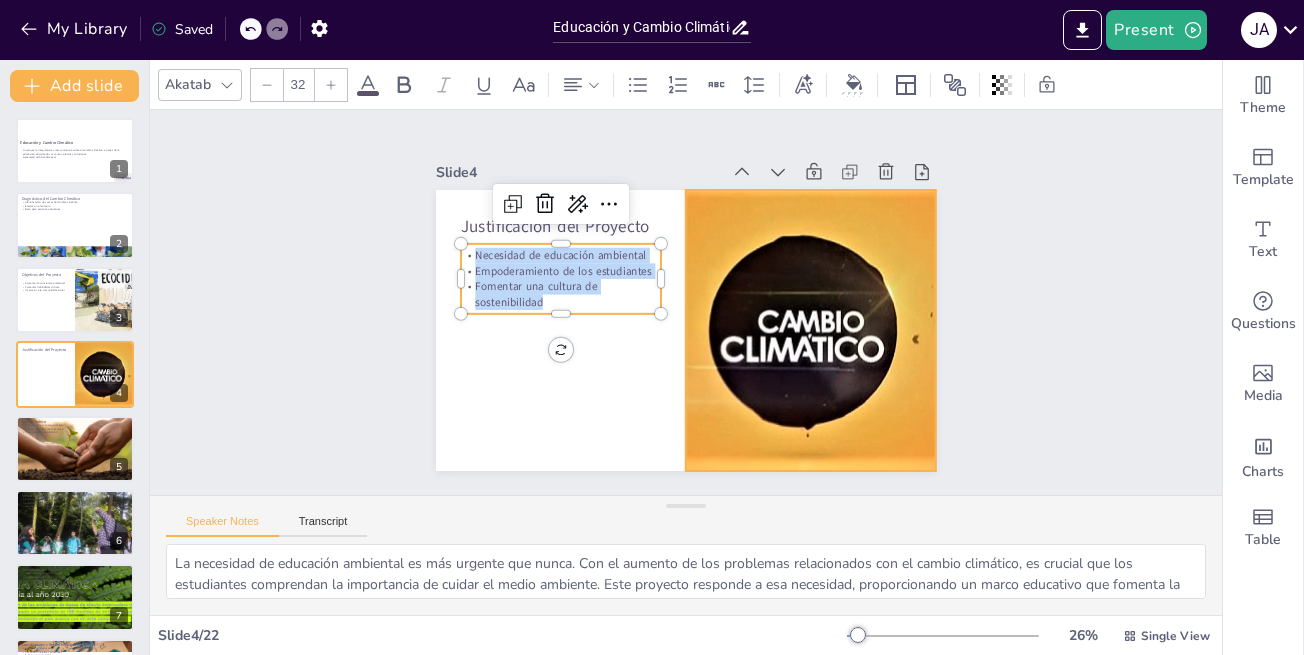 click at bounding box center (751, 192) 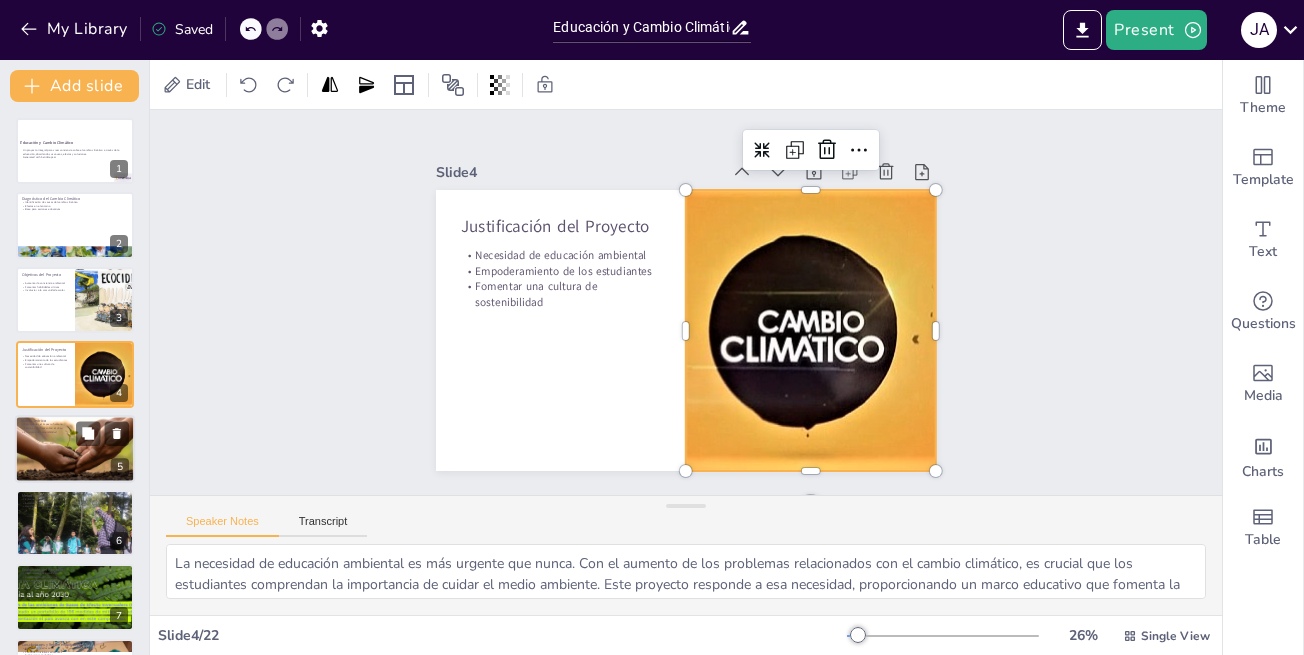 click at bounding box center [75, 449] 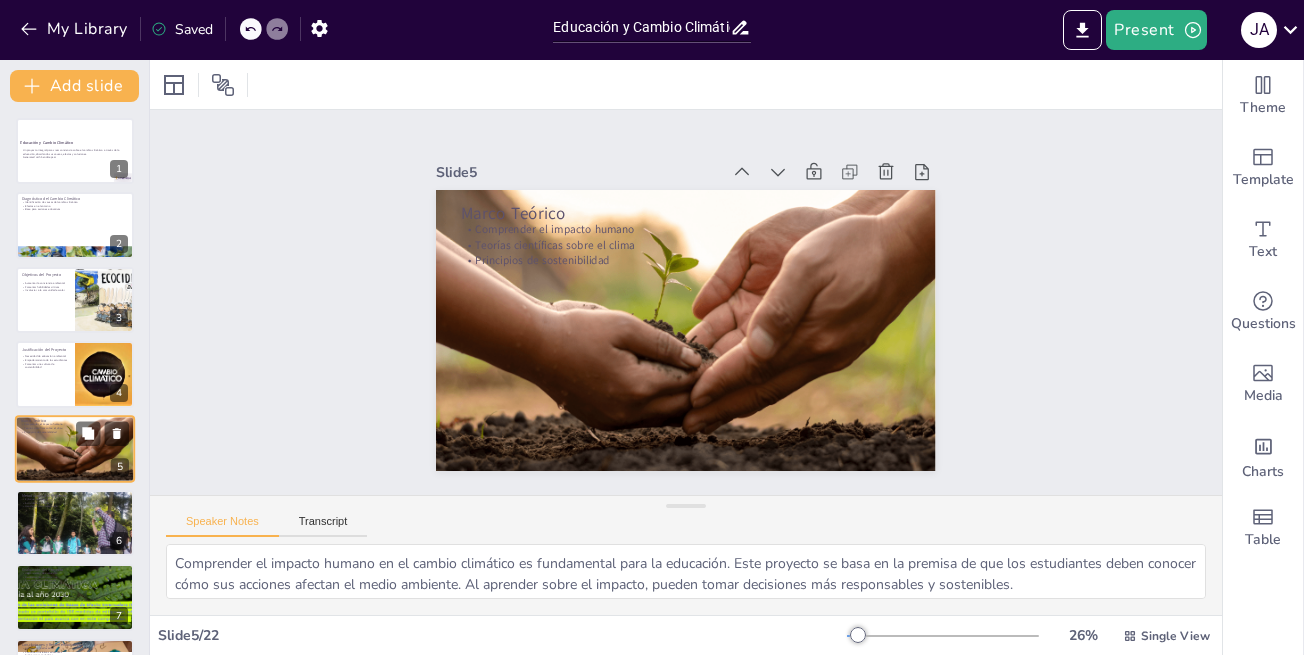 scroll, scrollTop: 70, scrollLeft: 0, axis: vertical 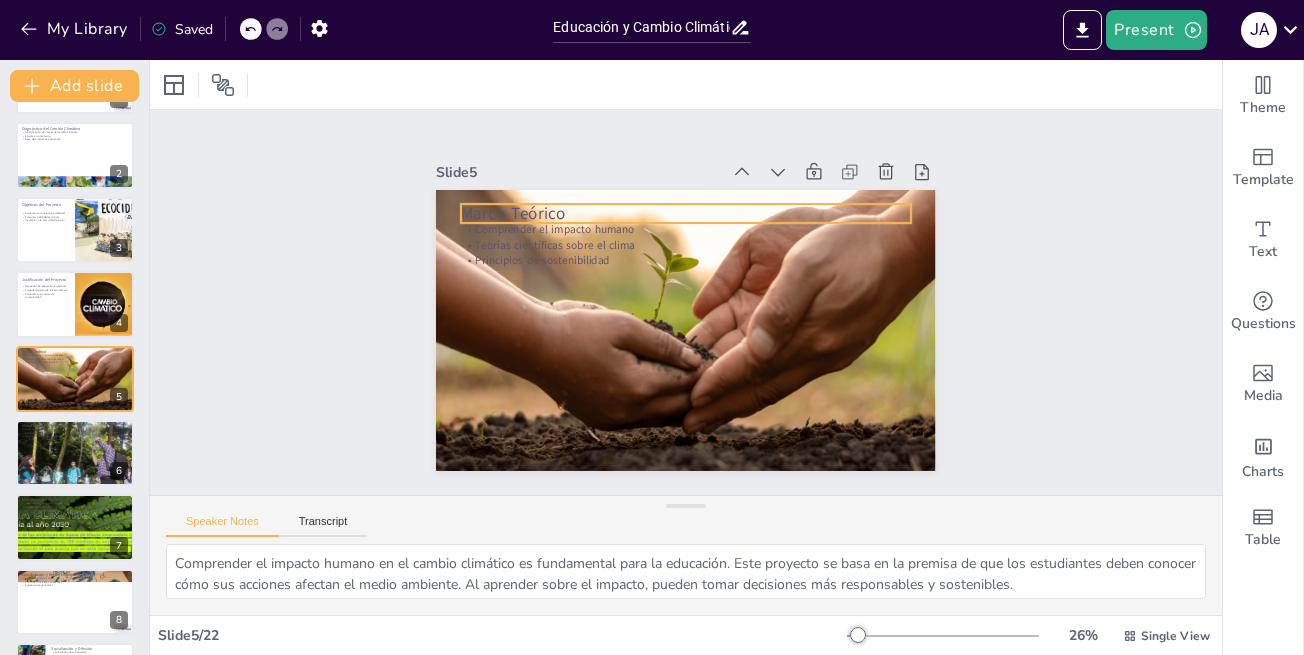 click on "Marco Teórico" at bounding box center [686, 213] 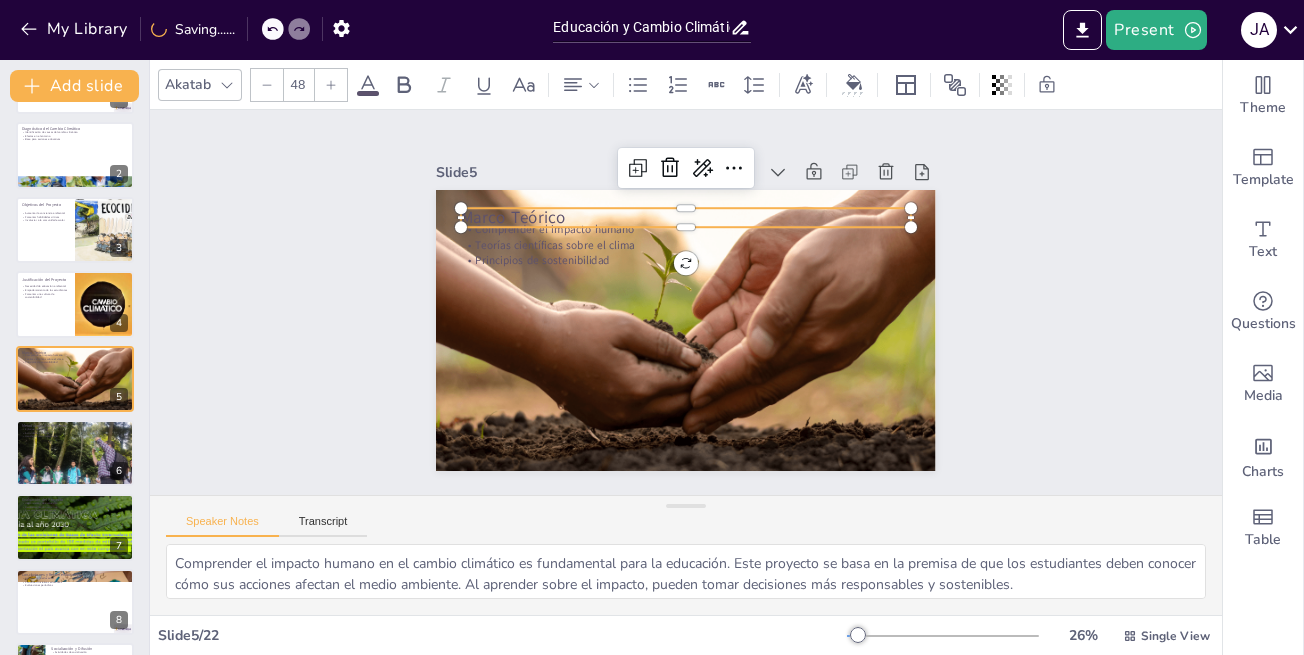 click on "Marco Teórico" at bounding box center [686, 217] 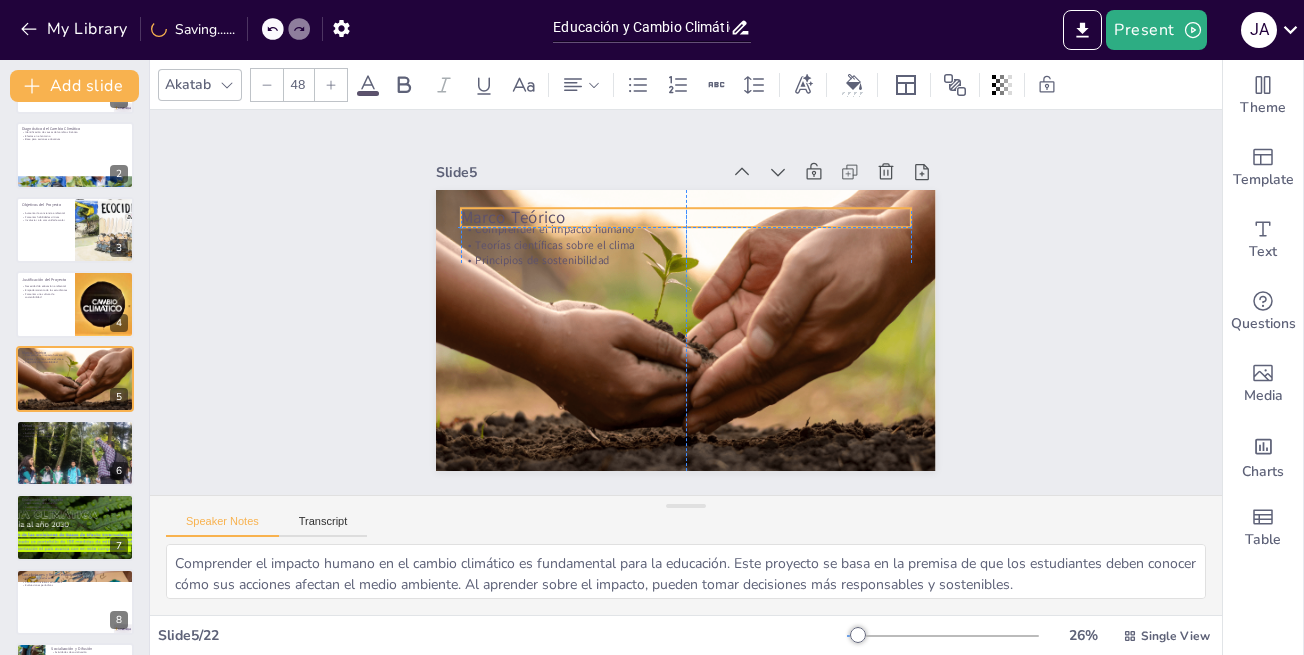 drag, startPoint x: 542, startPoint y: 210, endPoint x: 532, endPoint y: 212, distance: 10.198039 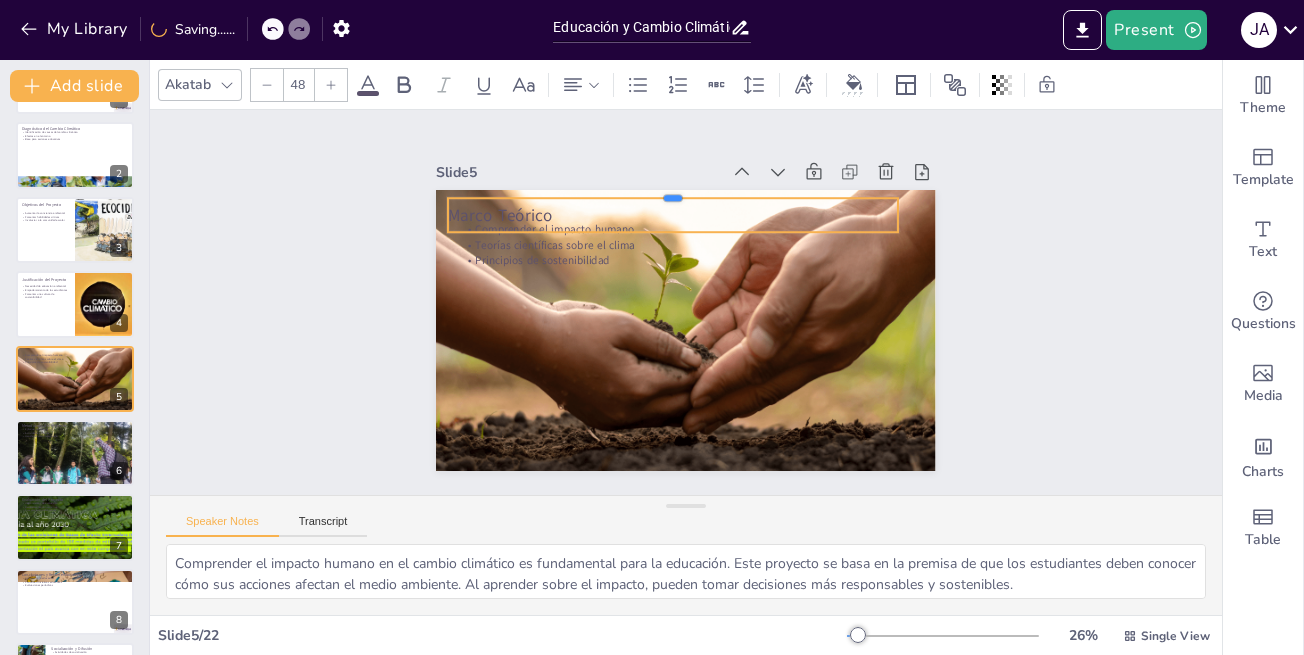 drag, startPoint x: 499, startPoint y: 204, endPoint x: 500, endPoint y: 189, distance: 15.033297 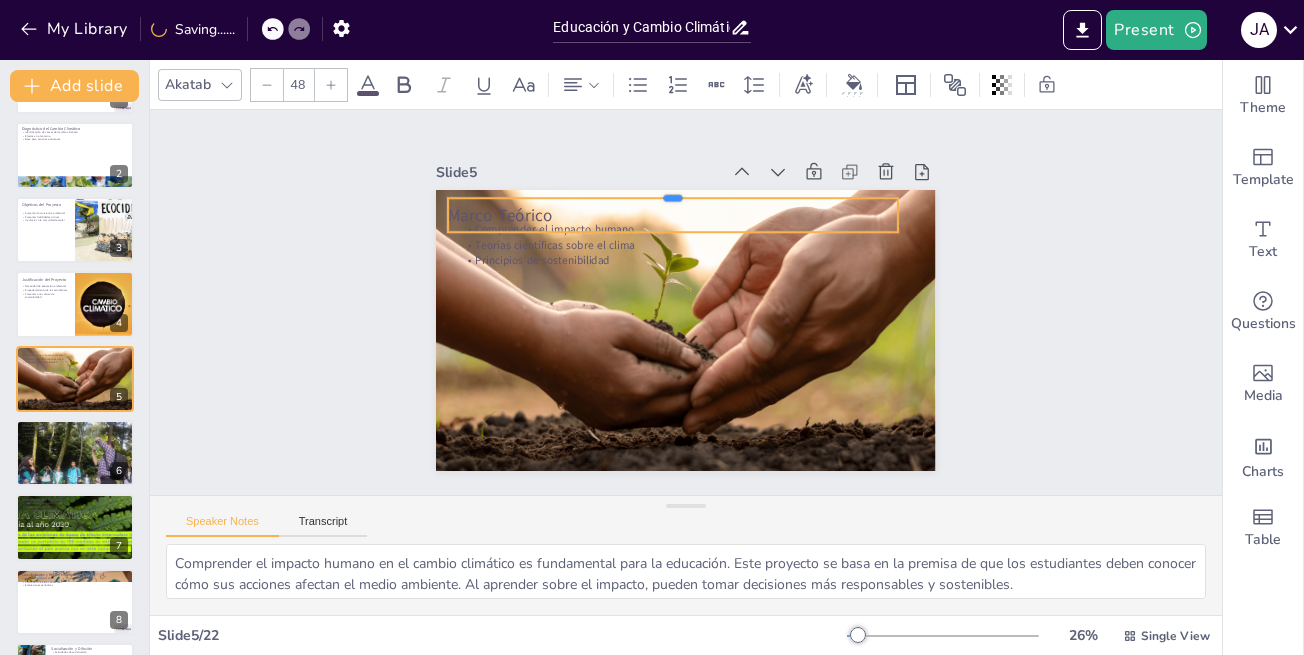 click at bounding box center (783, 244) 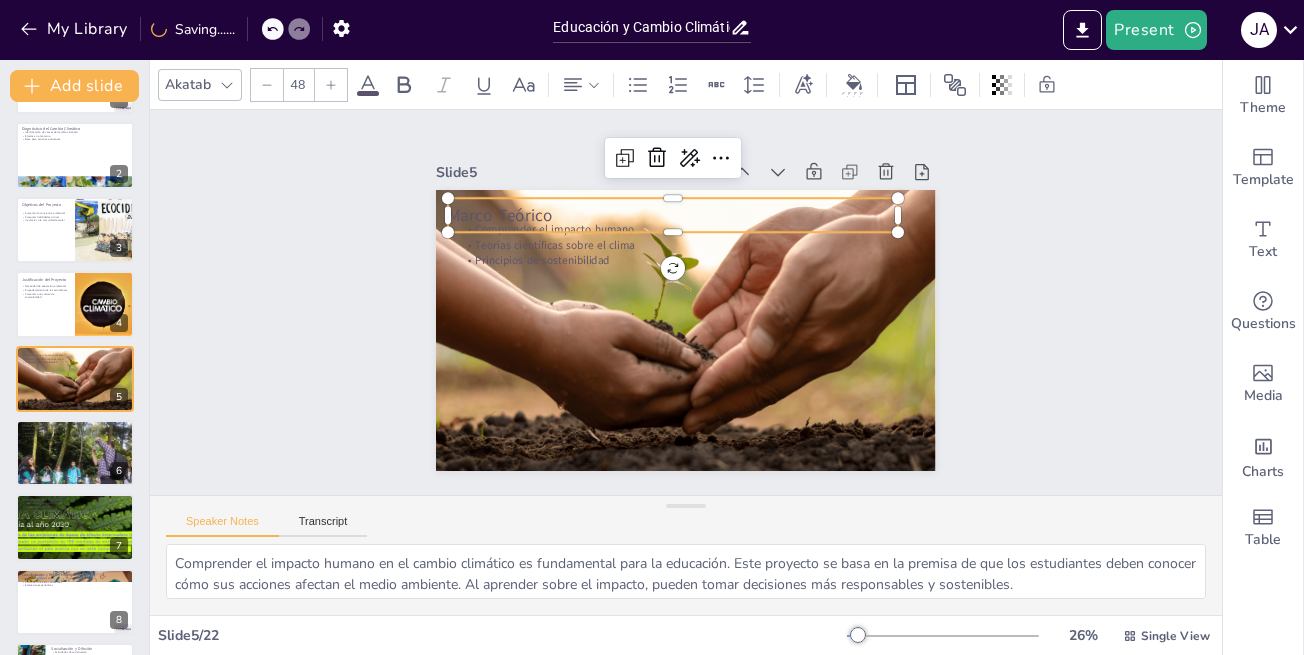 click on "Marco Teórico" at bounding box center (742, 234) 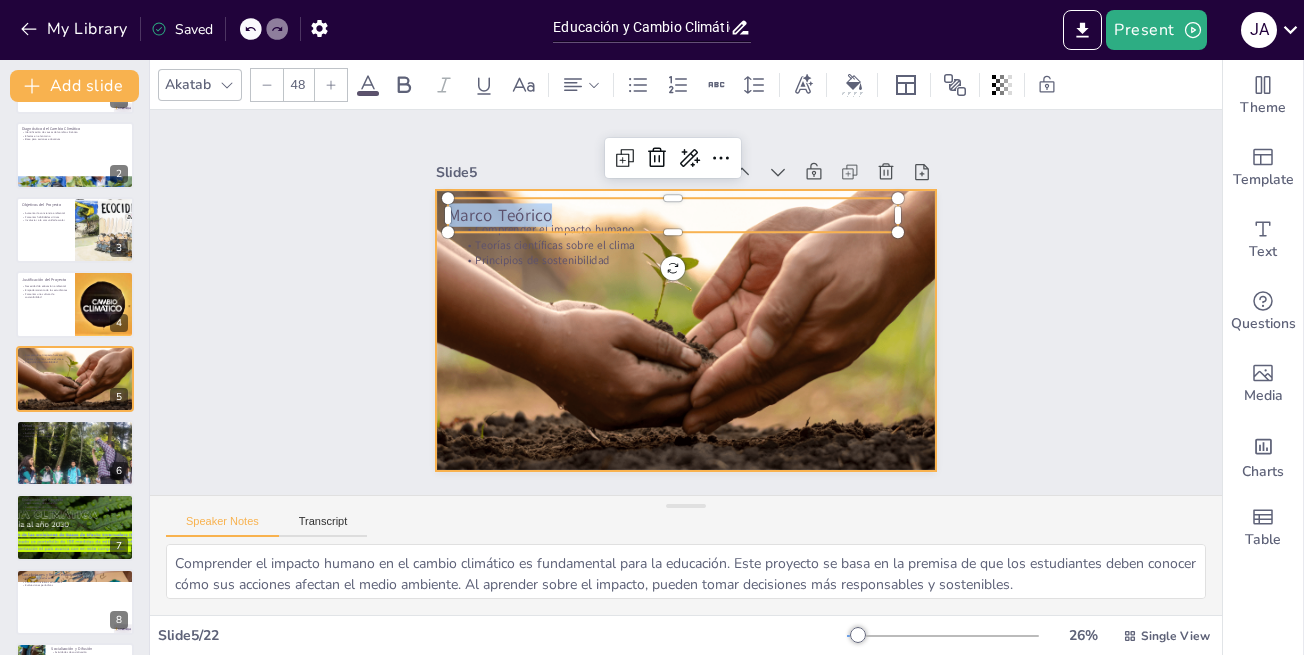 drag, startPoint x: 521, startPoint y: 205, endPoint x: 429, endPoint y: 206, distance: 92.00543 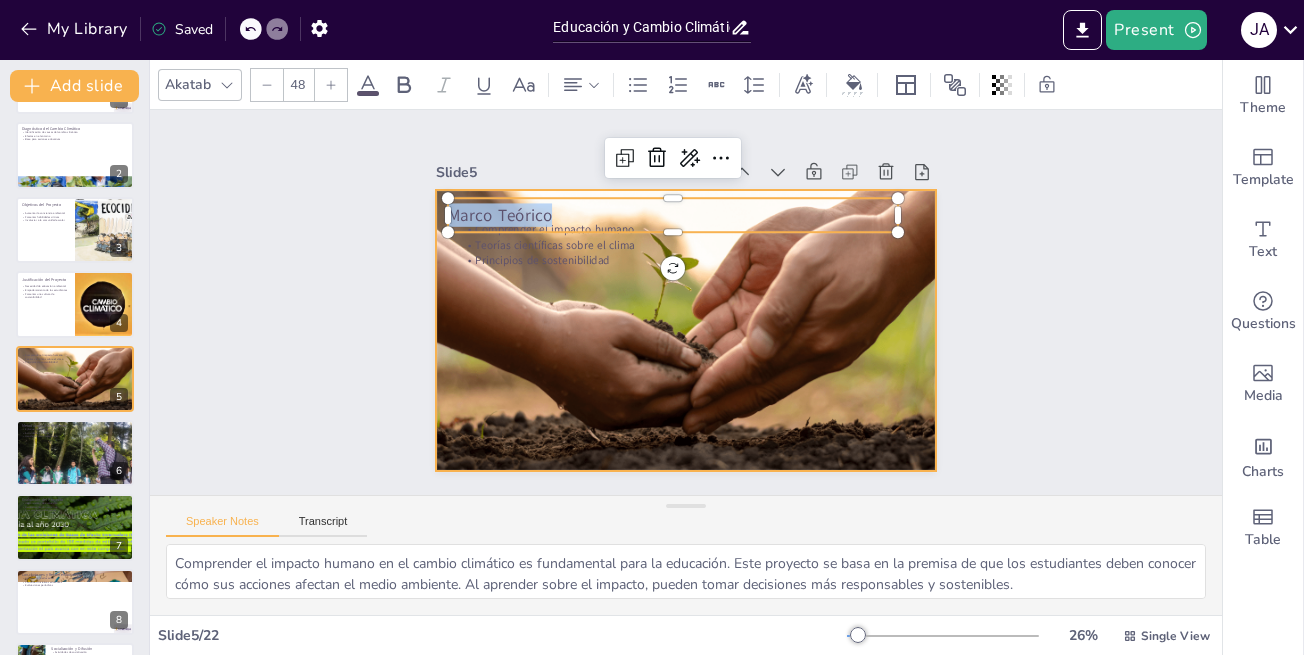 click on "Comprender el impacto humano Teorías científicas sobre el clima Principios de sostenibilidad Marco Teórico" at bounding box center (658, 299) 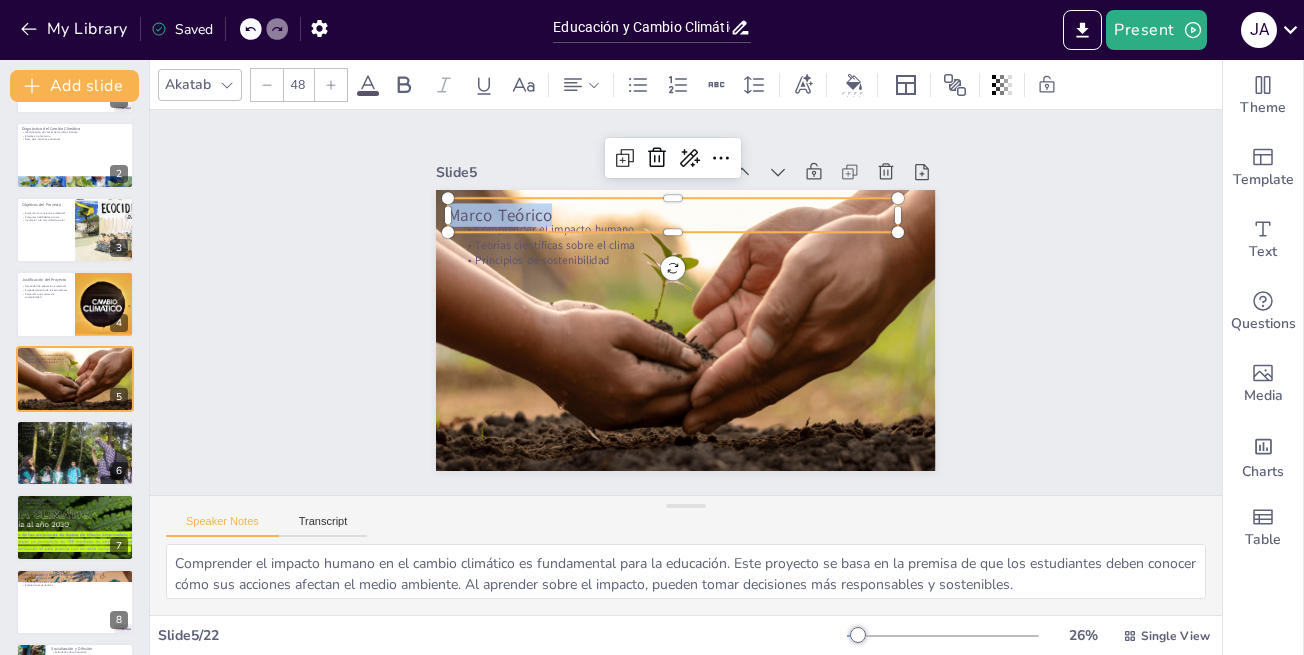 copy on "Marco Teórico" 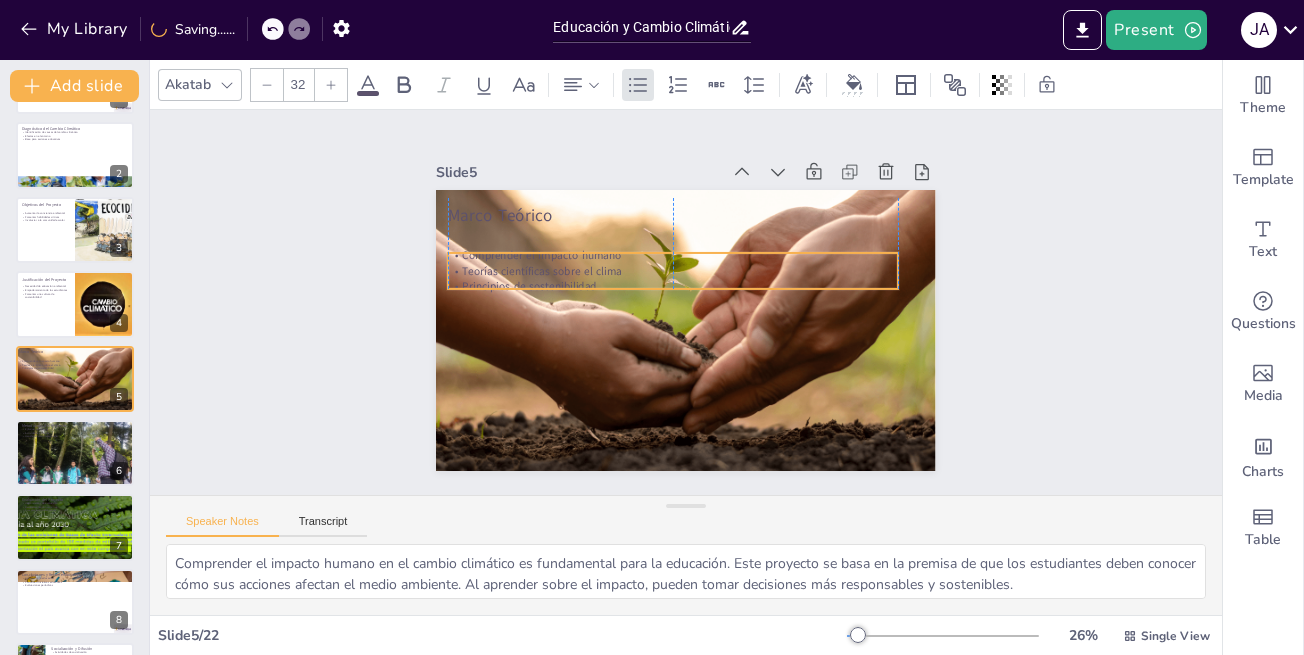 drag, startPoint x: 623, startPoint y: 232, endPoint x: 493, endPoint y: 266, distance: 134.37262 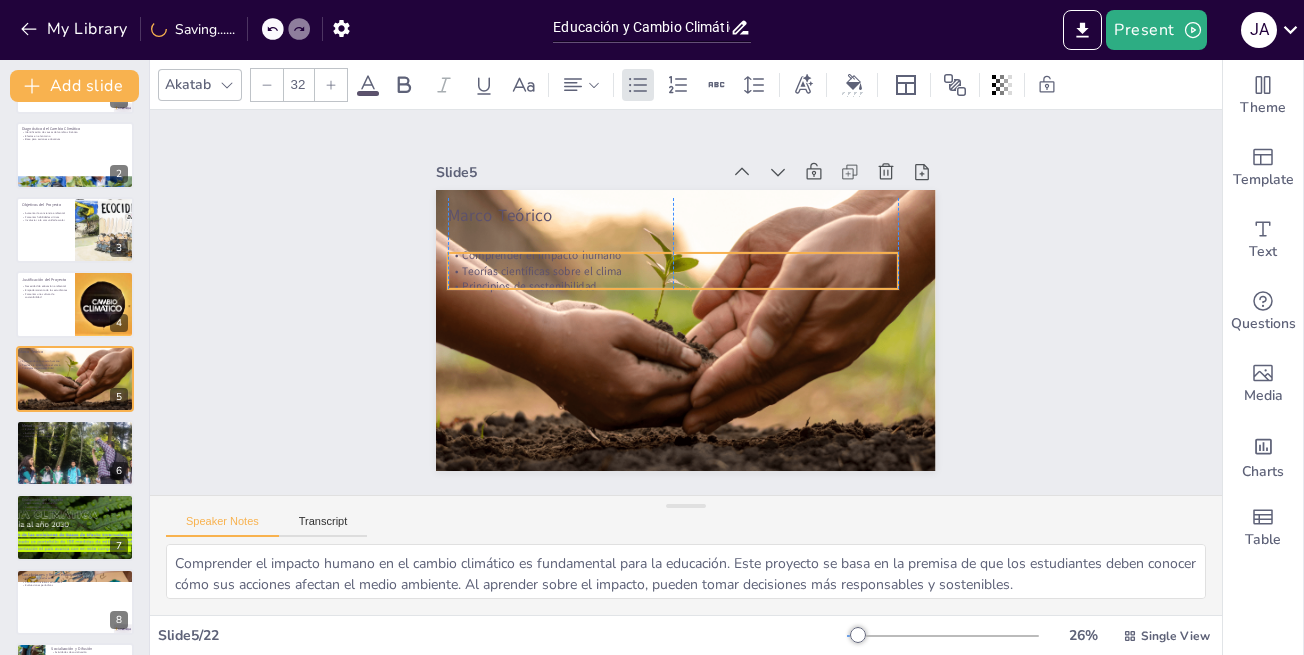 click on "Teorías científicas sobre el clima" at bounding box center (651, 301) 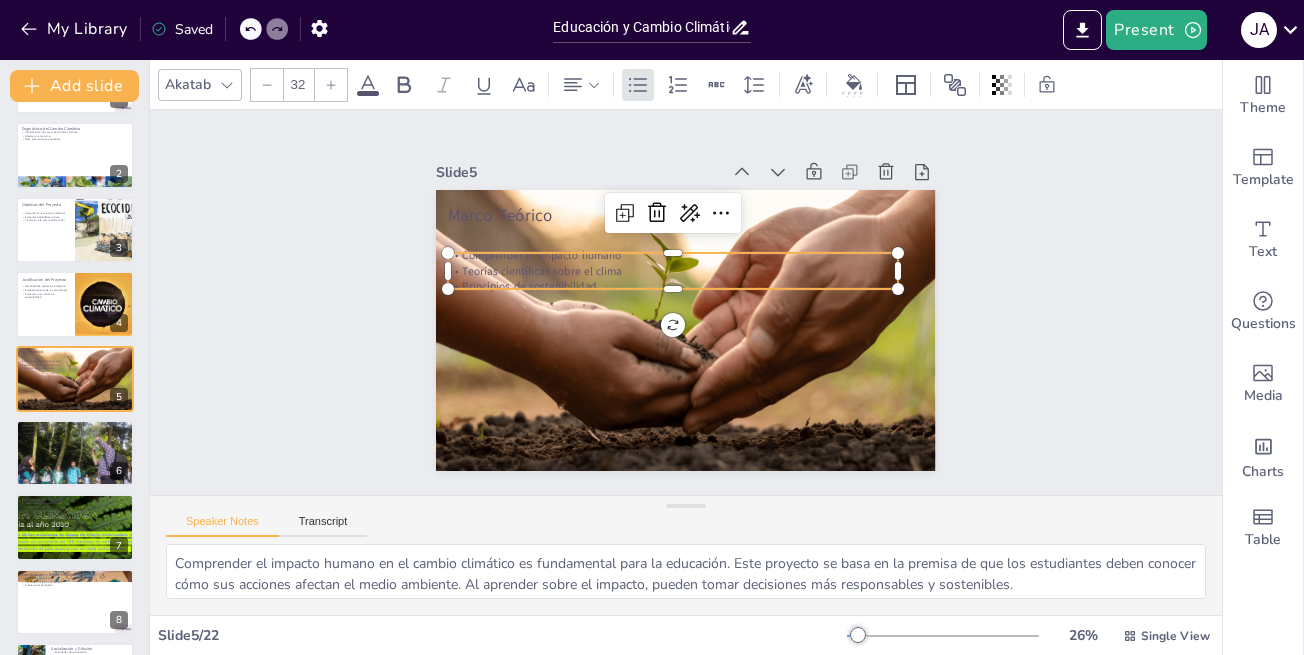 click on "Comprender el impacto humano" at bounding box center [735, 299] 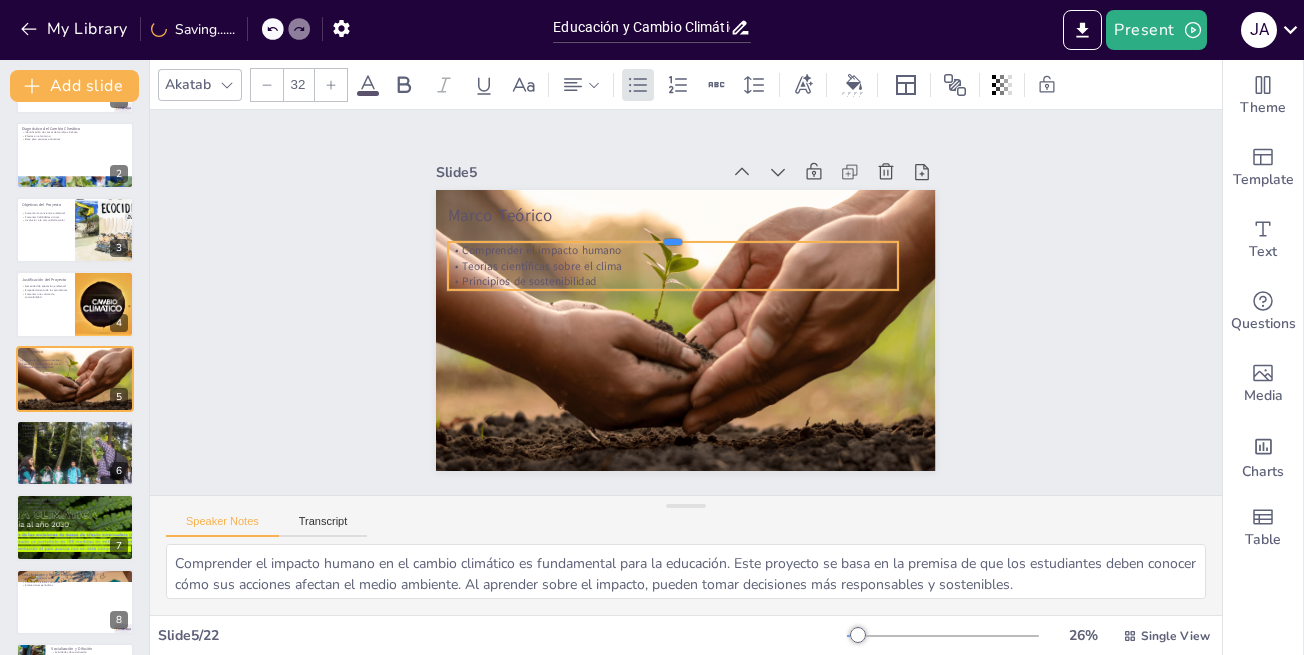 click at bounding box center [701, 235] 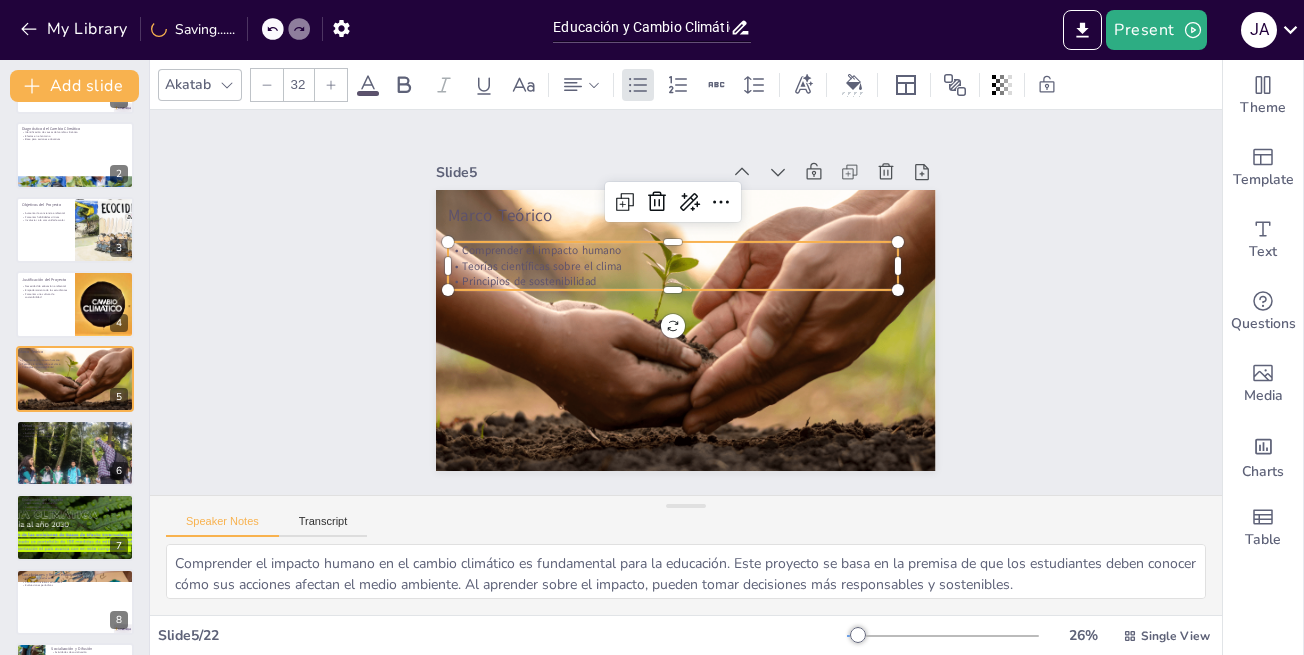 click on "Comprender el impacto humano" at bounding box center (732, 274) 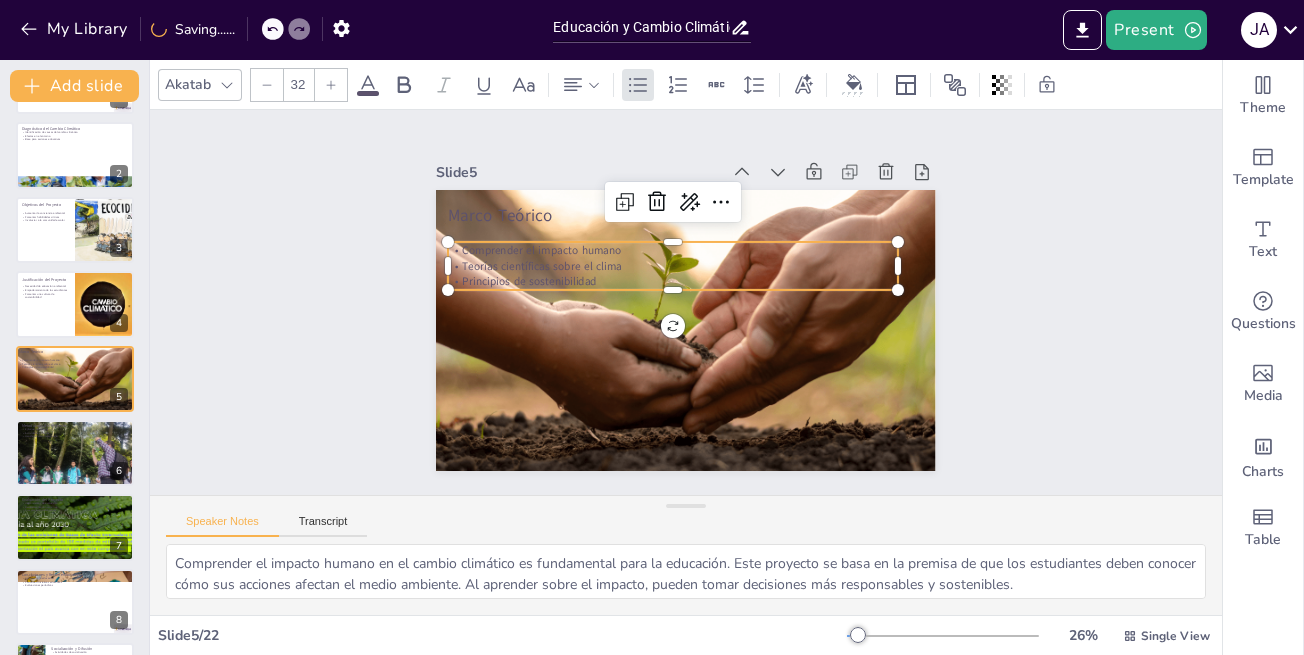 click on "Comprender el impacto humano" at bounding box center [720, 261] 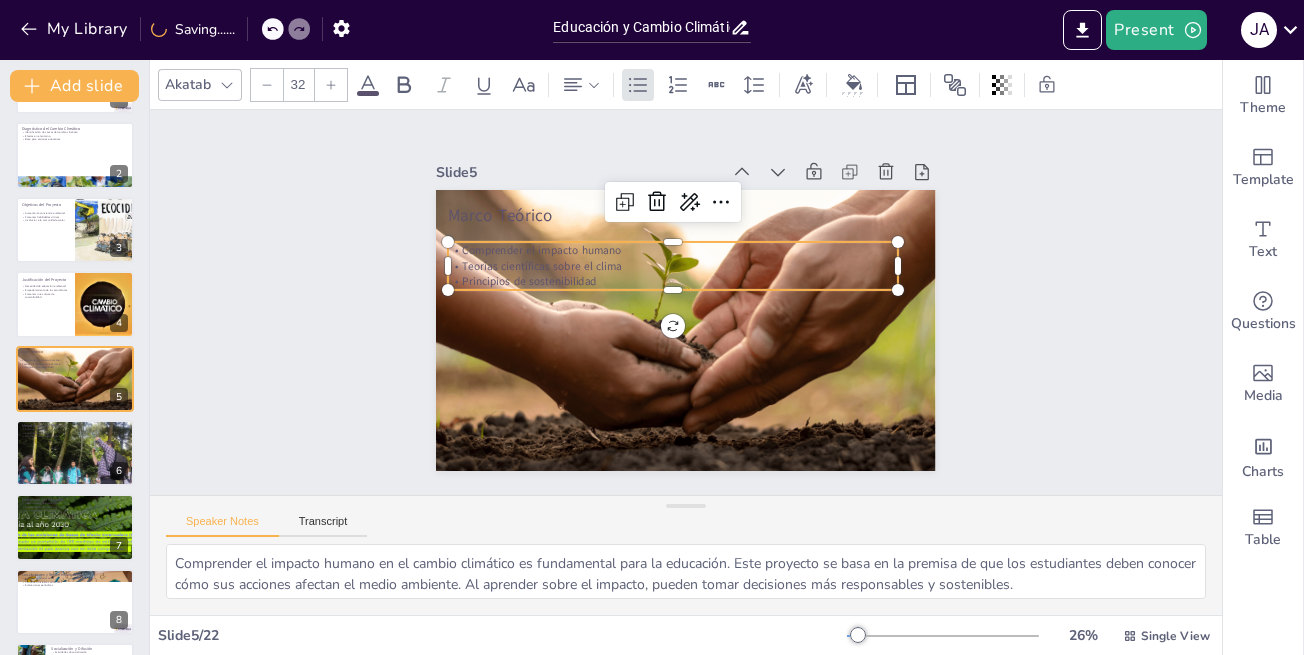click on "Comprender el impacto humano" at bounding box center (728, 269) 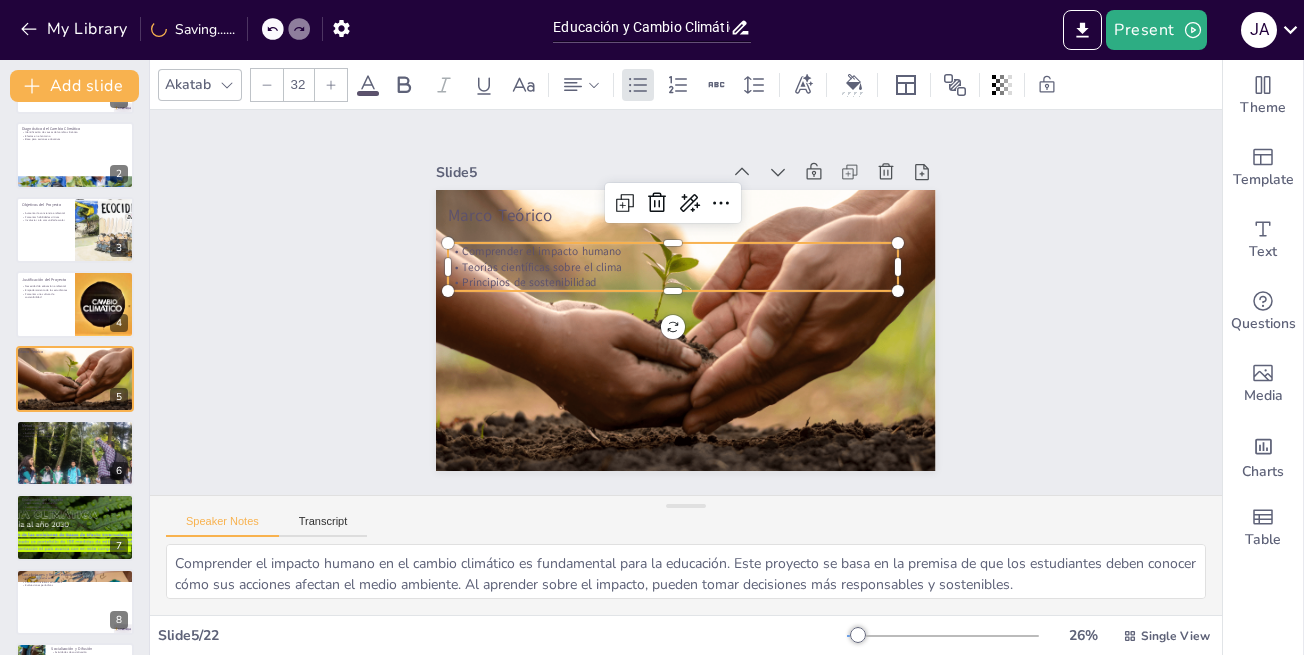 click on "Comprender el impacto humano" at bounding box center [633, 299] 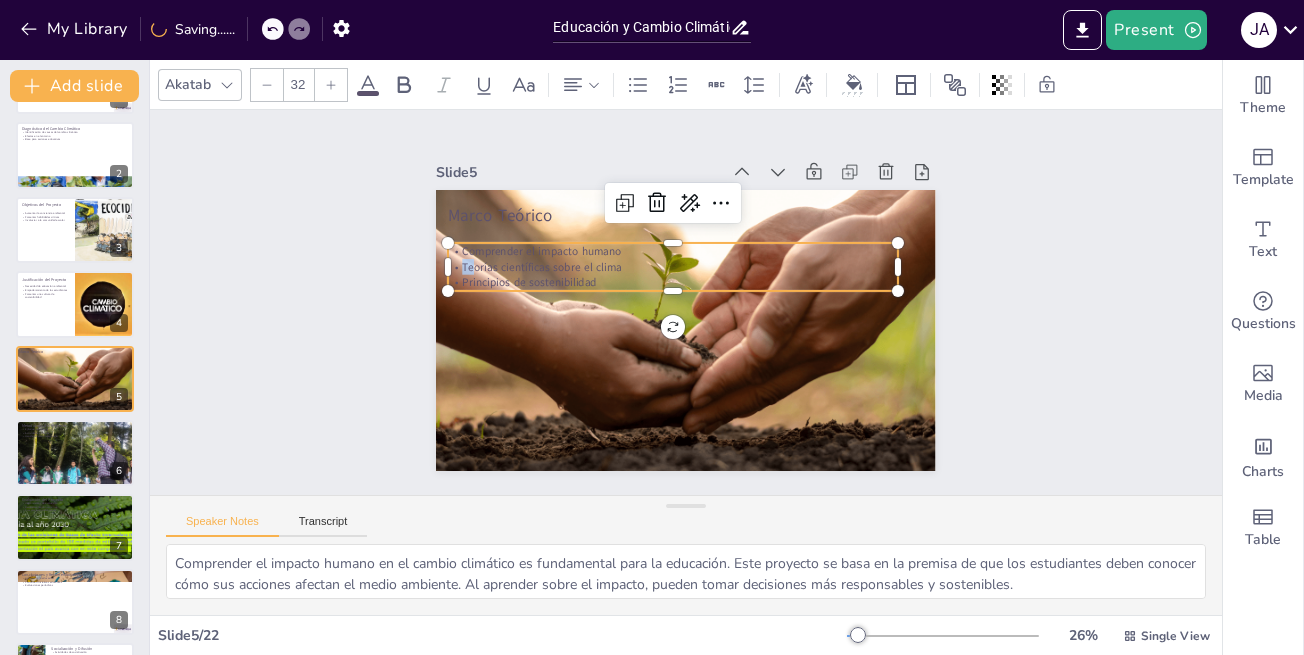 drag, startPoint x: 604, startPoint y: 243, endPoint x: 456, endPoint y: 261, distance: 149.09058 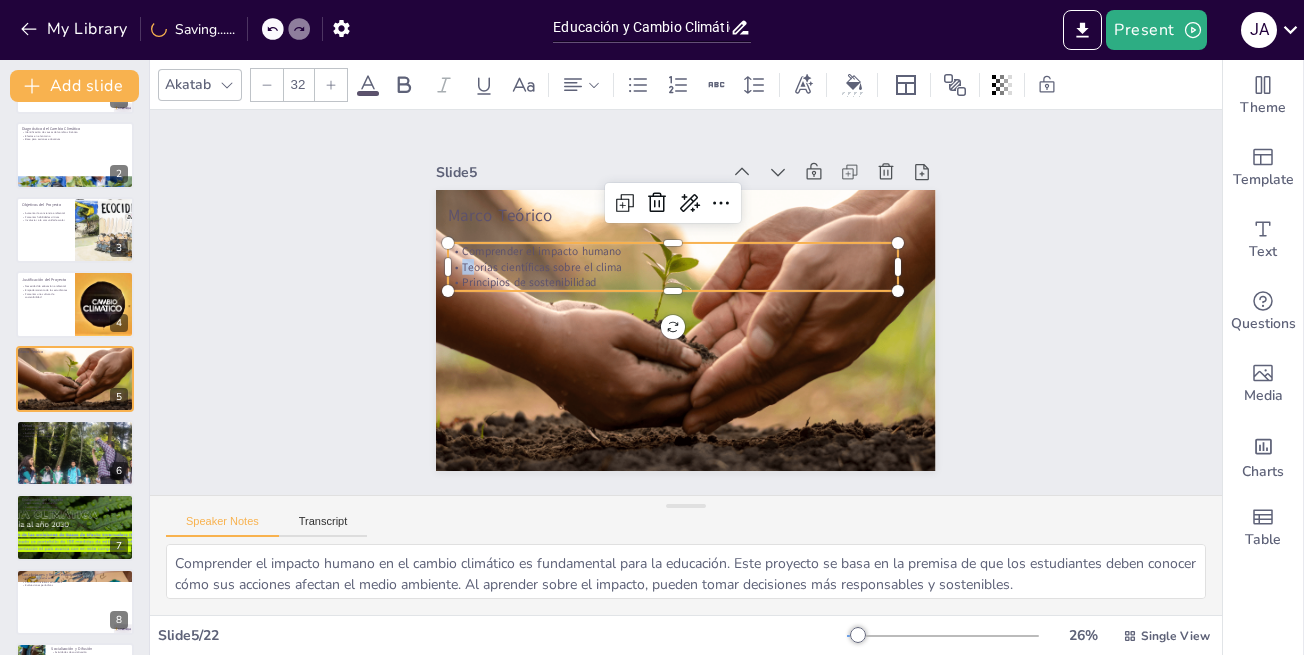 click on "Comprender el impacto humano Teorías científicas sobre el clima Principios de sostenibilidad" at bounding box center [715, 326] 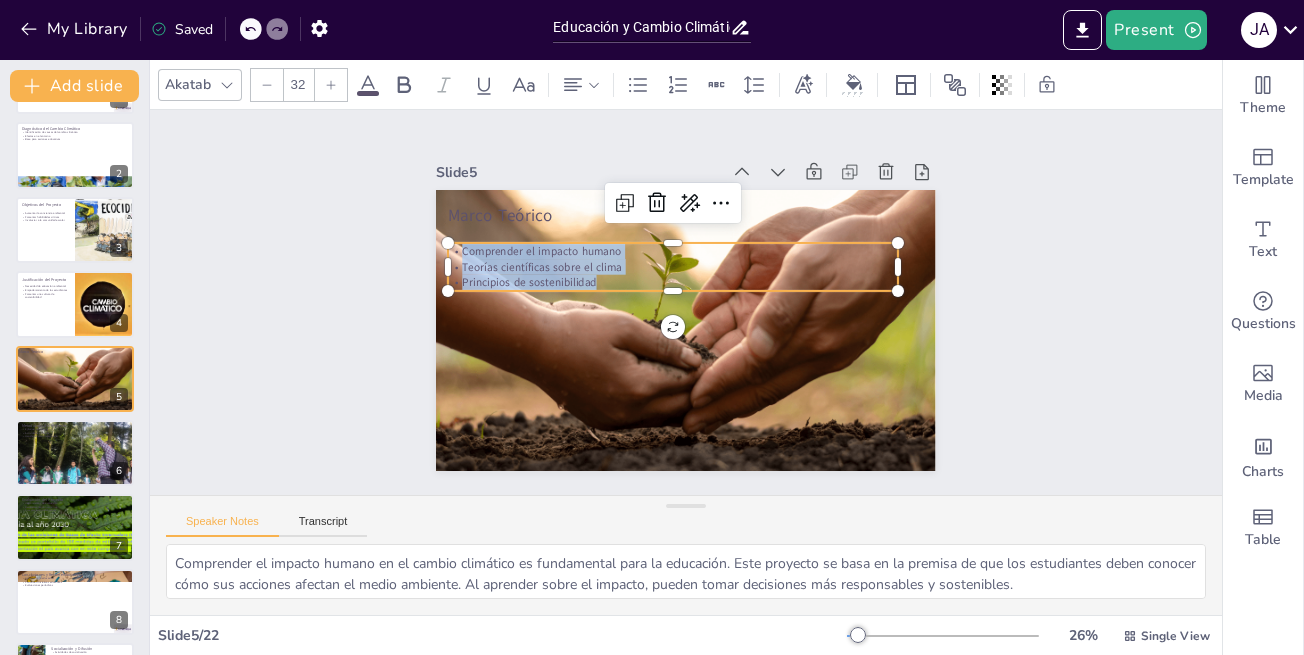 drag, startPoint x: 445, startPoint y: 240, endPoint x: 590, endPoint y: 267, distance: 147.49237 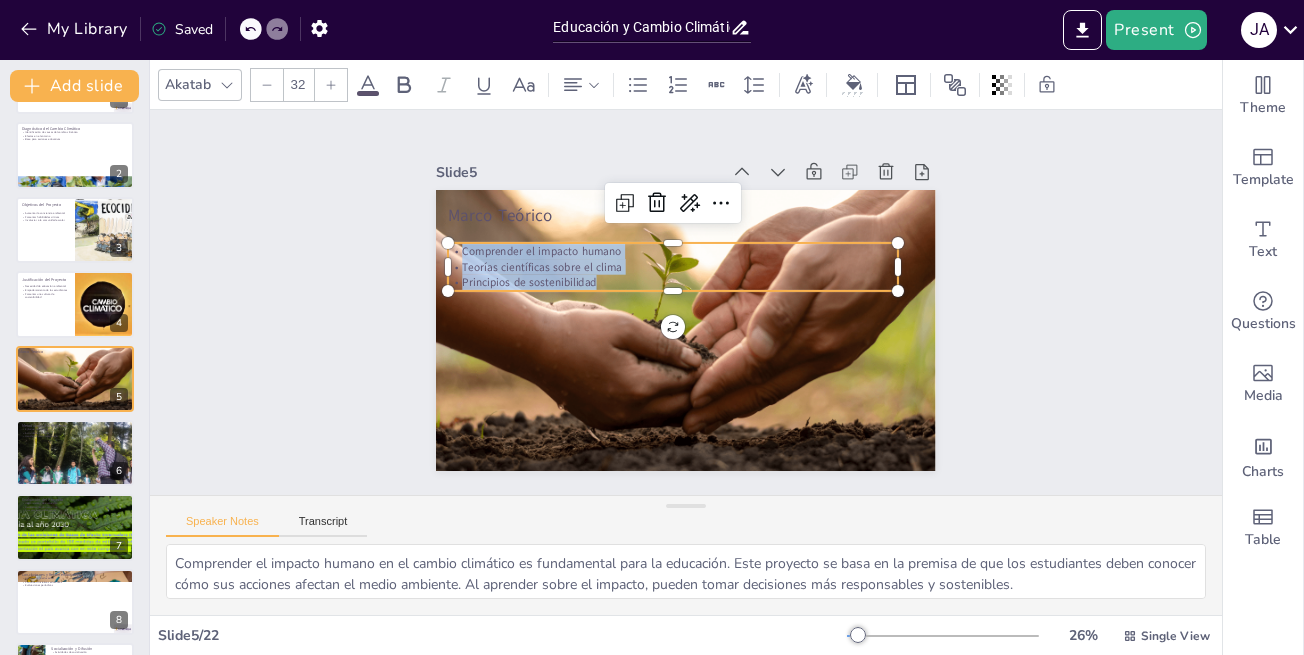 click on "Comprender el impacto humano Teorías científicas sobre el clima Principios de sostenibilidad" at bounding box center (689, 264) 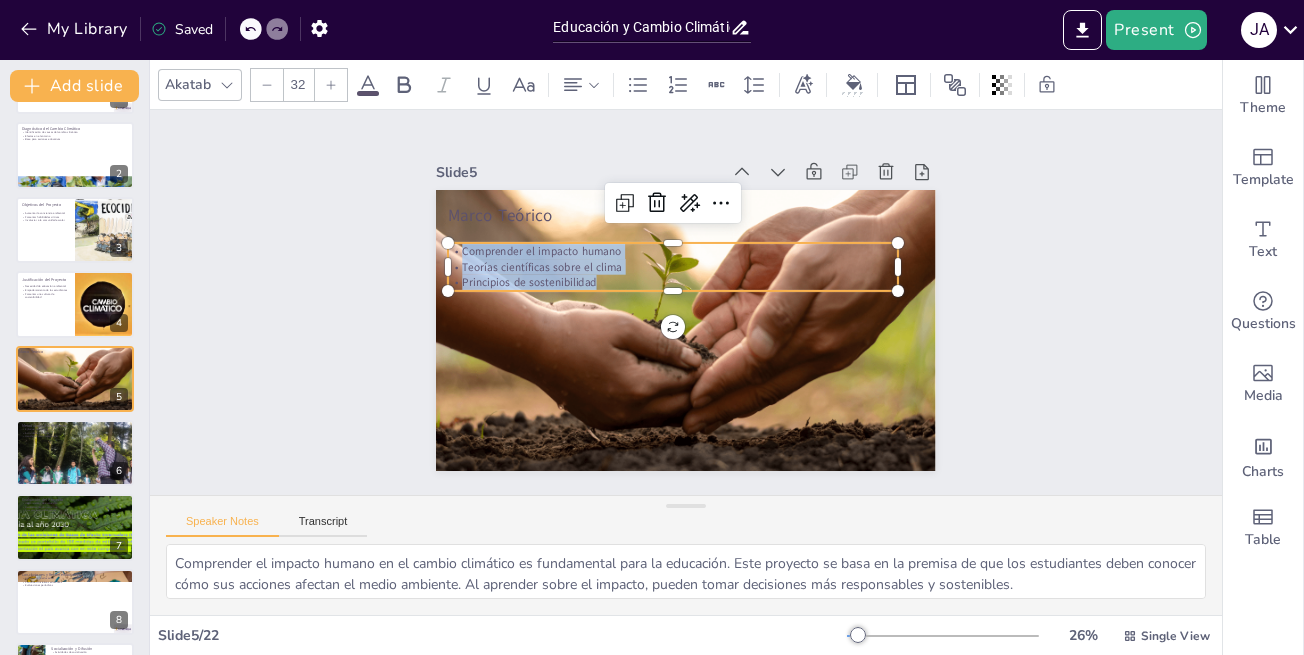copy on "Comprender el impacto humano Teorías científicas sobre el clima Principios de sostenibilidad" 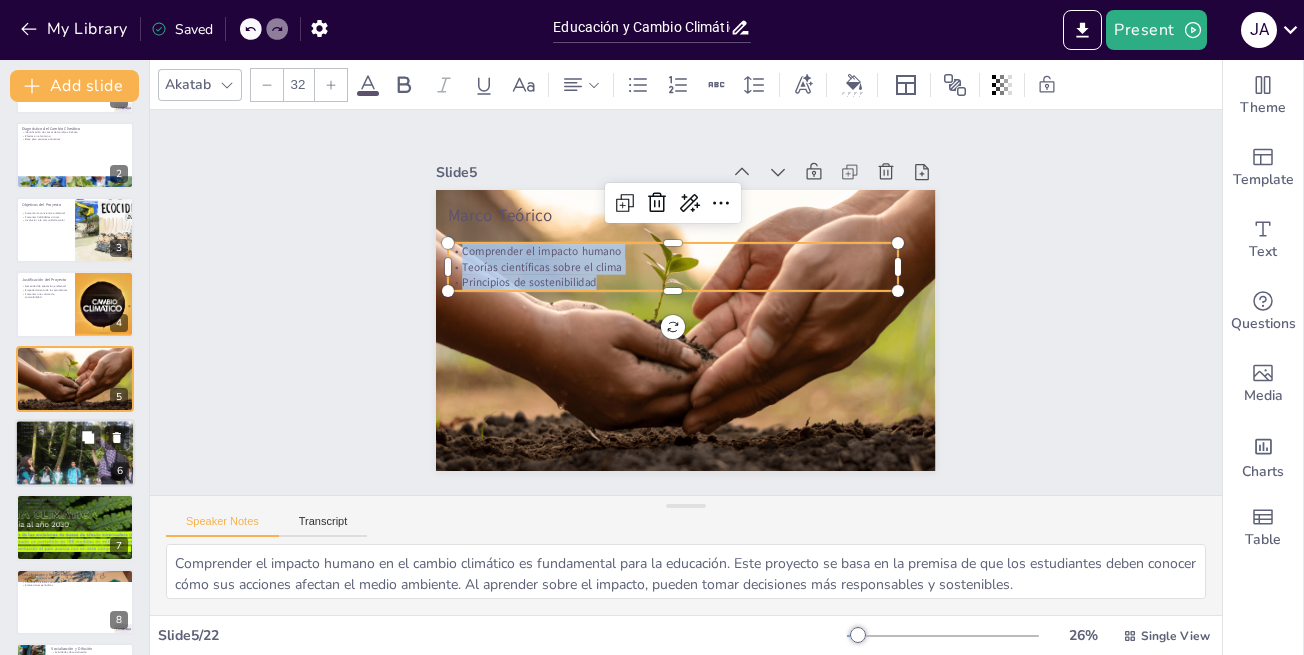 click at bounding box center (74, 453) 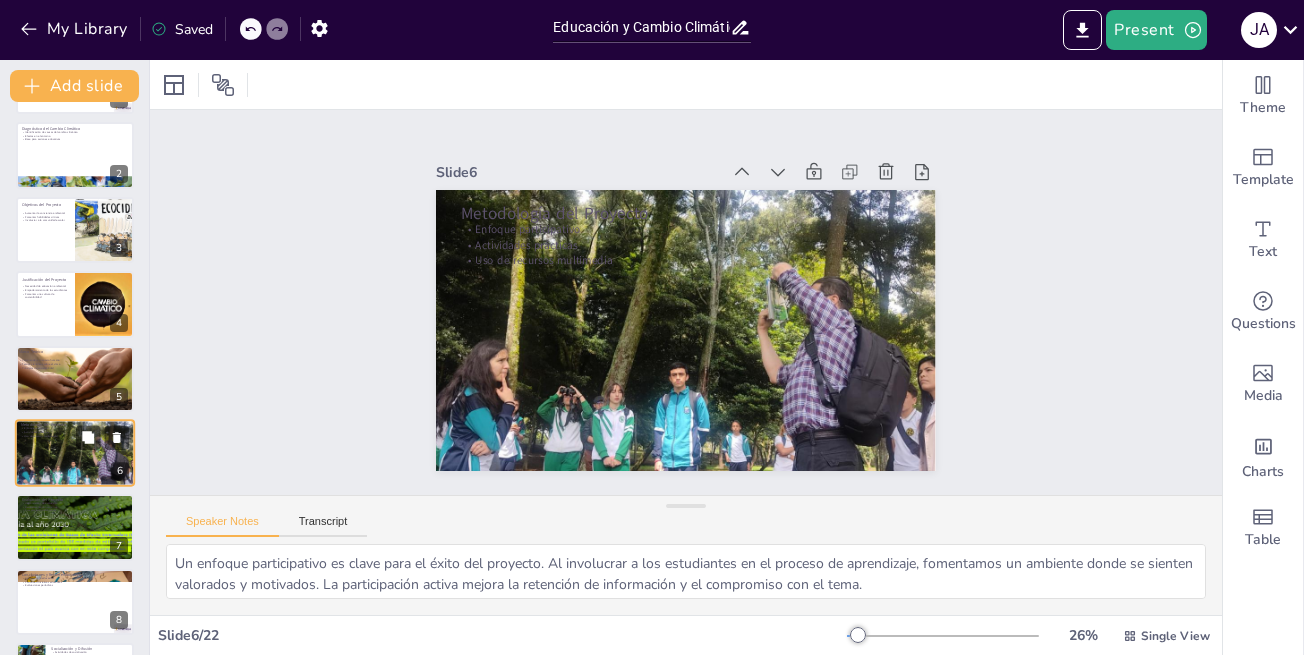 scroll, scrollTop: 145, scrollLeft: 0, axis: vertical 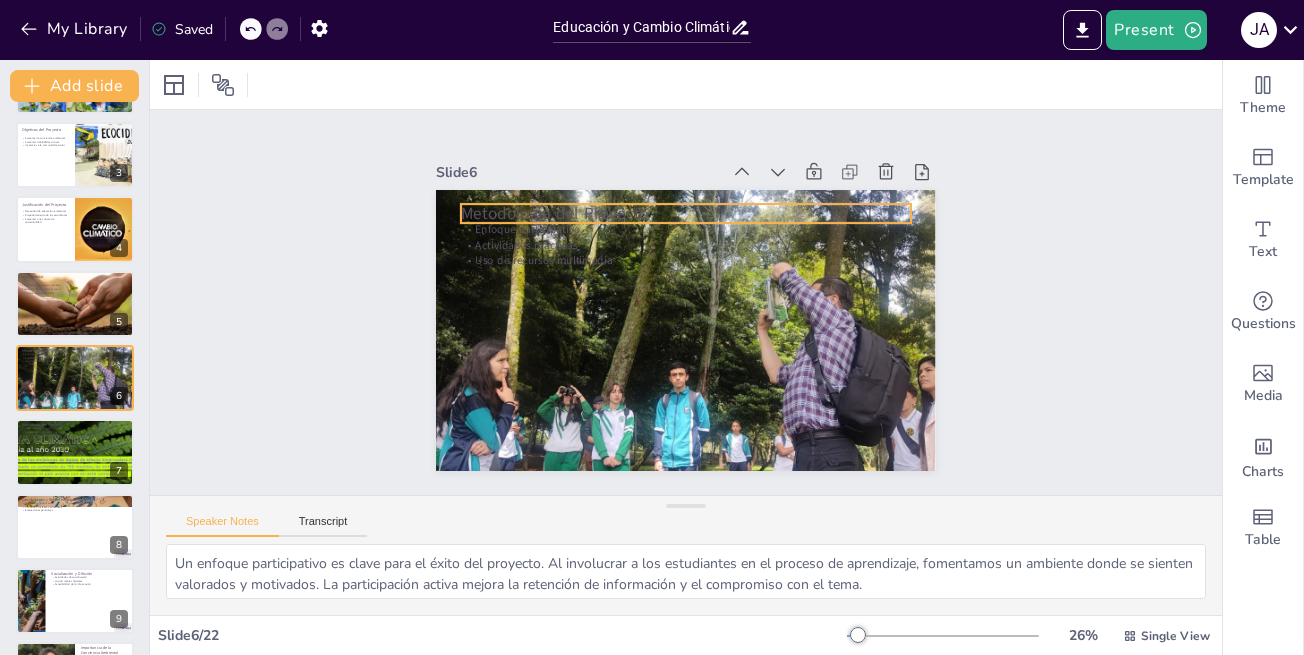drag, startPoint x: 630, startPoint y: 200, endPoint x: 610, endPoint y: 204, distance: 20.396078 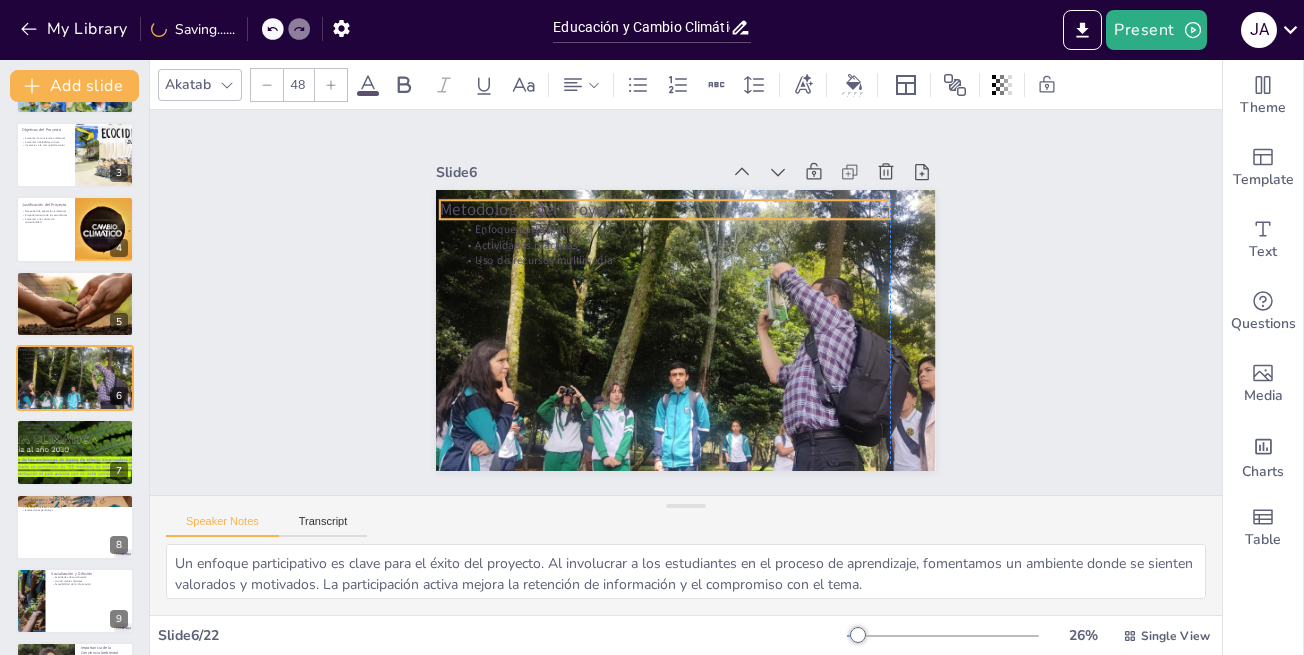 drag, startPoint x: 616, startPoint y: 204, endPoint x: 595, endPoint y: 196, distance: 22.472204 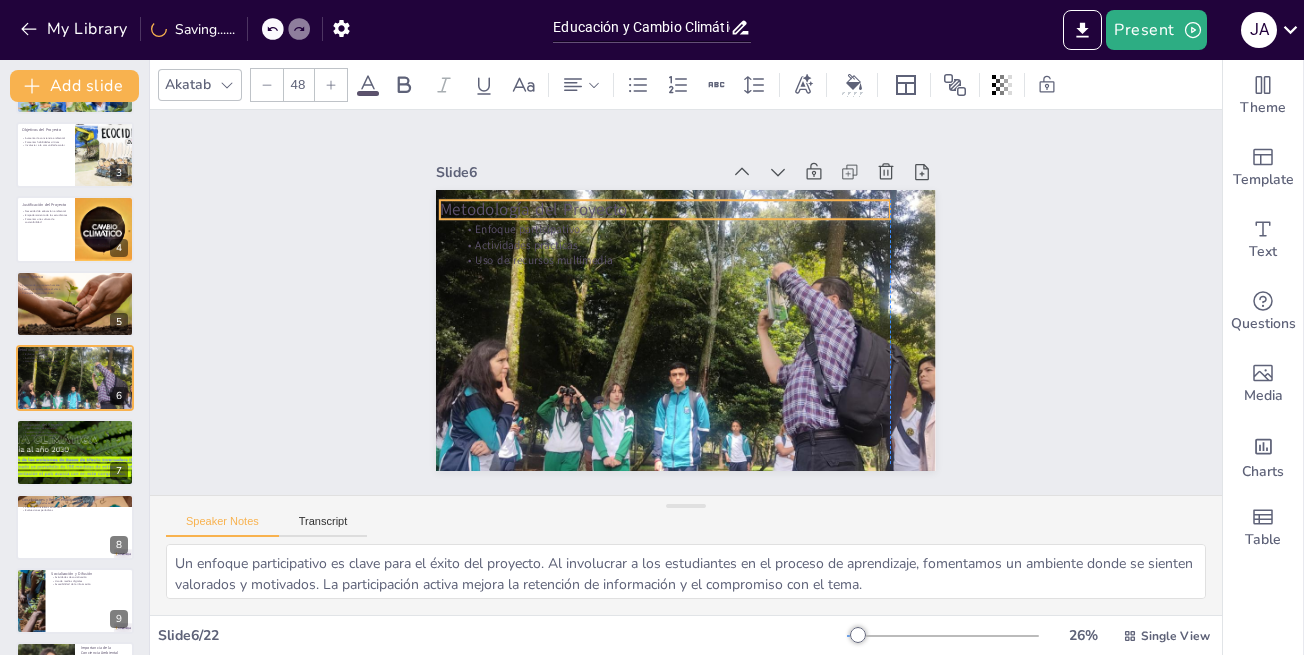 click on "Metodología del Proyecto" at bounding box center [780, 311] 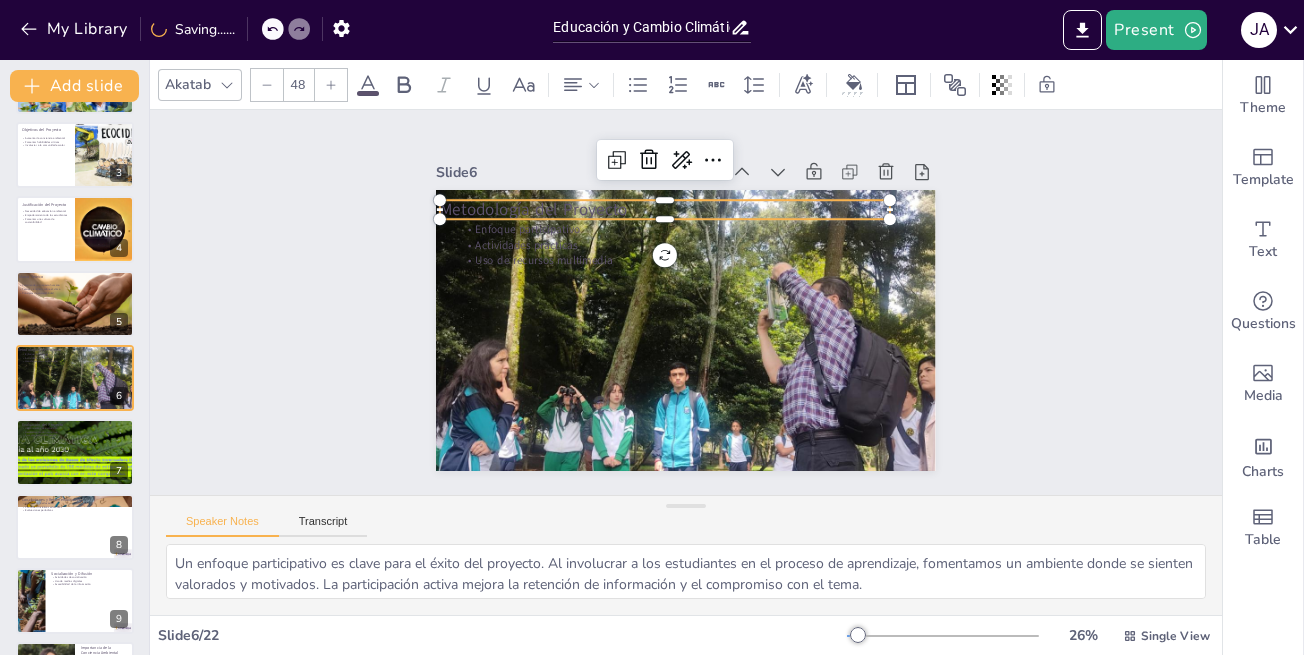 click on "Metodología del Proyecto" at bounding box center (704, 209) 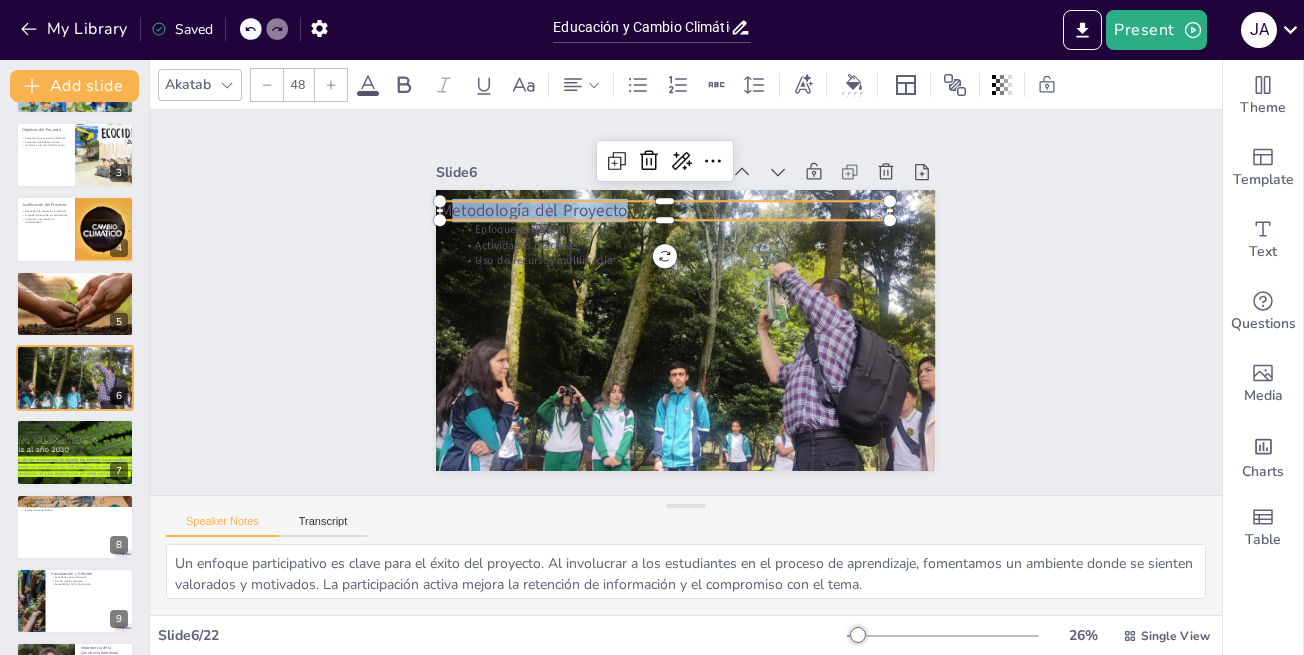 drag, startPoint x: 433, startPoint y: 200, endPoint x: 629, endPoint y: 211, distance: 196.30843 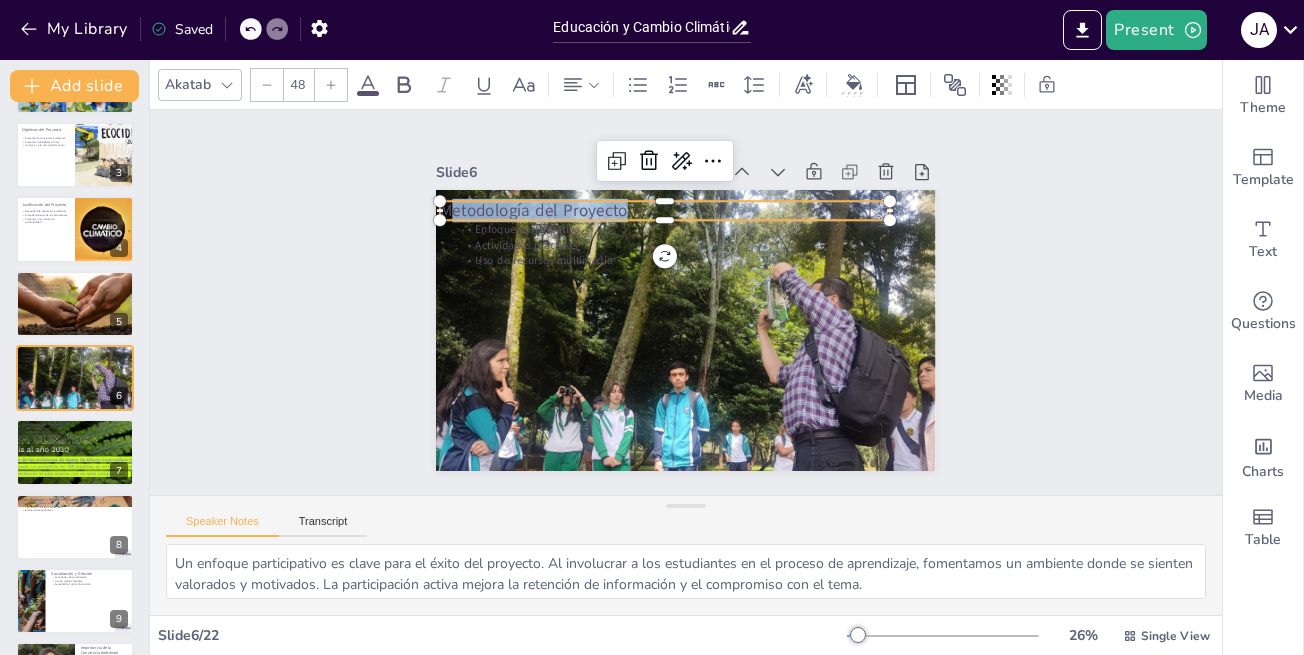 click on "Metodología del Proyecto" at bounding box center [747, 231] 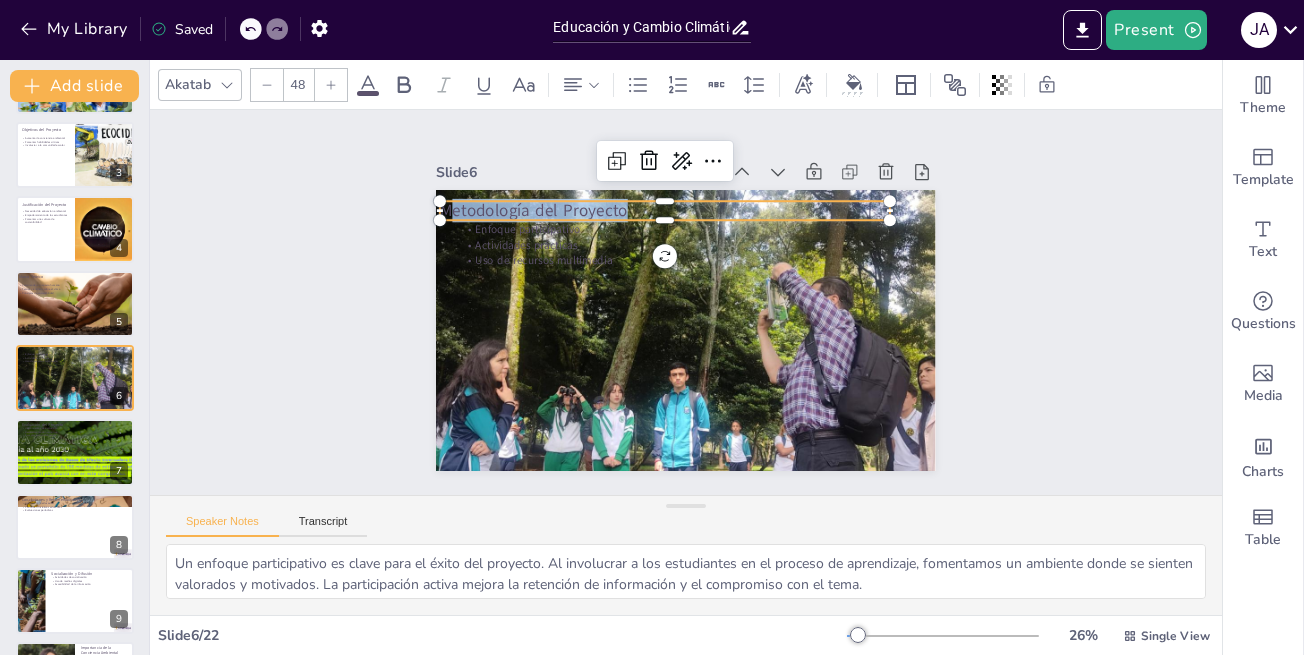 copy on "etodología del Proyecto" 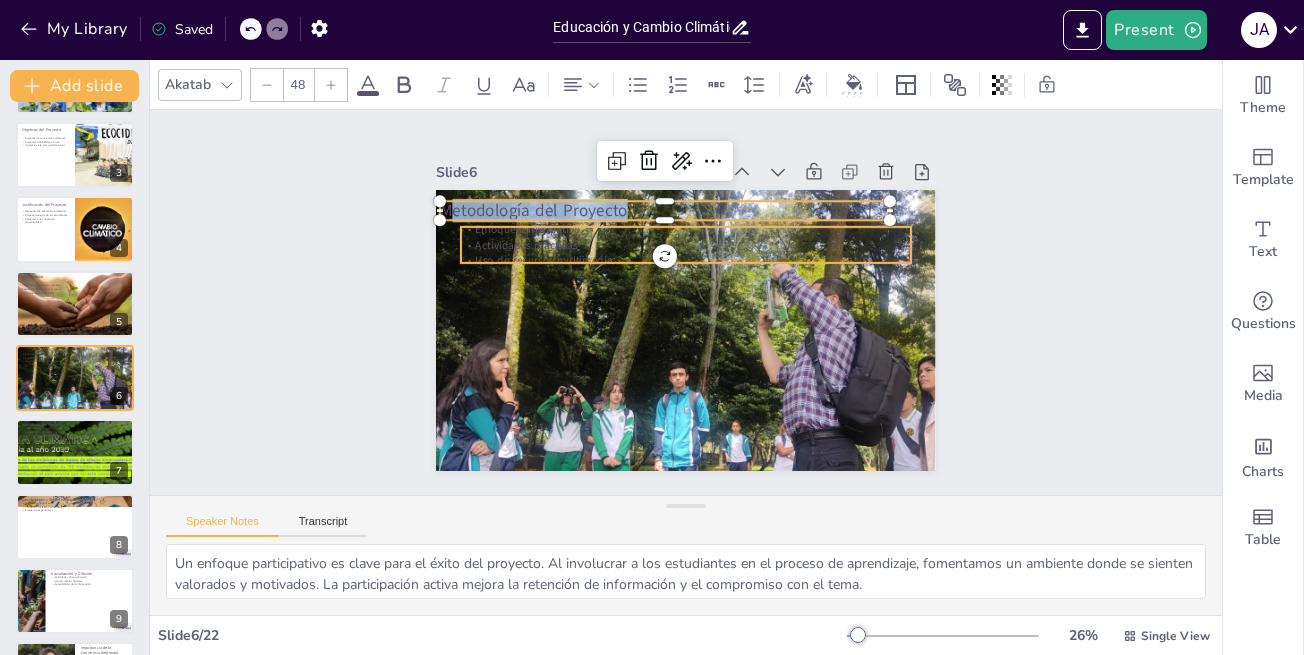 click on "Actividades prácticas" at bounding box center [697, 246] 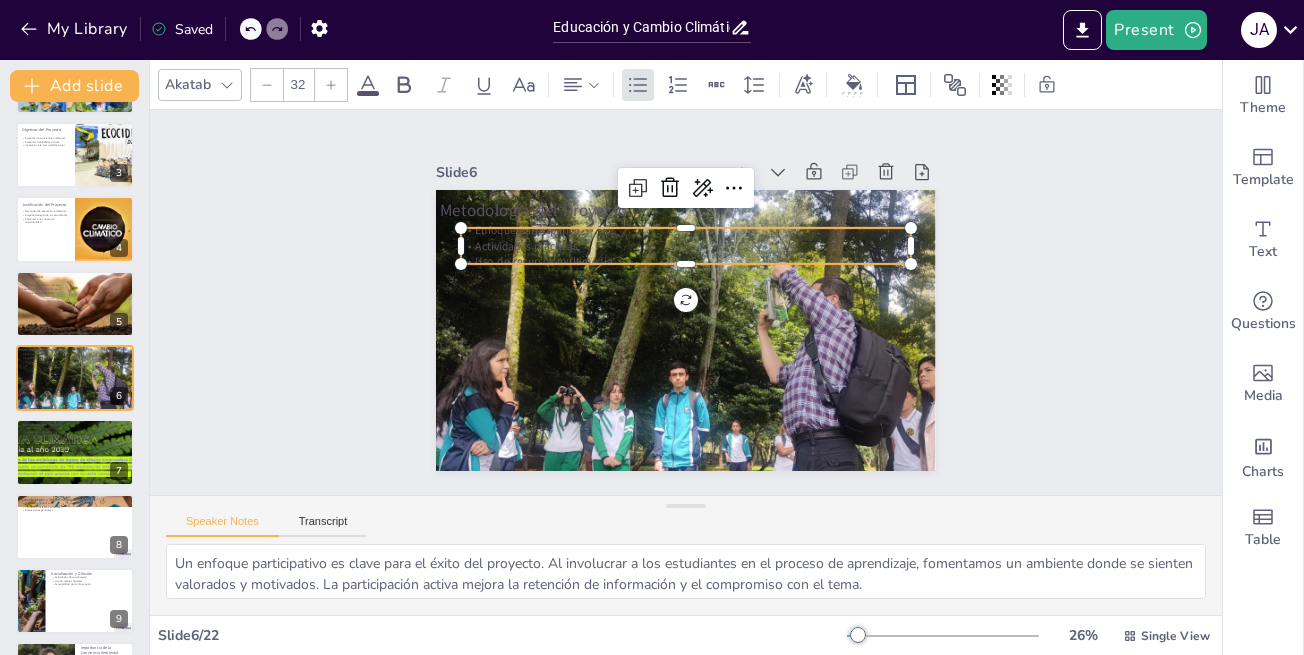 click on "Actividades prácticas" at bounding box center [697, 247] 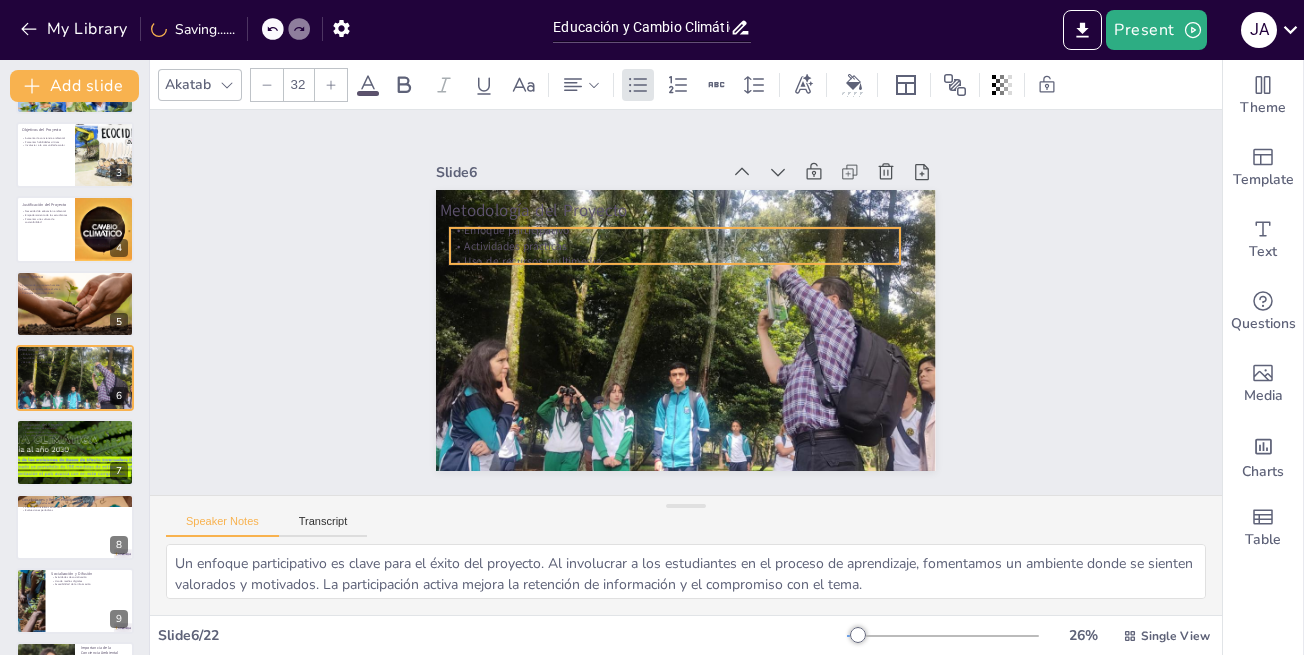 click on "Actividades prácticas" at bounding box center (687, 244) 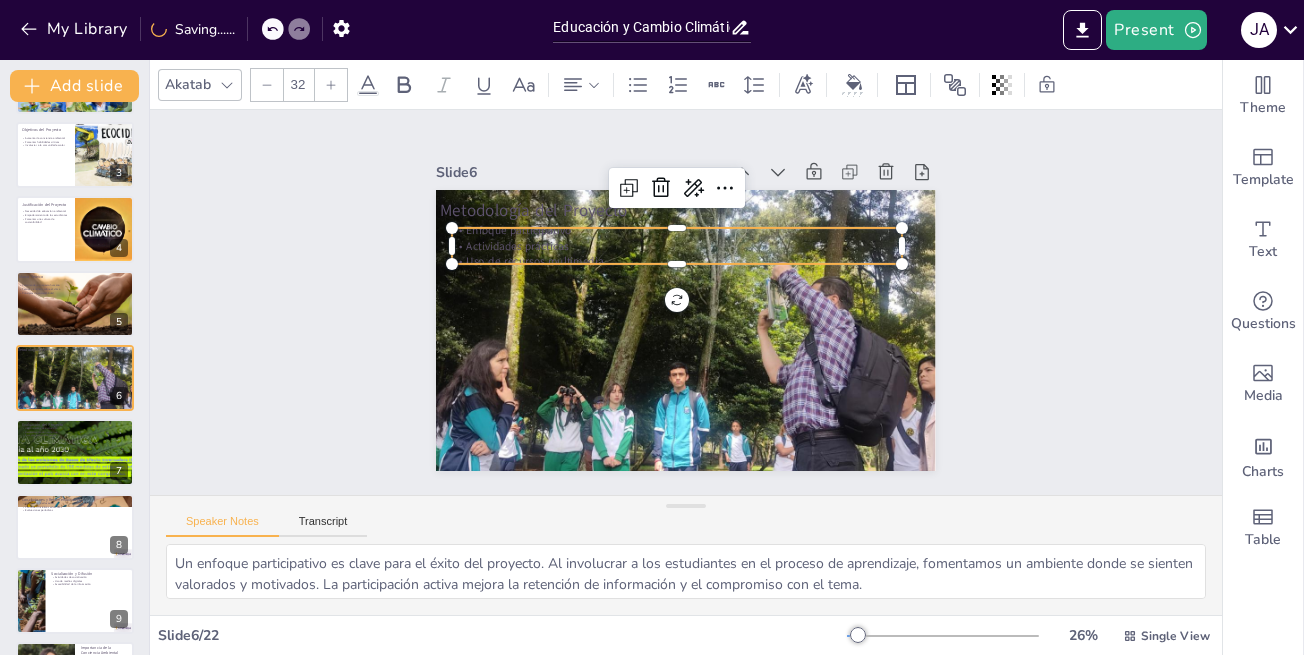 drag, startPoint x: 657, startPoint y: 221, endPoint x: 681, endPoint y: 222, distance: 24.020824 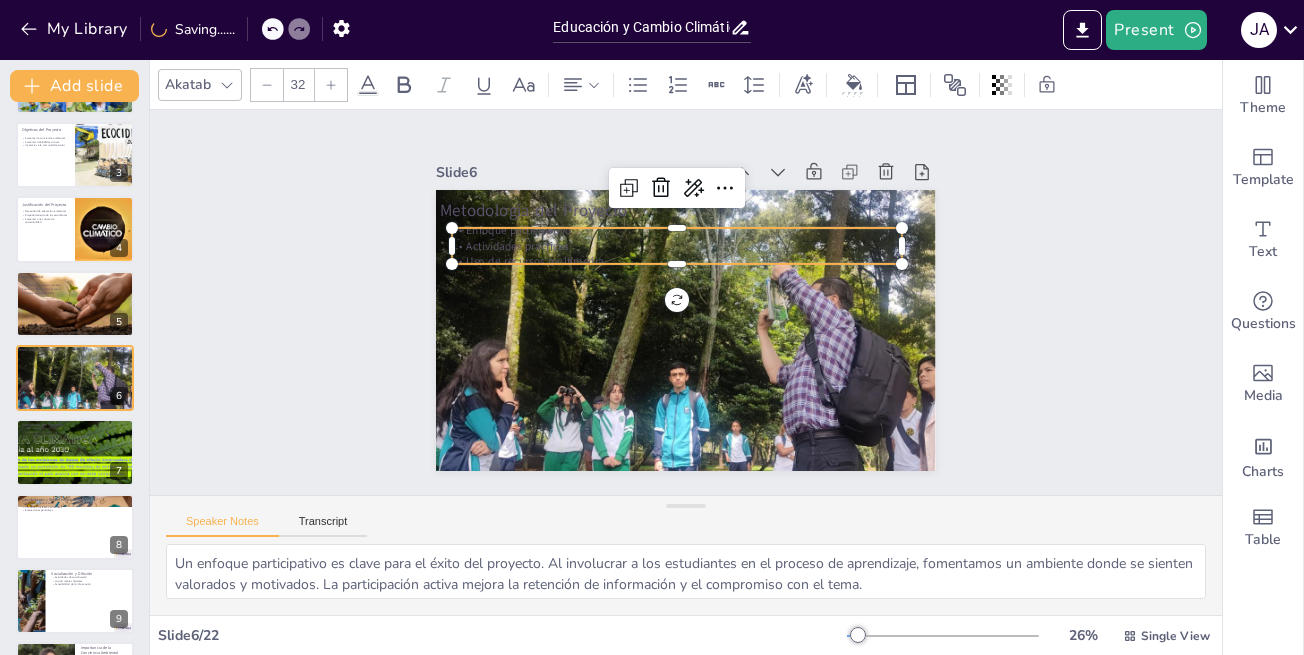 click on "Metodología del Proyecto Enfoque participativo Actividades prácticas Uso de recursos multimedia" at bounding box center (665, 321) 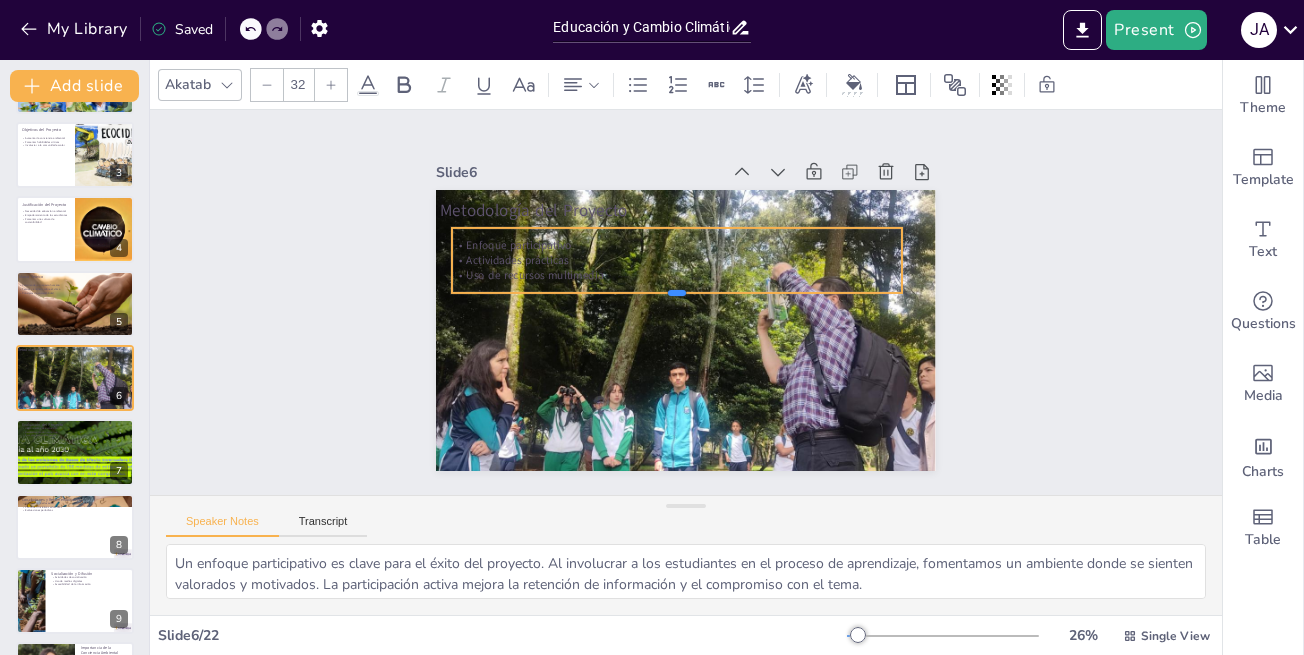 drag, startPoint x: 659, startPoint y: 259, endPoint x: 511, endPoint y: 240, distance: 149.21461 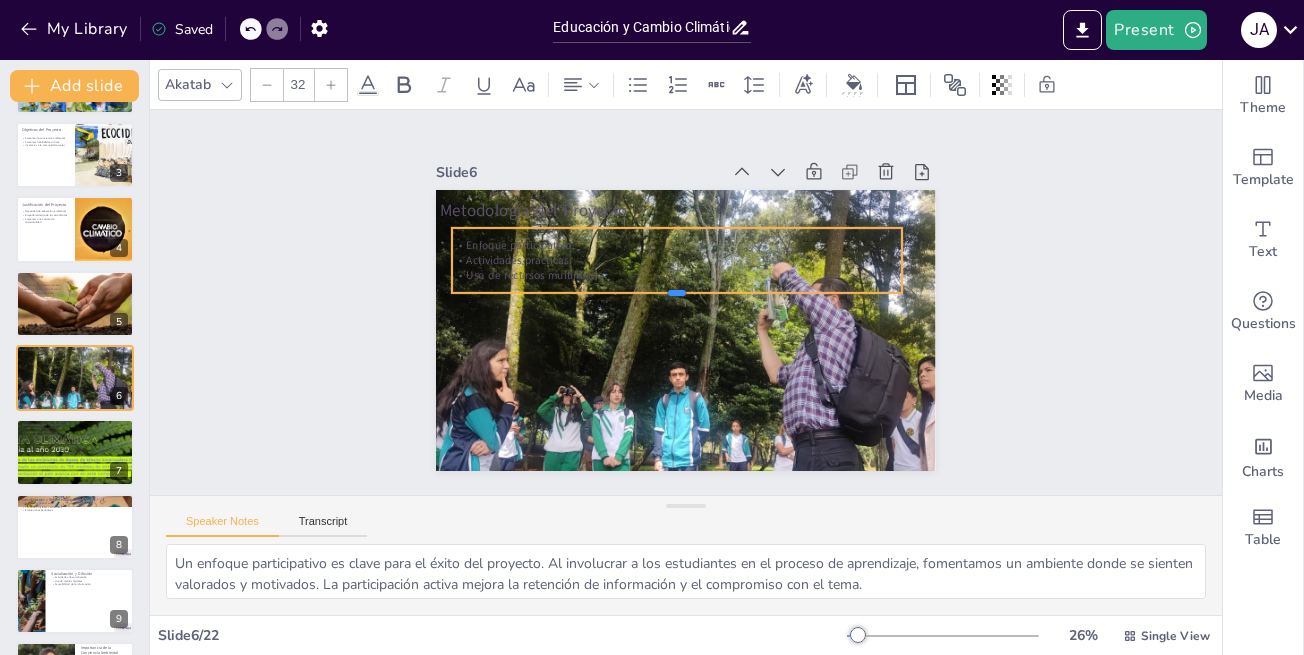 click at bounding box center (678, 298) 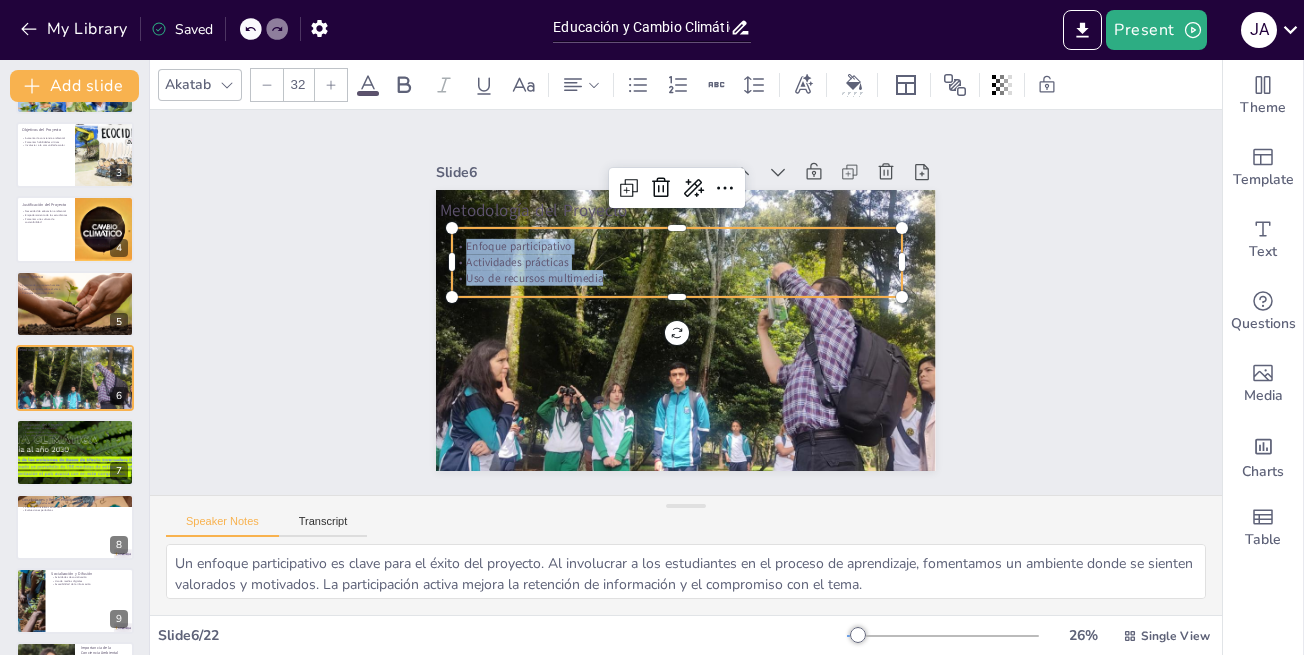 drag, startPoint x: 452, startPoint y: 240, endPoint x: 602, endPoint y: 275, distance: 154.02922 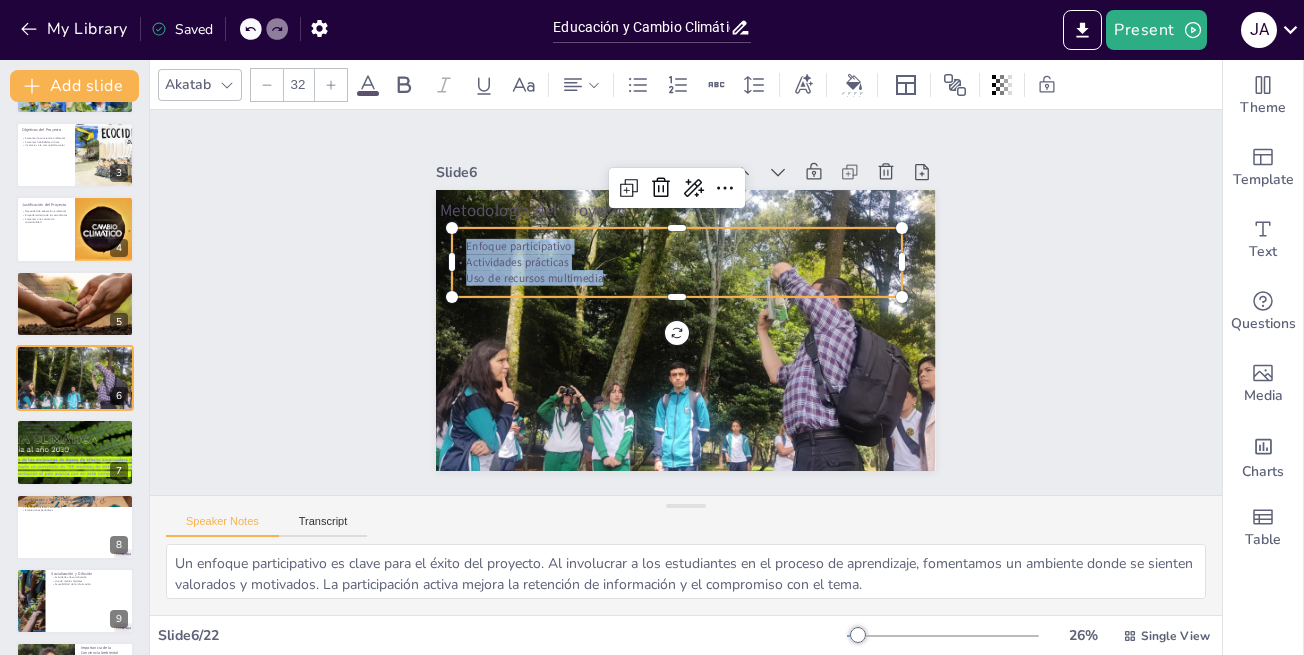 click on "Enfoque participativo Actividades prácticas Uso de recursos multimedia" at bounding box center (690, 261) 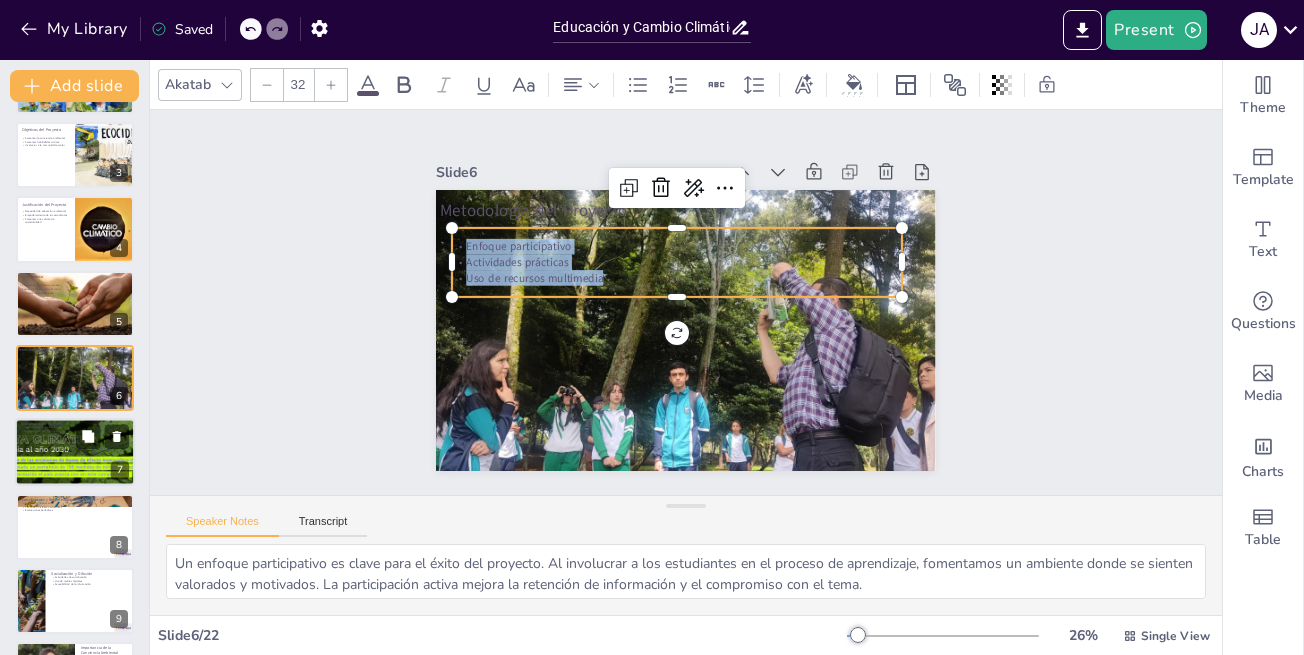 click at bounding box center (74, 453) 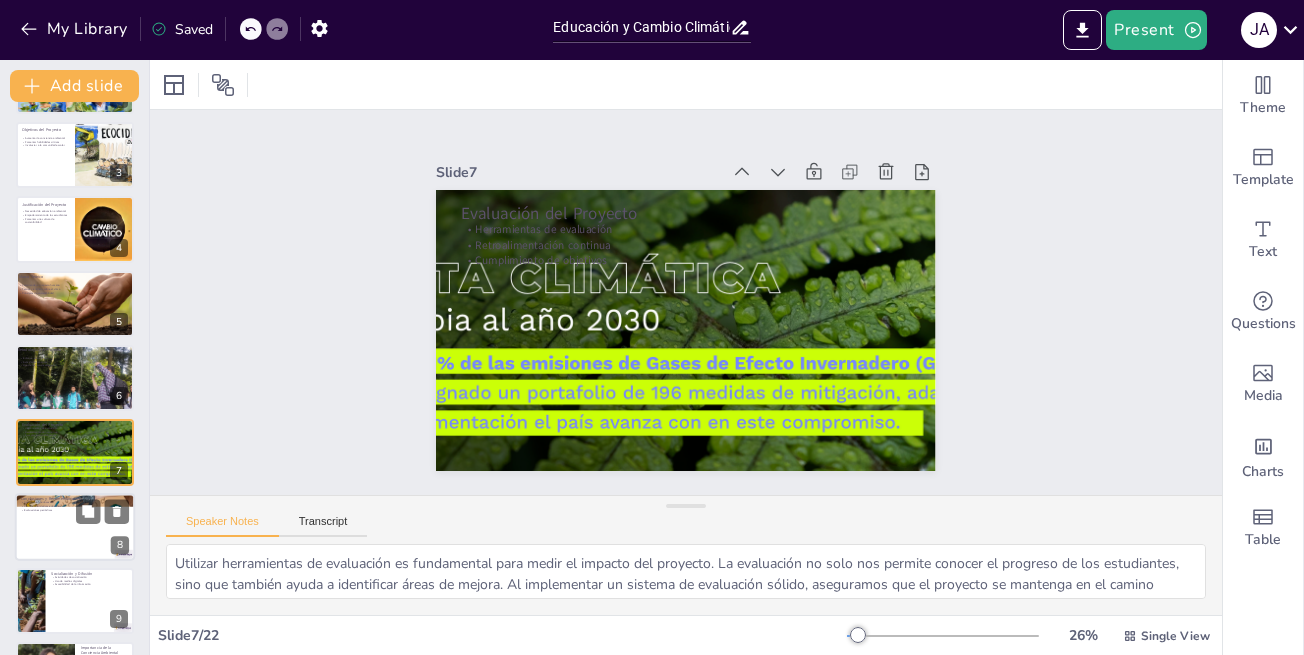 scroll, scrollTop: 219, scrollLeft: 0, axis: vertical 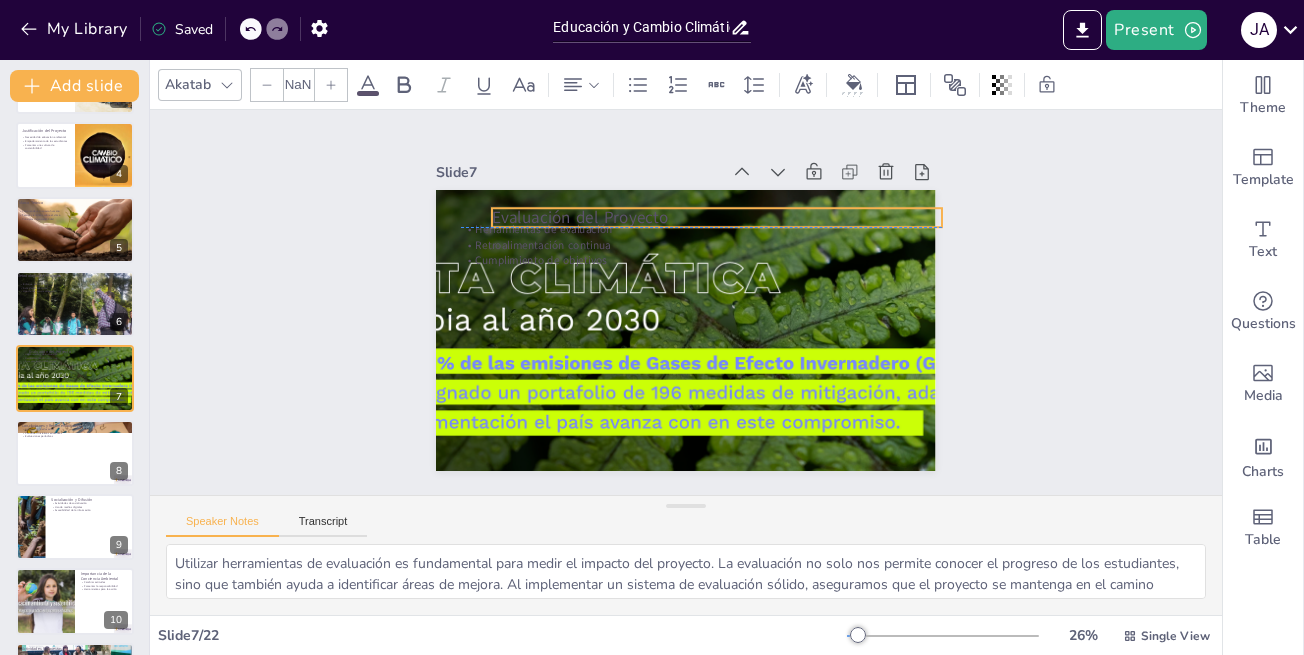 drag, startPoint x: 445, startPoint y: 205, endPoint x: 530, endPoint y: 208, distance: 85.052925 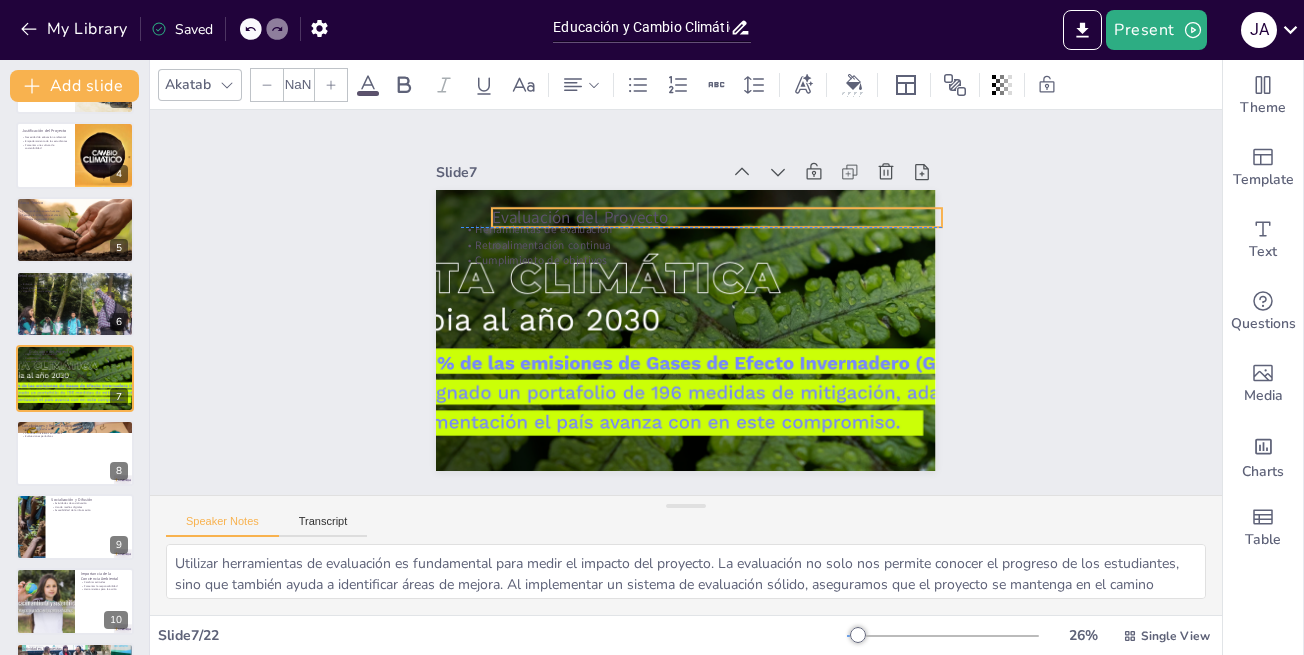 click on "Evaluación del Proyecto" at bounding box center [755, 244] 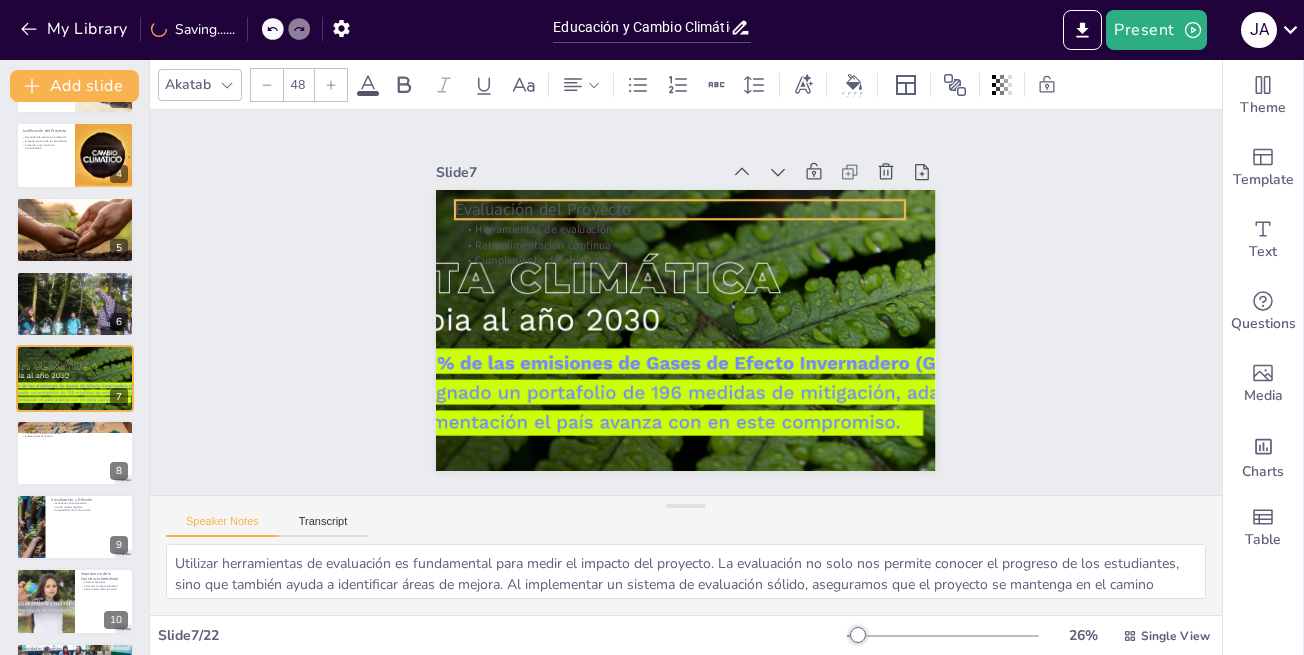 drag, startPoint x: 532, startPoint y: 210, endPoint x: 480, endPoint y: 198, distance: 53.366657 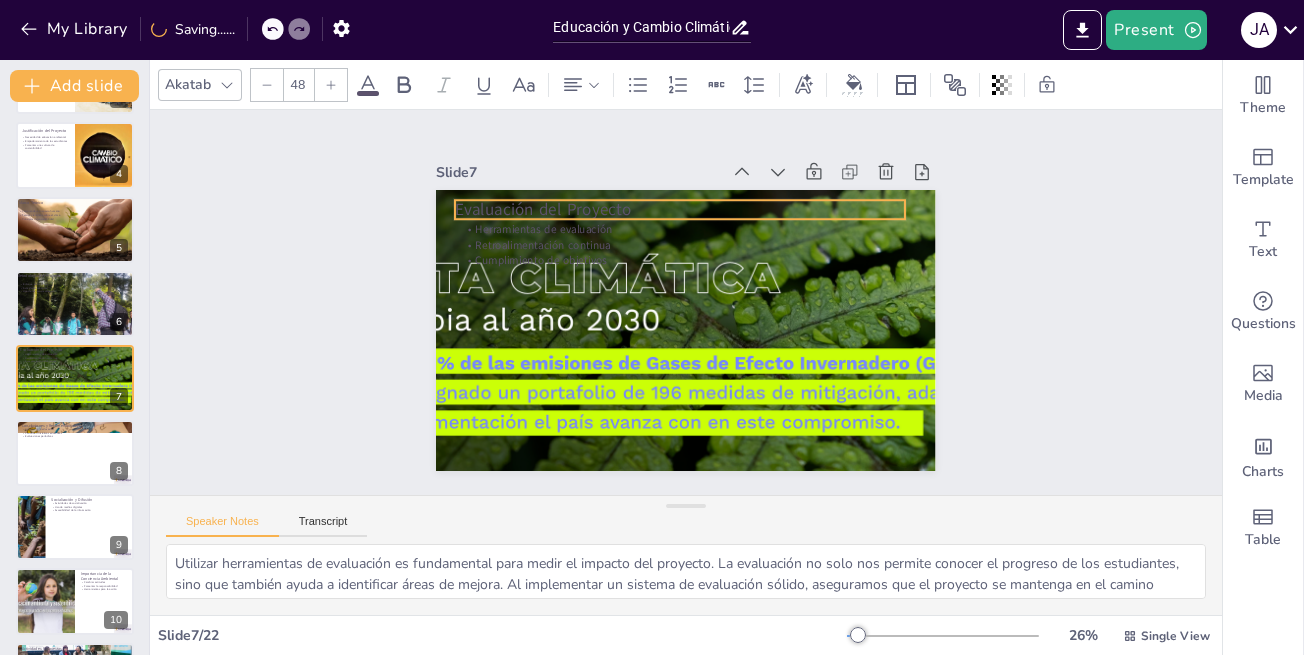 click on "Evaluación del Proyecto" at bounding box center [718, 215] 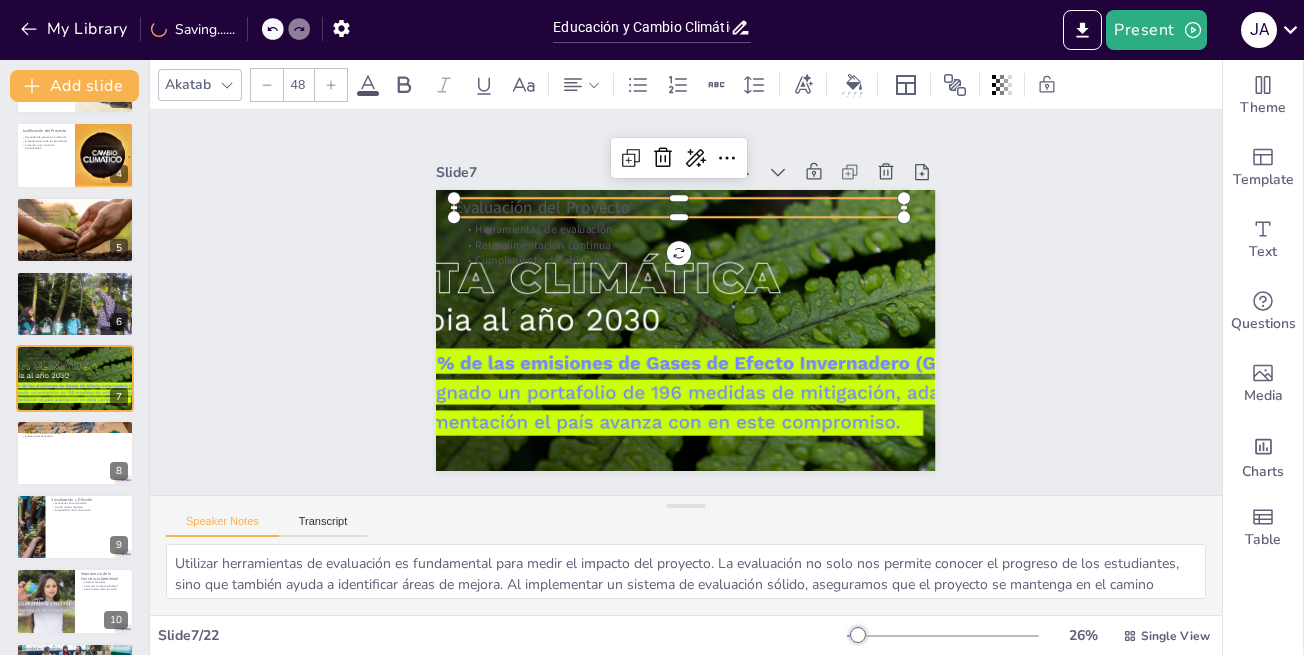 click on "Evaluación del Proyecto" at bounding box center [764, 248] 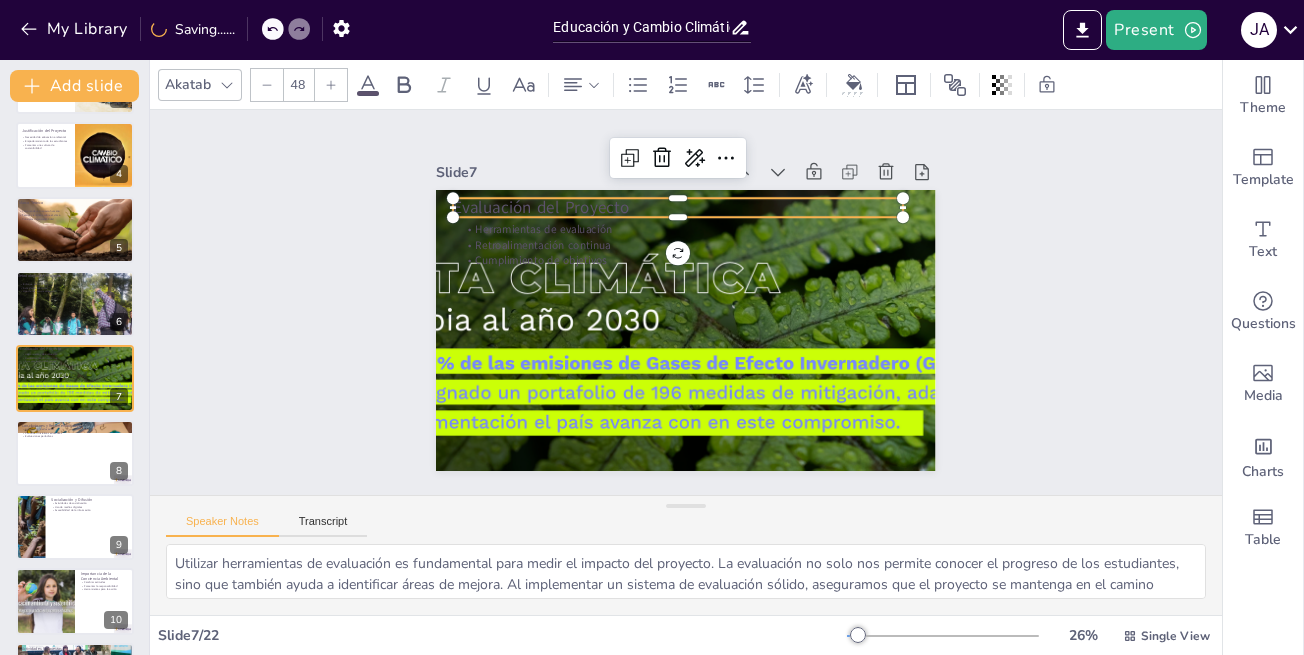click on "Evaluación del Proyecto" at bounding box center [698, 208] 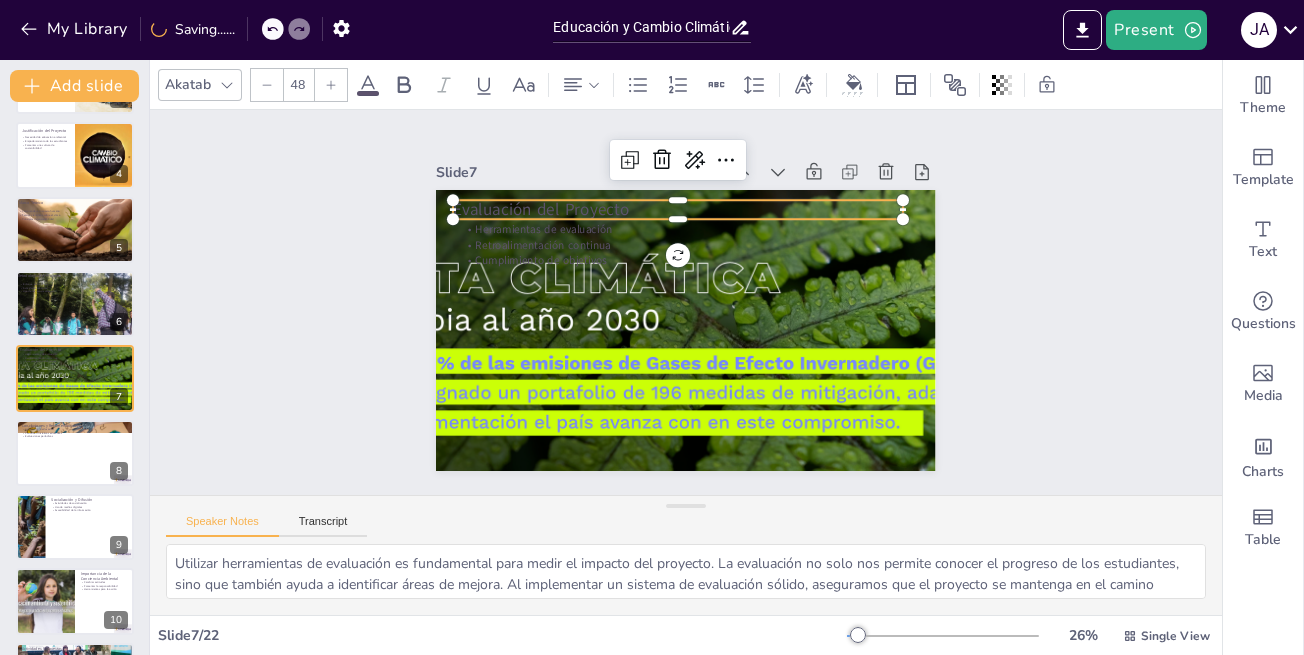click on "Evaluación del Proyecto" at bounding box center [762, 249] 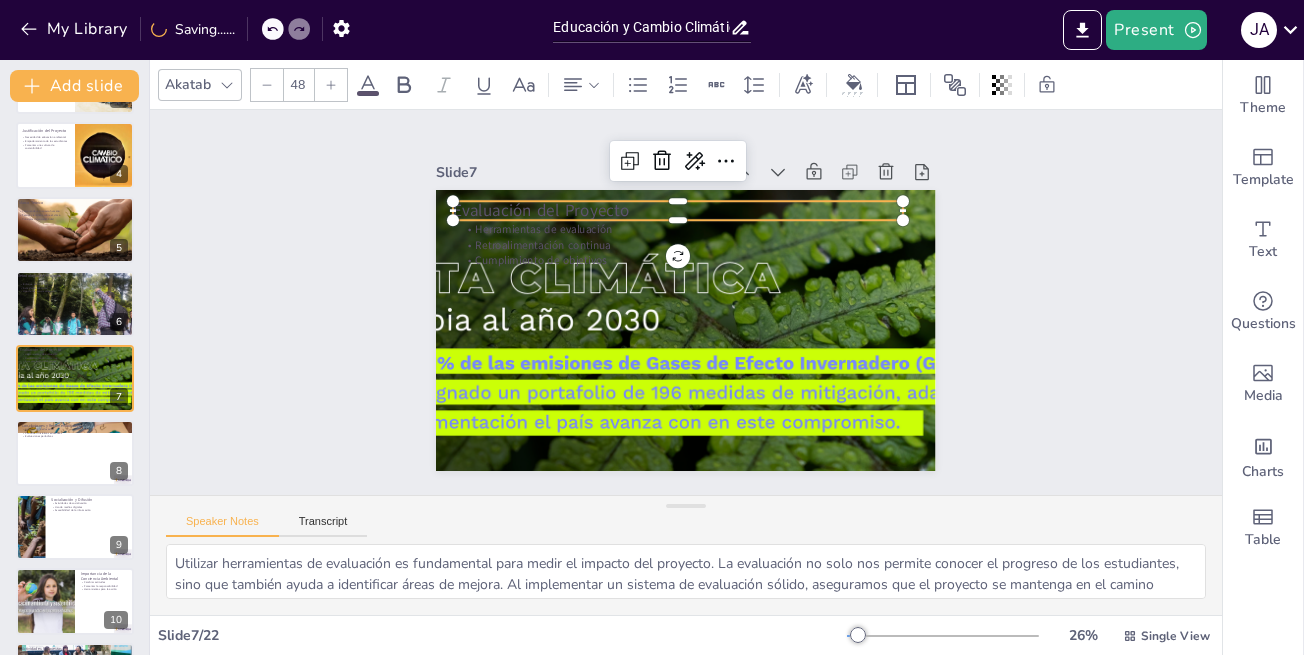 click on "Evaluación del Proyecto" at bounding box center [678, 210] 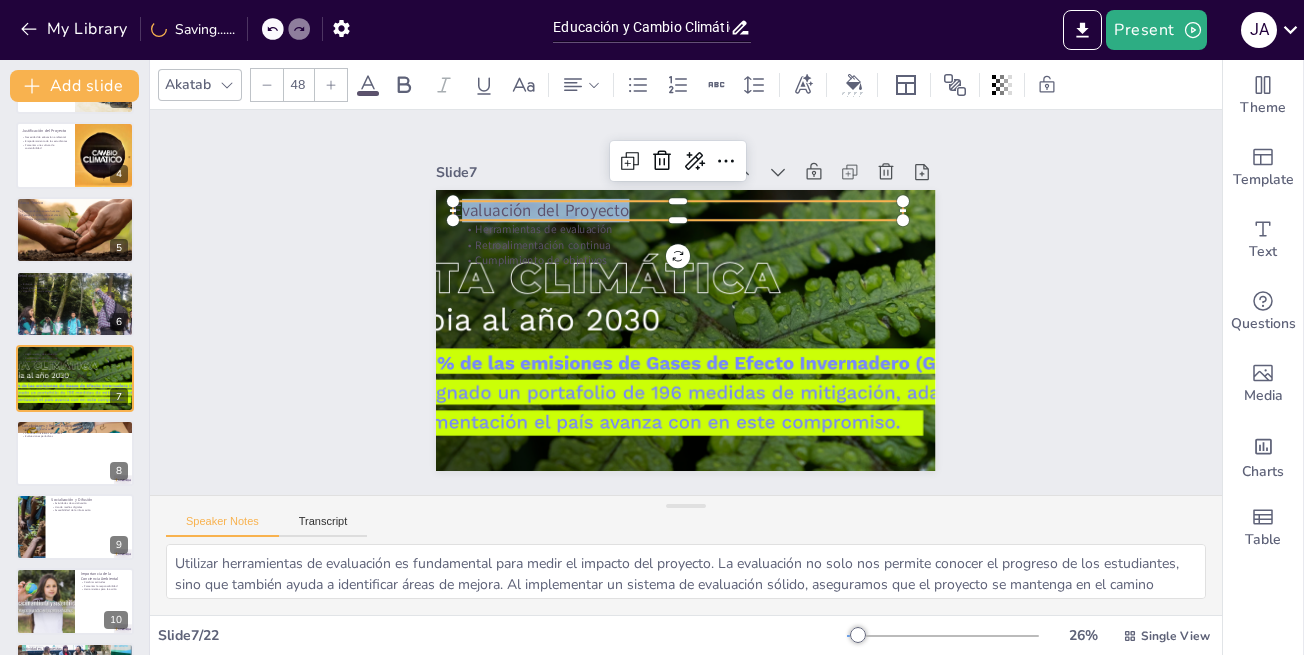 drag, startPoint x: 614, startPoint y: 199, endPoint x: 436, endPoint y: 194, distance: 178.0702 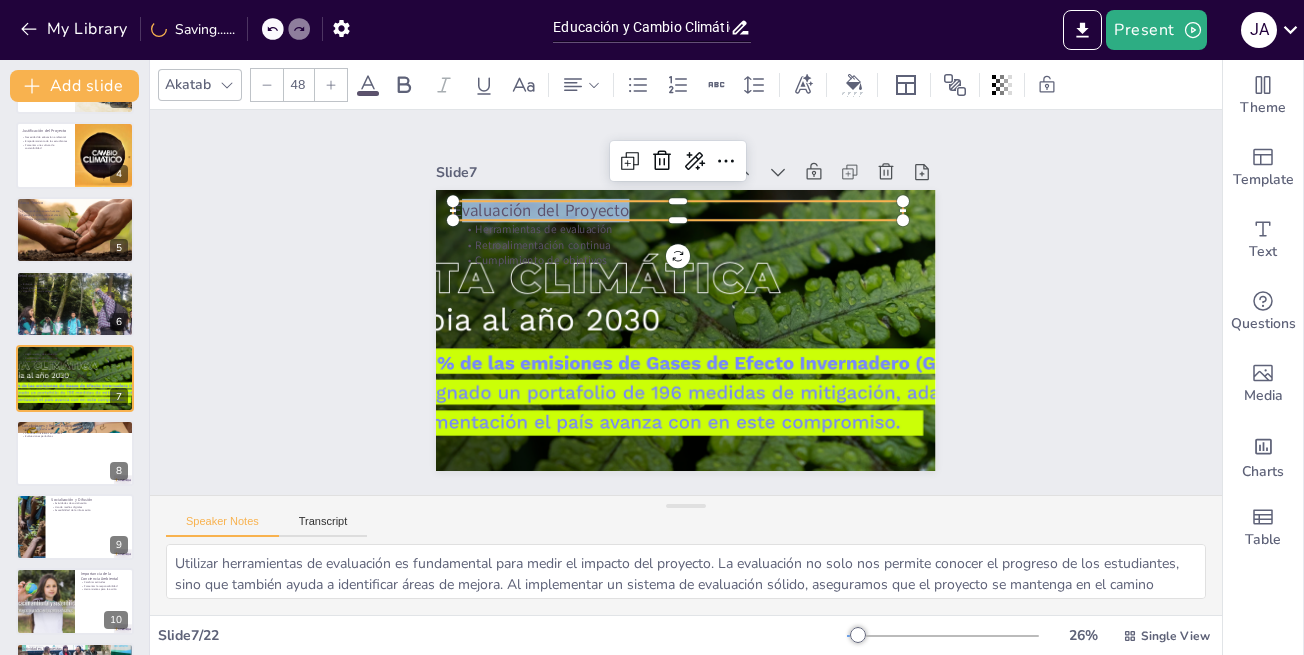 click on "Herramientas de evaluación Retroalimentación continua Cumplimiento de objetivos Evaluación del Proyecto" at bounding box center [680, 330] 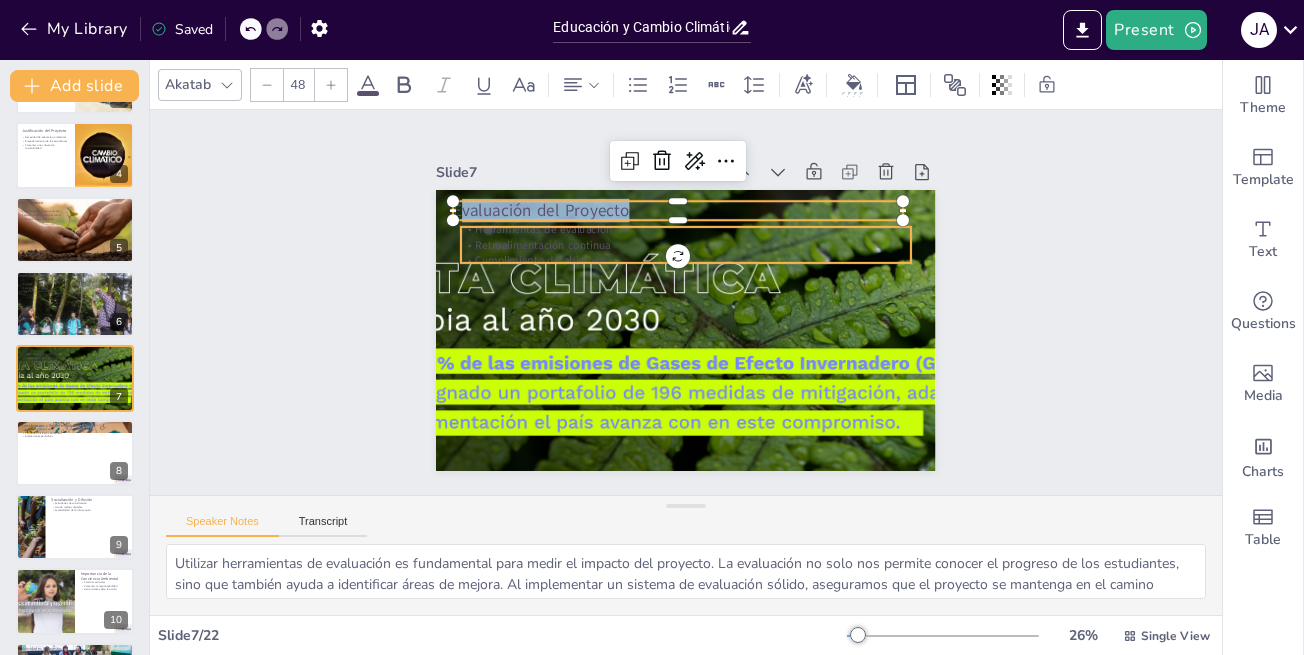 click on "Retroalimentación continua" at bounding box center (709, 249) 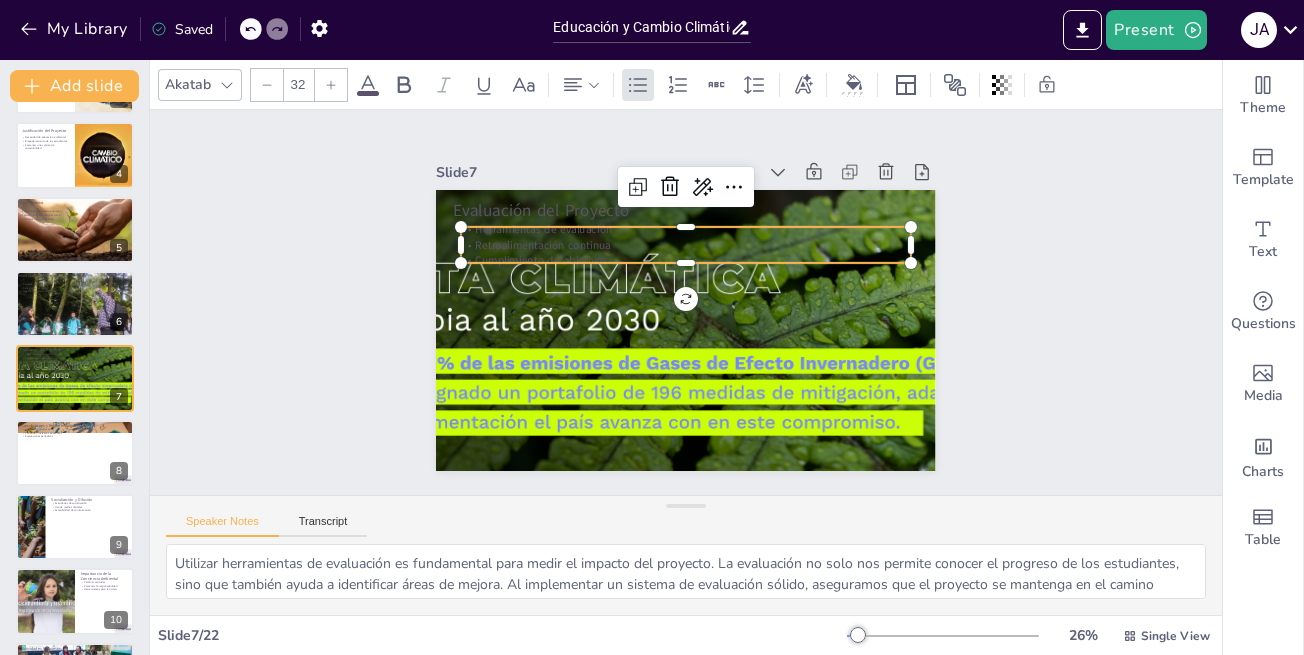click on "Herramientas de evaluación" at bounding box center (708, 233) 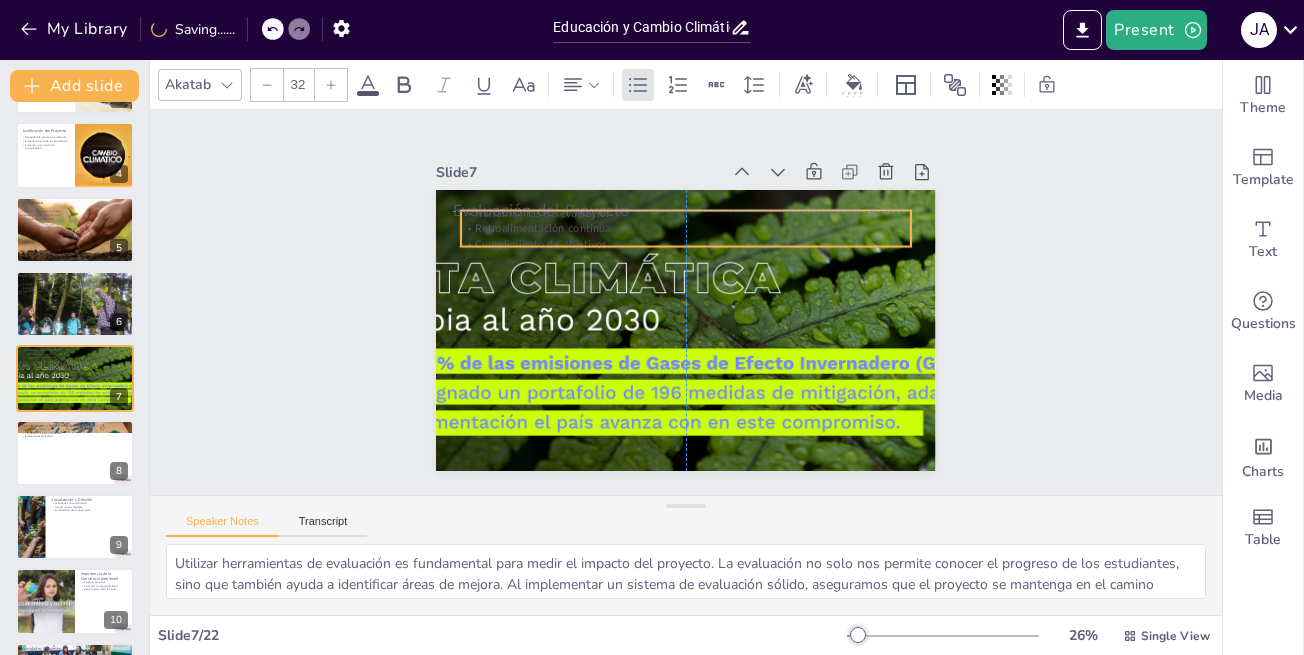 drag, startPoint x: 460, startPoint y: 223, endPoint x: 457, endPoint y: 207, distance: 16.27882 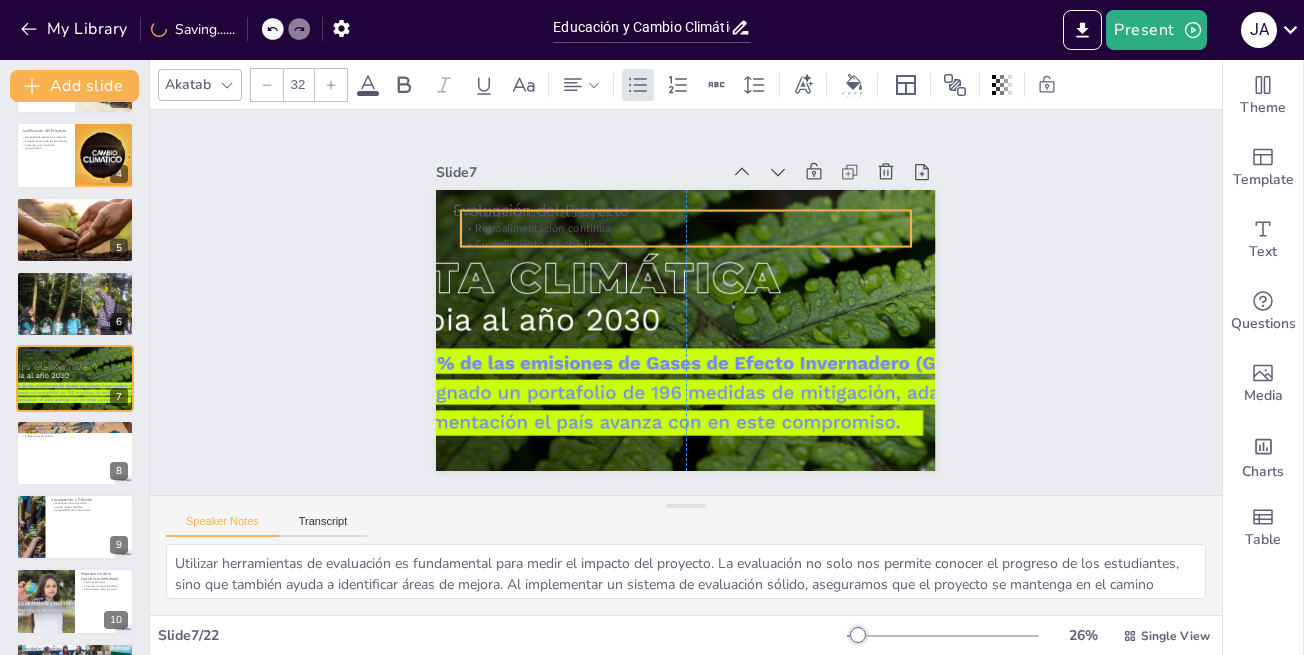 click on "Herramientas de evaluación" at bounding box center [686, 213] 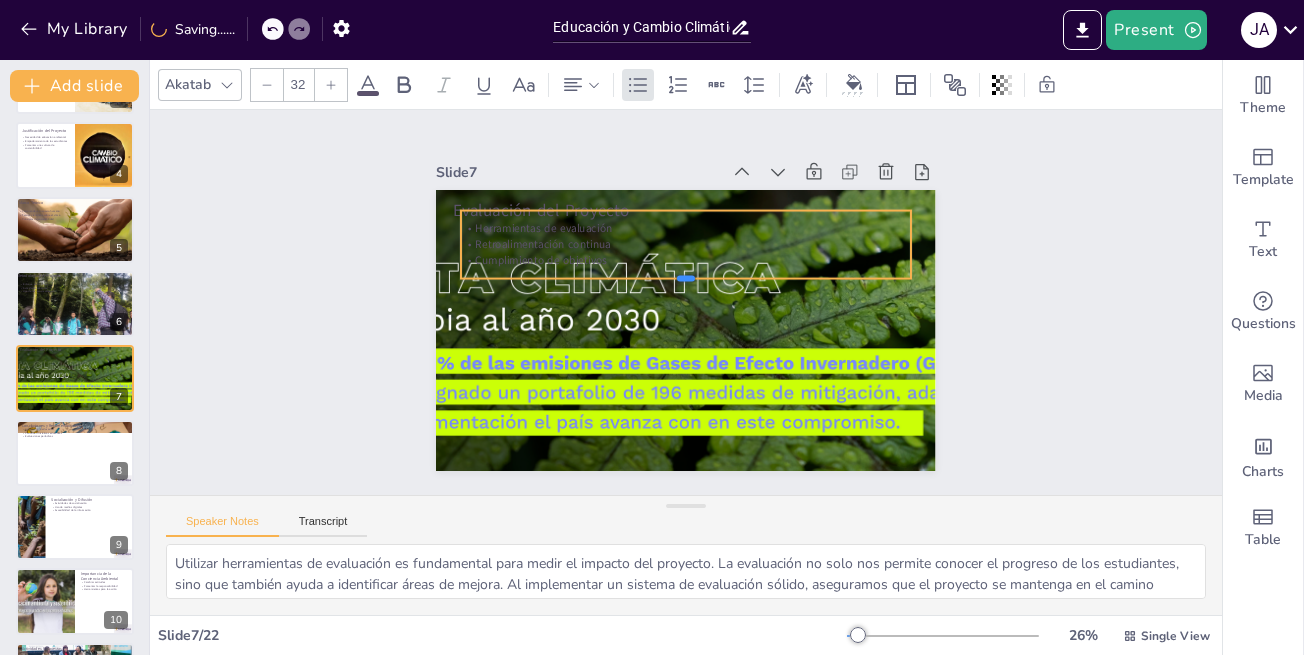 drag, startPoint x: 666, startPoint y: 239, endPoint x: 672, endPoint y: 272, distance: 33.54102 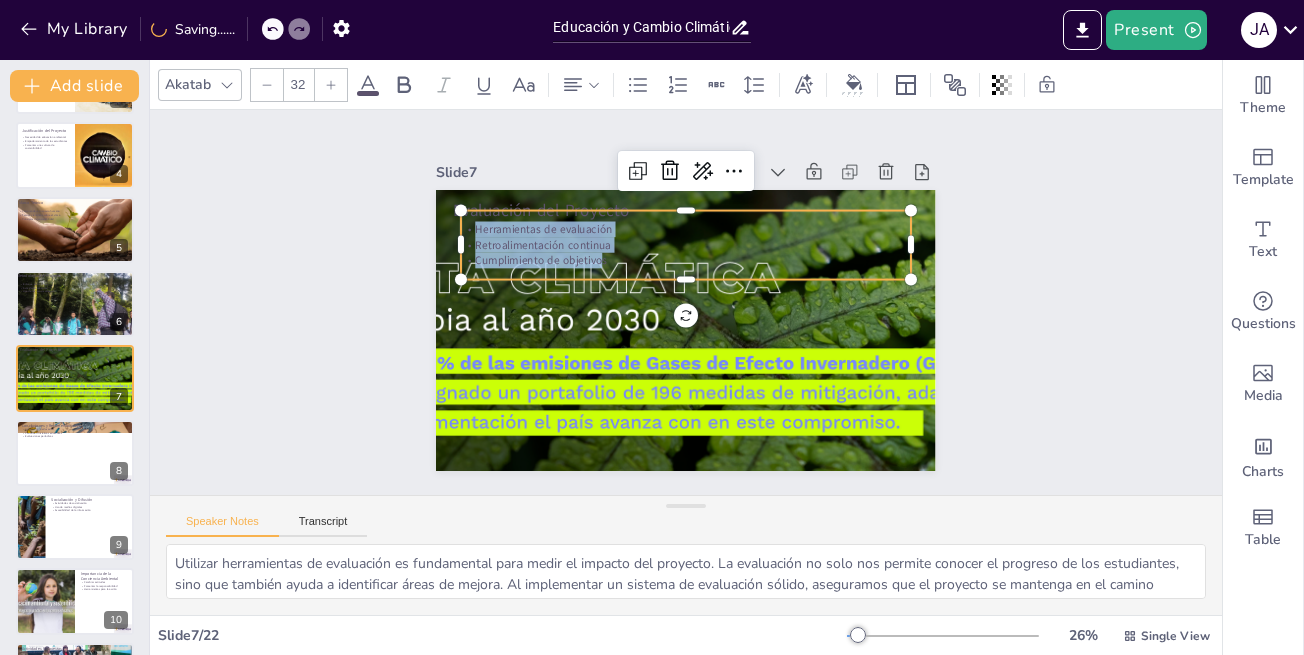 drag, startPoint x: 469, startPoint y: 219, endPoint x: 585, endPoint y: 251, distance: 120.33287 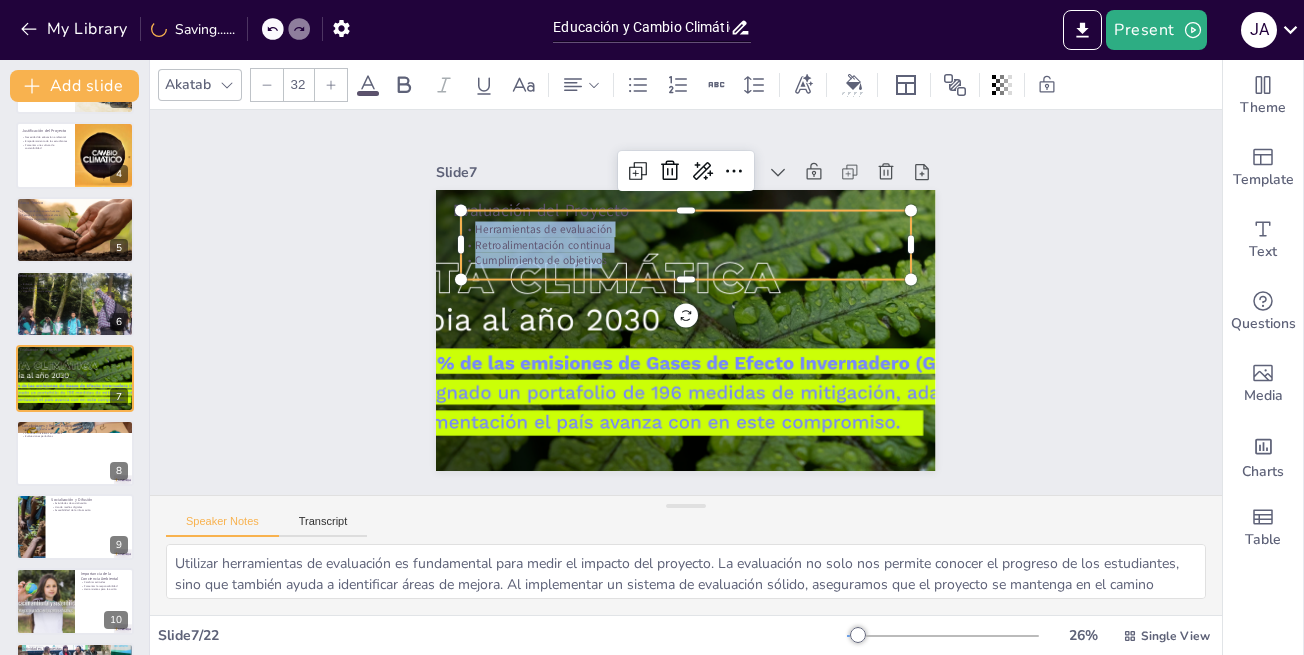 click on "Herramientas de evaluación Retroalimentación continua Cumplimiento de objetivos" at bounding box center [724, 259] 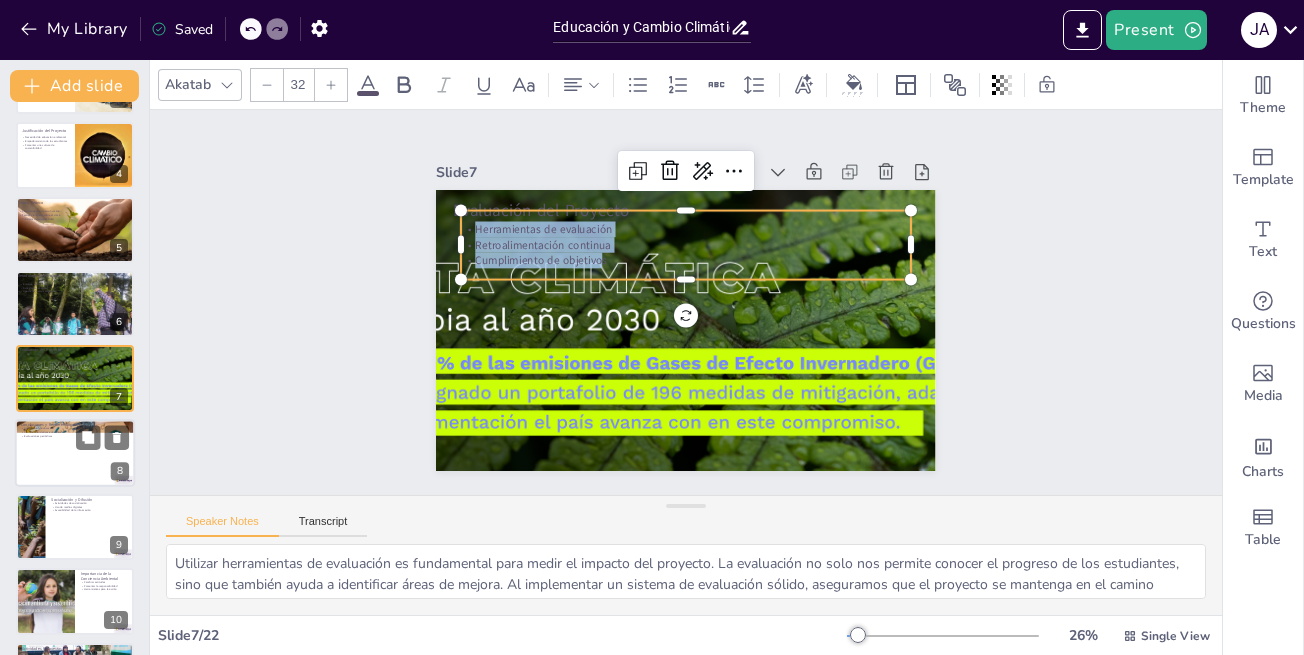 click at bounding box center [75, 453] 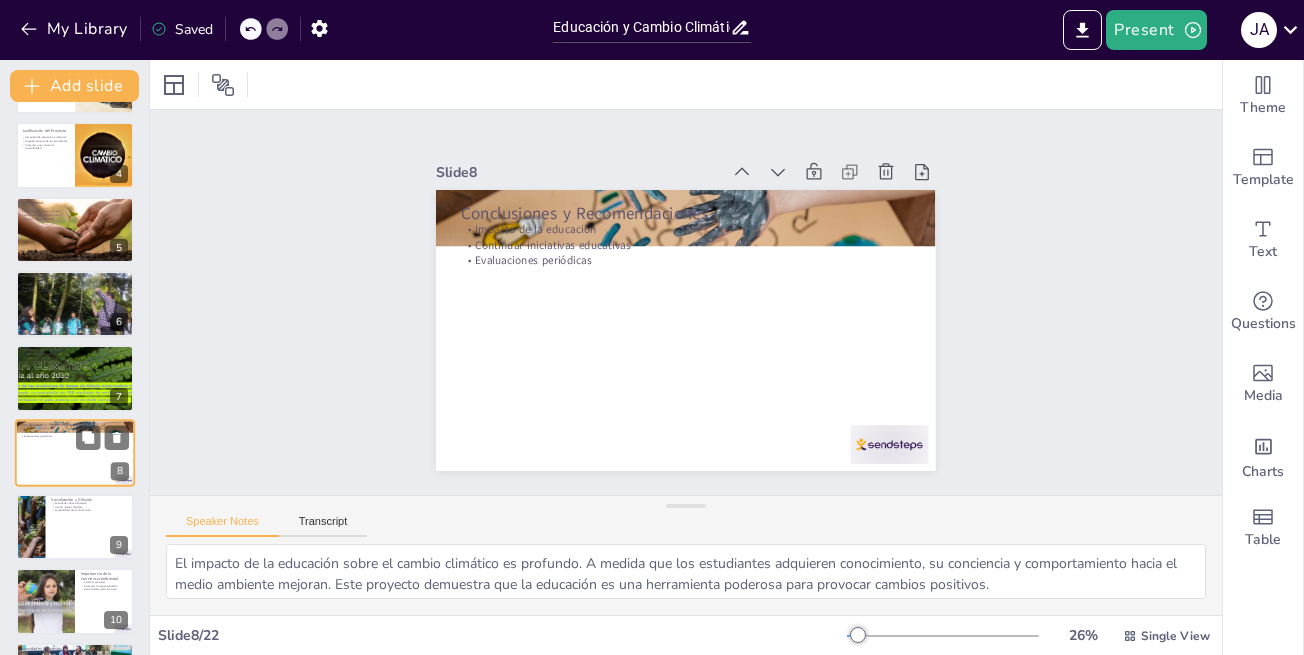 scroll, scrollTop: 293, scrollLeft: 0, axis: vertical 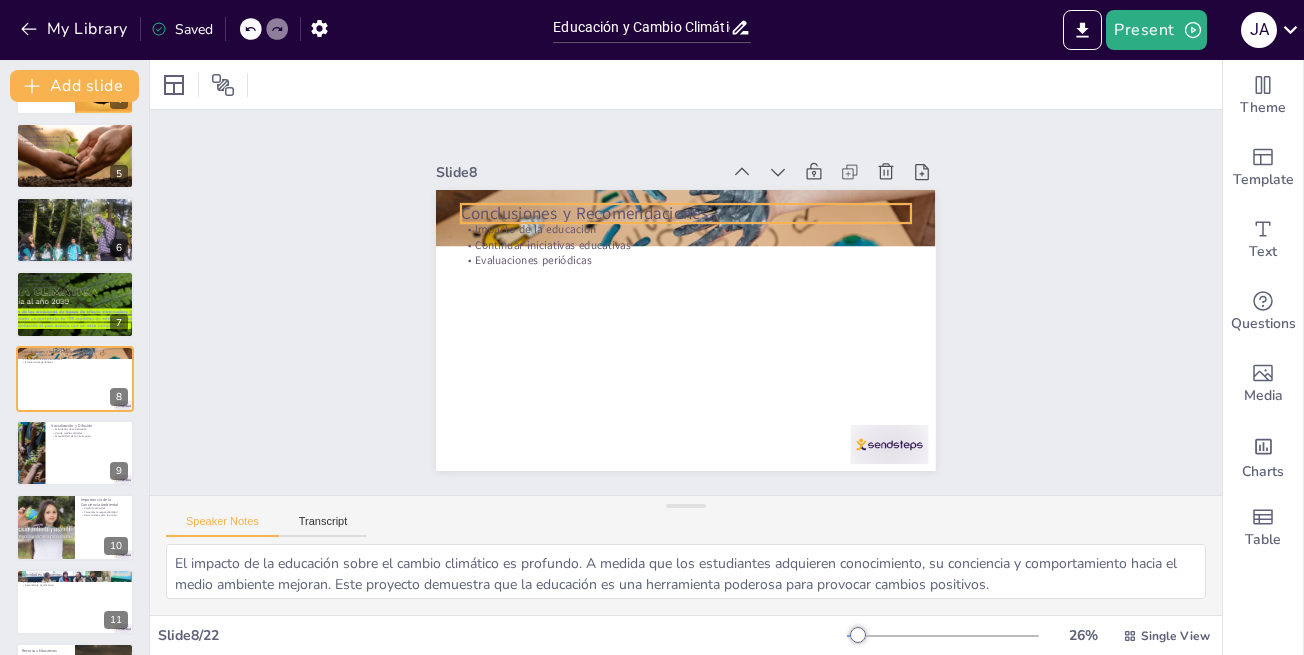 click on "Conclusiones y Recomendaciones" at bounding box center (722, 221) 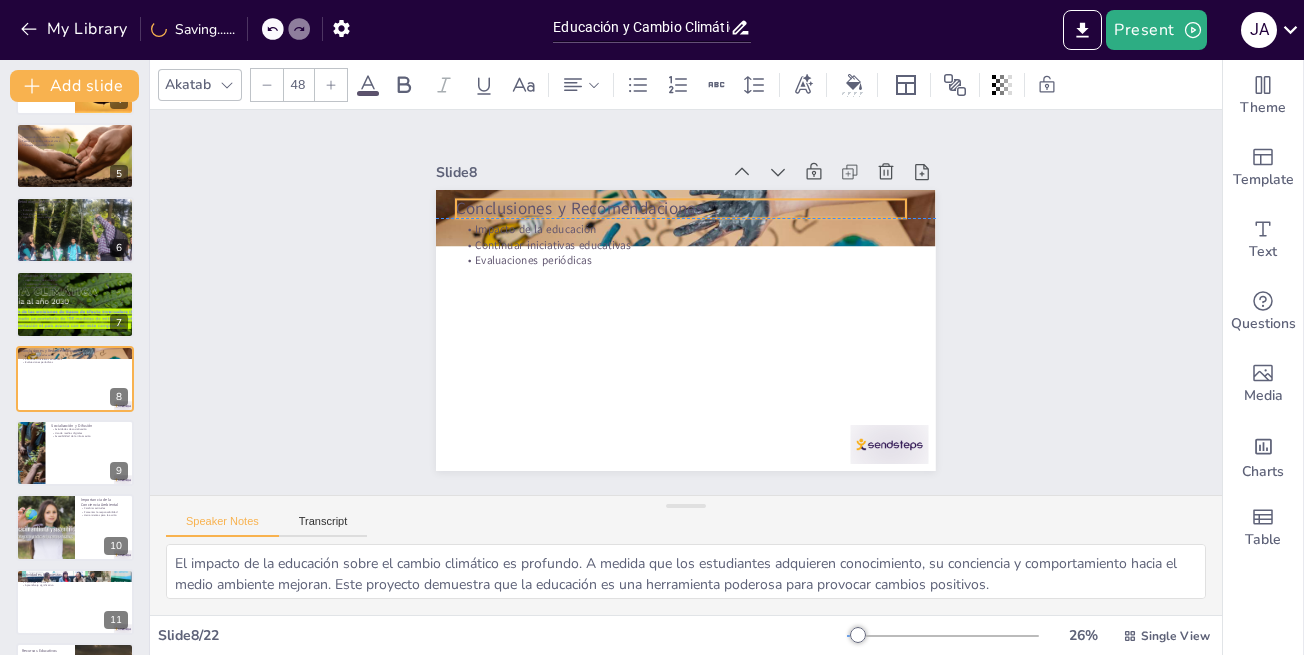 click on "Conclusiones y Recomendaciones" at bounding box center [710, 211] 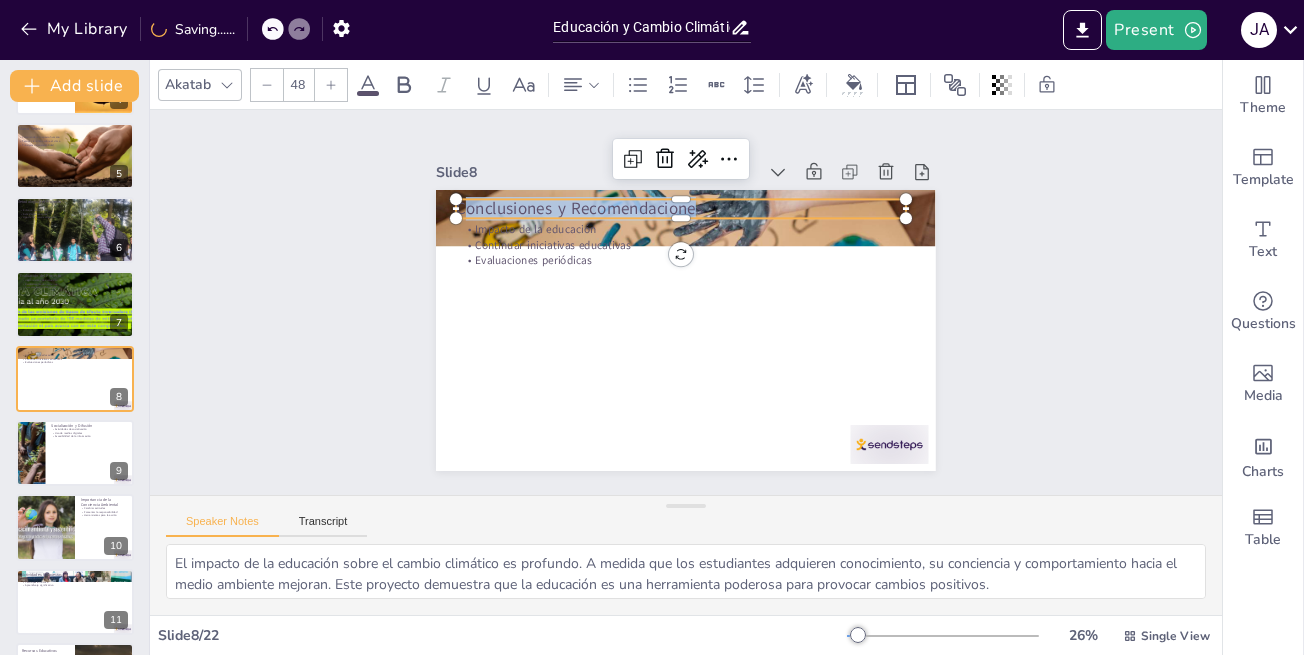drag, startPoint x: 447, startPoint y: 199, endPoint x: 681, endPoint y: 205, distance: 234.0769 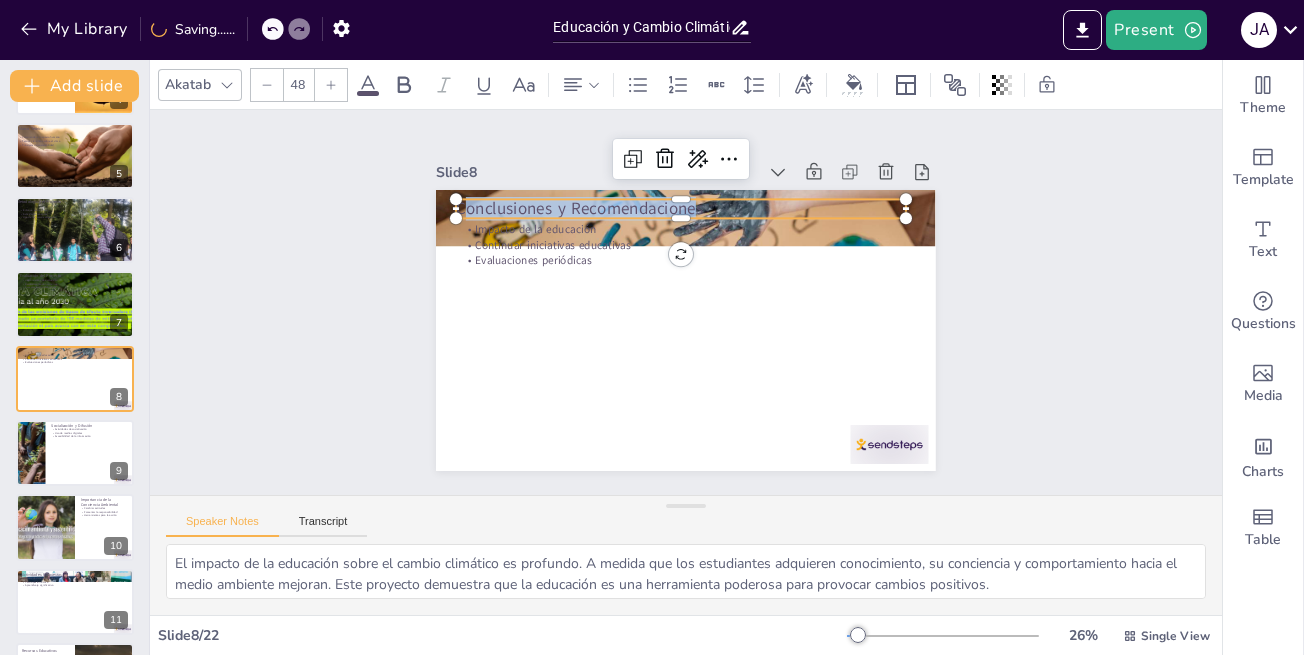 click on "Conclusiones y Recomendaciones" at bounding box center (710, 211) 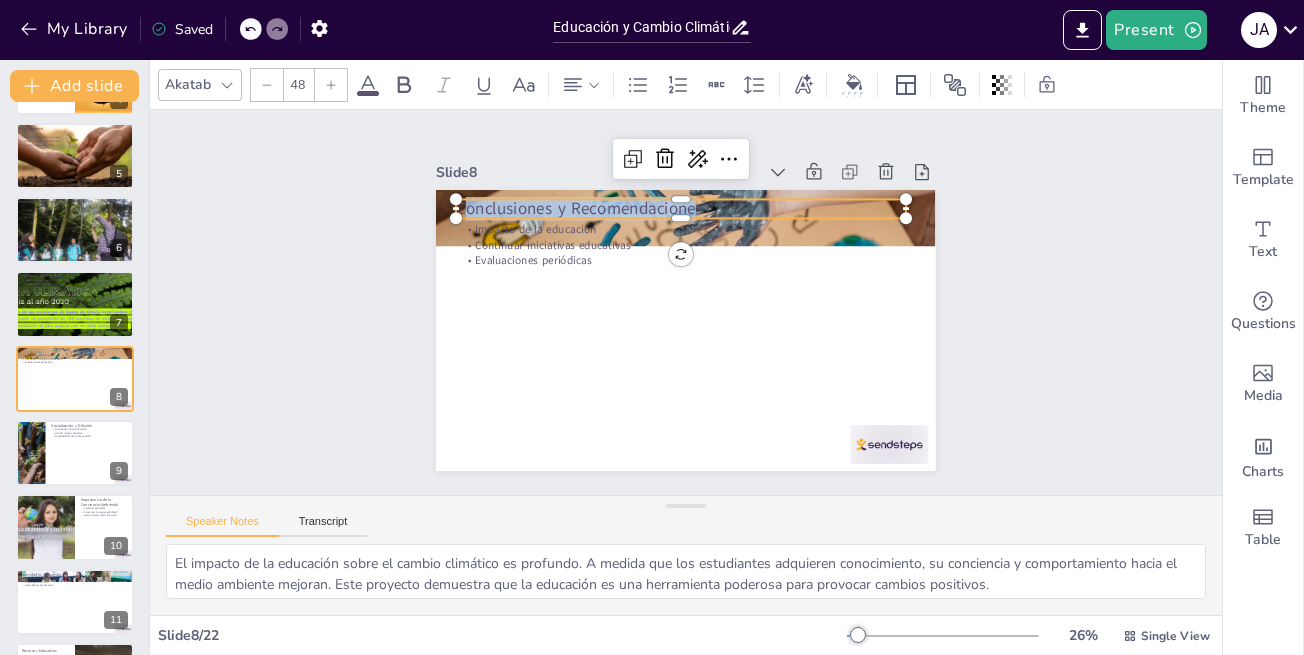 click on "Conclusiones y Recomendaciones" at bounding box center [752, 236] 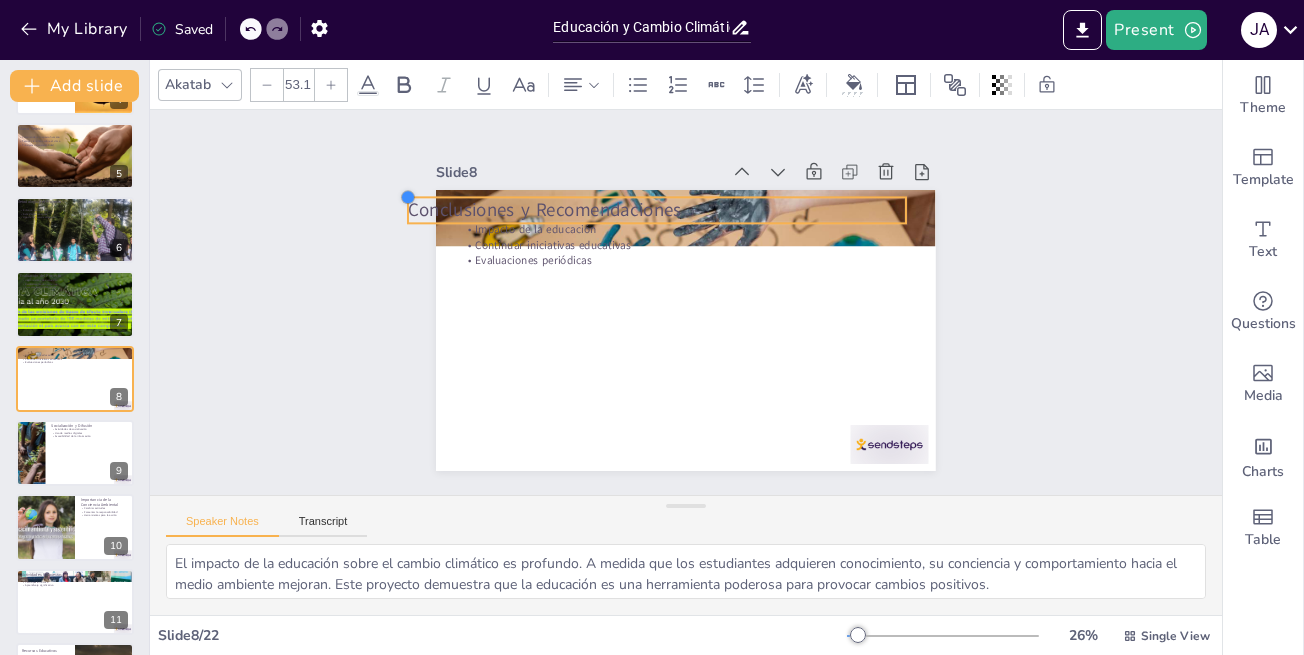 drag, startPoint x: 434, startPoint y: 189, endPoint x: 422, endPoint y: 186, distance: 12.369317 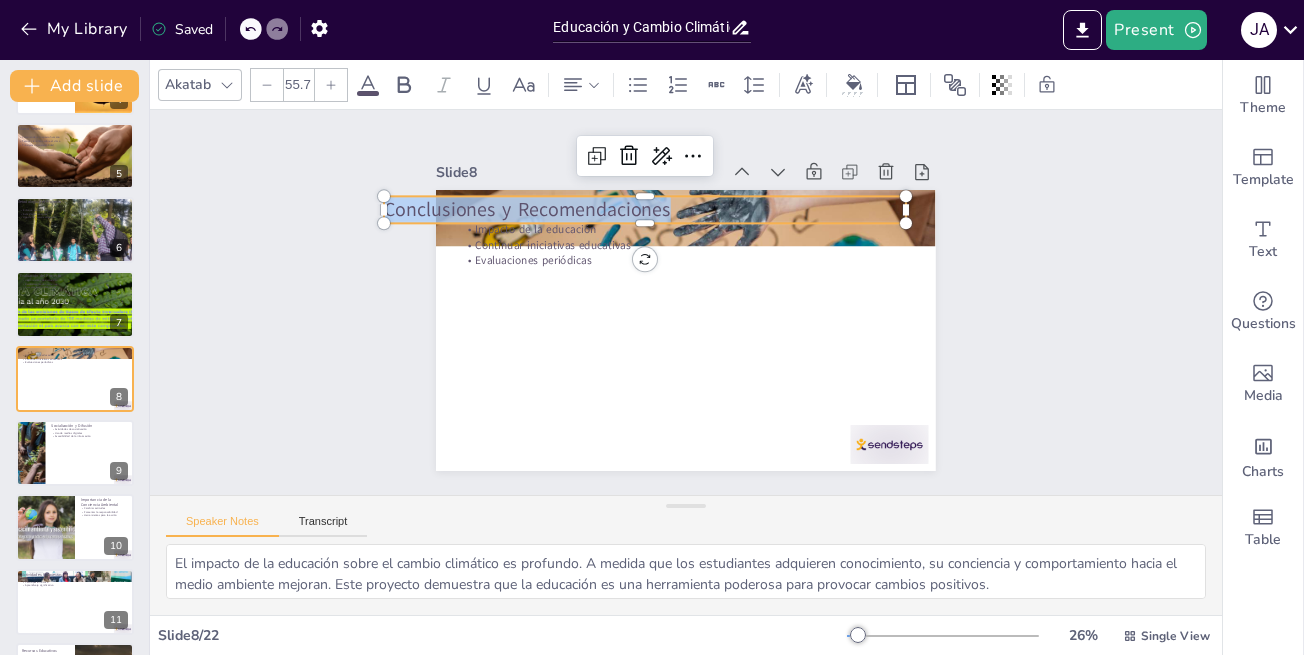 drag, startPoint x: 654, startPoint y: 205, endPoint x: 366, endPoint y: 201, distance: 288.02777 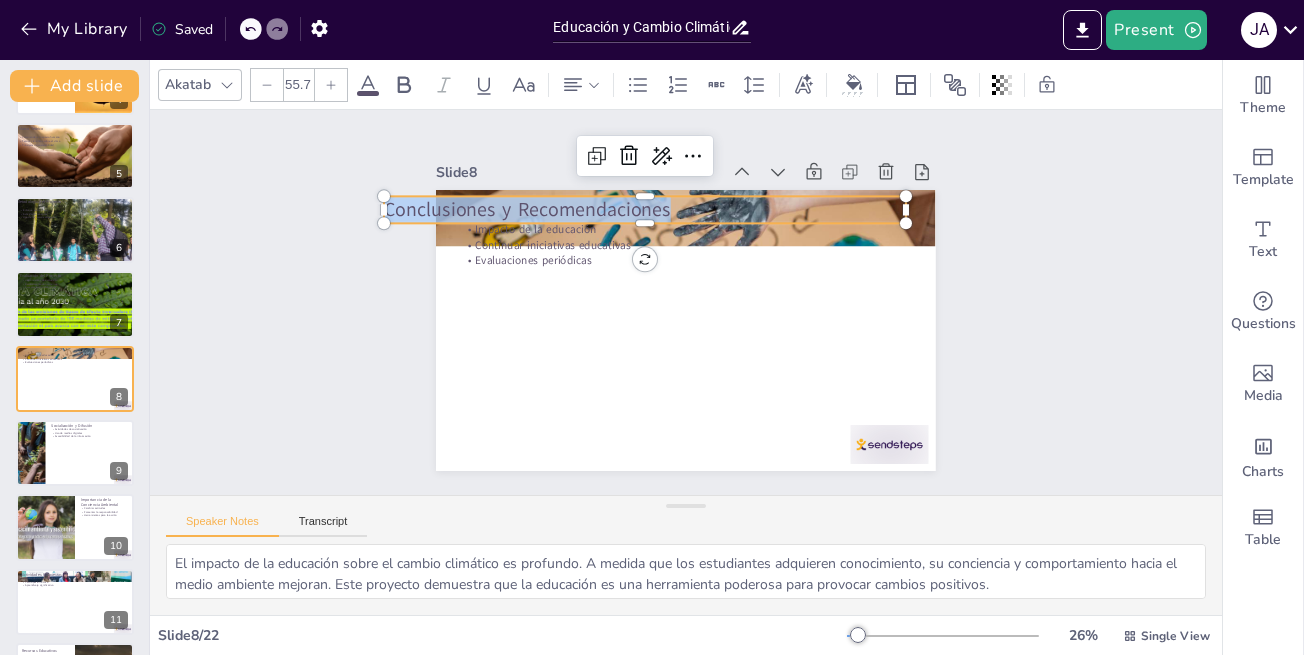click on "Impacto de la educación Continuar iniciativas educativas Evaluaciones periódicas Conclusiones y Recomendaciones" at bounding box center [674, 328] 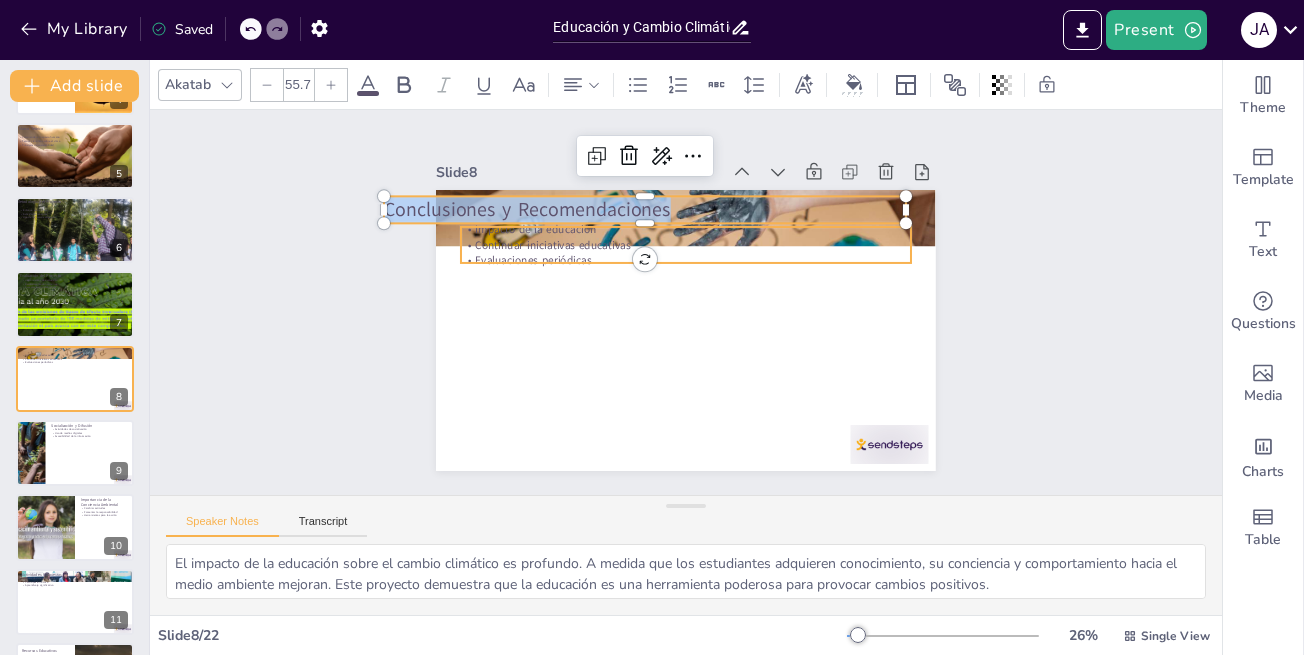click on "Continuar iniciativas educativas" at bounding box center [738, 278] 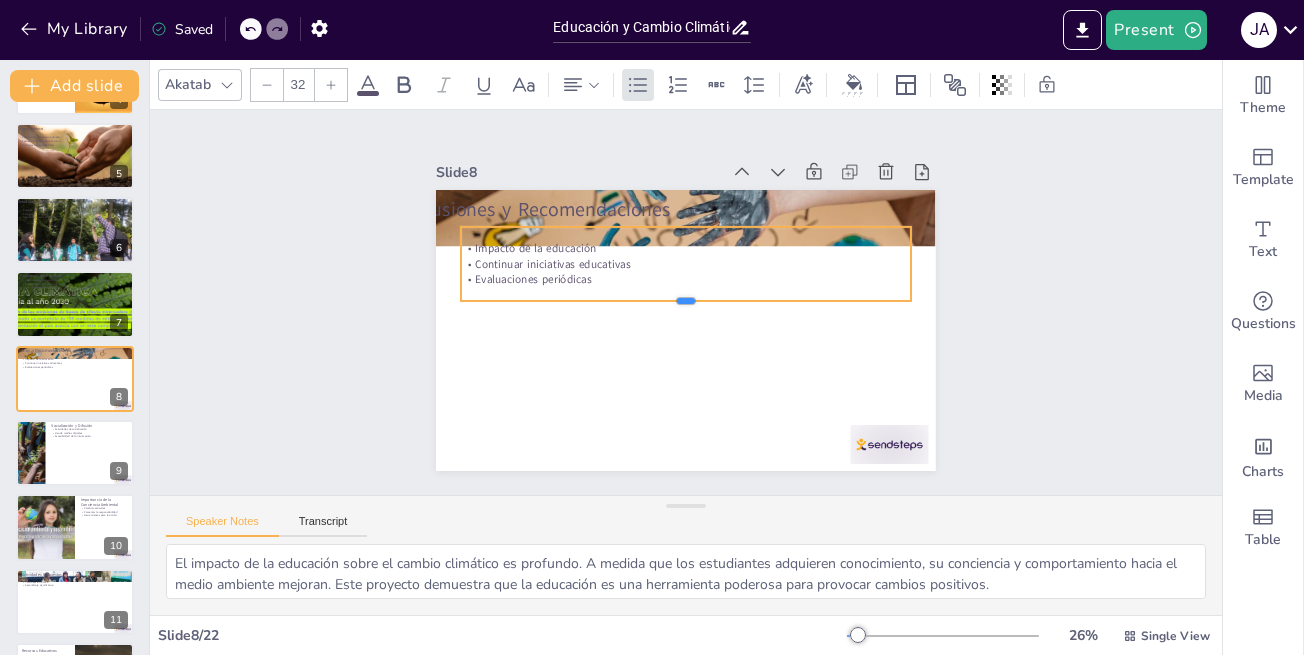 drag, startPoint x: 669, startPoint y: 261, endPoint x: 677, endPoint y: 299, distance: 38.832977 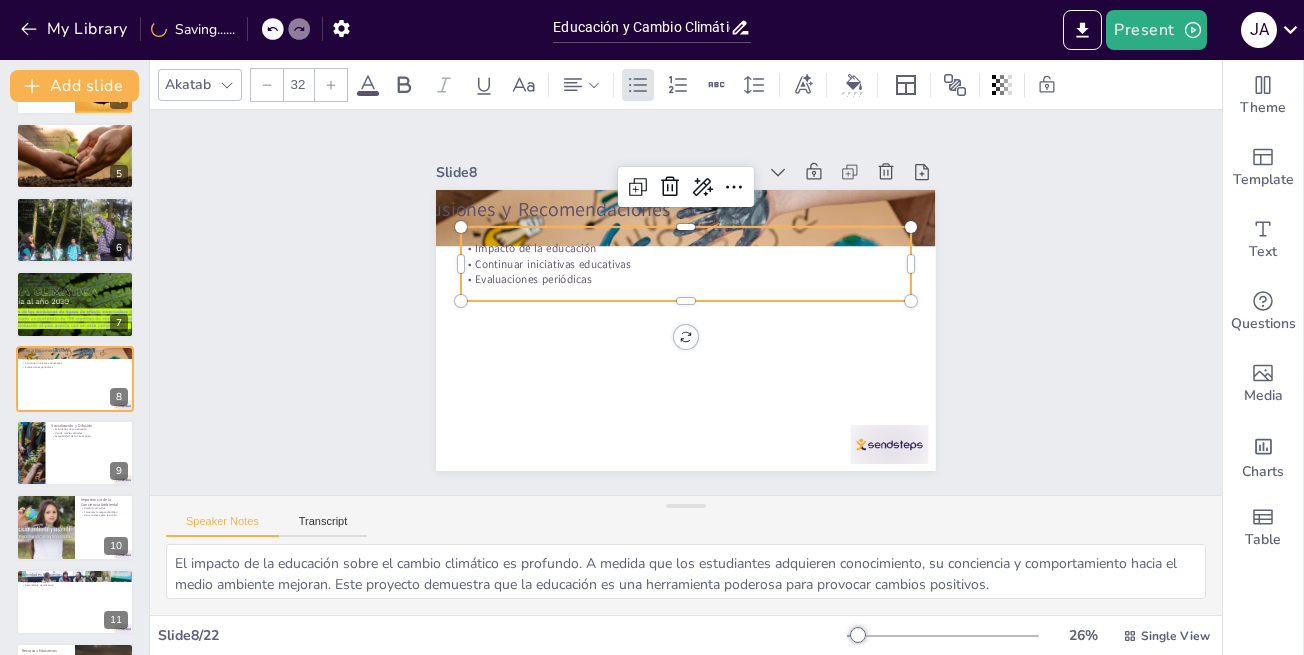 click on "Impacto de la educación" at bounding box center [703, 251] 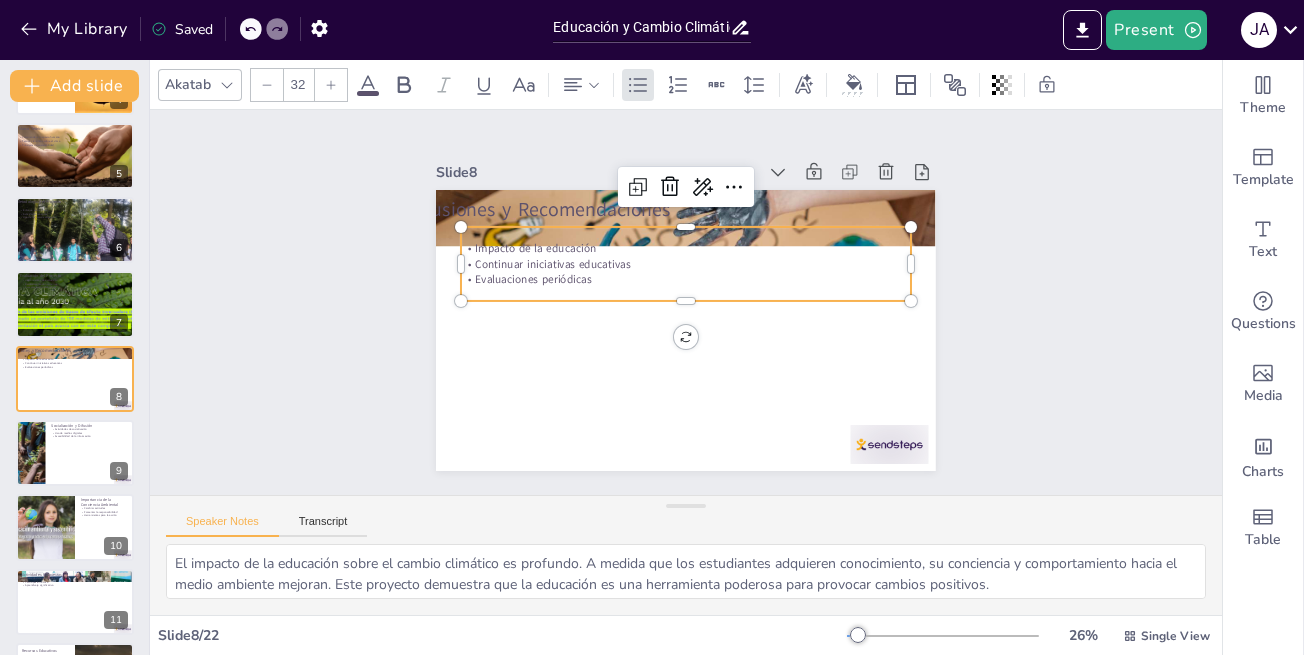 click on "Impacto de la educación" at bounding box center (713, 255) 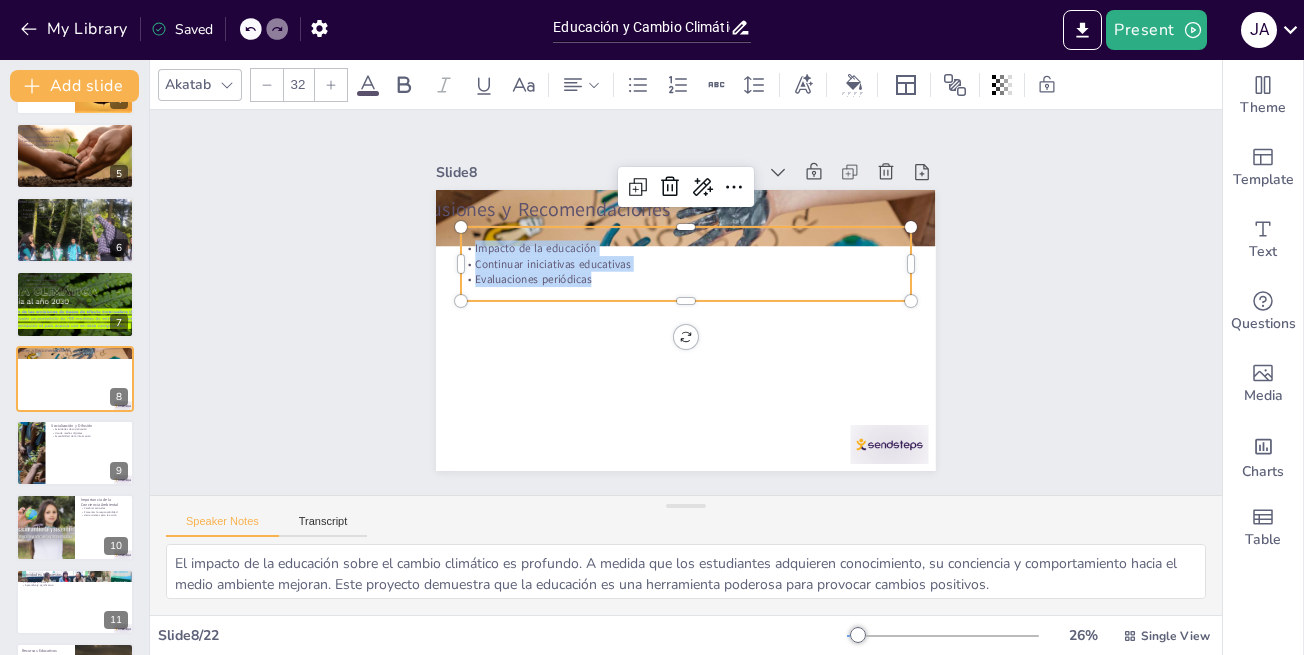 drag, startPoint x: 459, startPoint y: 244, endPoint x: 604, endPoint y: 269, distance: 147.13939 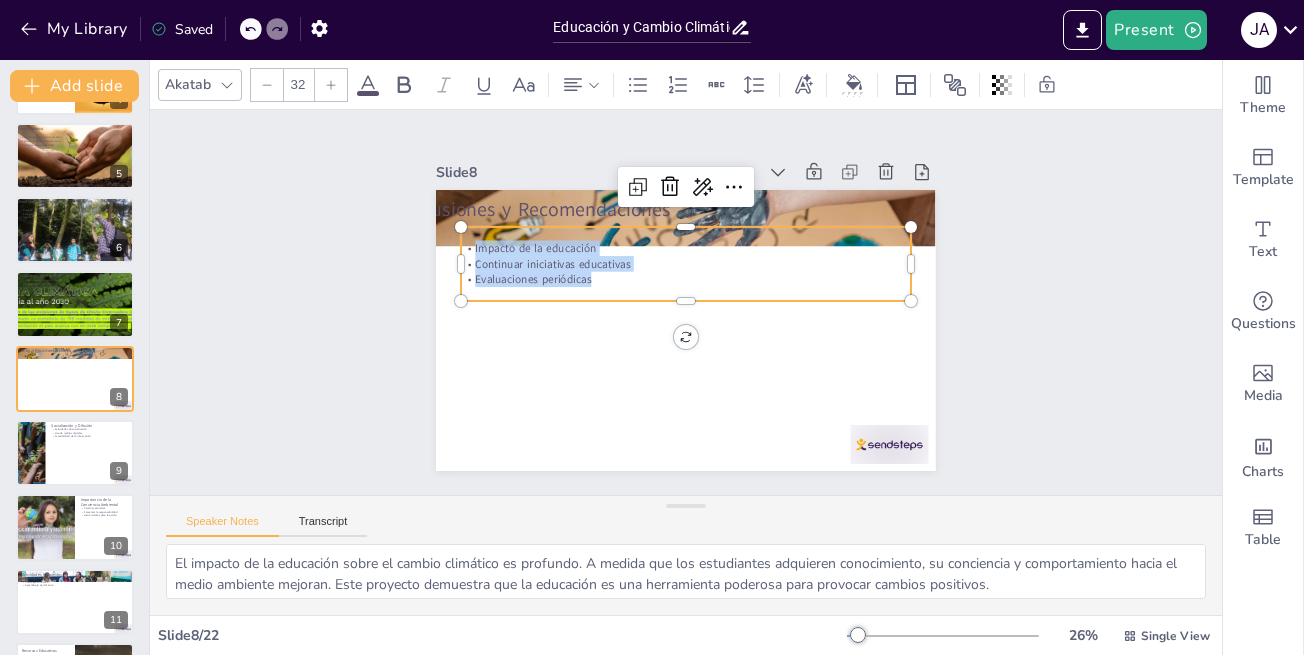 click on "Impacto de la educación Continuar iniciativas educativas Evaluaciones periódicas" at bounding box center (698, 265) 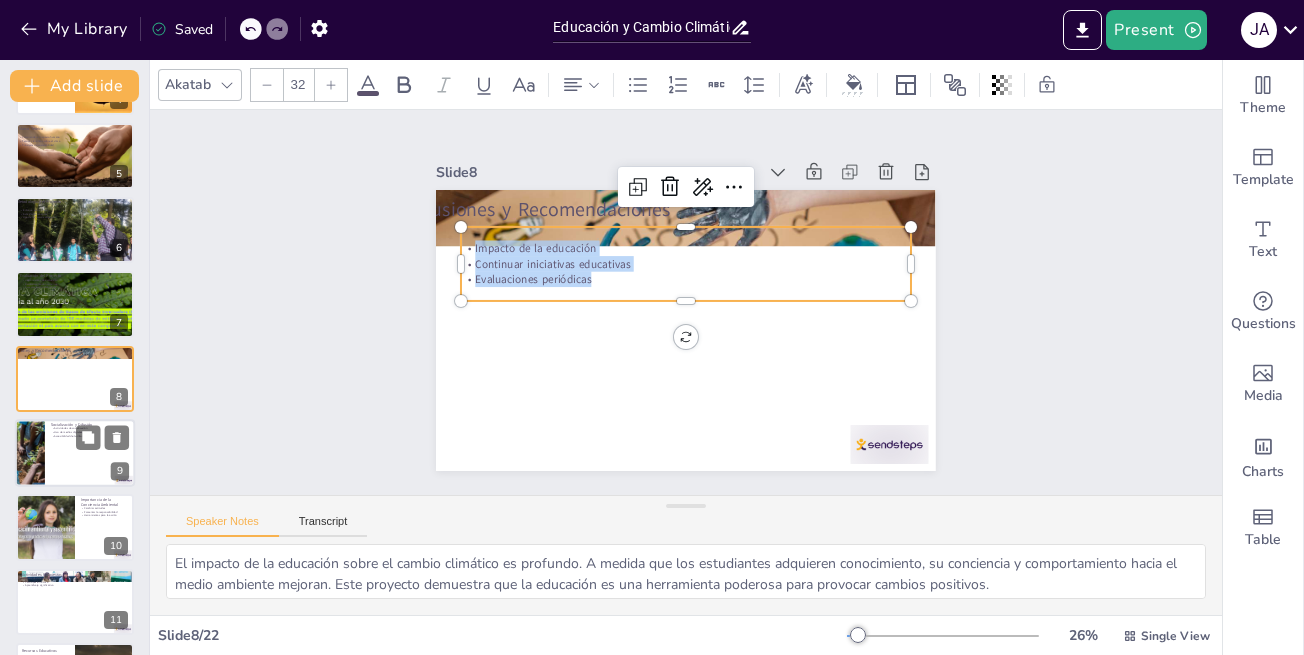 click at bounding box center [75, 453] 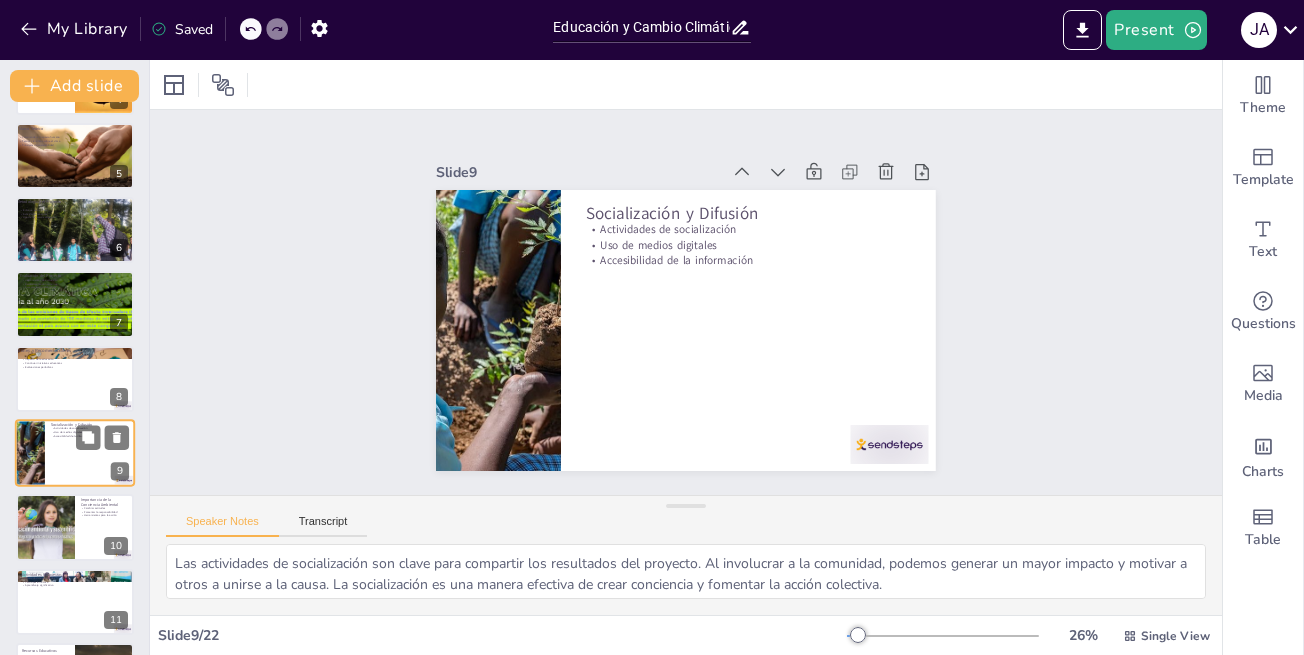 scroll, scrollTop: 368, scrollLeft: 0, axis: vertical 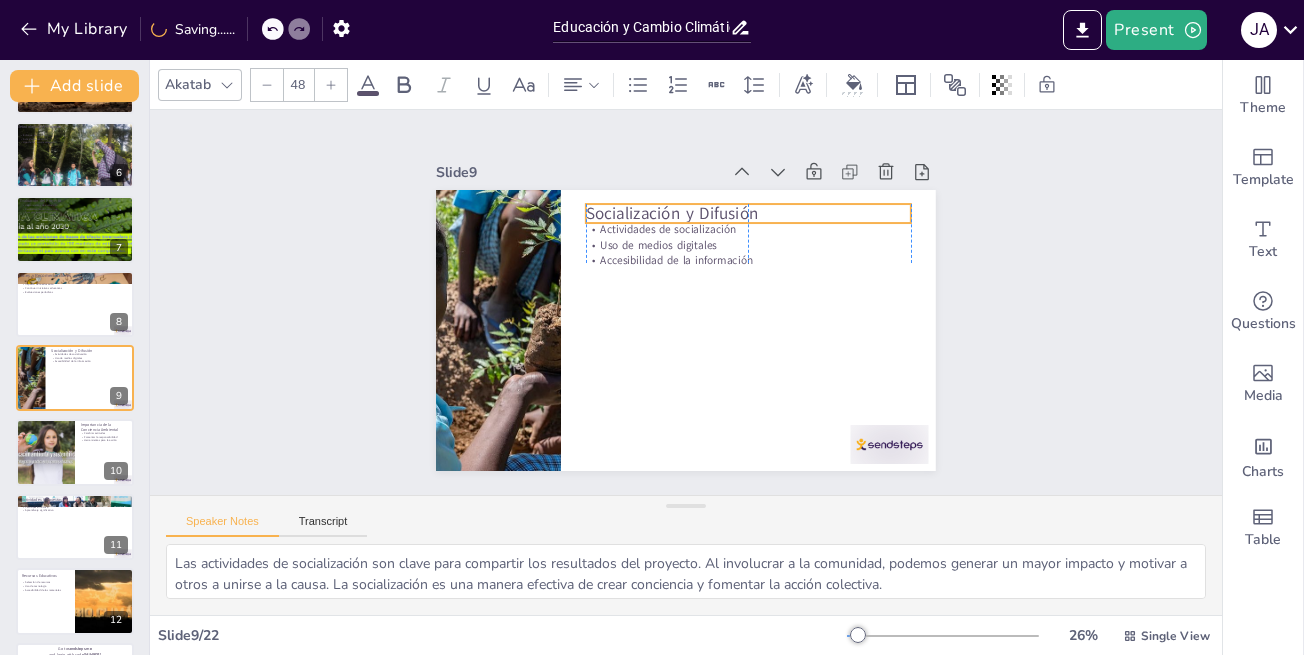 click on "Socialización y Difusión" at bounding box center (765, 228) 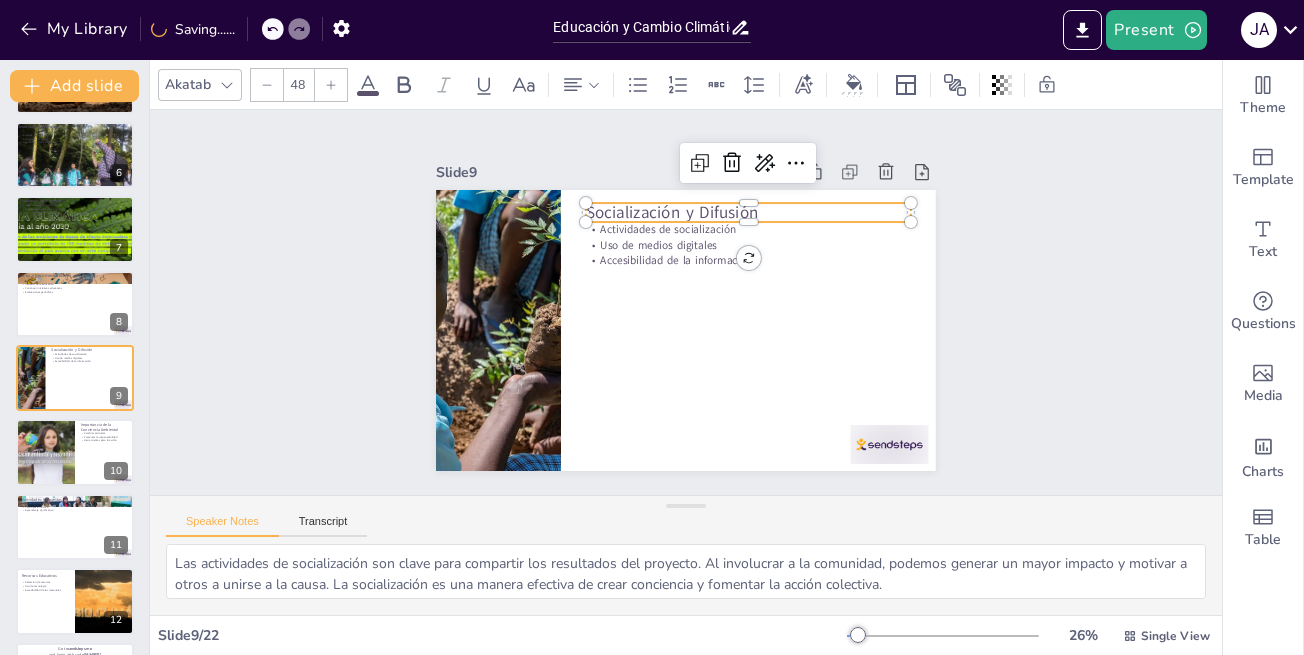 click on "Socialización y Difusión" at bounding box center (606, 378) 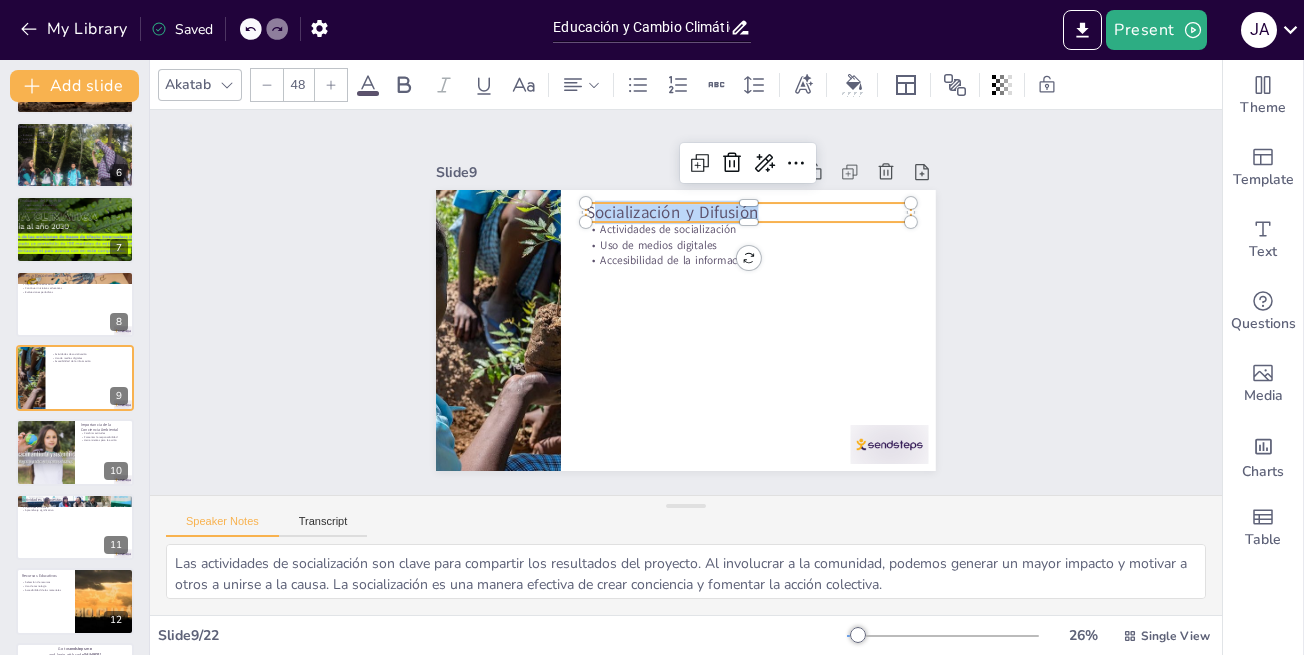 drag, startPoint x: 744, startPoint y: 204, endPoint x: 562, endPoint y: 213, distance: 182.2224 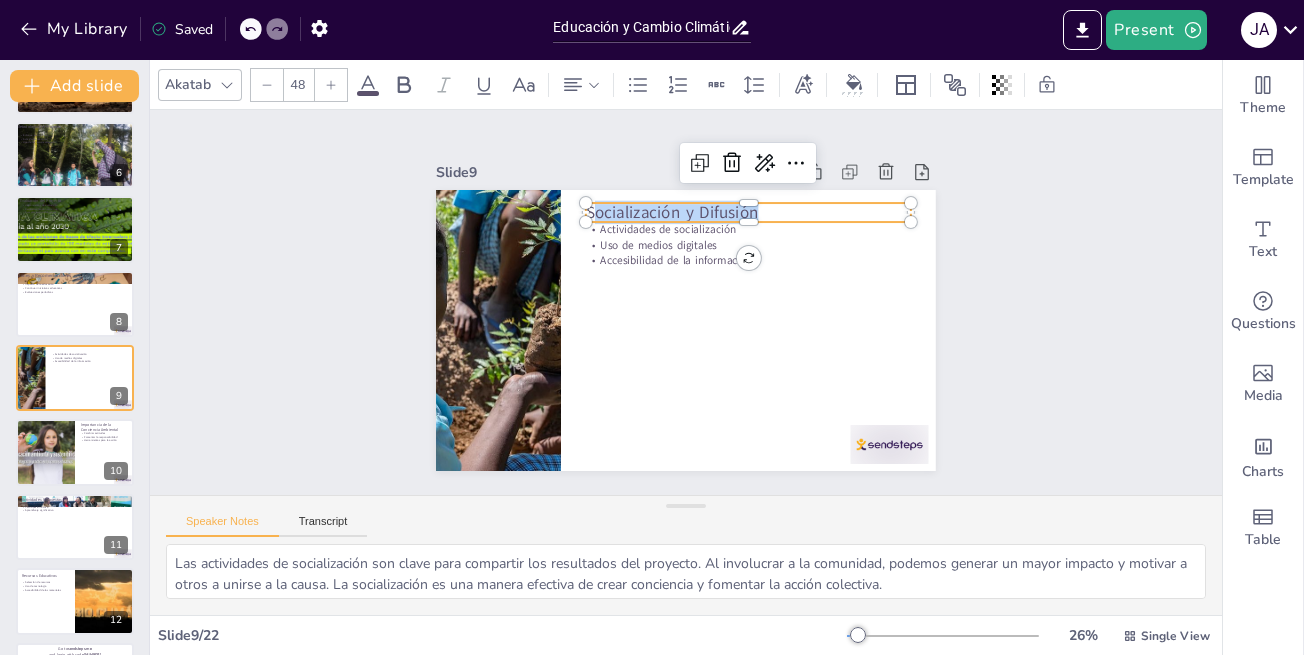 click on "Actividades de socialización Uso de medios digitales Accesibilidad de la información Socialización y Difusión" at bounding box center (661, 316) 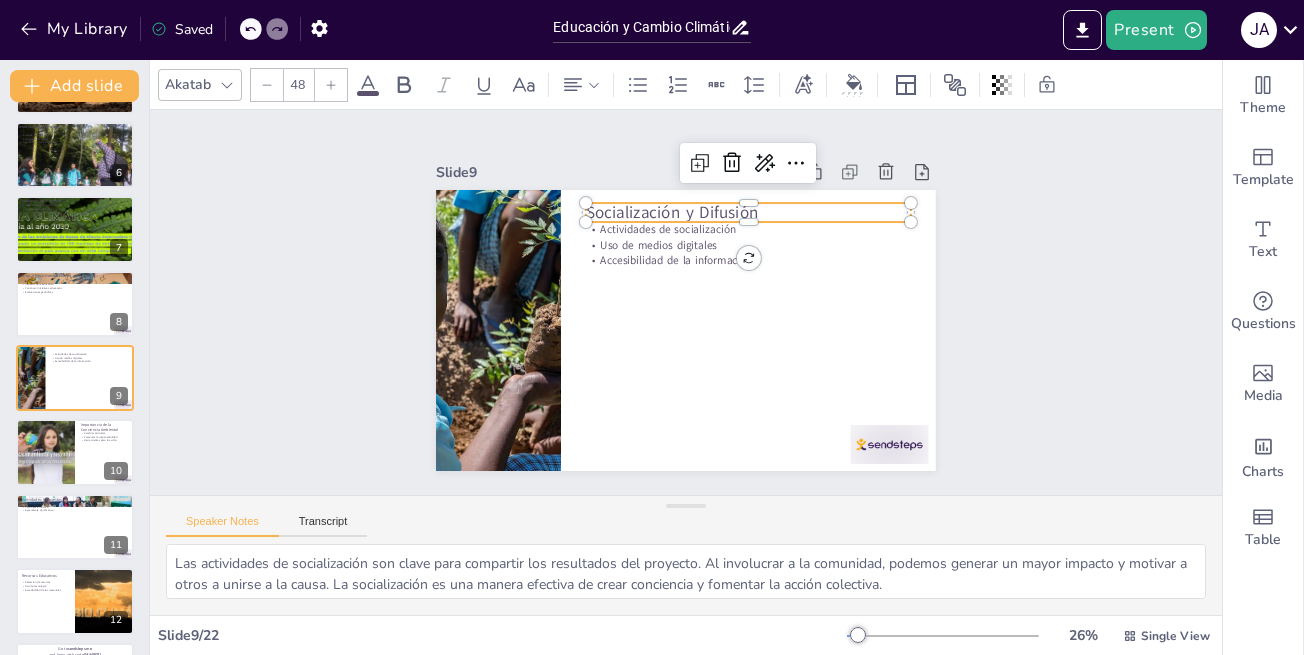 click on "Socialización y Difusión" at bounding box center (614, 385) 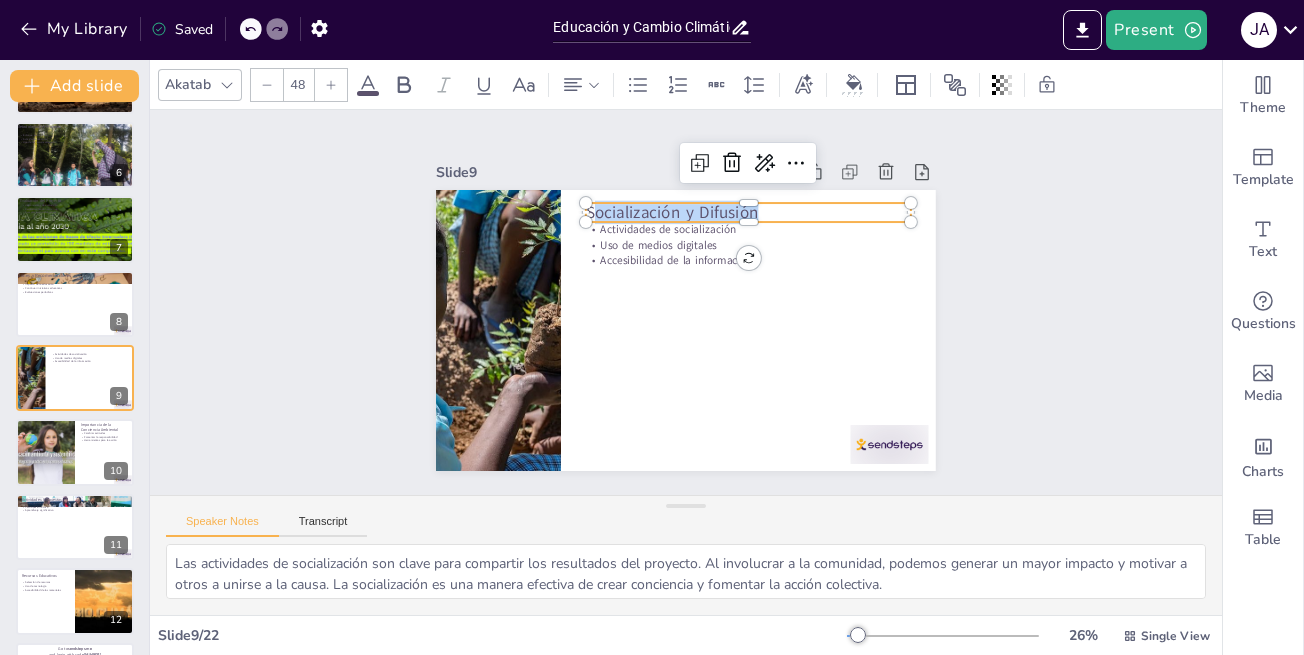 drag, startPoint x: 745, startPoint y: 206, endPoint x: 568, endPoint y: 201, distance: 177.0706 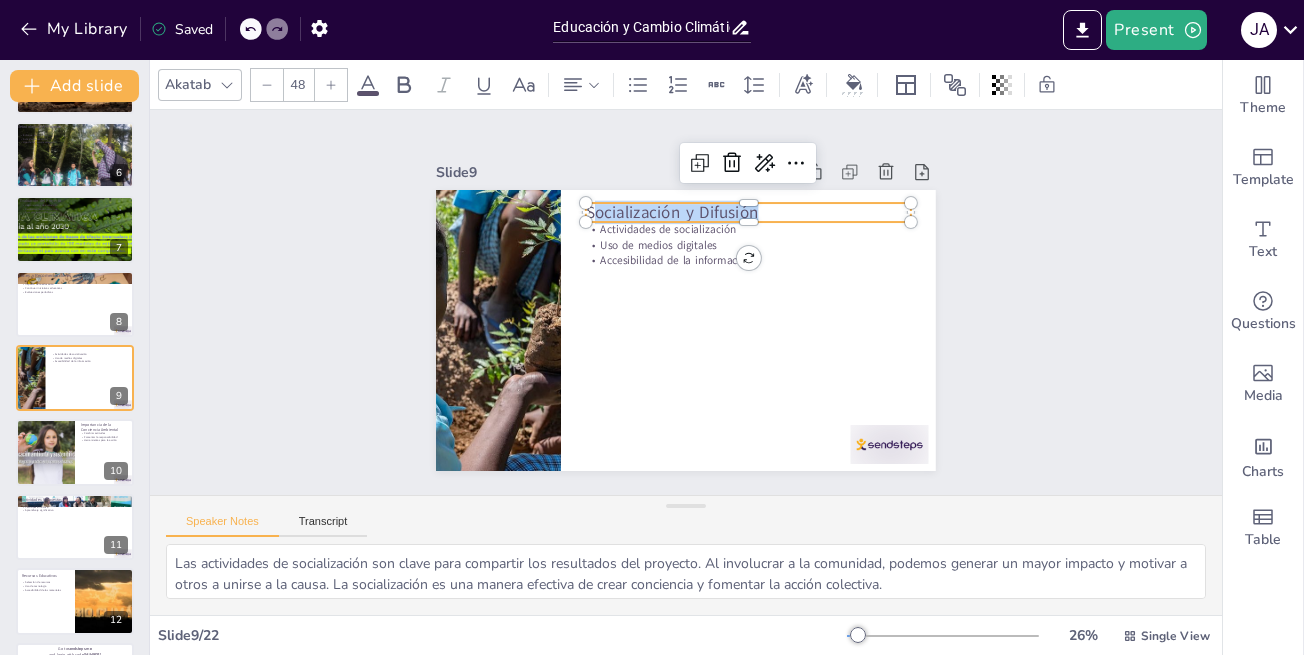click on "Actividades de socialización Uso de medios digitales Accesibilidad de la información Socialización y Difusión" at bounding box center [686, 274] 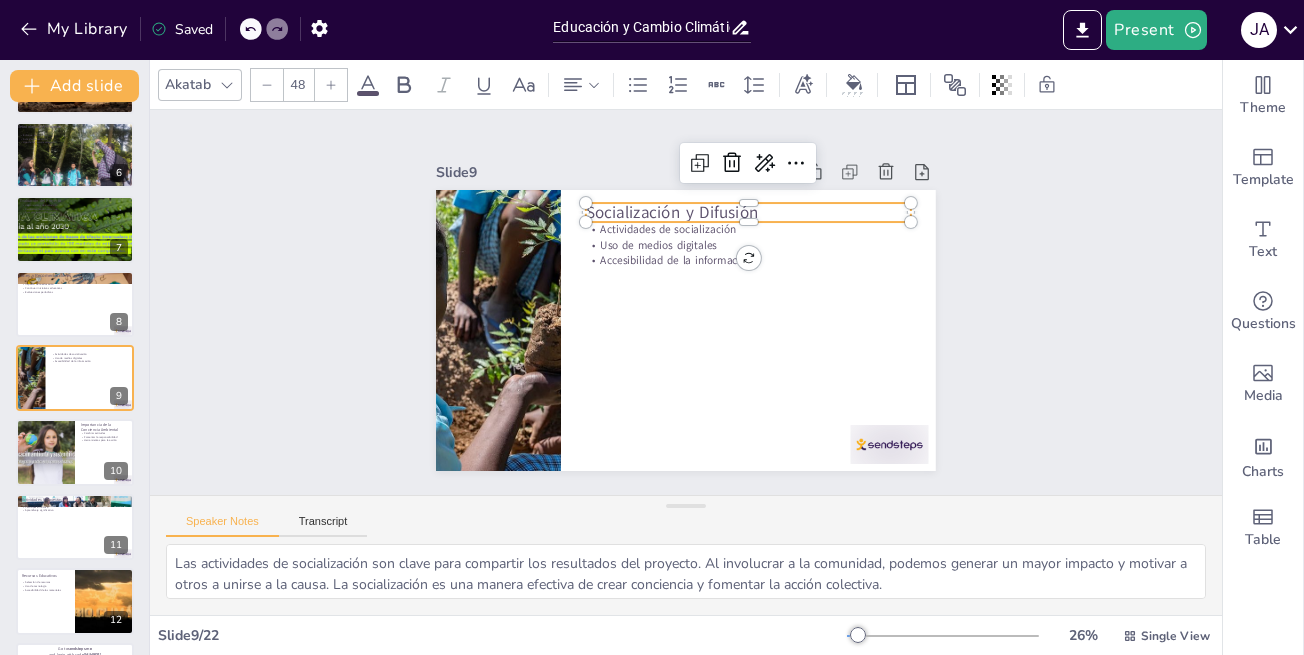 click on "Socialización y Difusión" at bounding box center (773, 236) 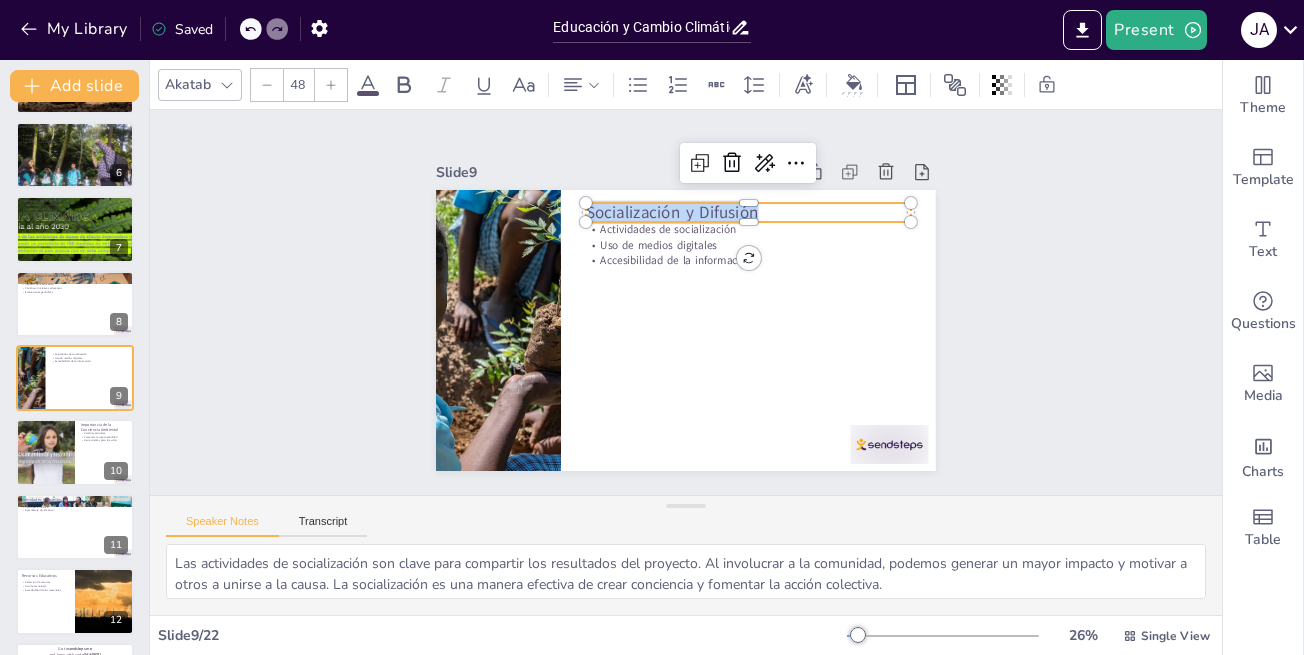 drag, startPoint x: 700, startPoint y: 208, endPoint x: 609, endPoint y: 198, distance: 91.5478 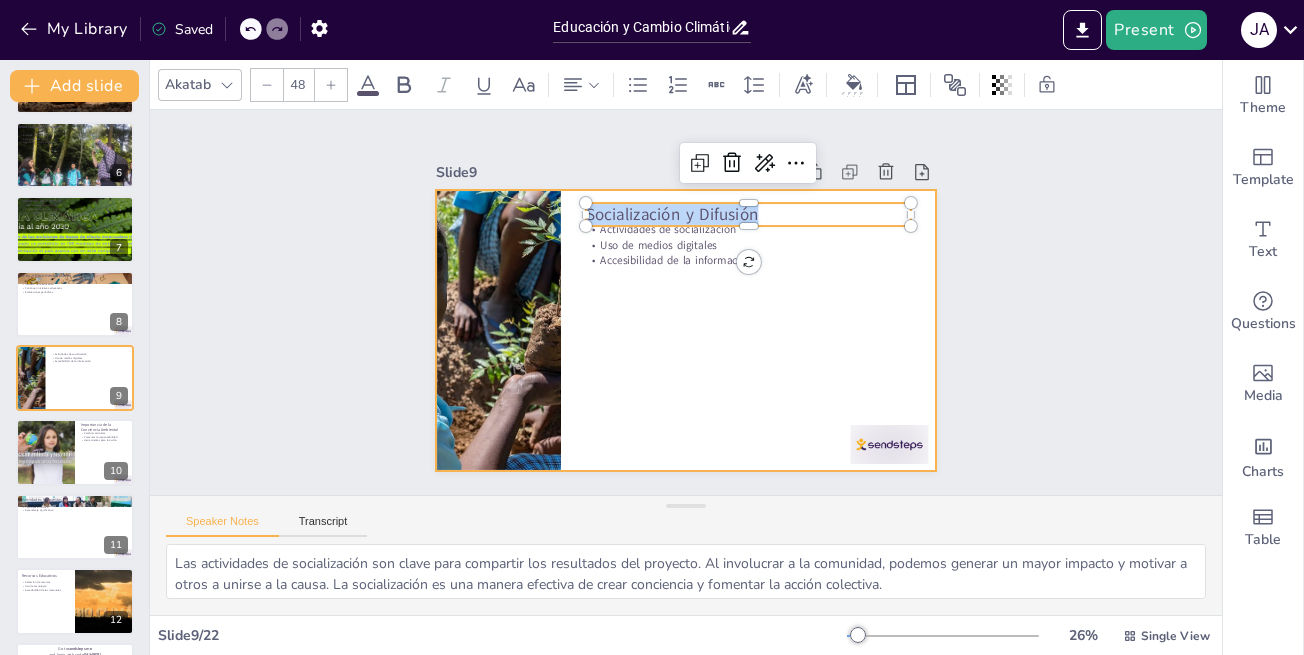 click at bounding box center (671, 326) 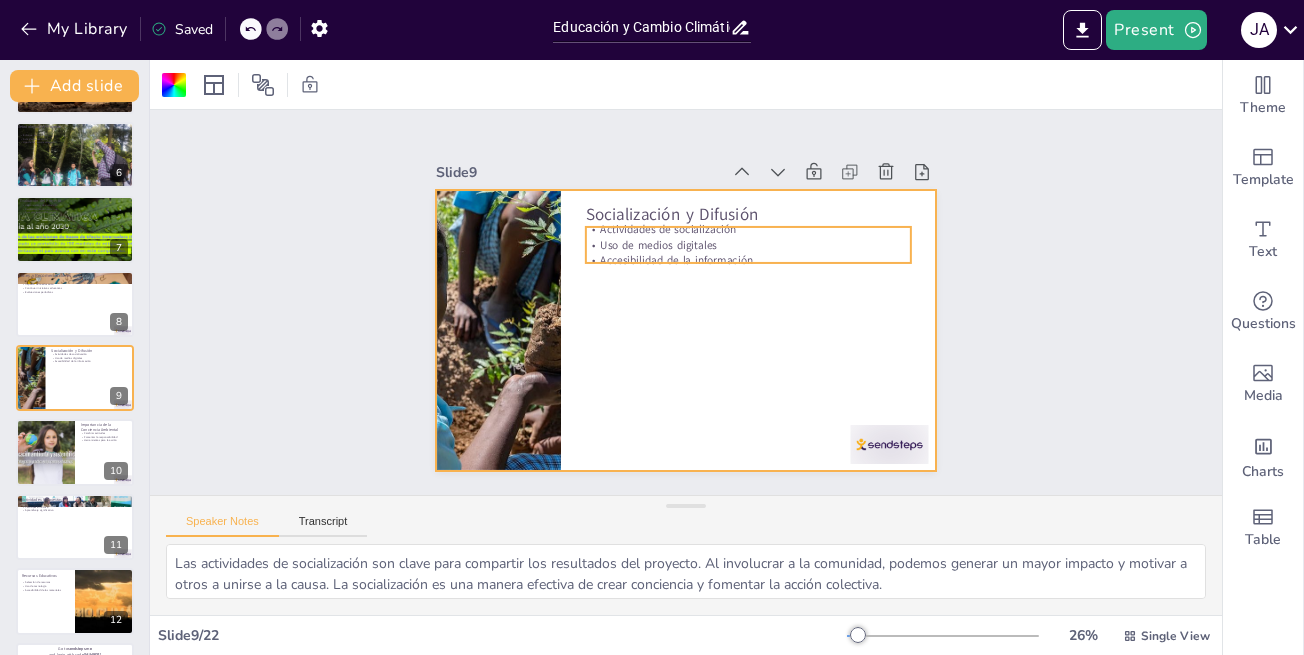click on "Uso de medios digitales" at bounding box center (763, 266) 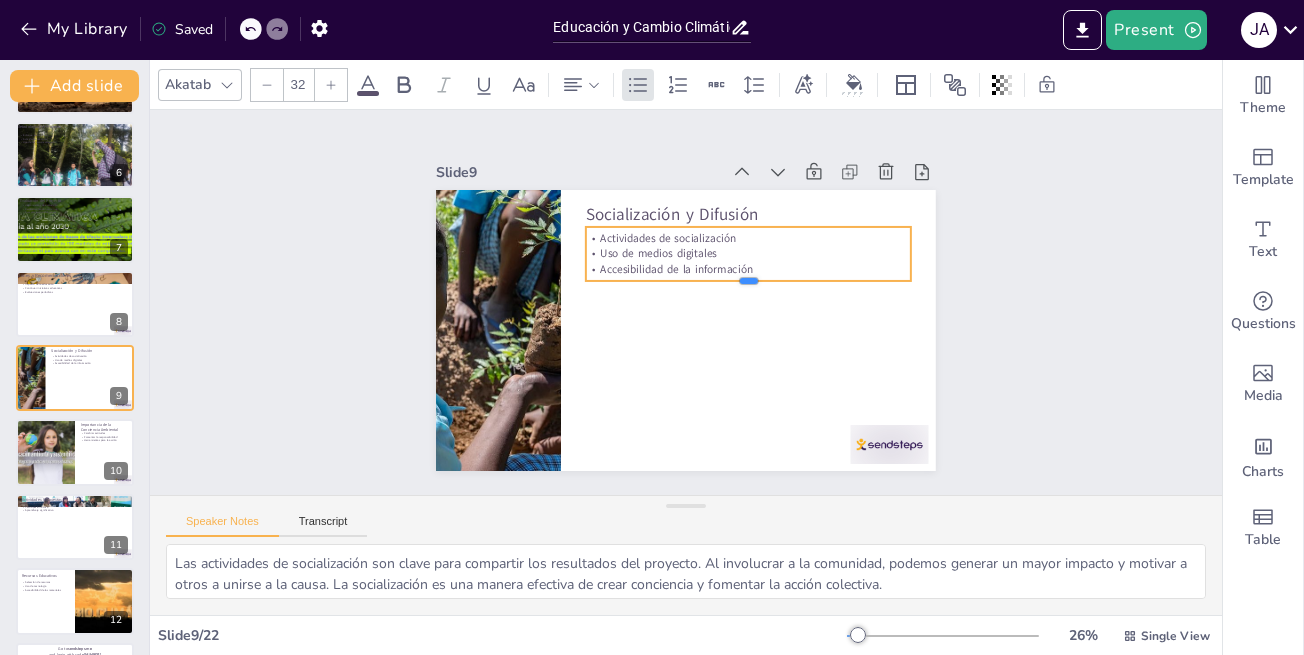 drag, startPoint x: 731, startPoint y: 256, endPoint x: 739, endPoint y: 274, distance: 19.697716 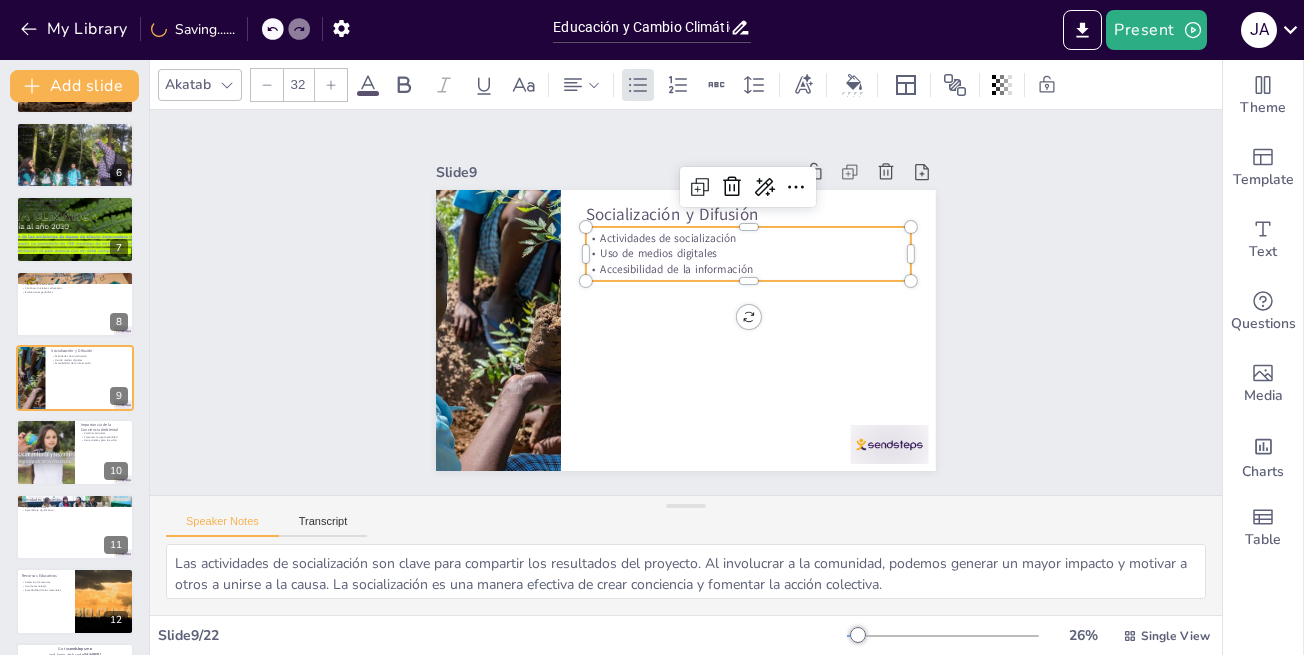 click on "Actividades de socialización" at bounding box center [765, 260] 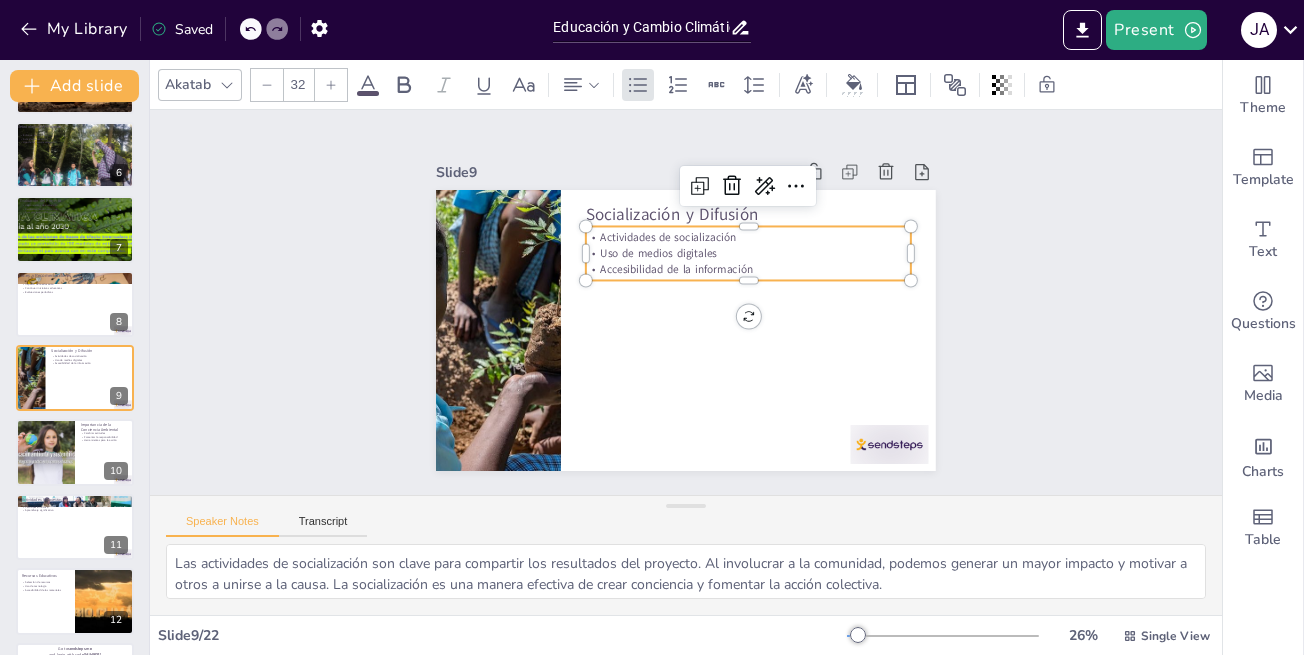 click on "Actividades de socialización" at bounding box center (769, 269) 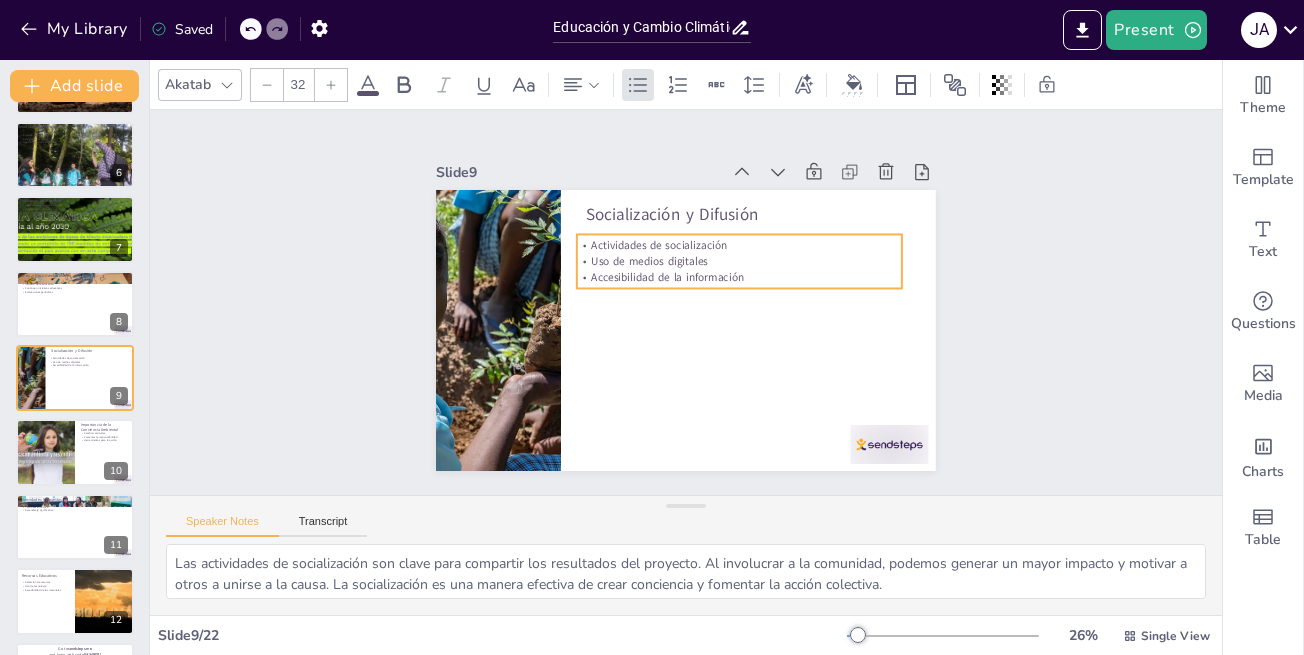 drag, startPoint x: 580, startPoint y: 227, endPoint x: 571, endPoint y: 235, distance: 12.0415945 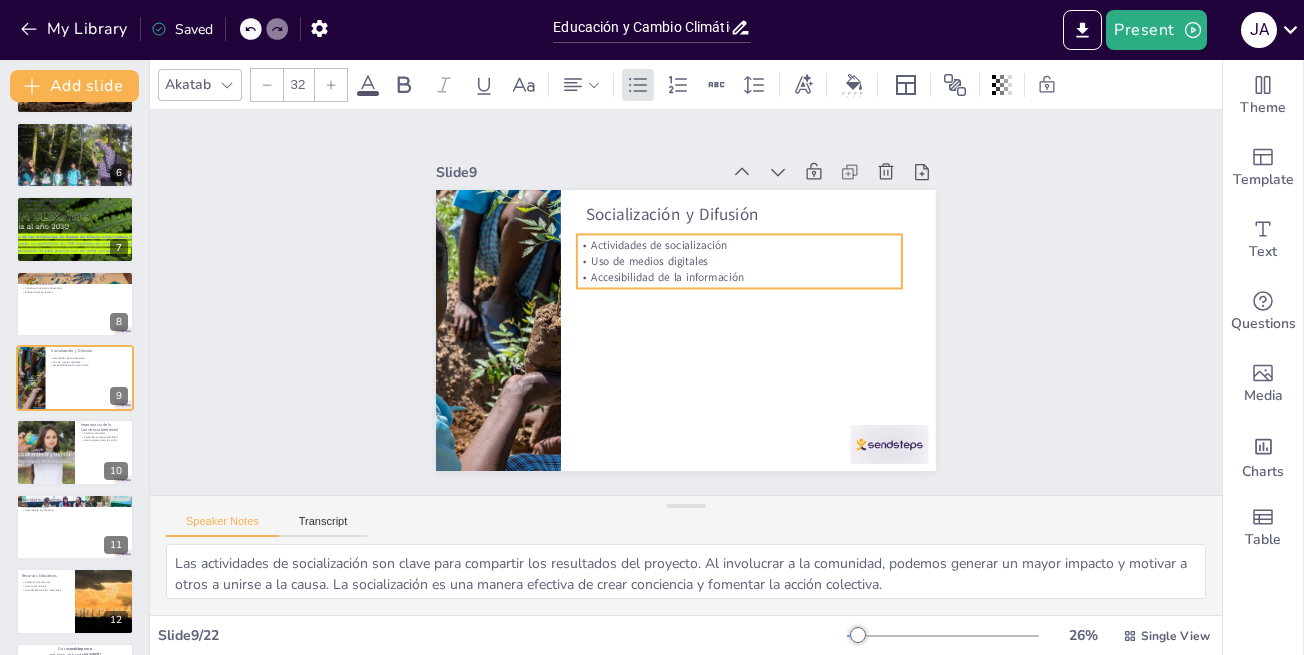 click on "Actividades de socialización" at bounding box center (739, 246) 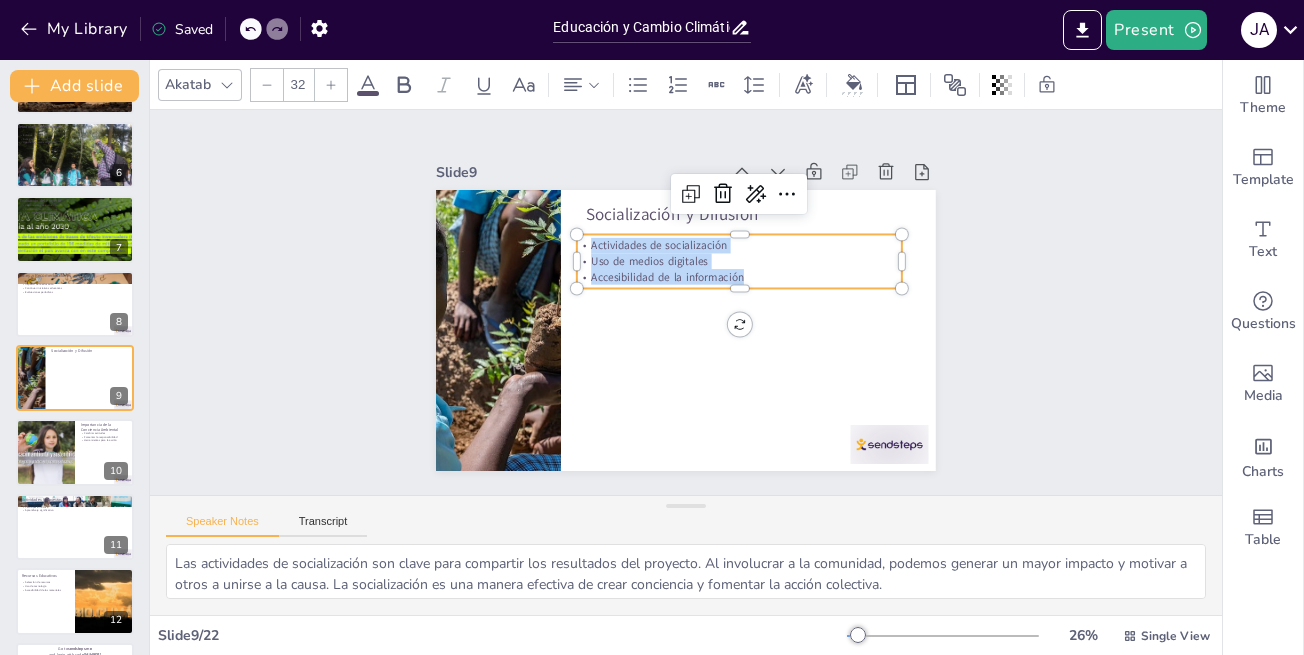 drag, startPoint x: 572, startPoint y: 233, endPoint x: 745, endPoint y: 277, distance: 178.5077 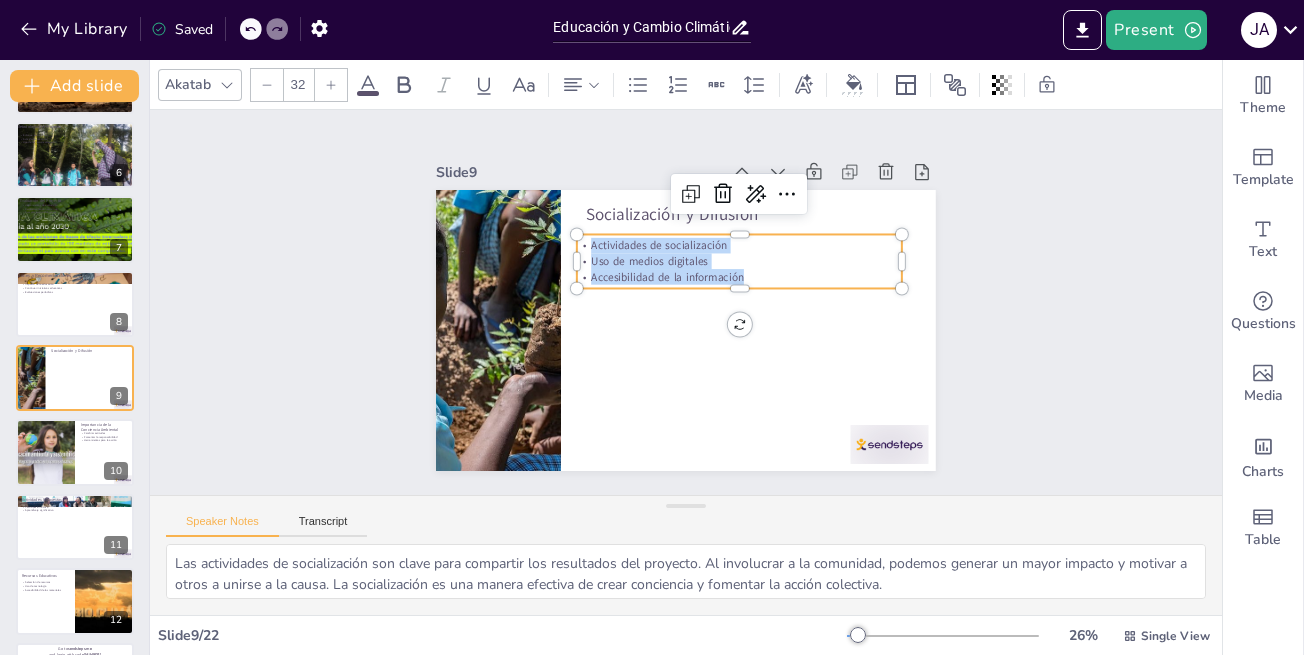 click on "Actividades de socialización Uso de medios digitales Accesibilidad de la información" at bounding box center (748, 328) 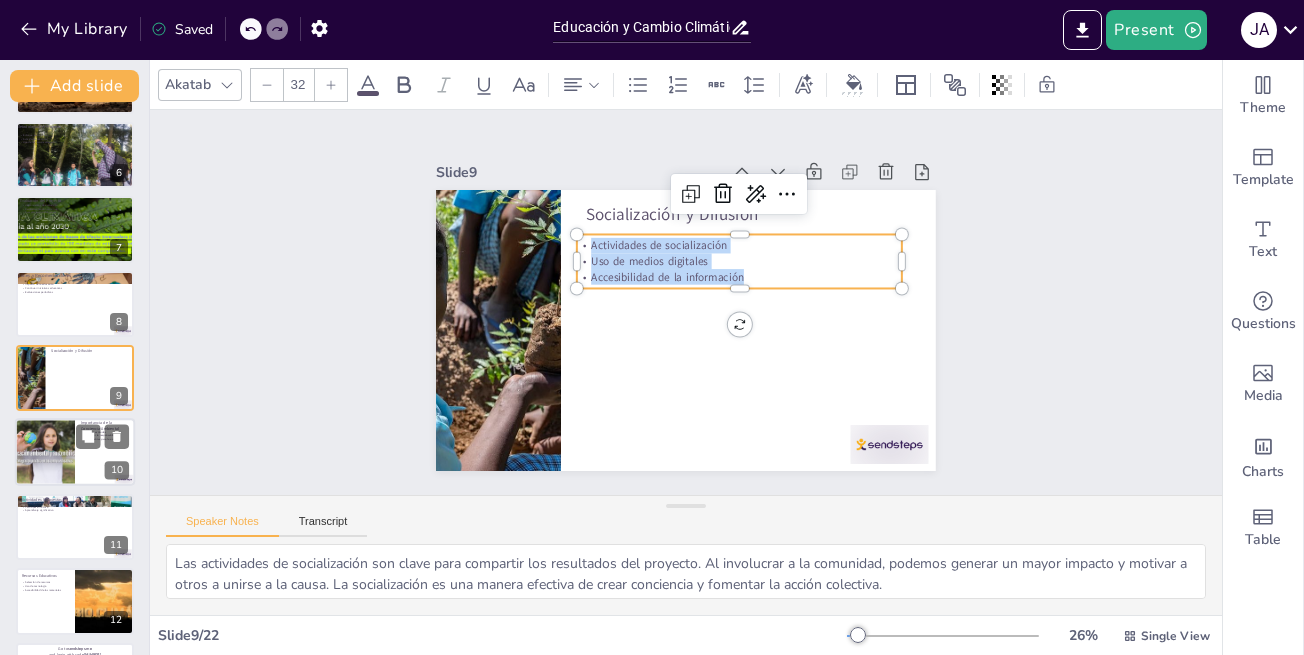 click at bounding box center (45, 453) 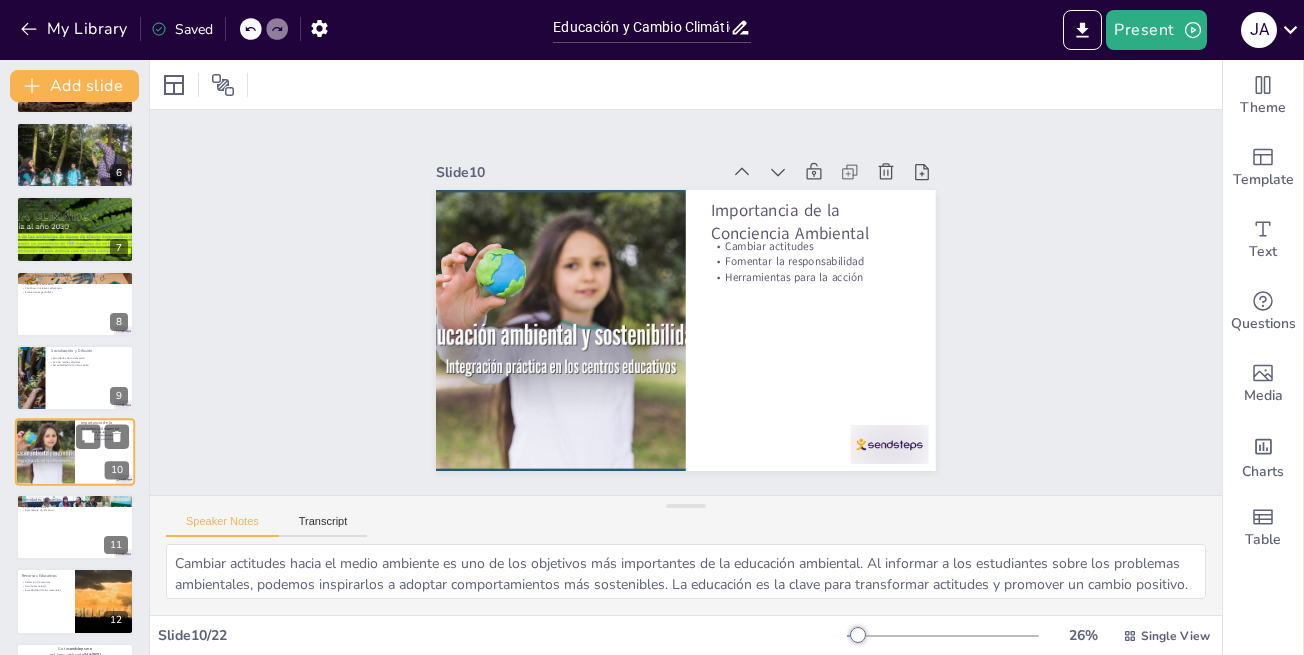 scroll, scrollTop: 442, scrollLeft: 0, axis: vertical 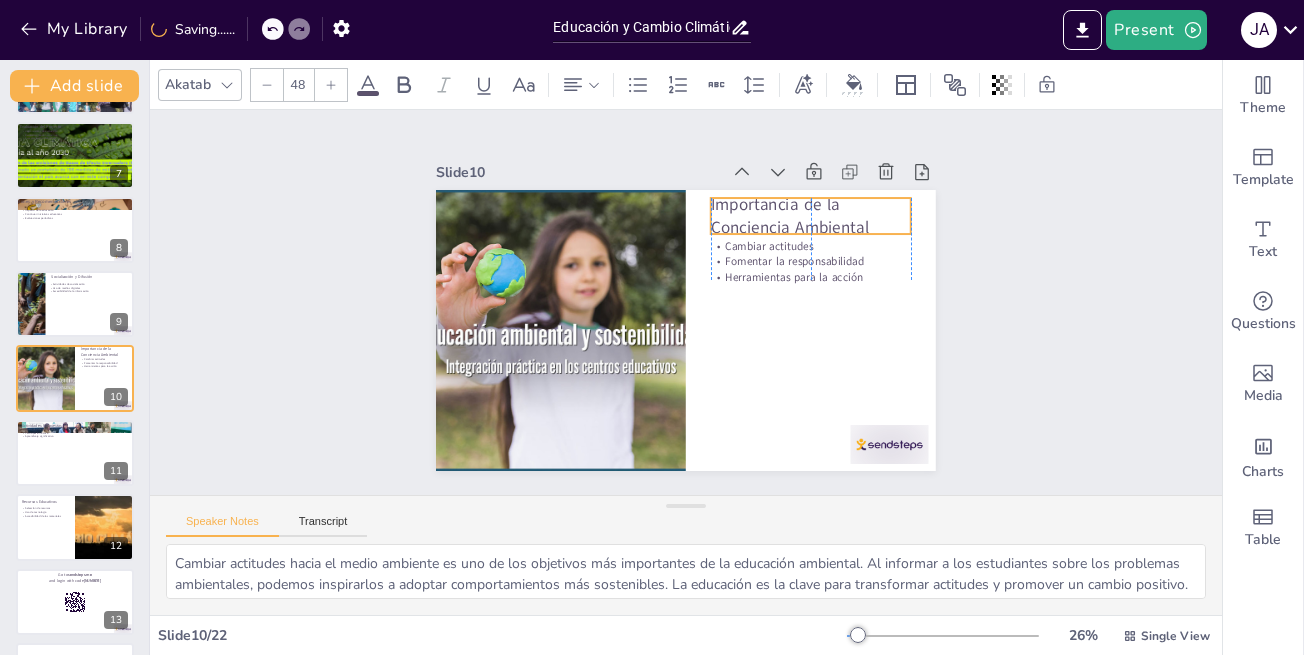 click on "Importancia de la Conciencia Ambiental" at bounding box center [819, 229] 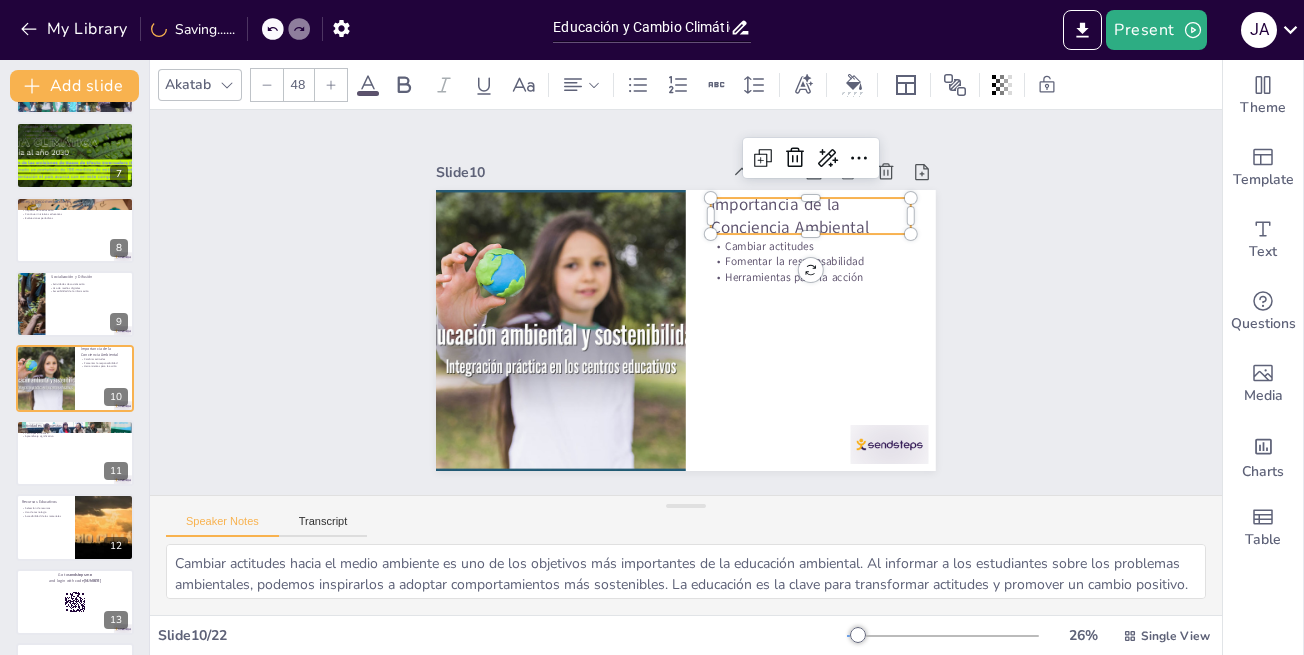 click on "Importancia de la Conciencia Ambiental" at bounding box center (836, 274) 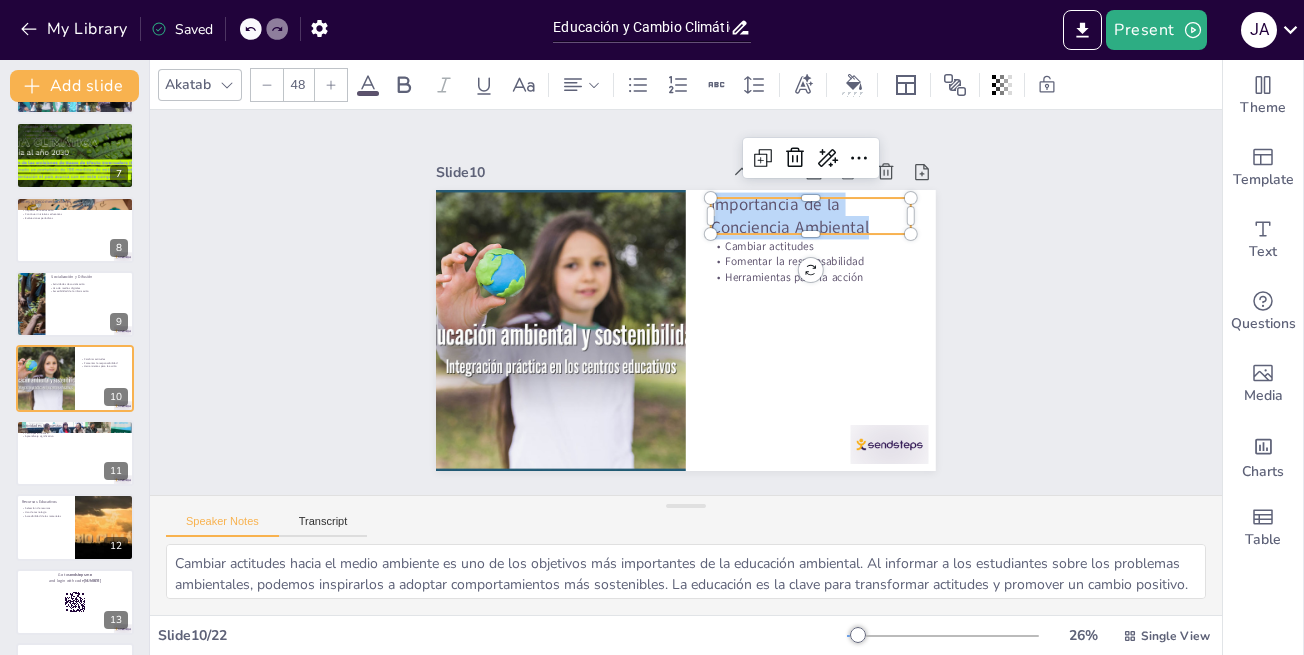 drag, startPoint x: 698, startPoint y: 199, endPoint x: 853, endPoint y: 217, distance: 156.04166 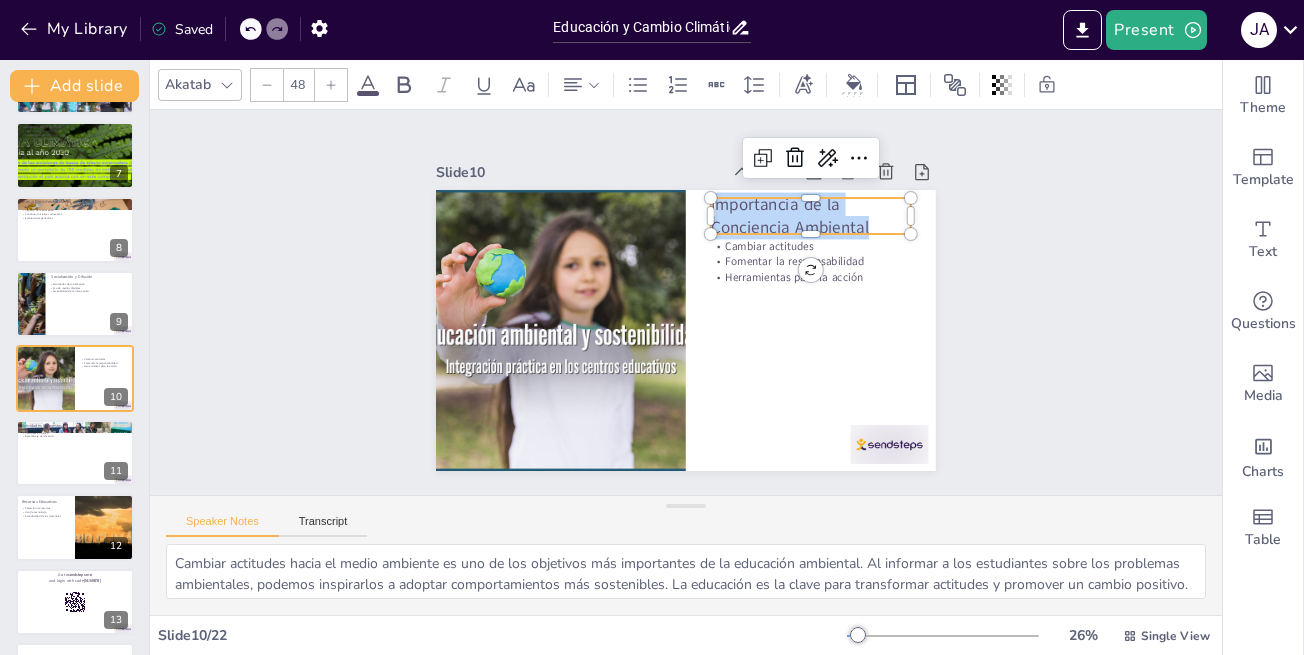 click on "Importancia de la Conciencia Ambiental" at bounding box center [836, 274] 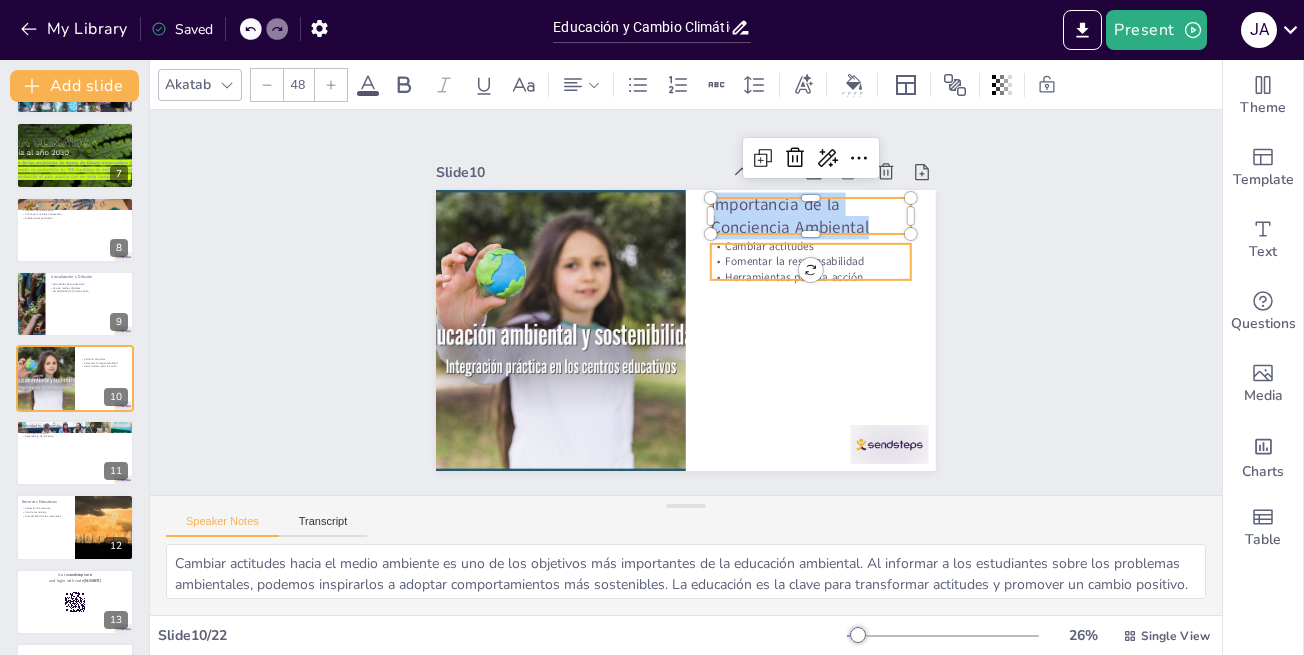 click on "Fomentar la responsabilidad" at bounding box center [817, 302] 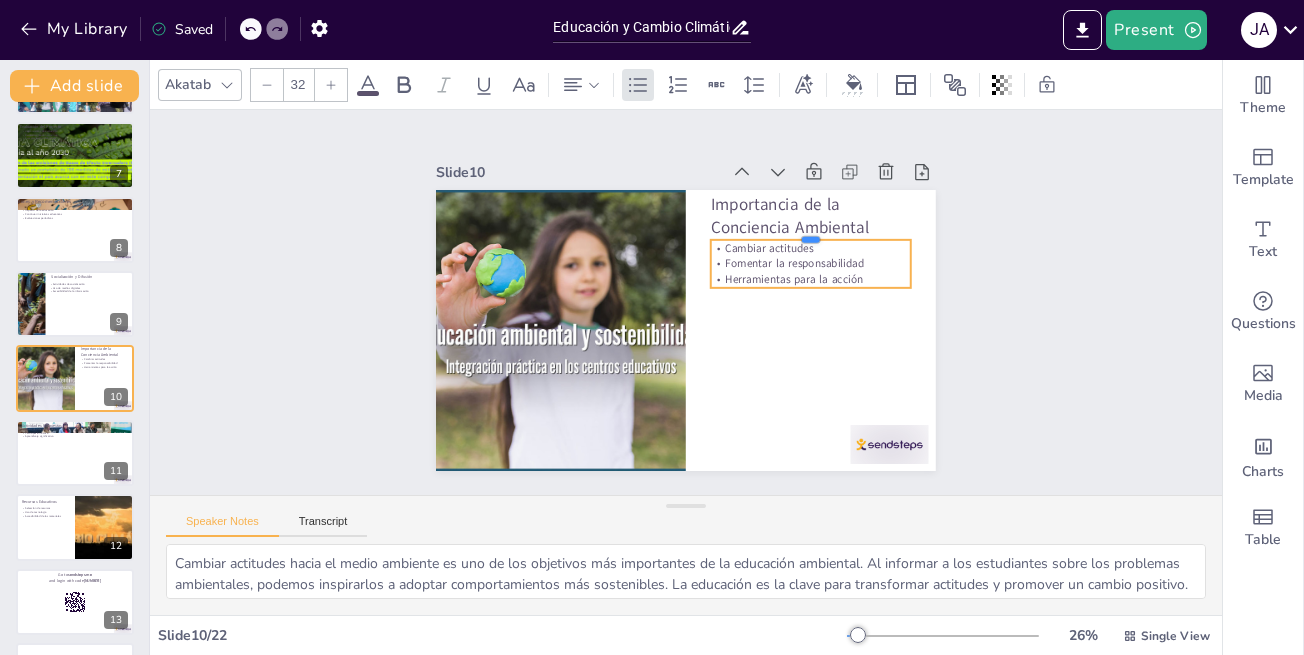 click at bounding box center [816, 361] 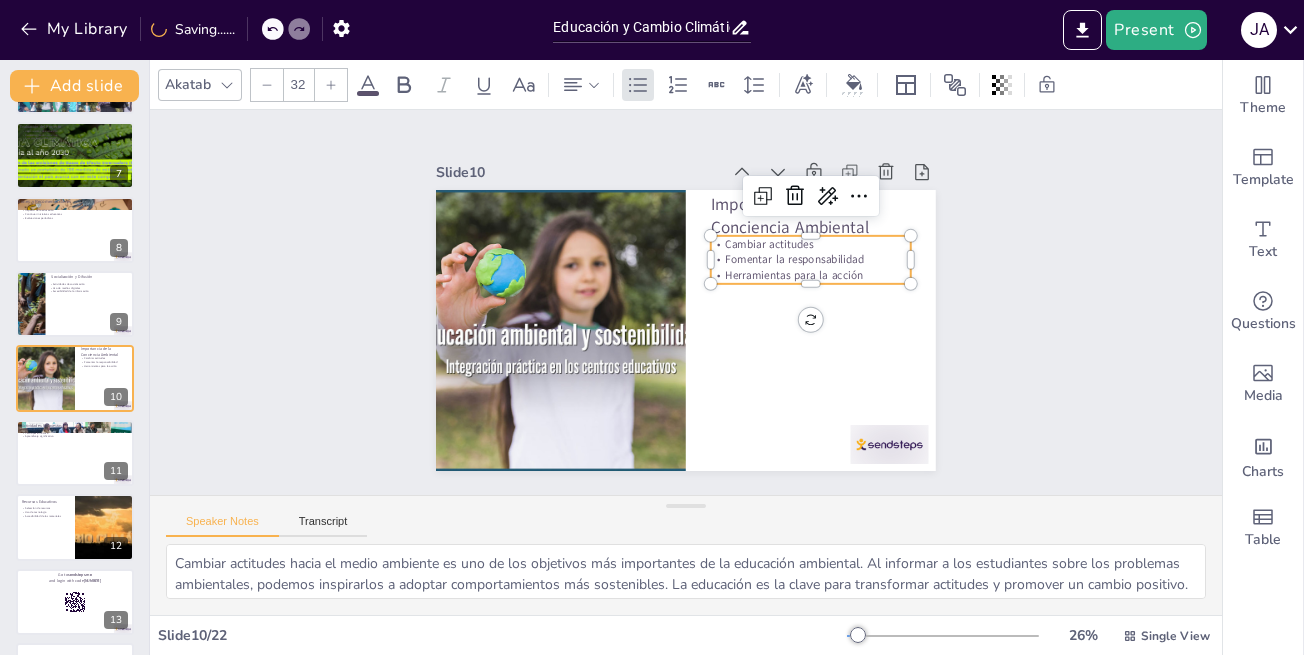 click on "Cambiar actitudes" at bounding box center [811, 244] 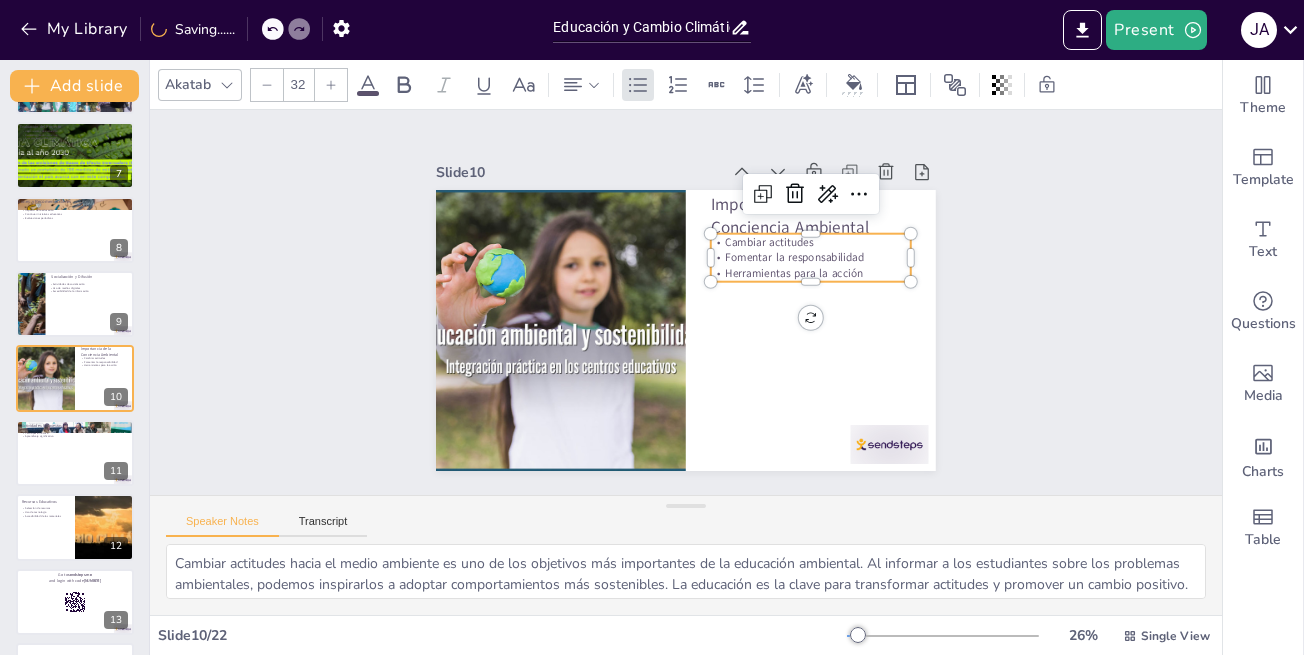 click on "Cambiar actitudes" at bounding box center (816, 255) 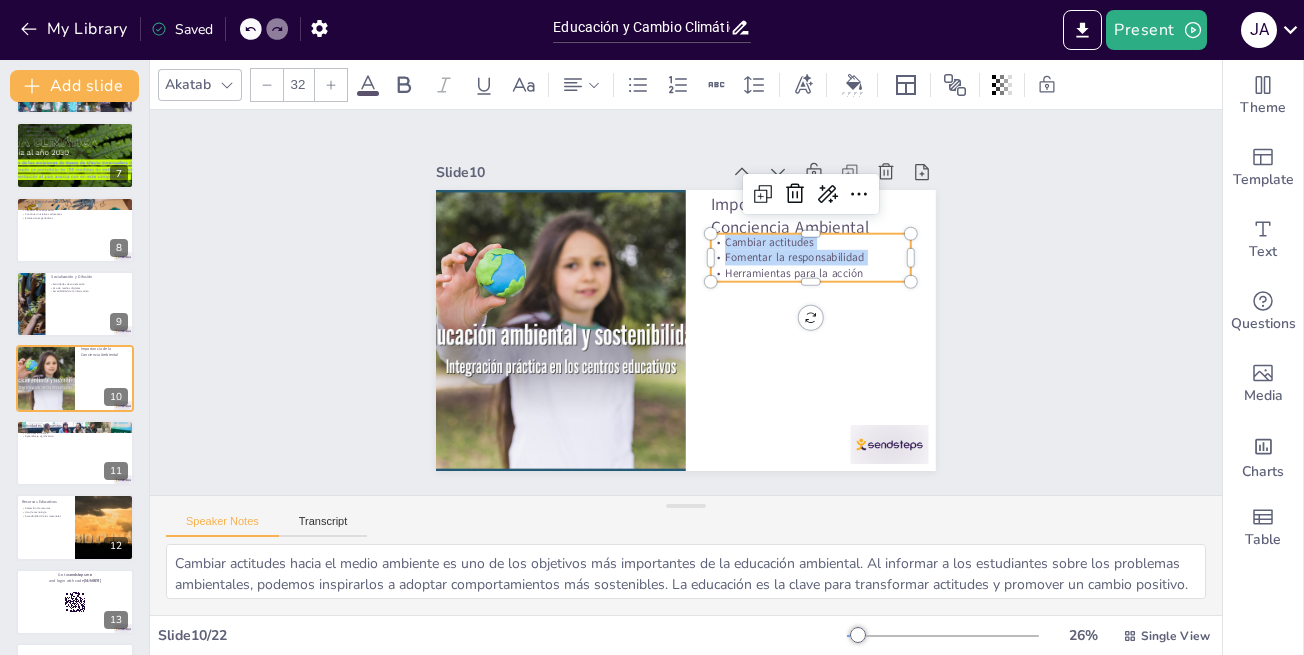 click on "Cambiar actitudes Fomentar la responsabilidad Herramientas para la acción" at bounding box center (803, 365) 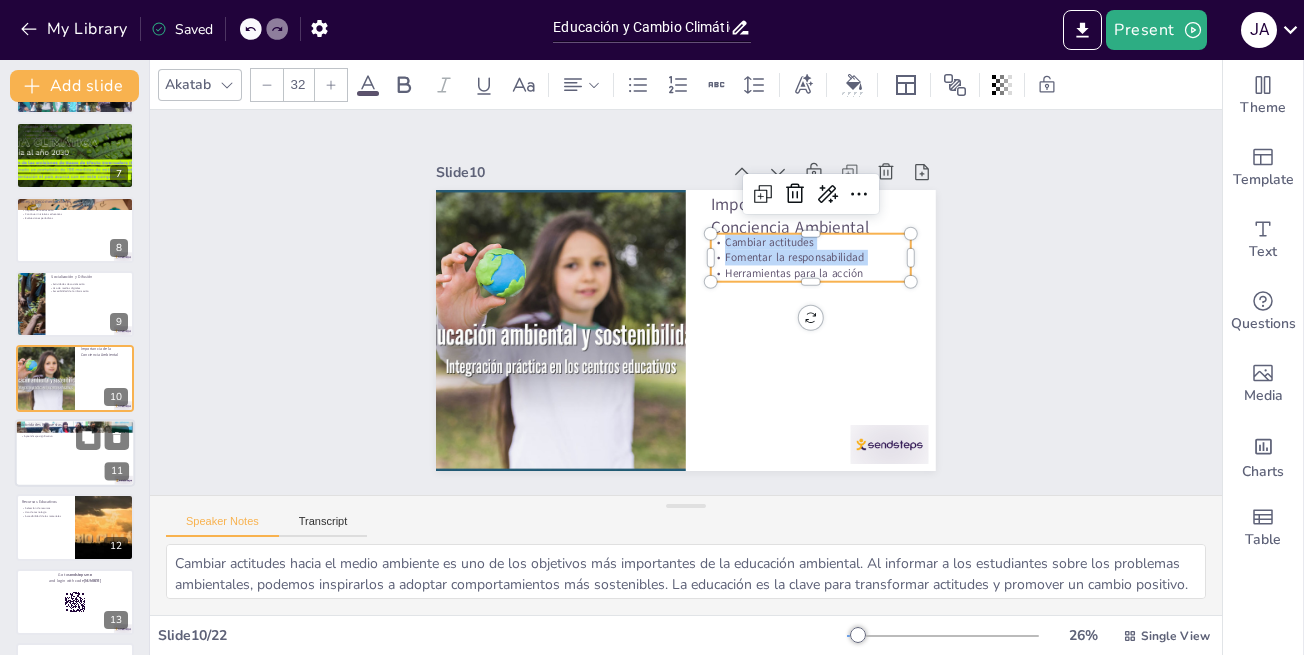 click at bounding box center (75, 453) 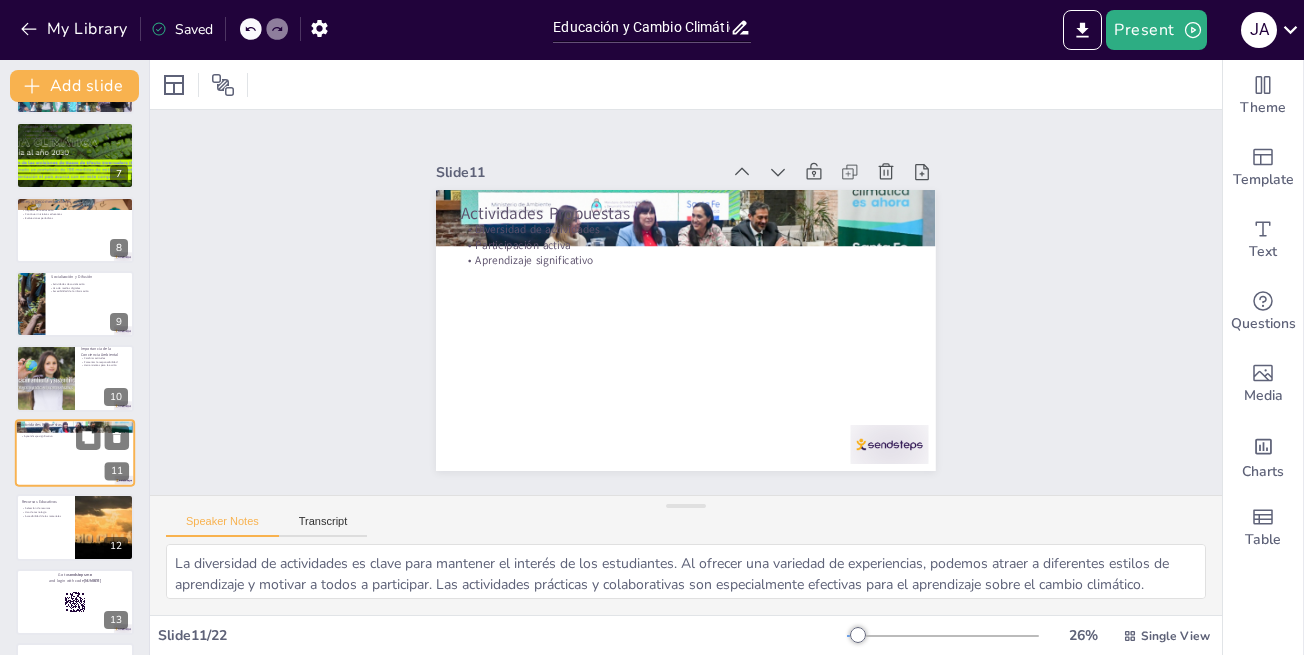 scroll, scrollTop: 517, scrollLeft: 0, axis: vertical 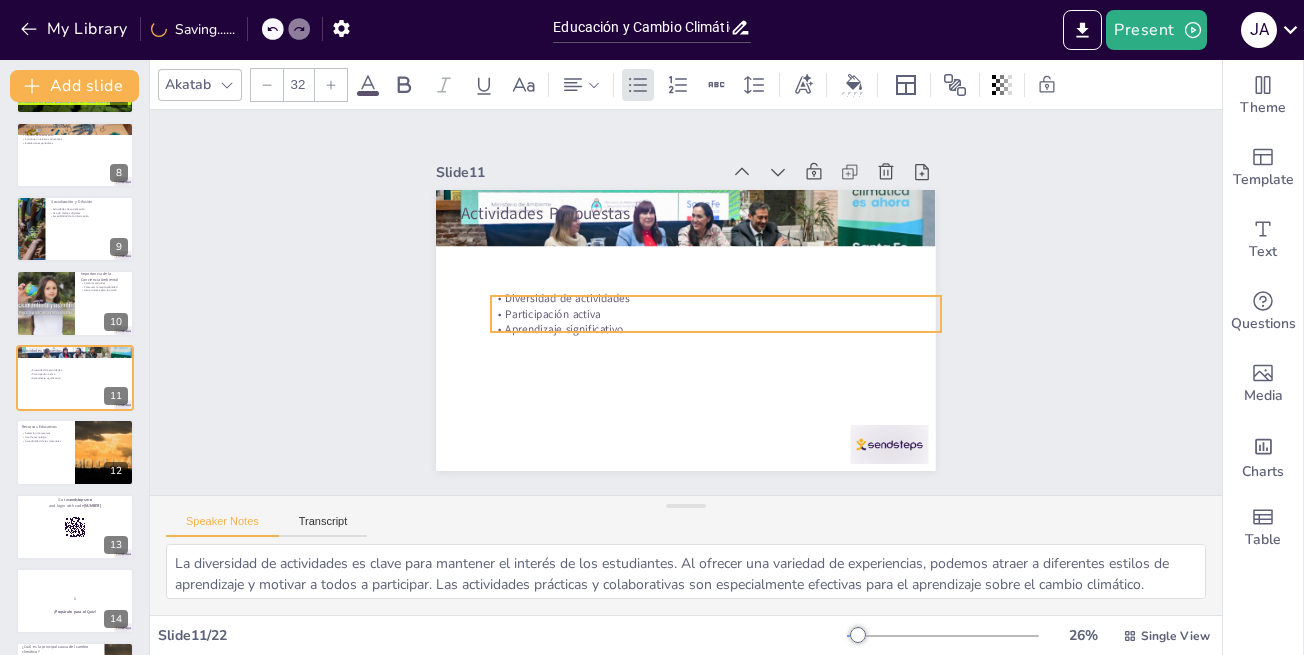drag, startPoint x: 510, startPoint y: 241, endPoint x: 540, endPoint y: 310, distance: 75.23962 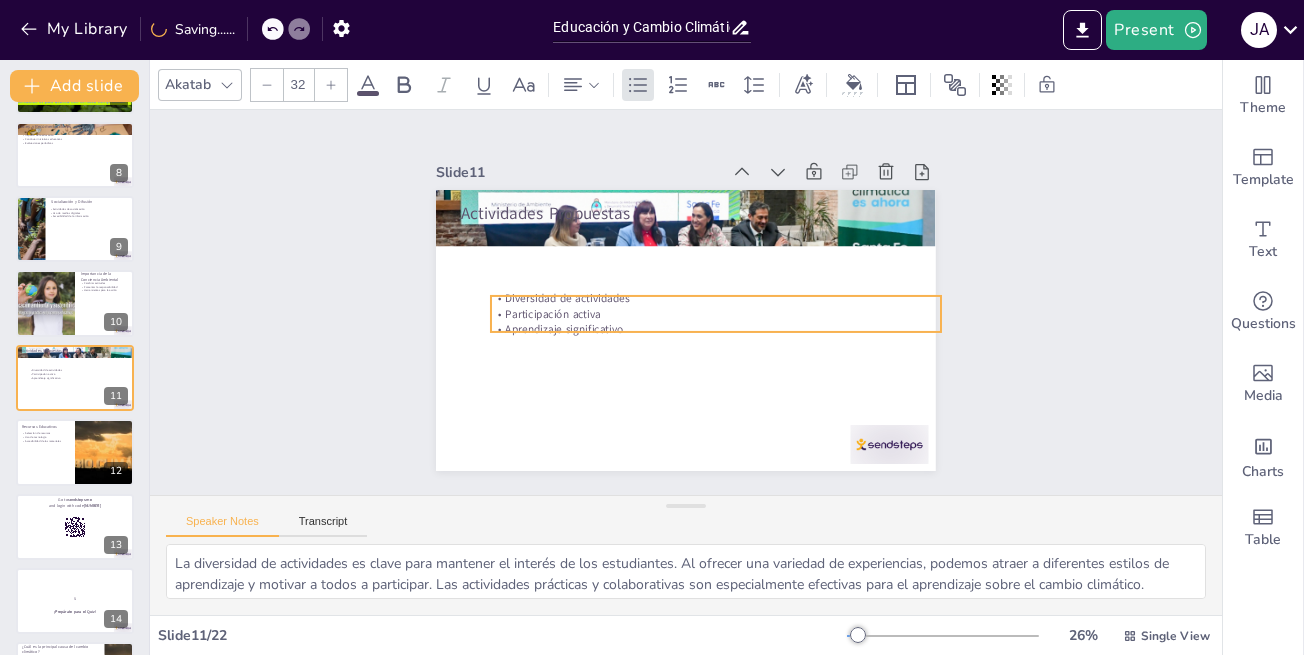 click on "Participación activa" at bounding box center [711, 323] 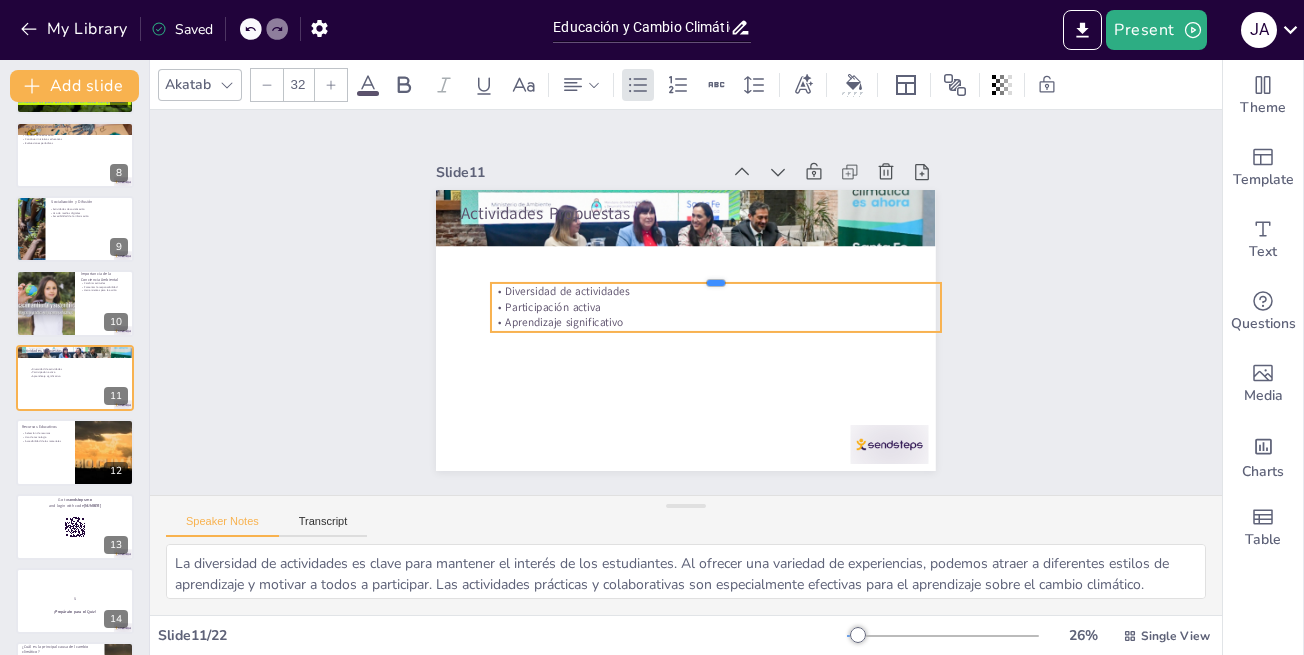 drag, startPoint x: 697, startPoint y: 285, endPoint x: 699, endPoint y: 272, distance: 13.152946 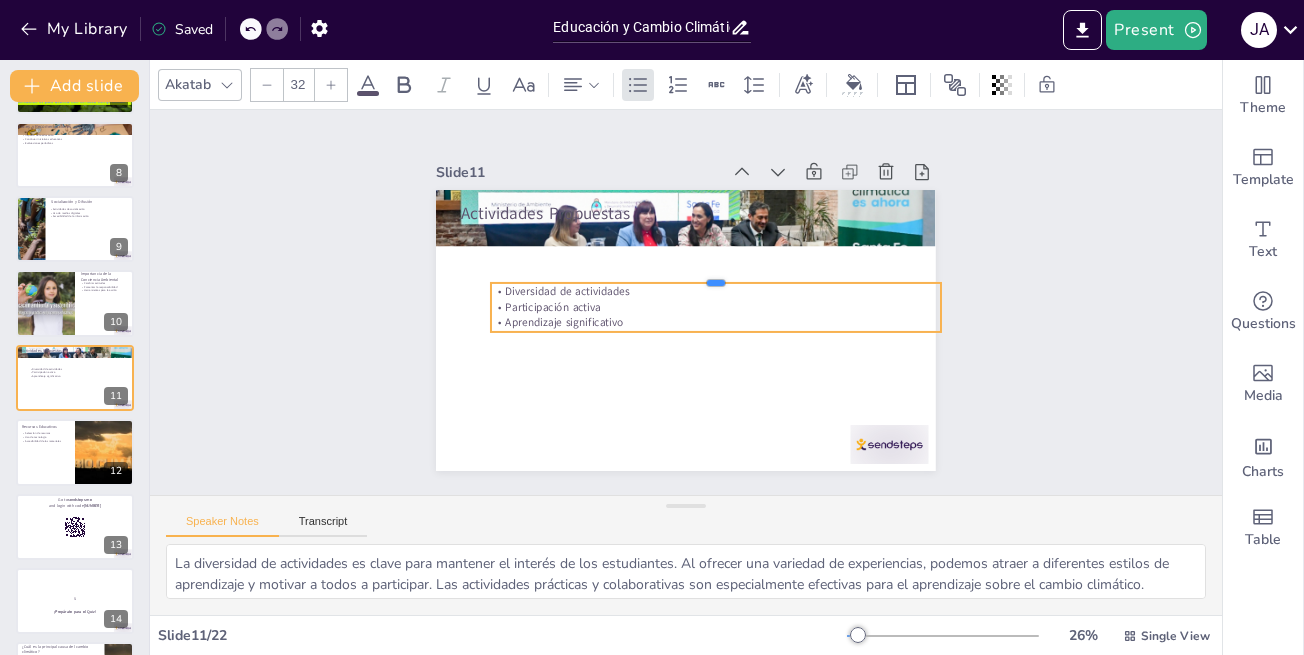 click at bounding box center (726, 297) 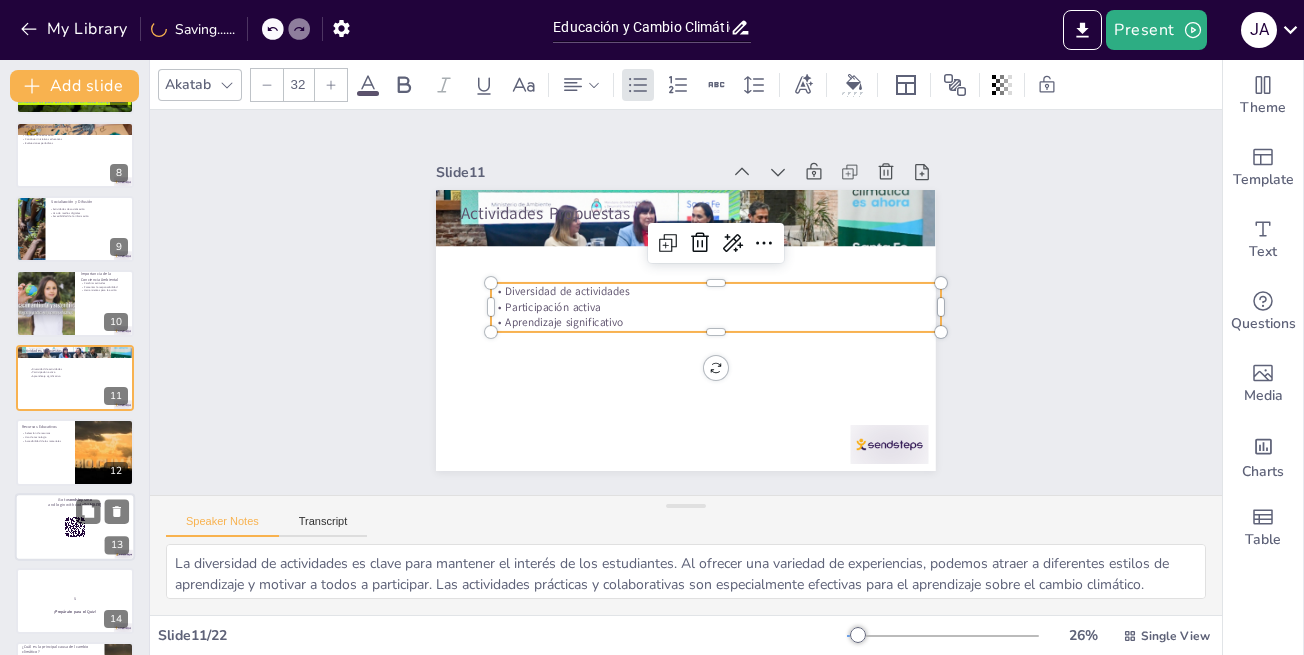 click at bounding box center (75, 527) 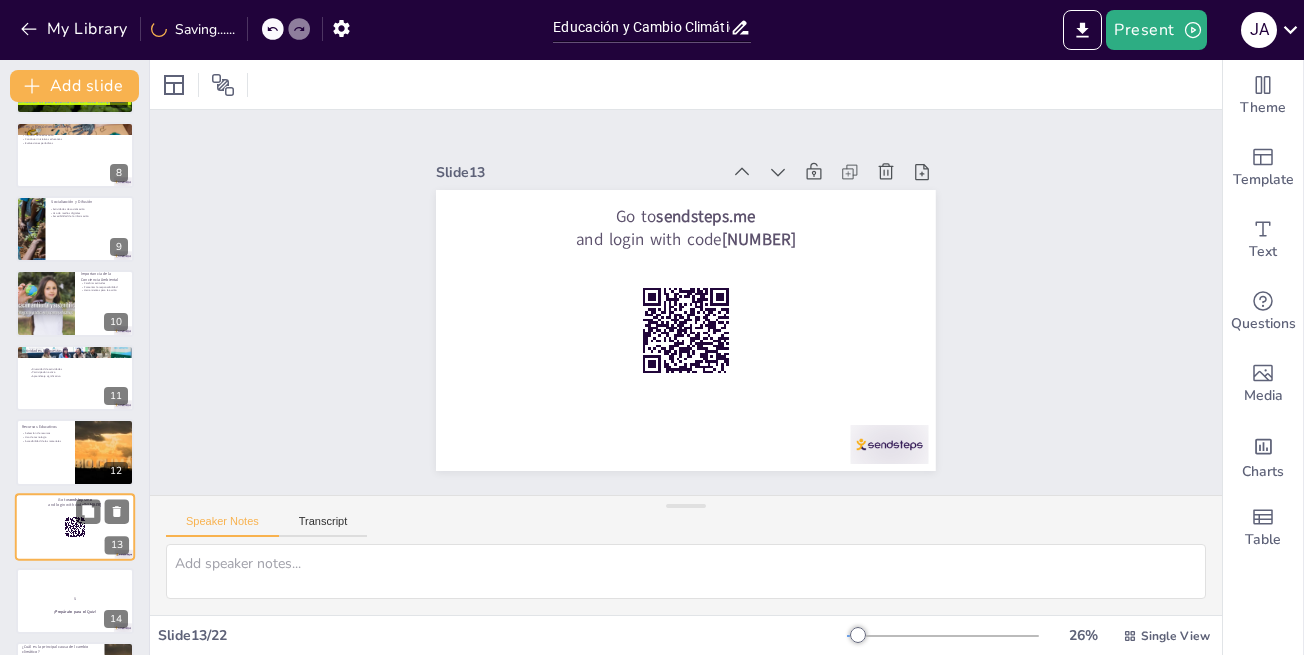 scroll, scrollTop: 665, scrollLeft: 0, axis: vertical 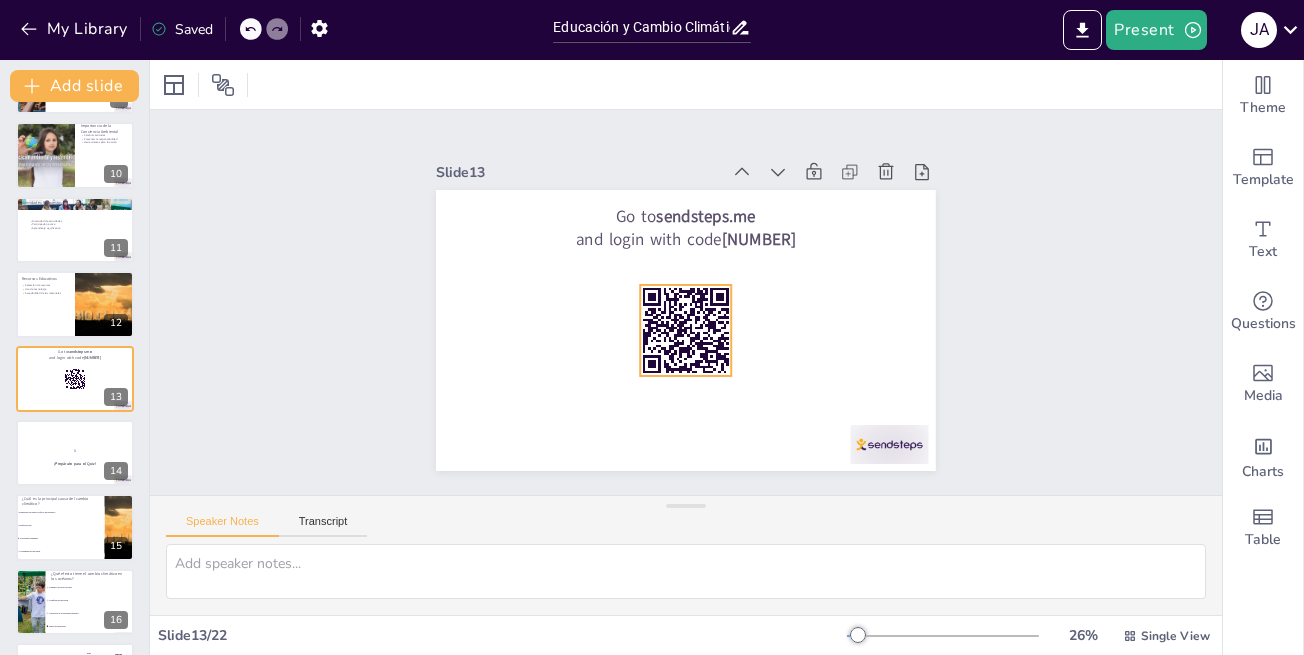 click 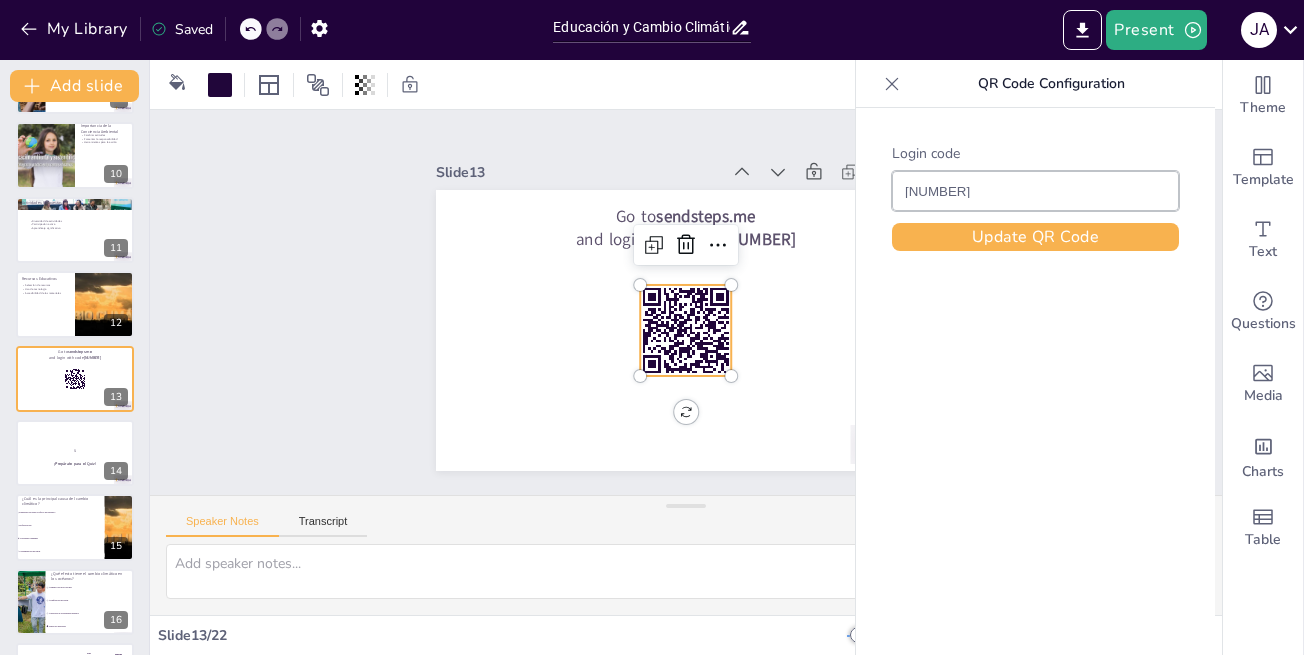 click 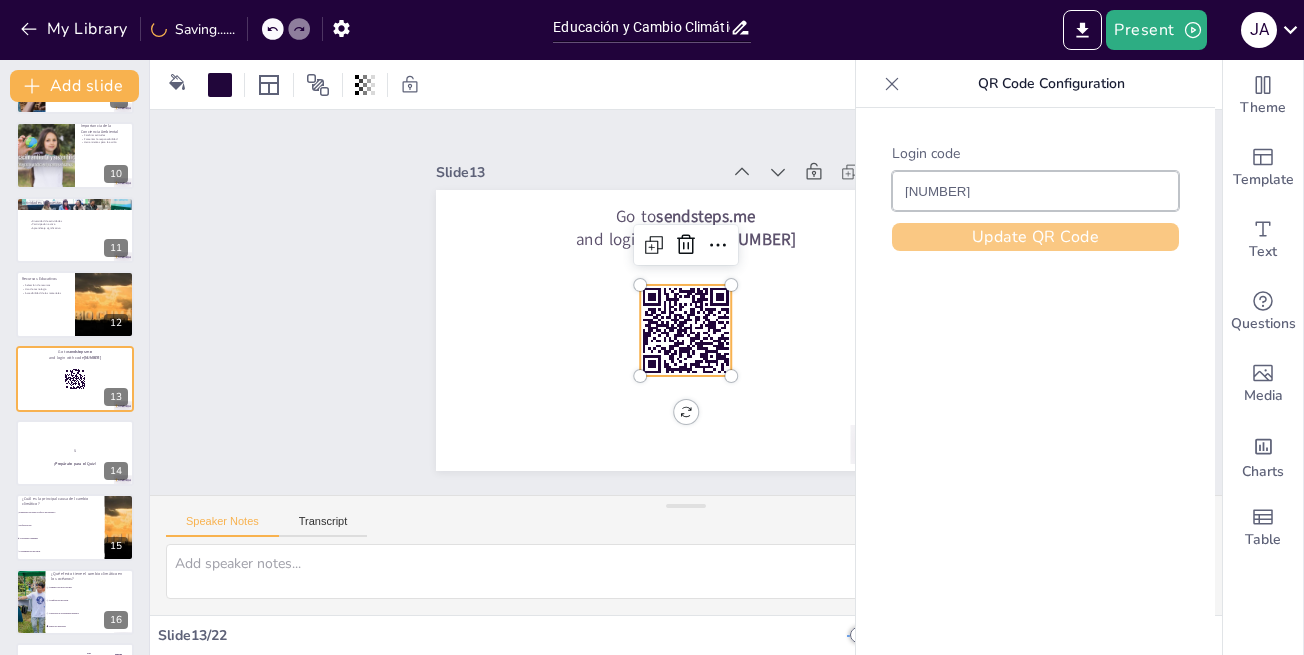 click on "Update QR Code" at bounding box center (1035, 237) 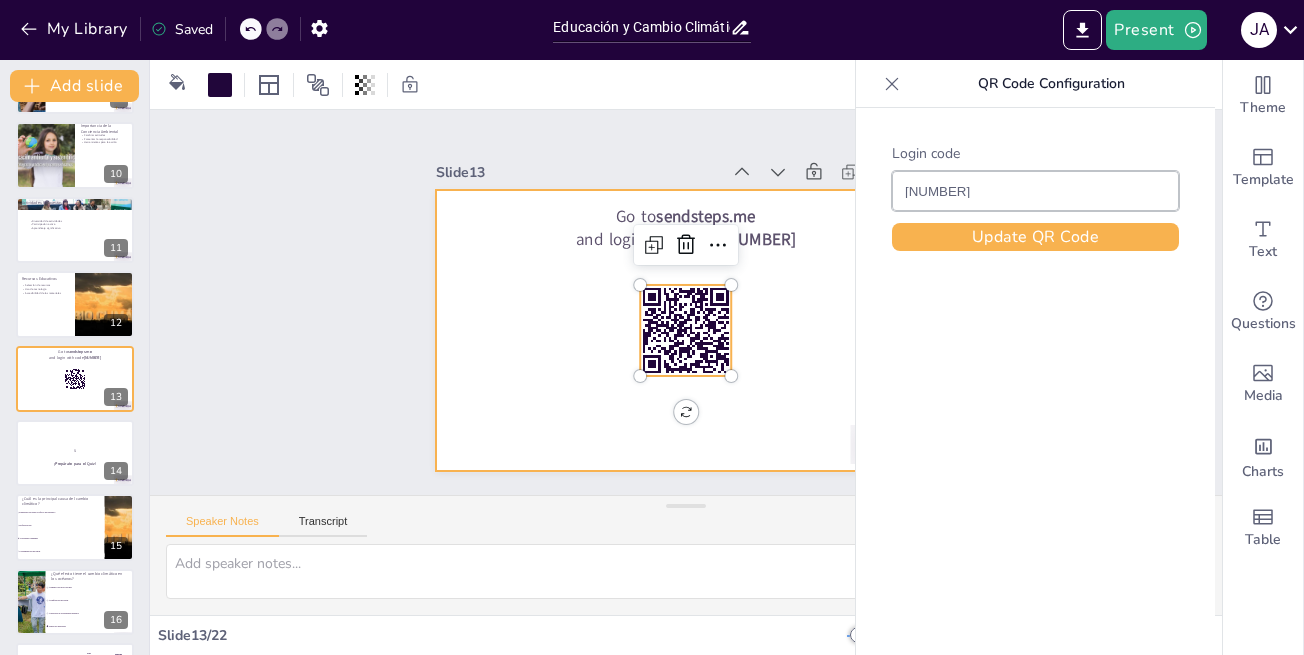click at bounding box center [674, 328] 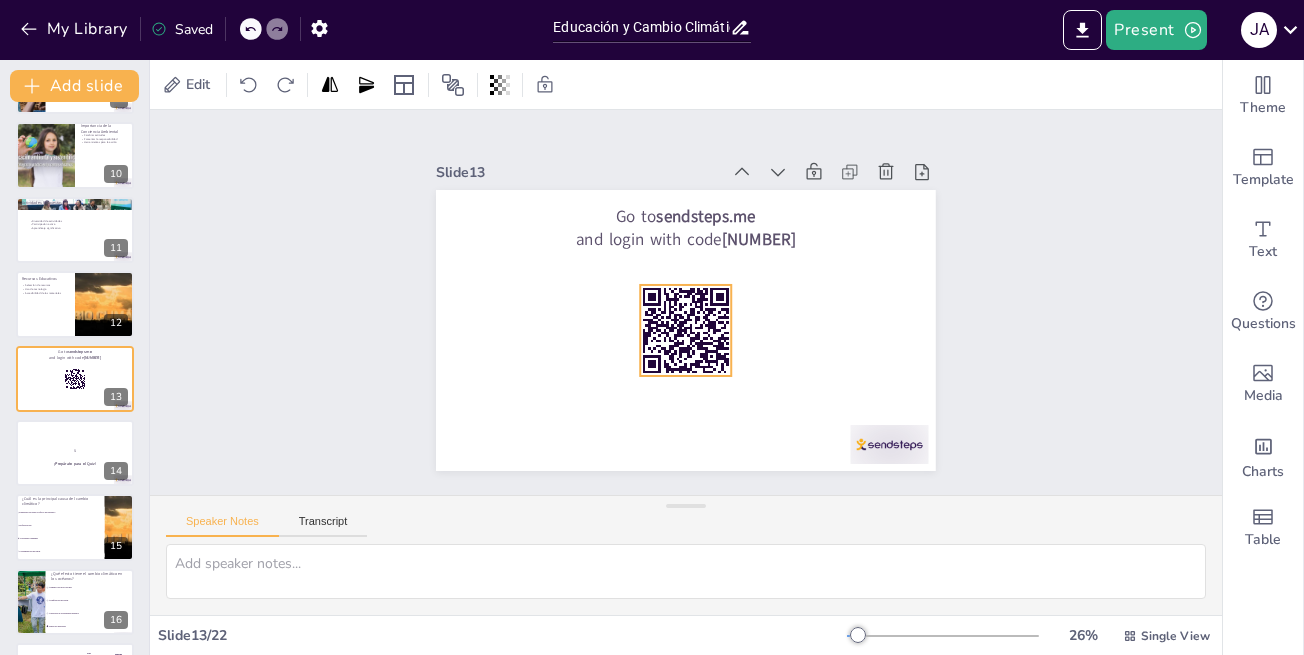 click 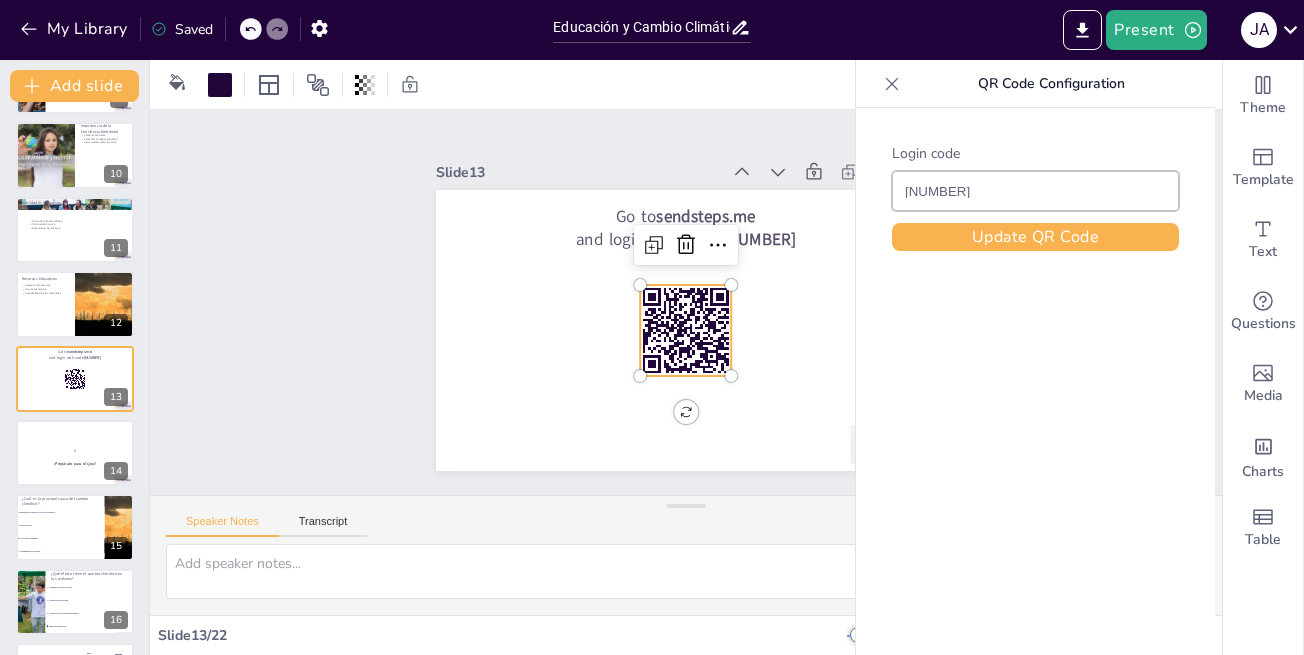 click on "[NUMBER]" at bounding box center [1035, 191] 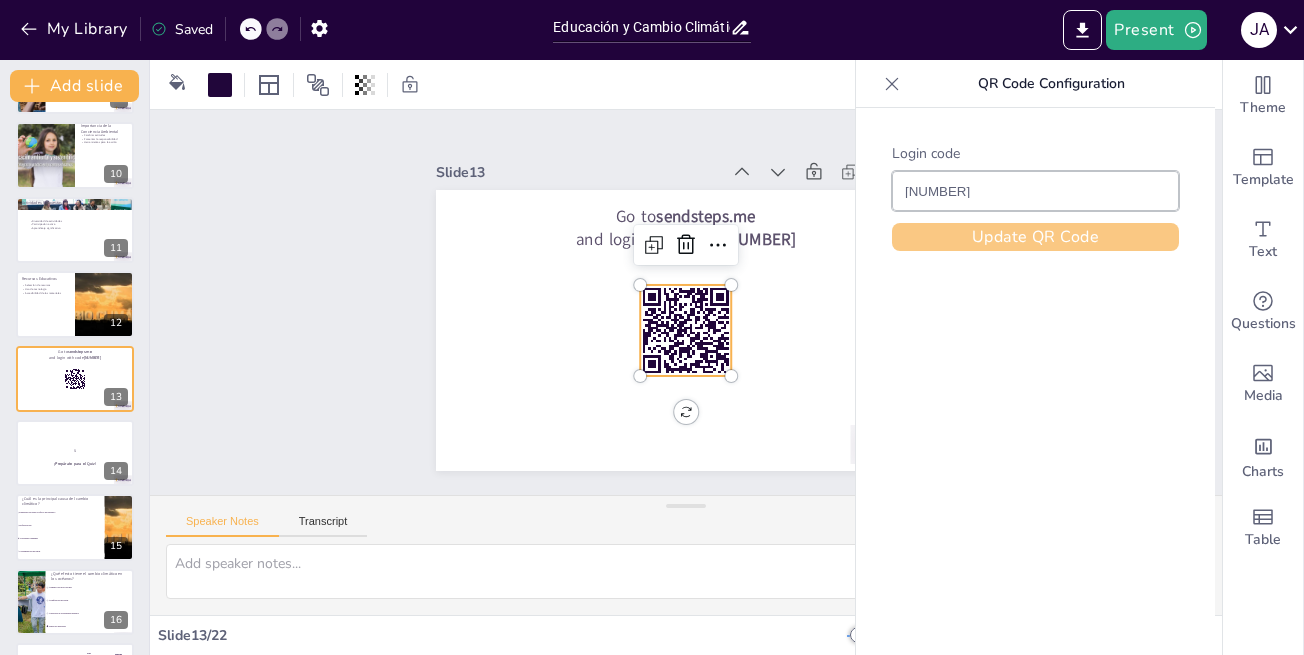click on "Update QR Code" at bounding box center (1035, 237) 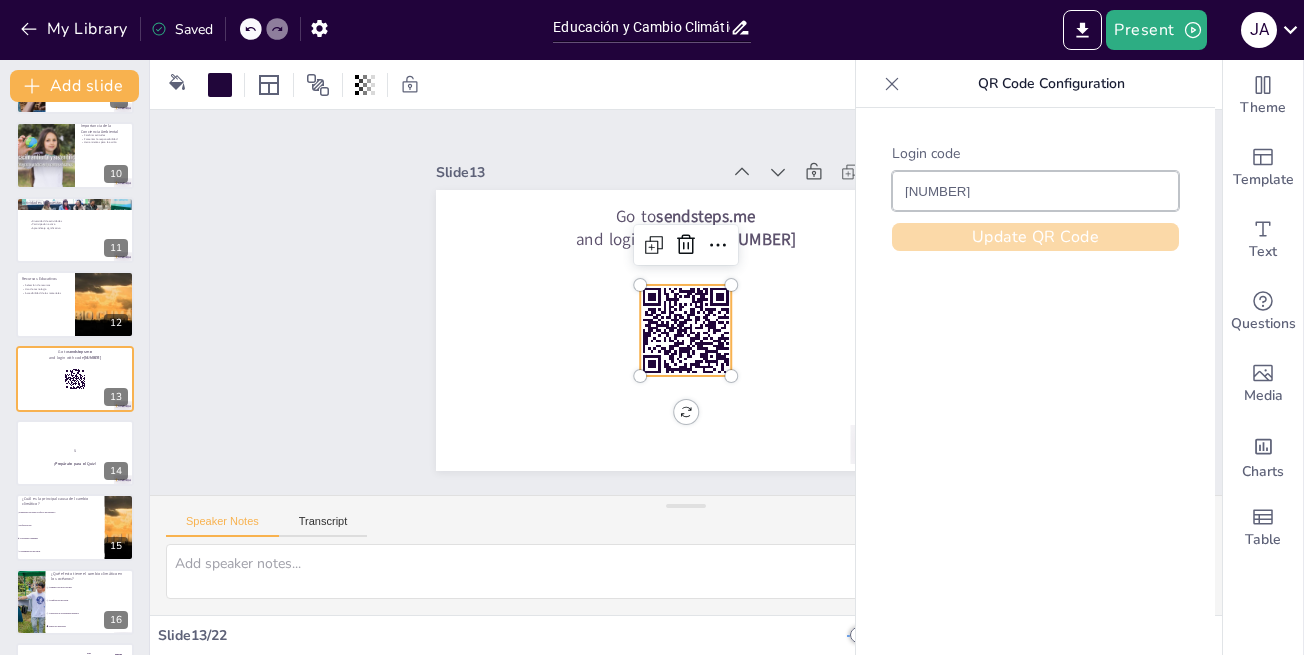 click on "Update QR Code" at bounding box center [1035, 237] 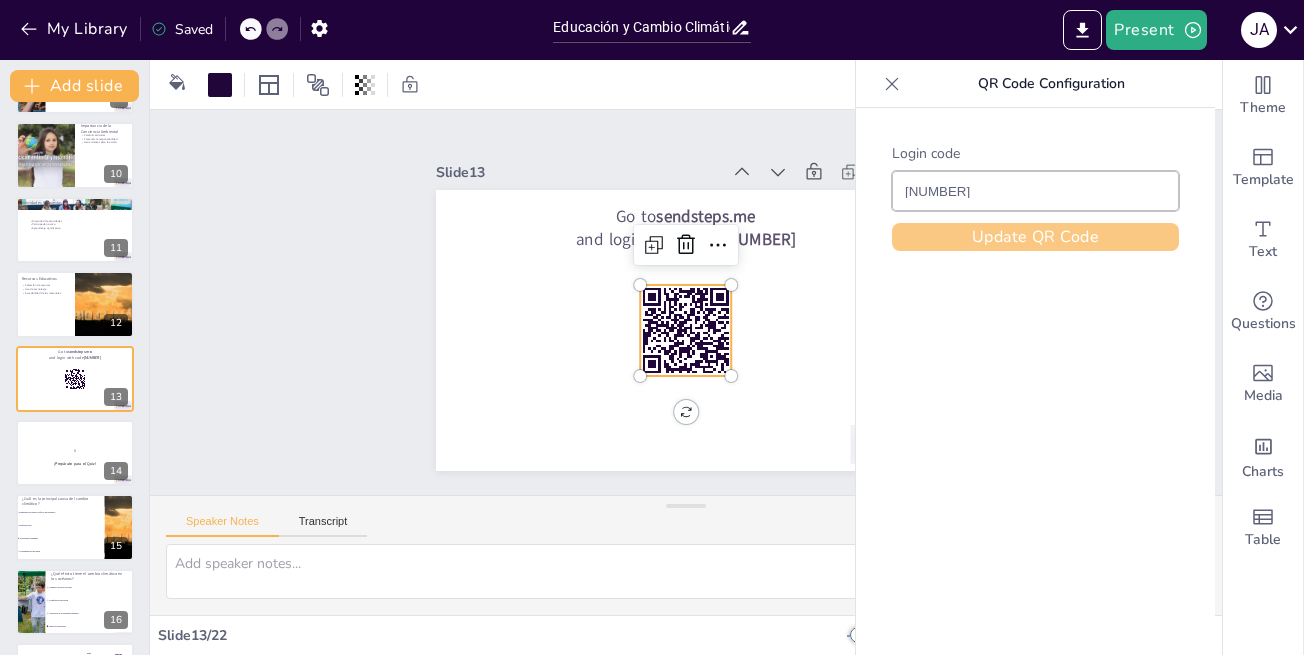 click on "Update QR Code" at bounding box center (1035, 237) 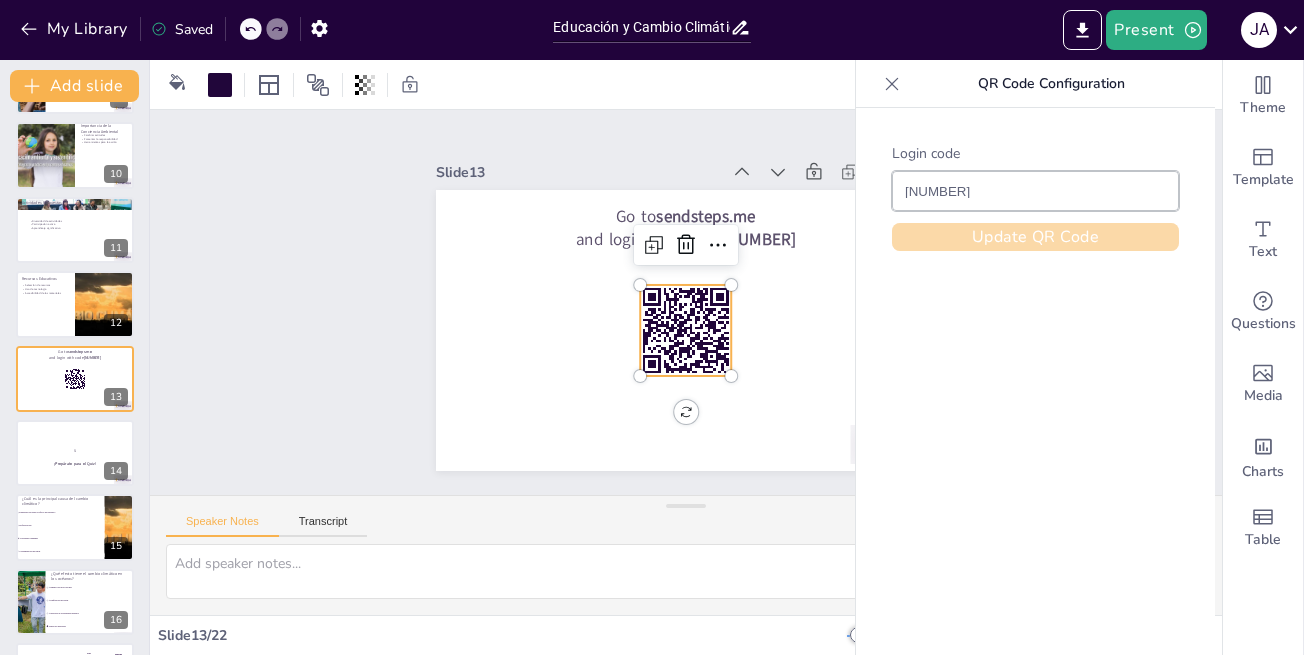 click on "Update QR Code" at bounding box center [1035, 237] 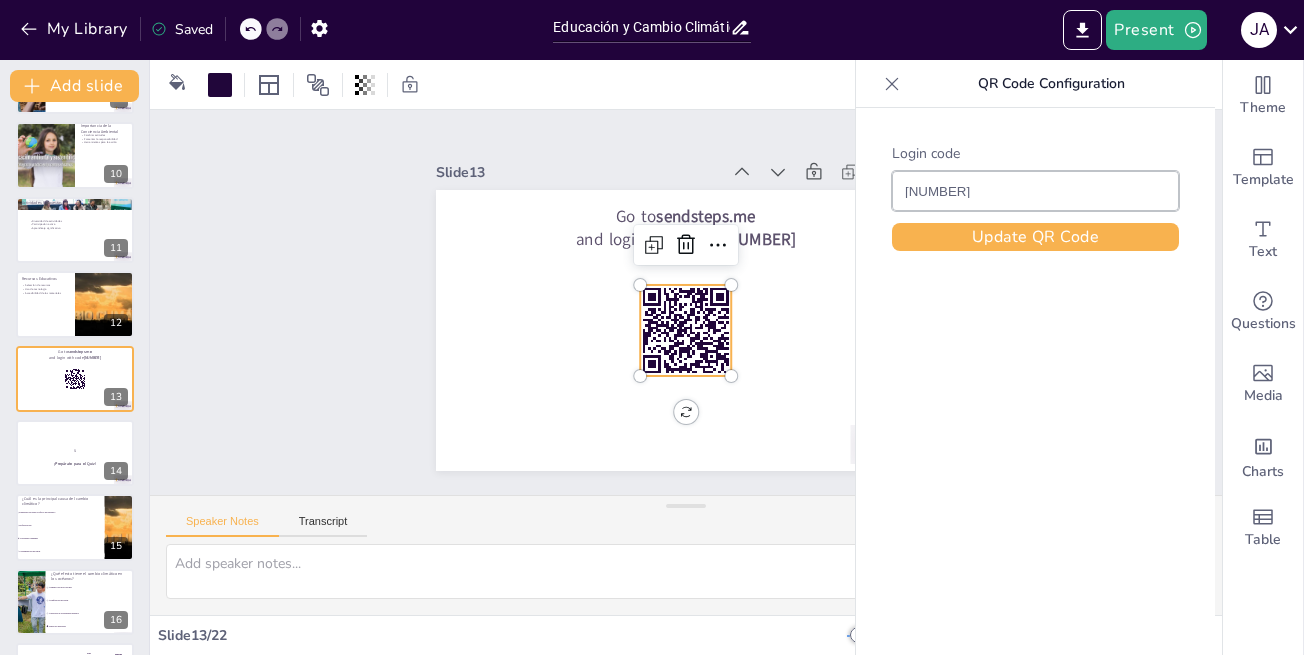 click 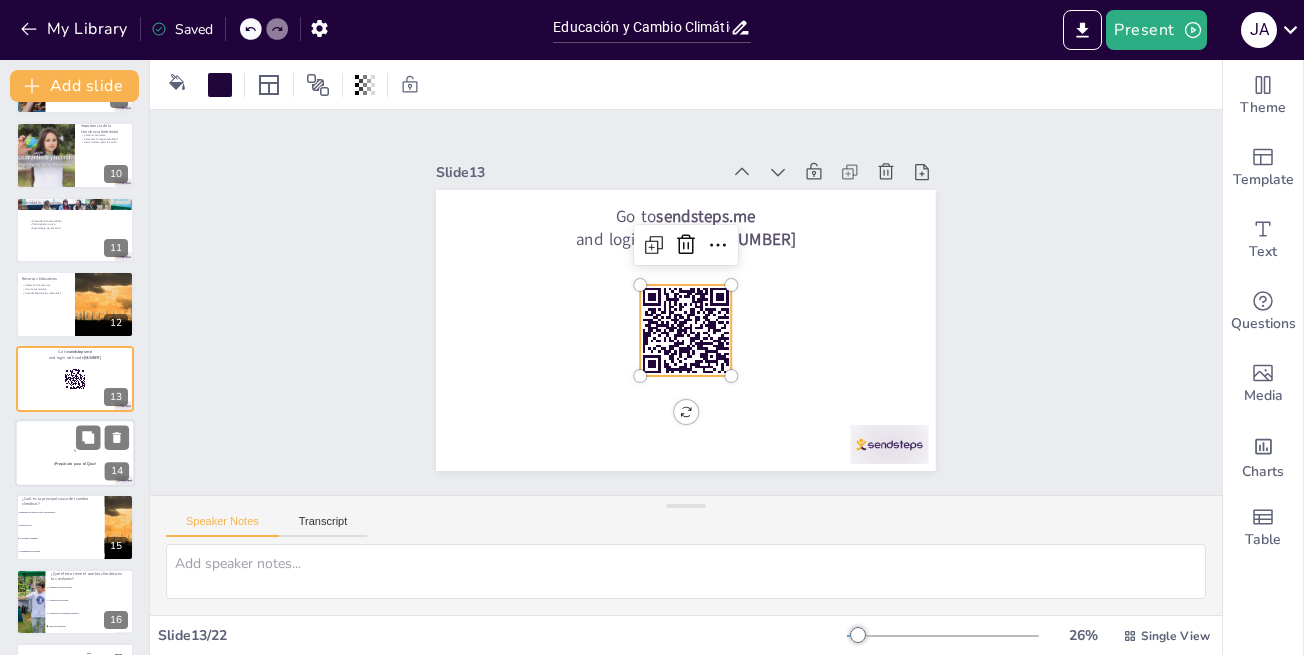 click on "5" at bounding box center [75, 451] 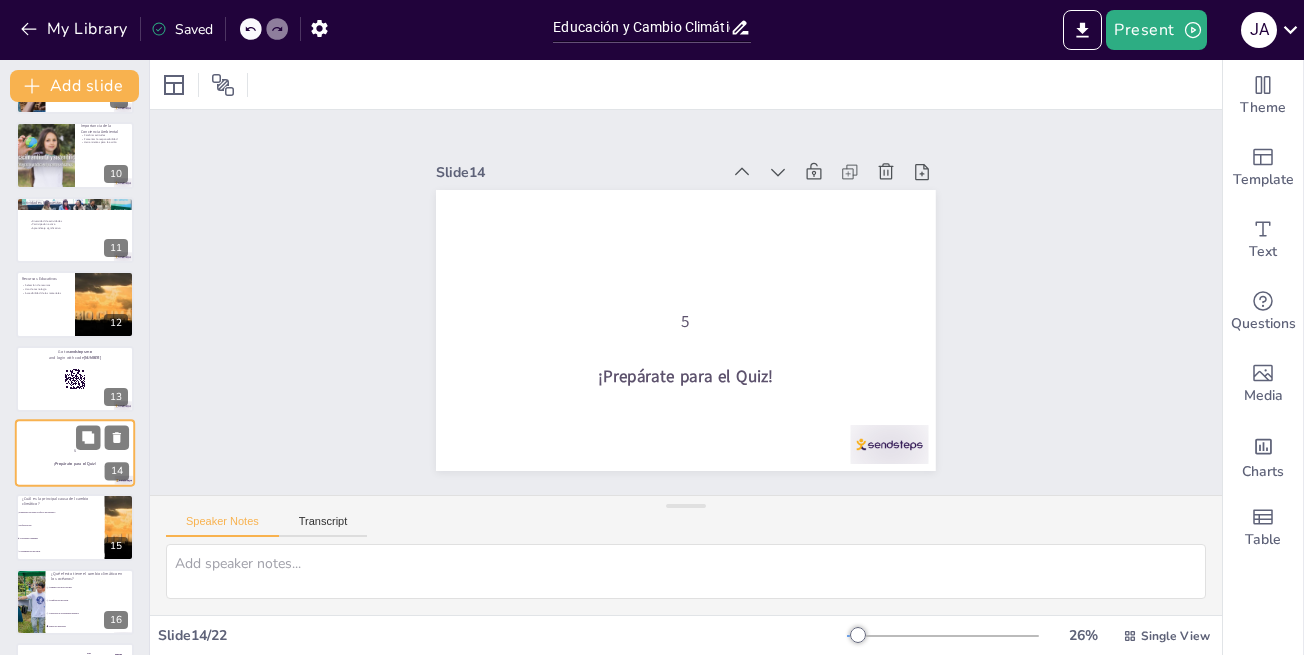 scroll, scrollTop: 740, scrollLeft: 0, axis: vertical 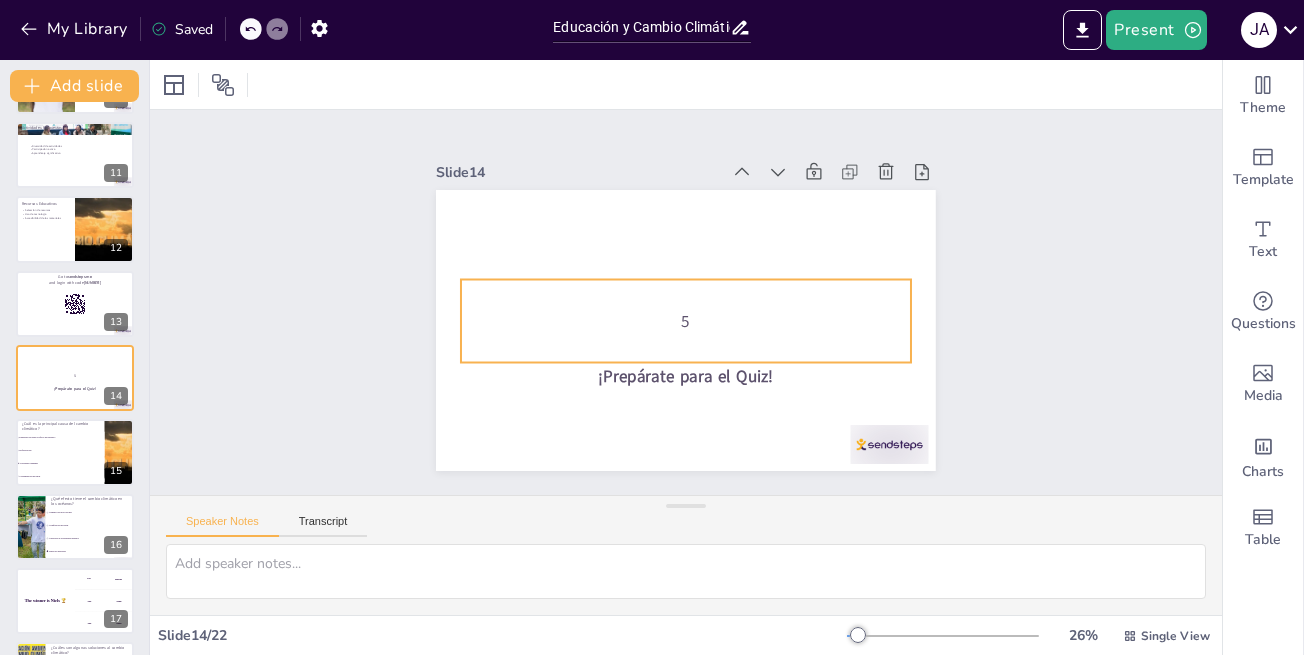 click on "5" at bounding box center [682, 321] 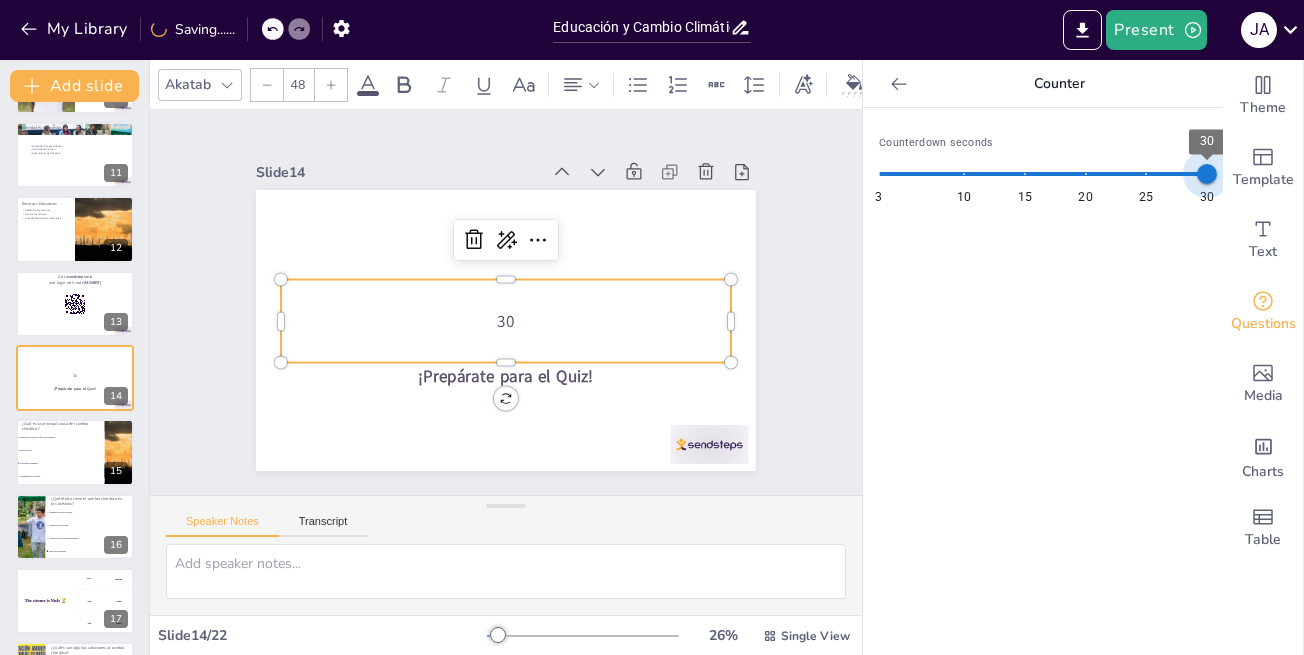 drag, startPoint x: 886, startPoint y: 179, endPoint x: 1194, endPoint y: 169, distance: 308.1623 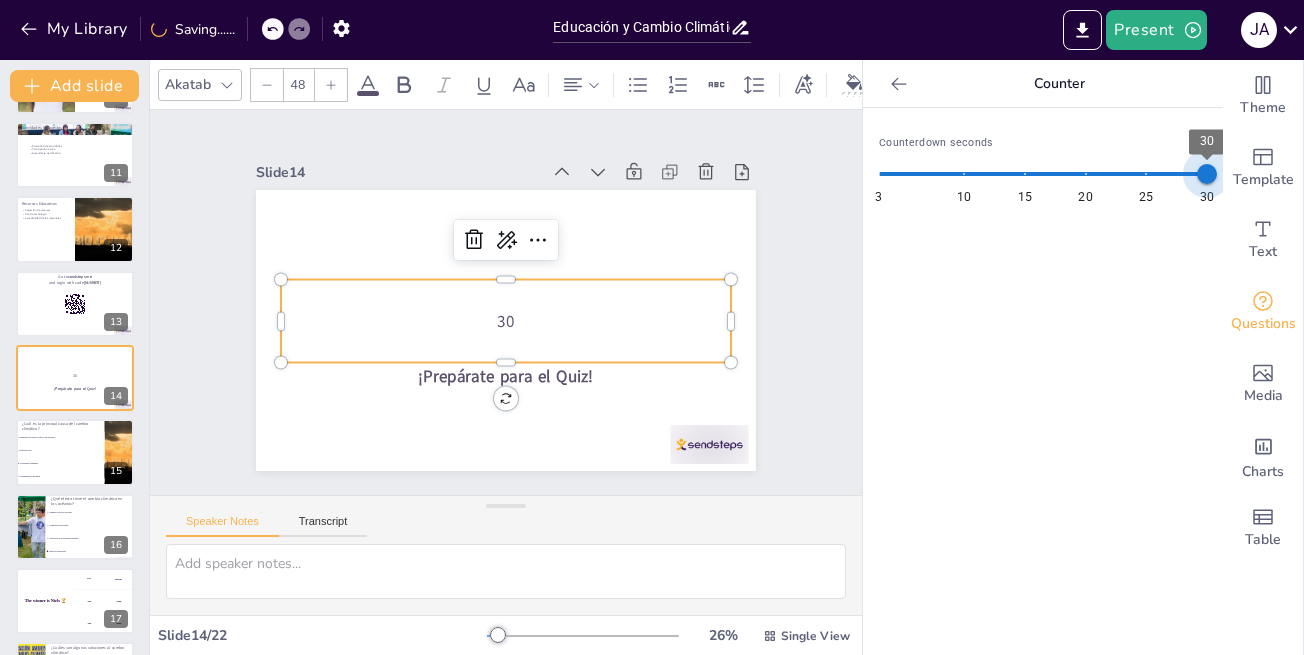 click on "30" at bounding box center [1207, 174] 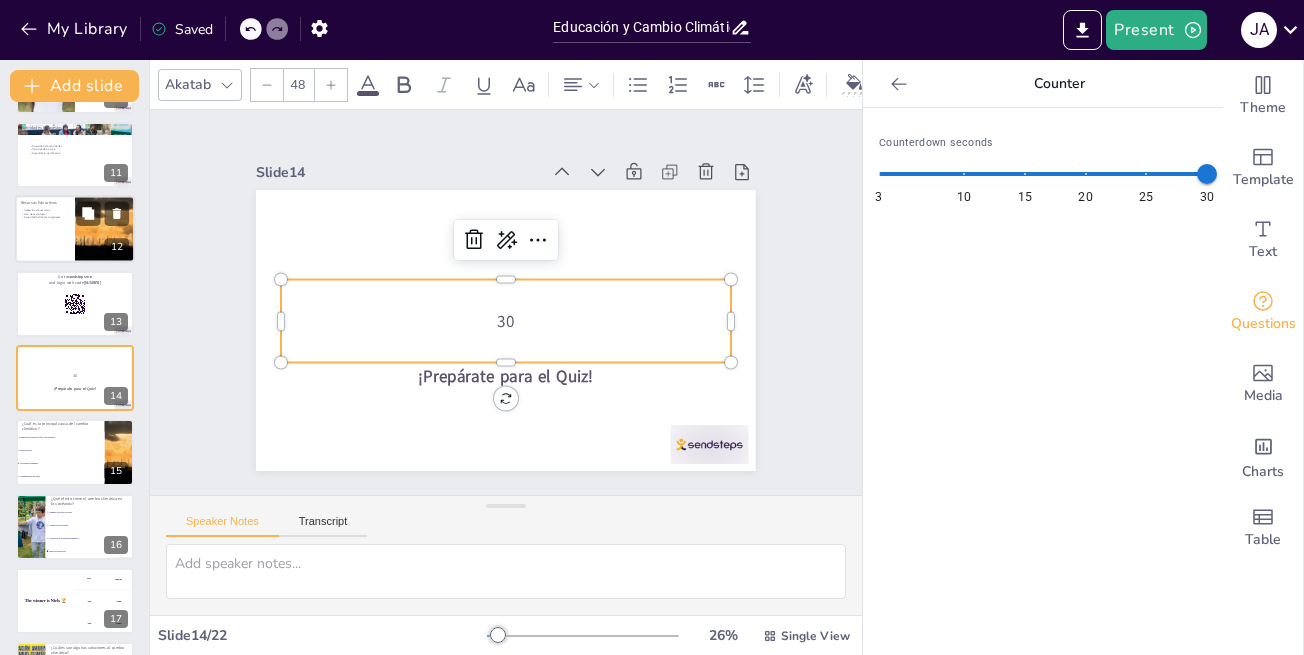 click at bounding box center [75, 304] 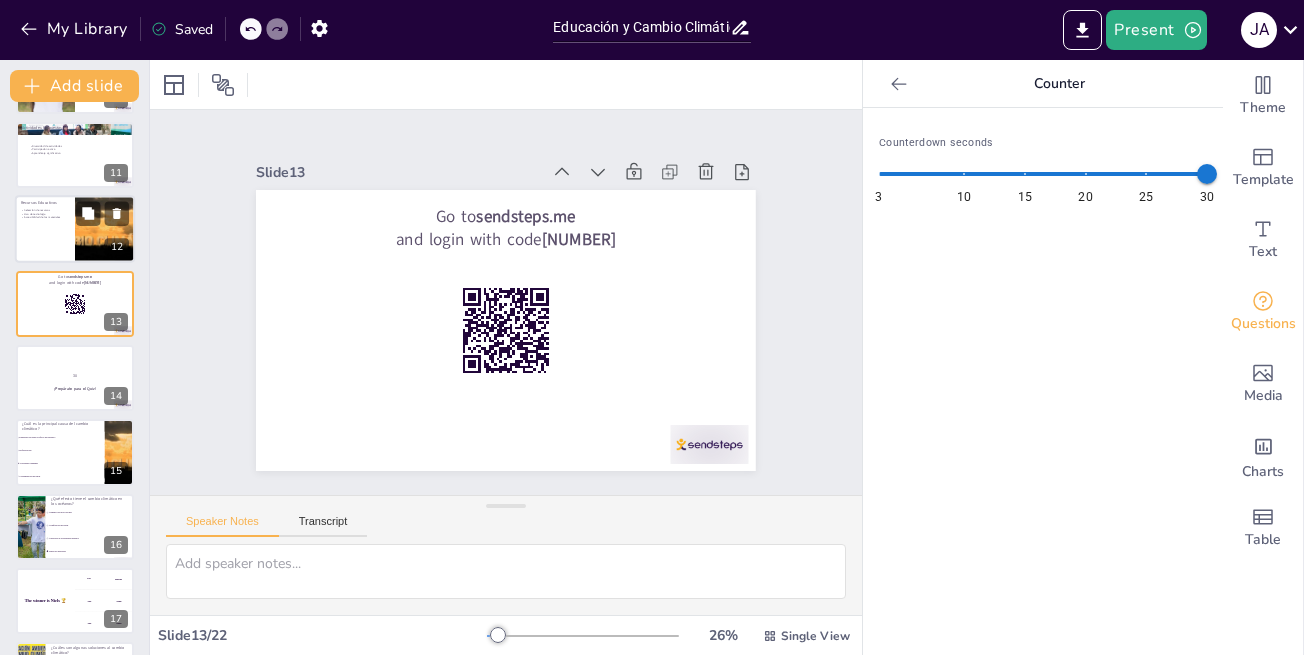 scroll, scrollTop: 665, scrollLeft: 0, axis: vertical 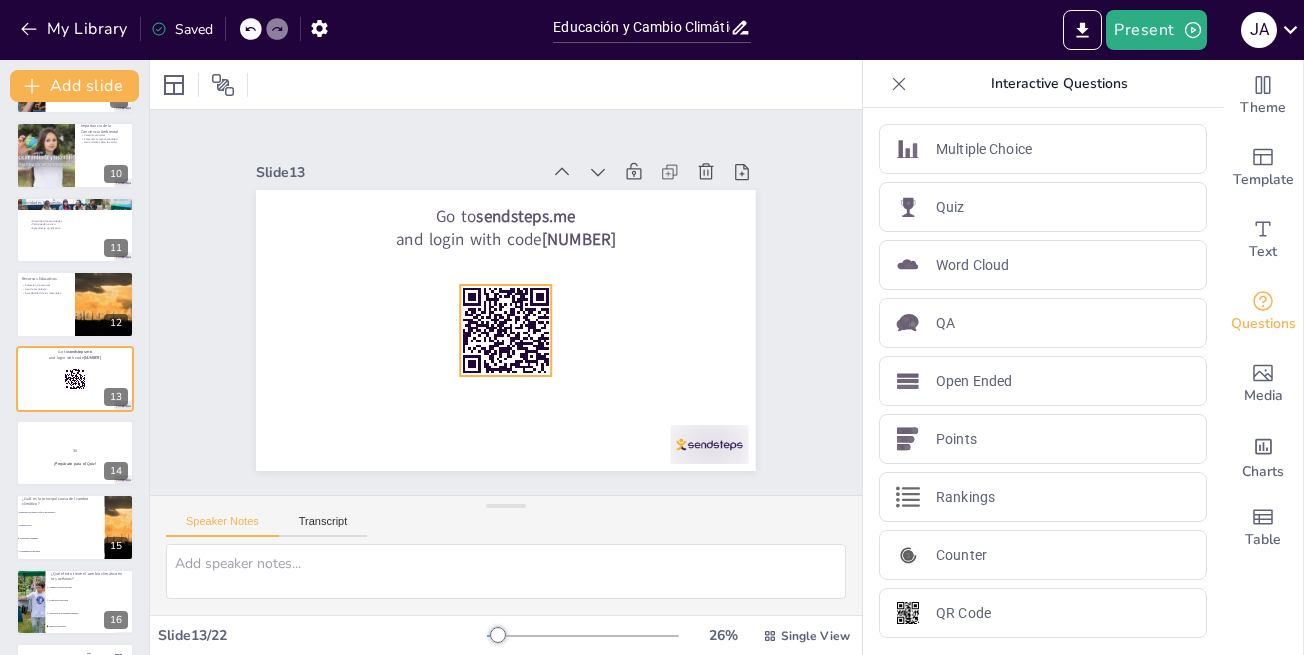 click 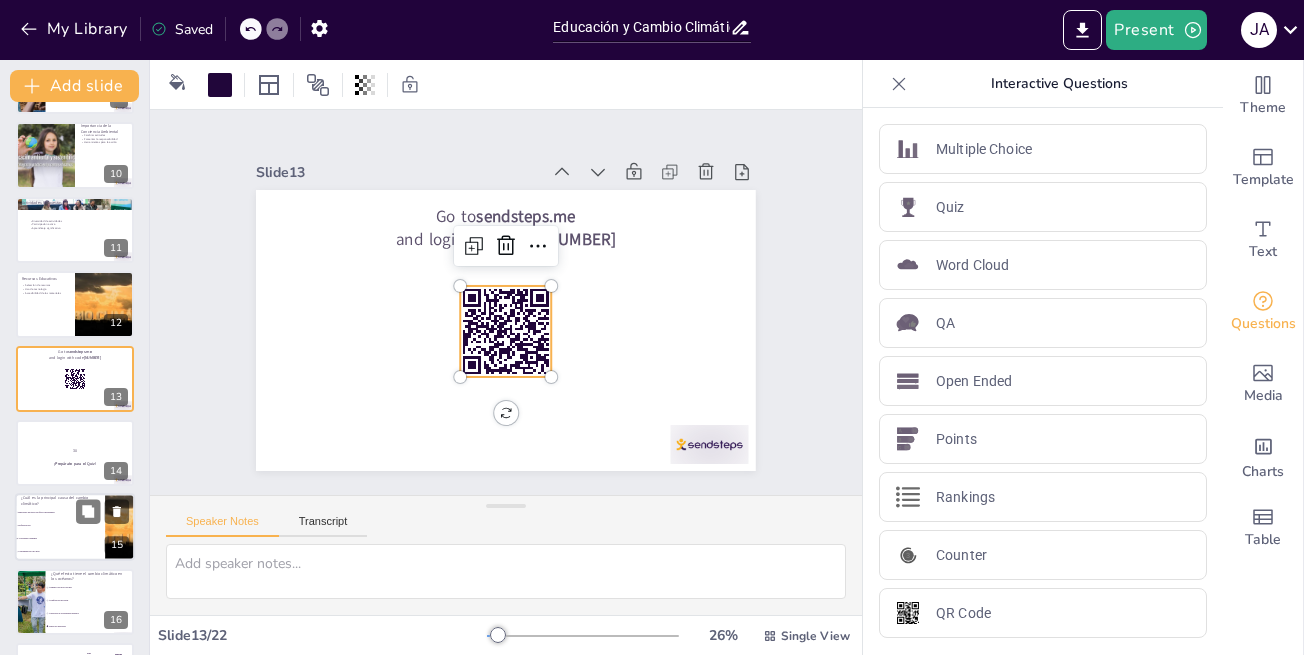 click on "Deforestación" at bounding box center [61, 526] 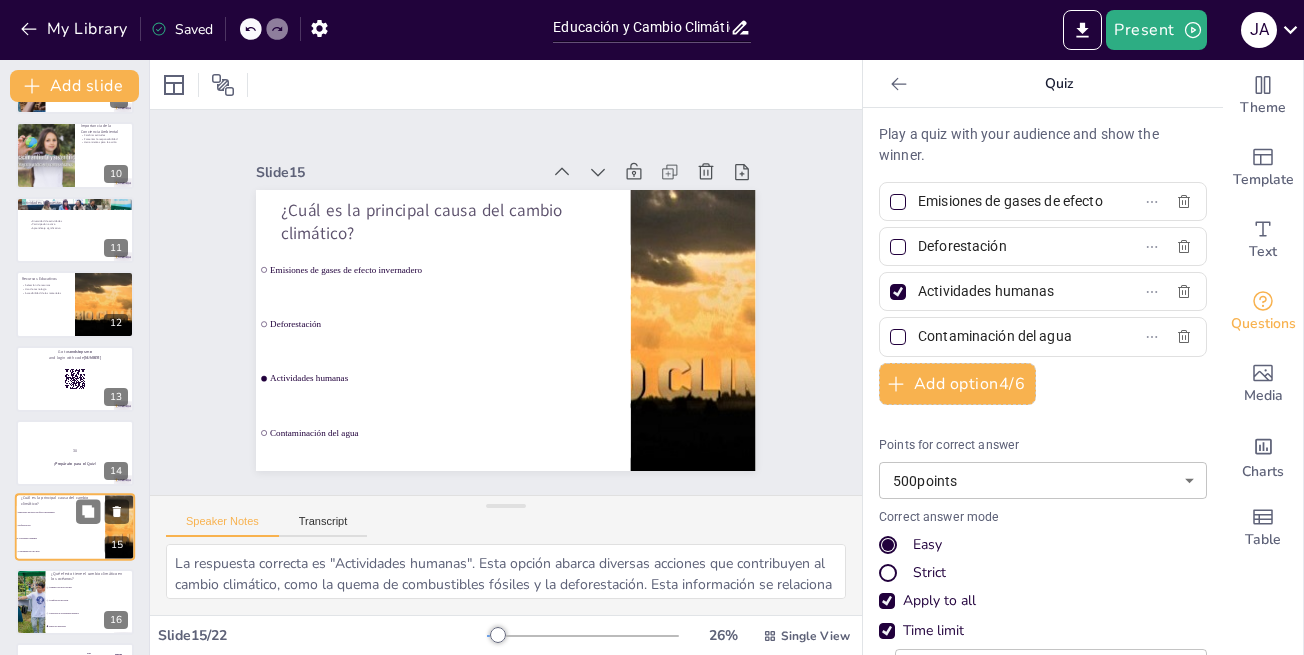 scroll, scrollTop: 814, scrollLeft: 0, axis: vertical 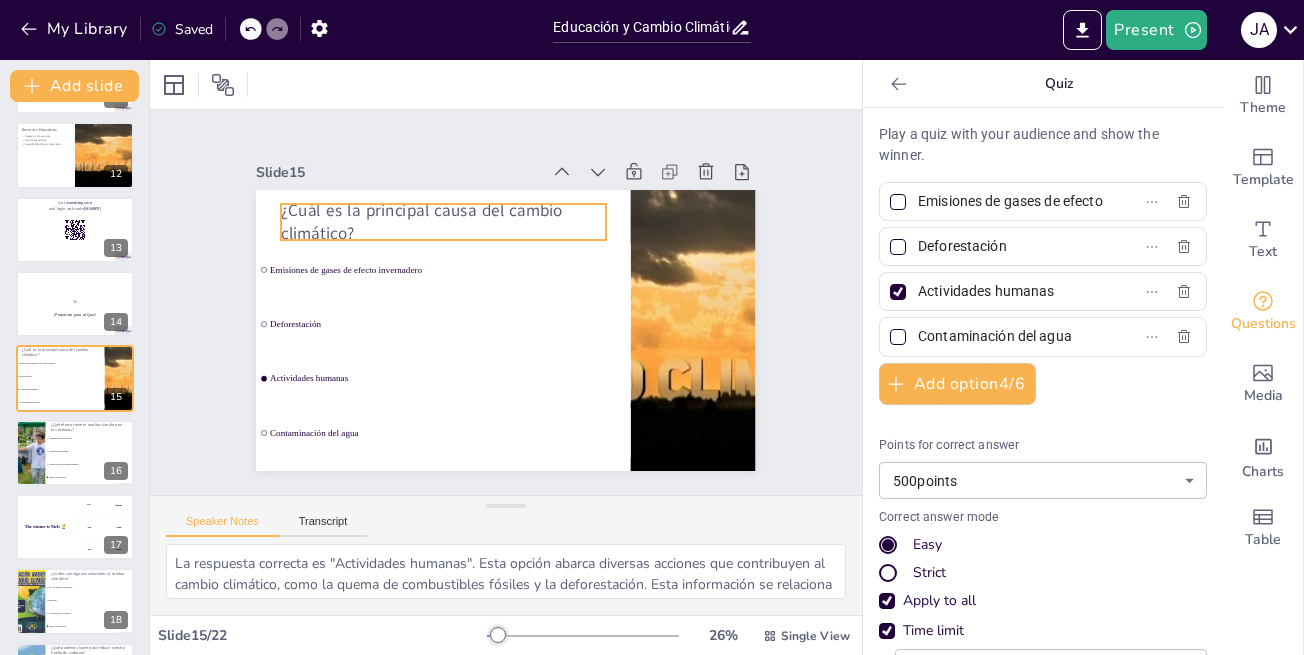 click on "¿Cuál es la principal causa del cambio climático?" at bounding box center [461, 210] 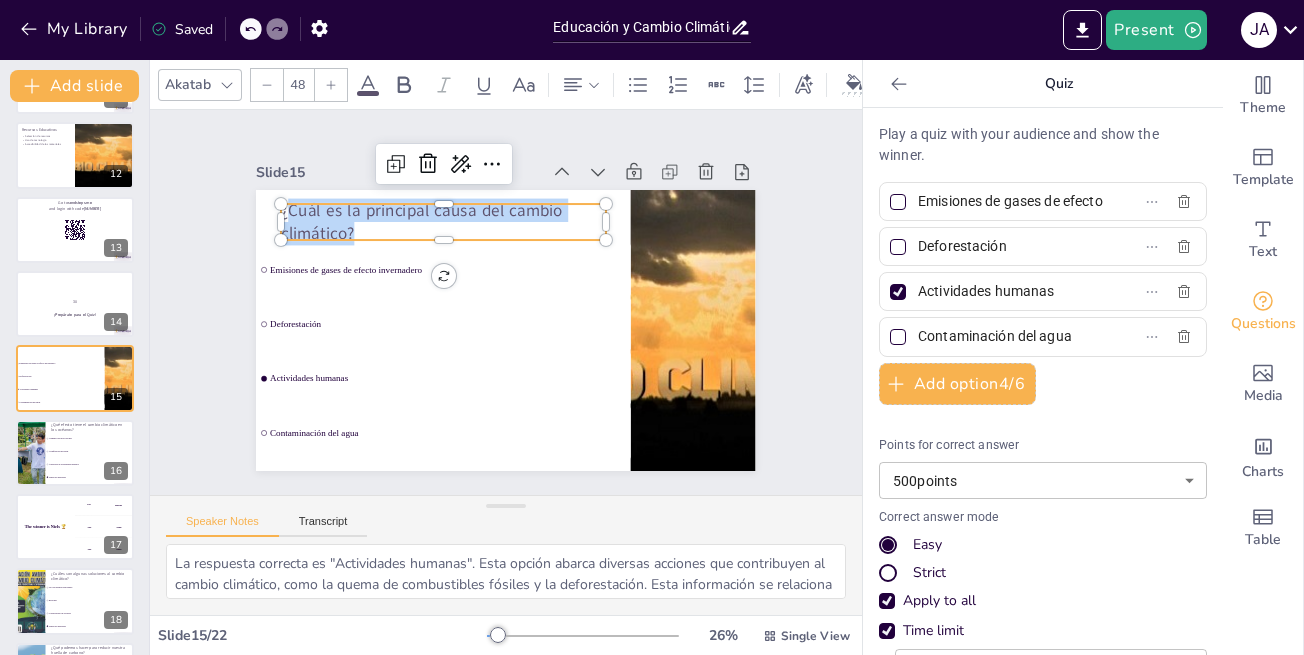 drag, startPoint x: 272, startPoint y: 204, endPoint x: 342, endPoint y: 222, distance: 72.277245 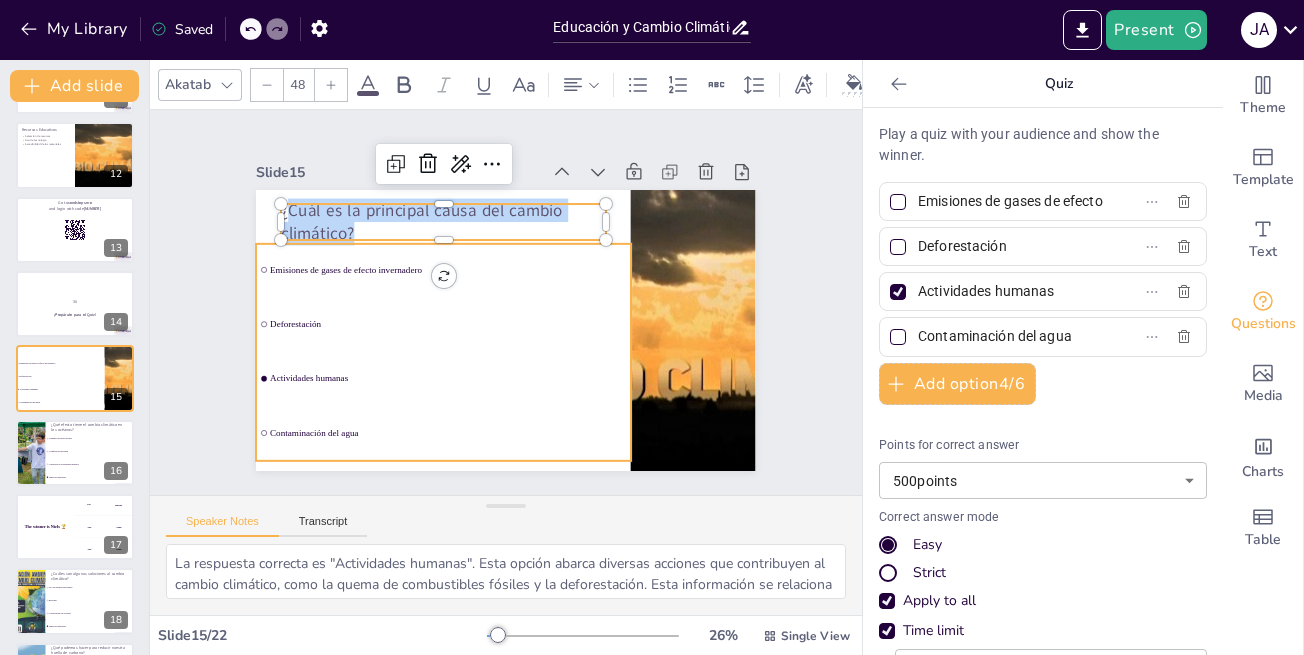 click on "Emisiones de gases de efecto invernadero" at bounding box center (475, 239) 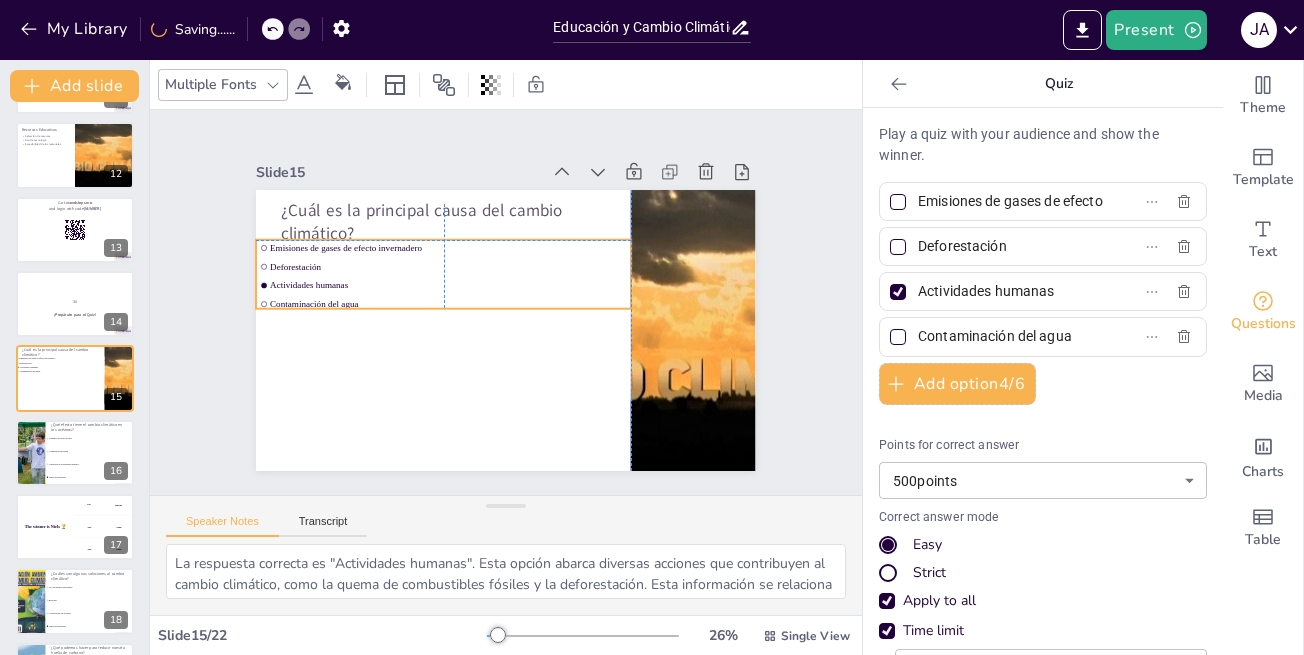 drag, startPoint x: 435, startPoint y: 318, endPoint x: 425, endPoint y: 296, distance: 24.166092 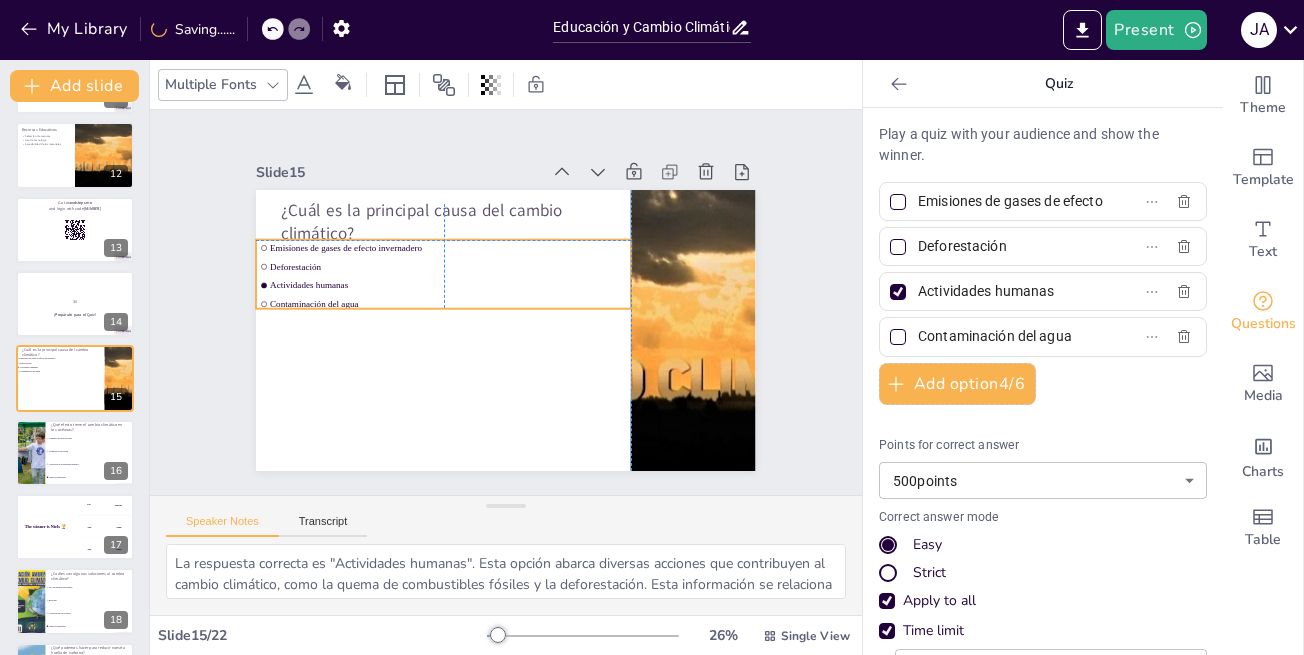click on "Contaminación del agua" at bounding box center (449, 298) 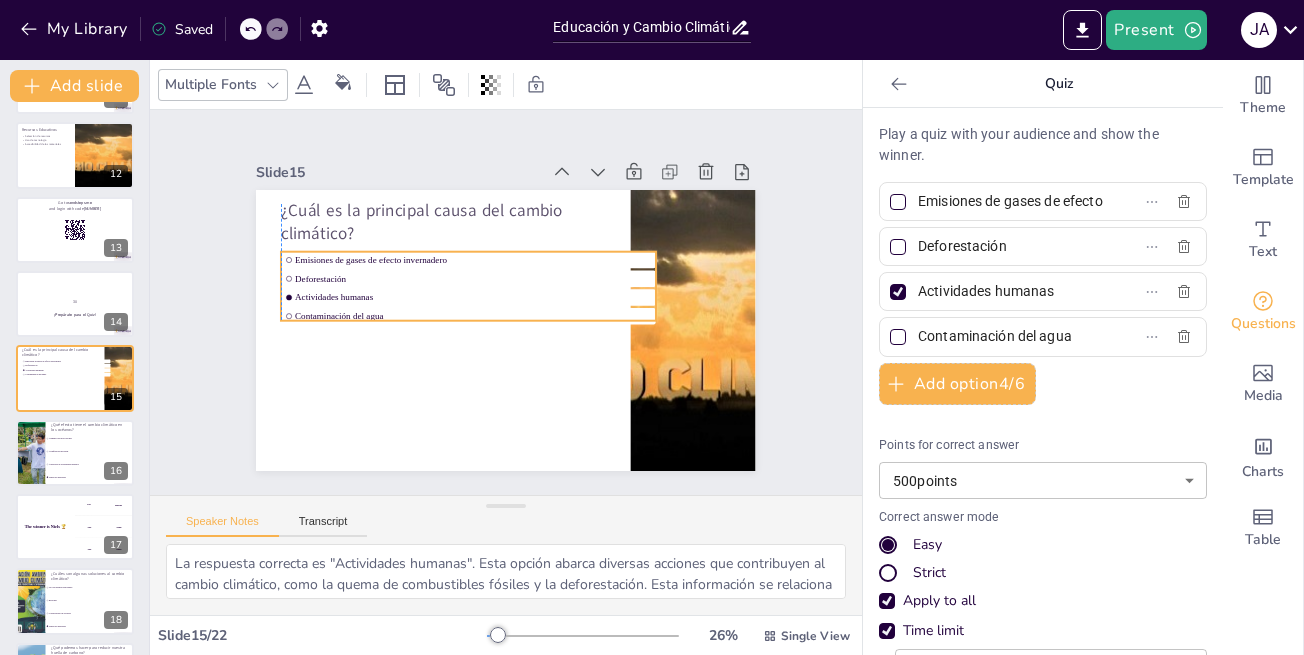 drag, startPoint x: 251, startPoint y: 238, endPoint x: 279, endPoint y: 249, distance: 30.083218 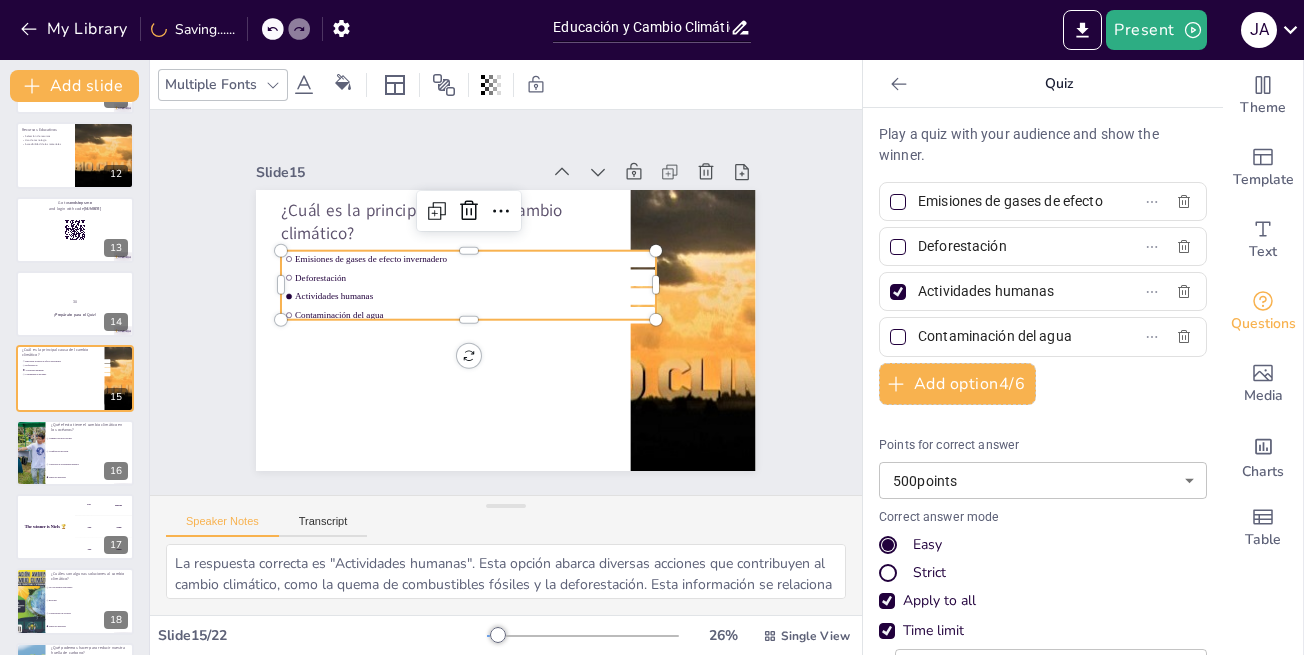 click on "Emisiones de gases de efecto invernadero" at bounding box center [478, 256] 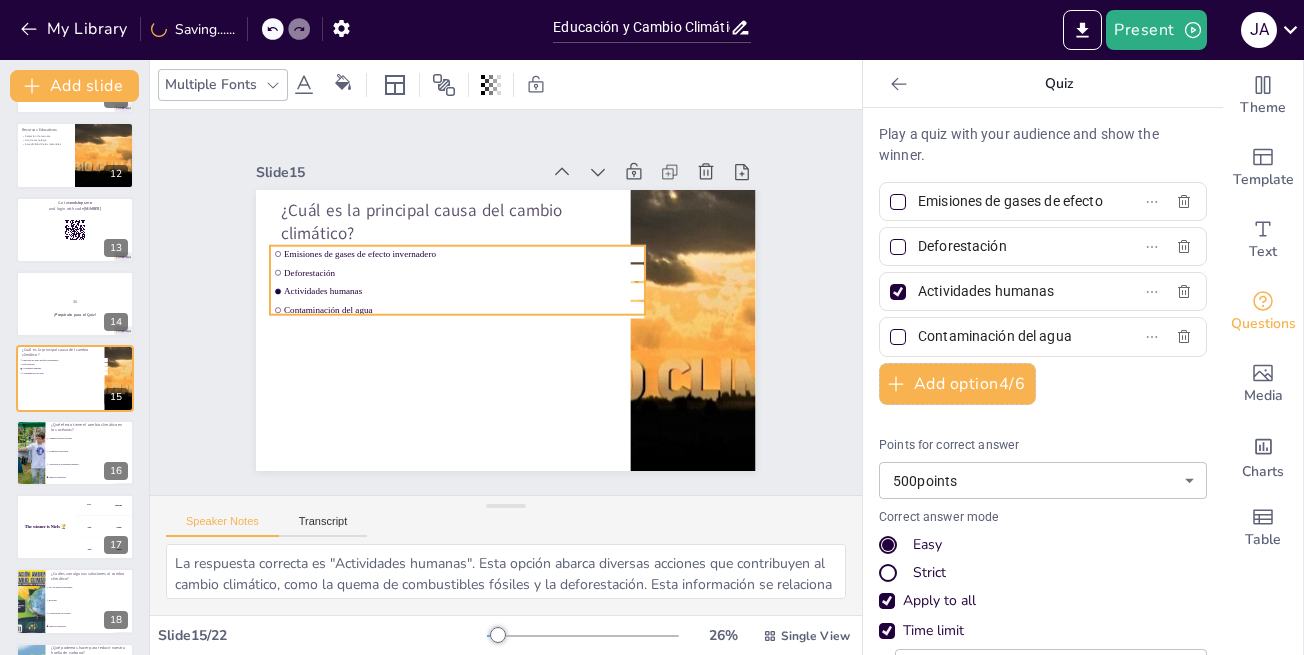 drag, startPoint x: 281, startPoint y: 248, endPoint x: 270, endPoint y: 243, distance: 12.083046 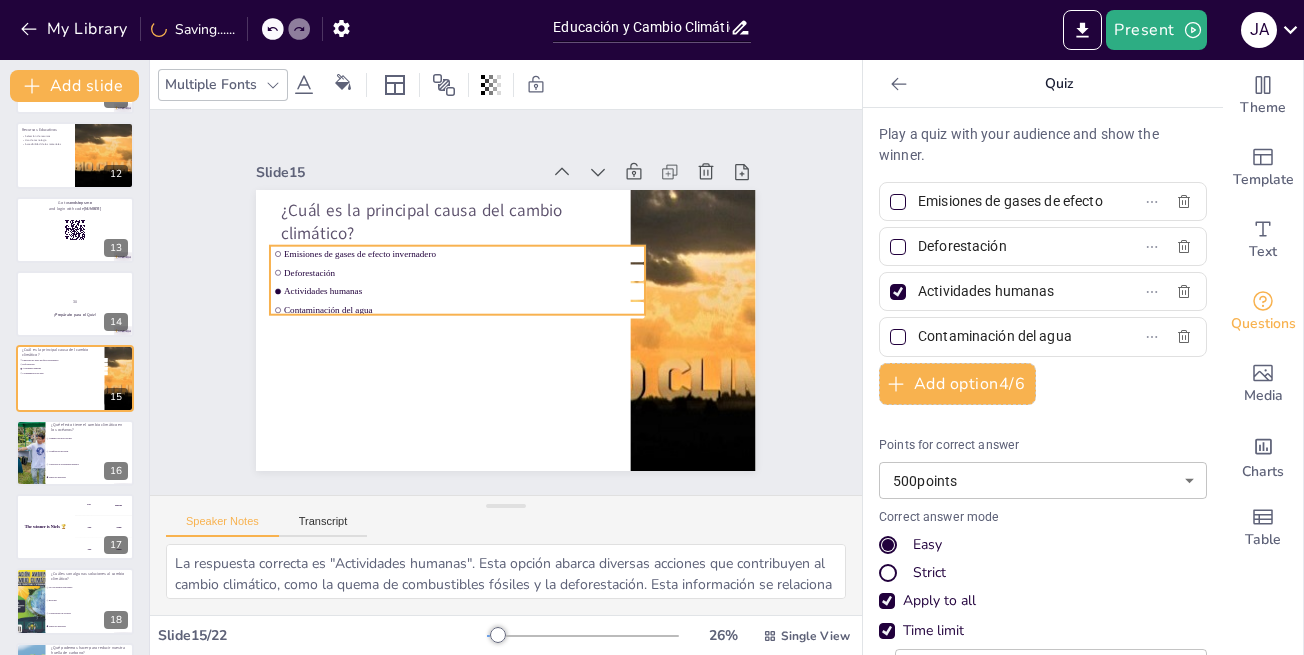 click on "Emisiones de gases de efecto invernadero" at bounding box center [486, 240] 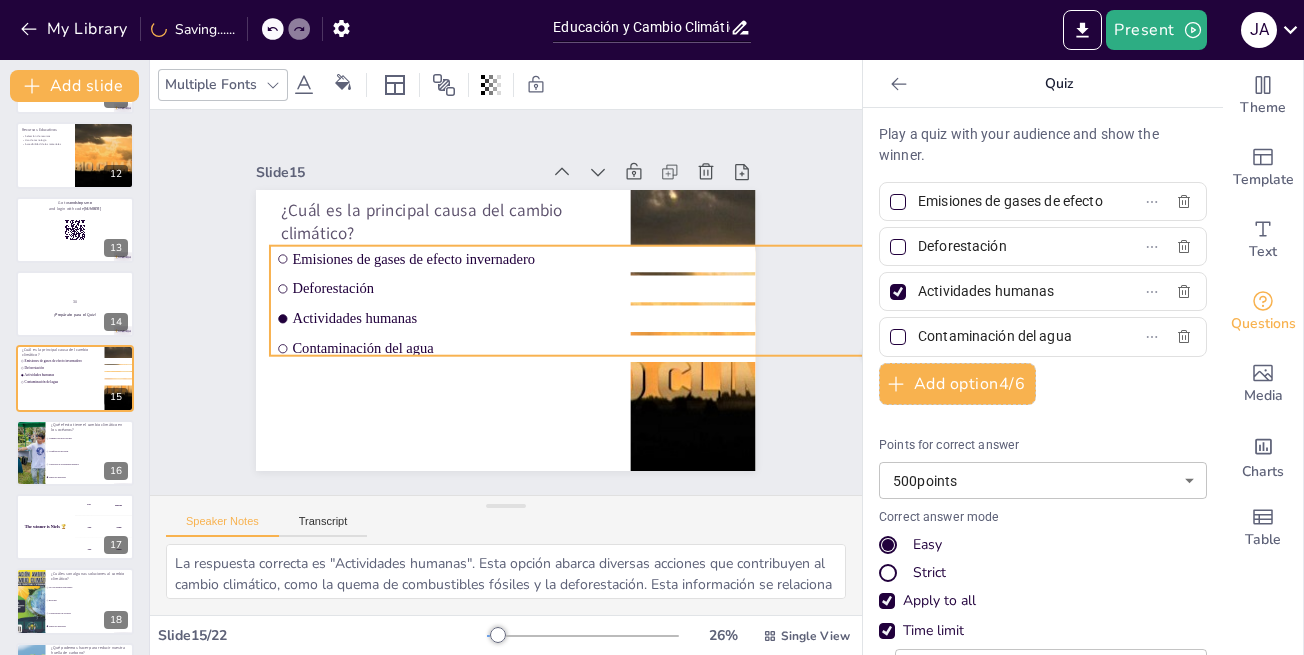 drag, startPoint x: 630, startPoint y: 310, endPoint x: 669, endPoint y: 351, distance: 56.586216 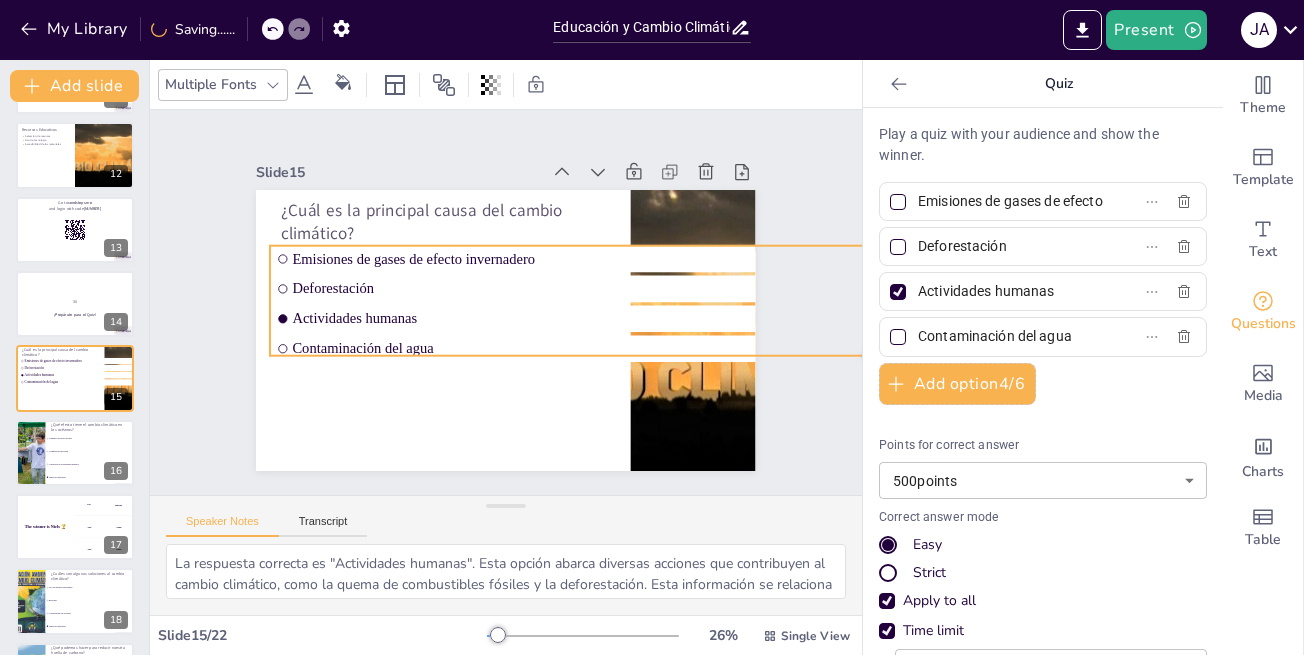 click on "¿Cuál es la principal causa del cambio climático? Emisiones de gases de efecto invernadero Deforestación Actividades humanas Contaminación del agua" at bounding box center (491, 326) 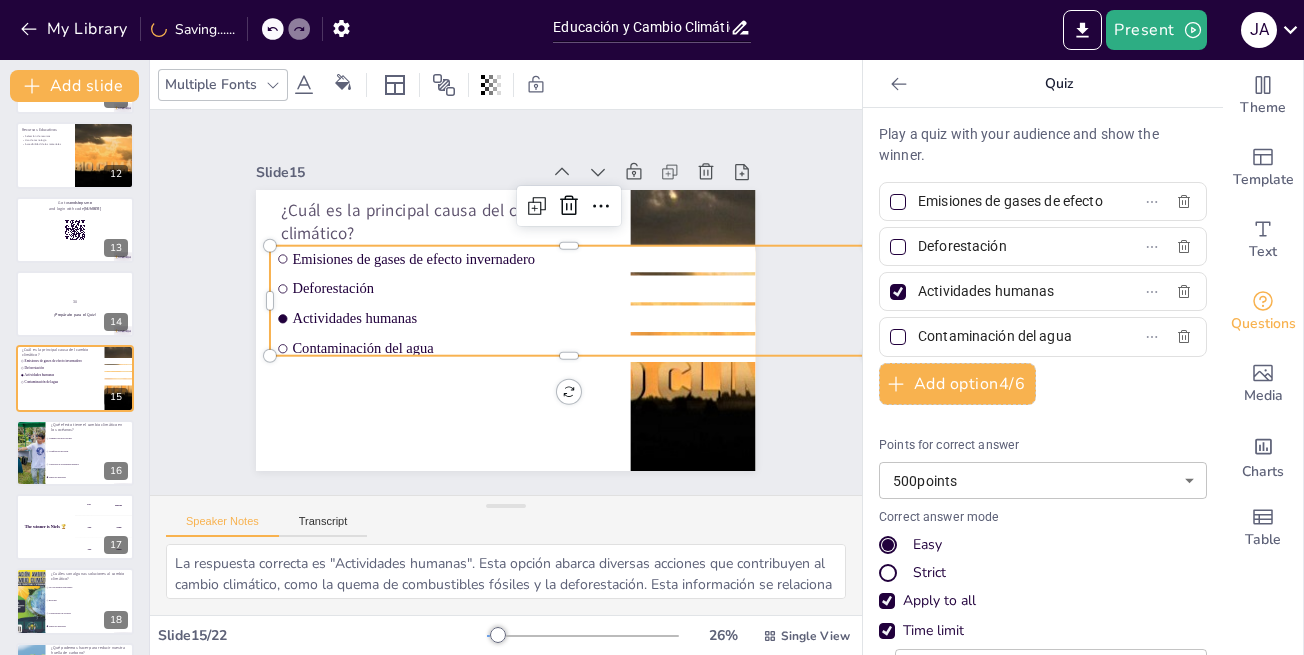 click on "Emisiones de gases de efecto invernadero" at bounding box center (585, 274) 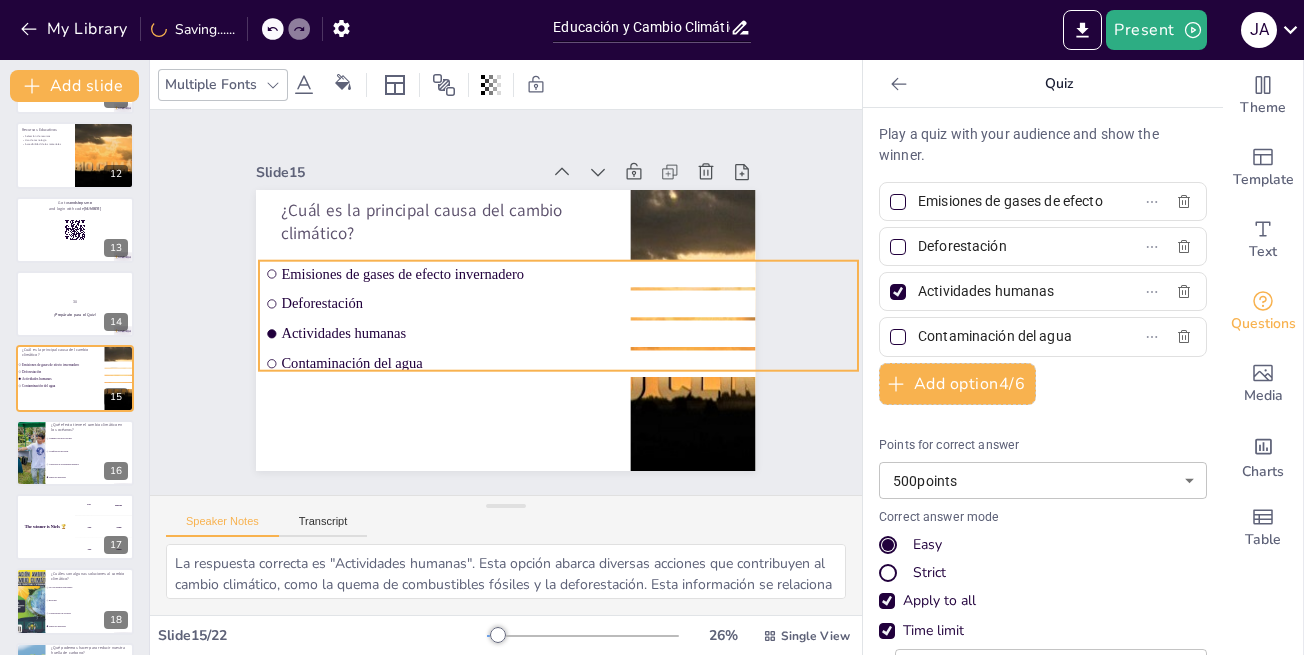 drag, startPoint x: 522, startPoint y: 251, endPoint x: 511, endPoint y: 266, distance: 18.601076 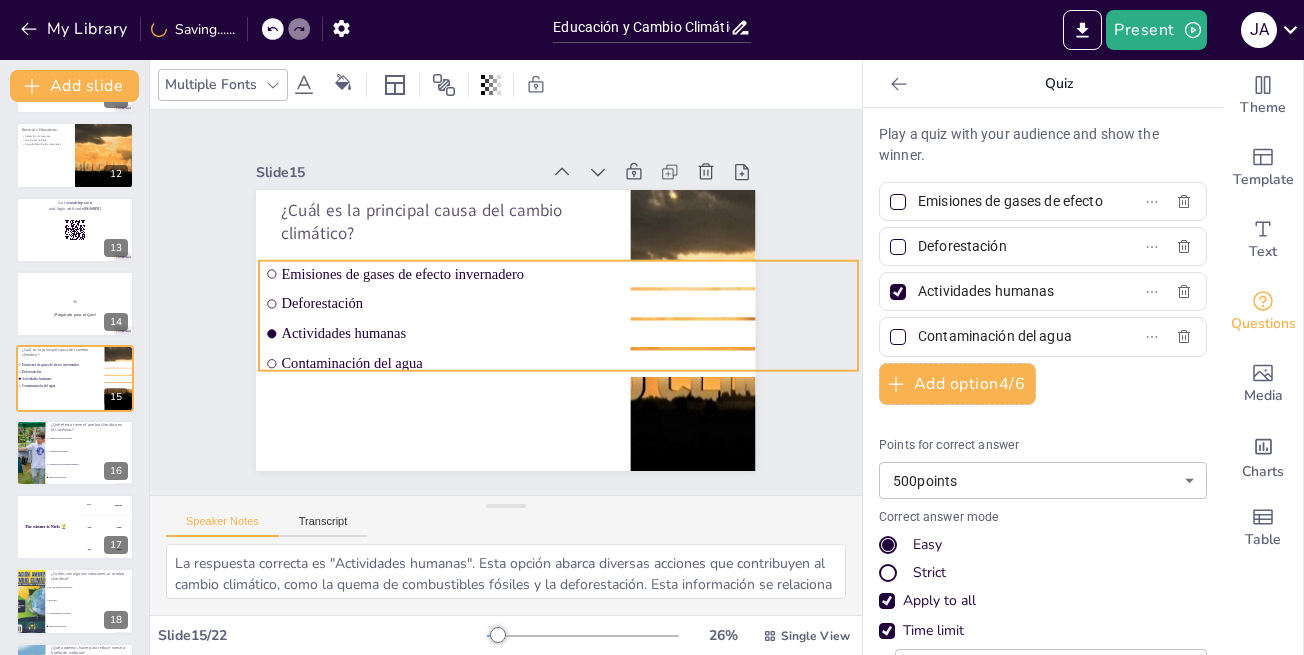 click on "Emisiones de gases de efecto invernadero" at bounding box center [566, 274] 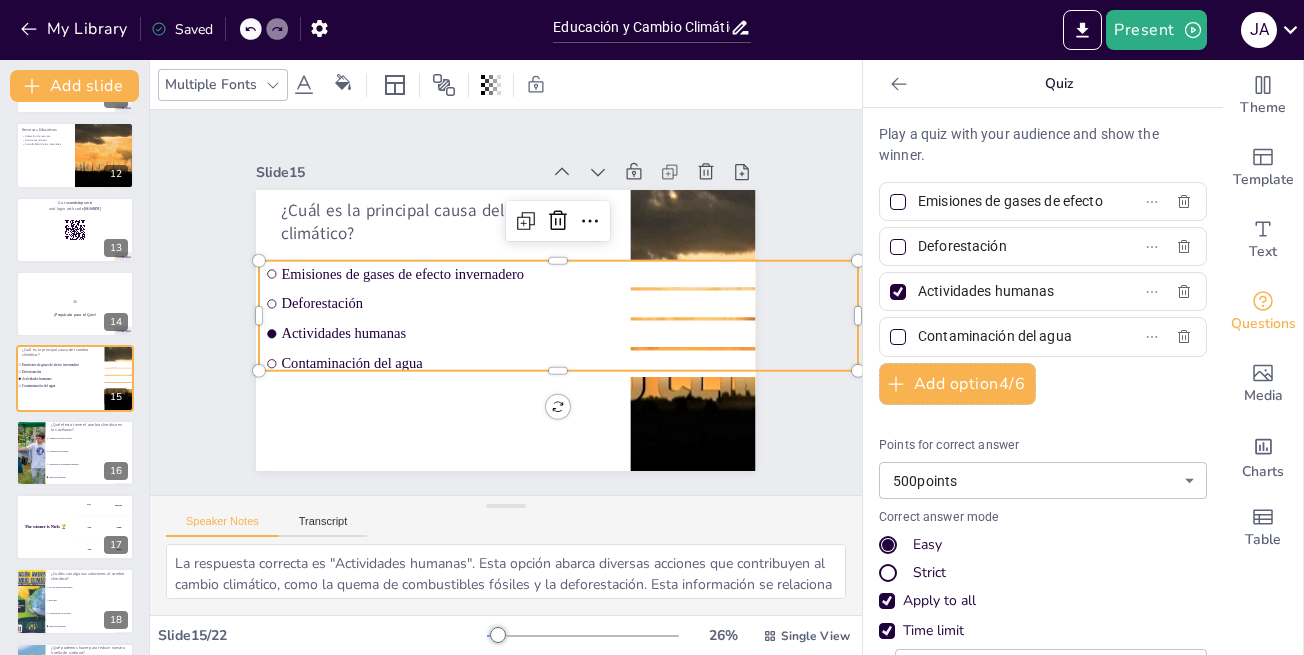 click on "Slide  1 Educación y Cambio Climático Un proyecto integral para crear conciencia sobre el cambio climático a través de la educación, abordando sus causas, efectos y soluciones. Generated with Sendsteps.ai Slide  2 Diagnóstico del Cambio Climático Identificación de causas del cambio climático Efectos en el entorno Base para acciones educativas Slide  3 Objetivos del Proyecto Aumentar la conciencia ambiental Fomentar habilidades críticas Involucrar a la comunidad escolar Slide  4 Justificación del Proyecto Necesidad de educación ambiental Empoderamiento de los estudiantes Fomentar una cultura de sostenibilidad Slide  5 Marco Teórico Comprender el impacto humano Teorías científicas sobre el clima Principios de sostenibilidad Slide  6 Metodología del Proyecto Enfoque participativo Actividades prácticas Uso de recursos multimedia Slide  7 Evaluación del Proyecto Herramientas de evaluación Retroalimentación continua Cumplimiento de objetivos Slide  8 Conclusiones y Recomendaciones Slide  9 10 11" at bounding box center [506, 302] 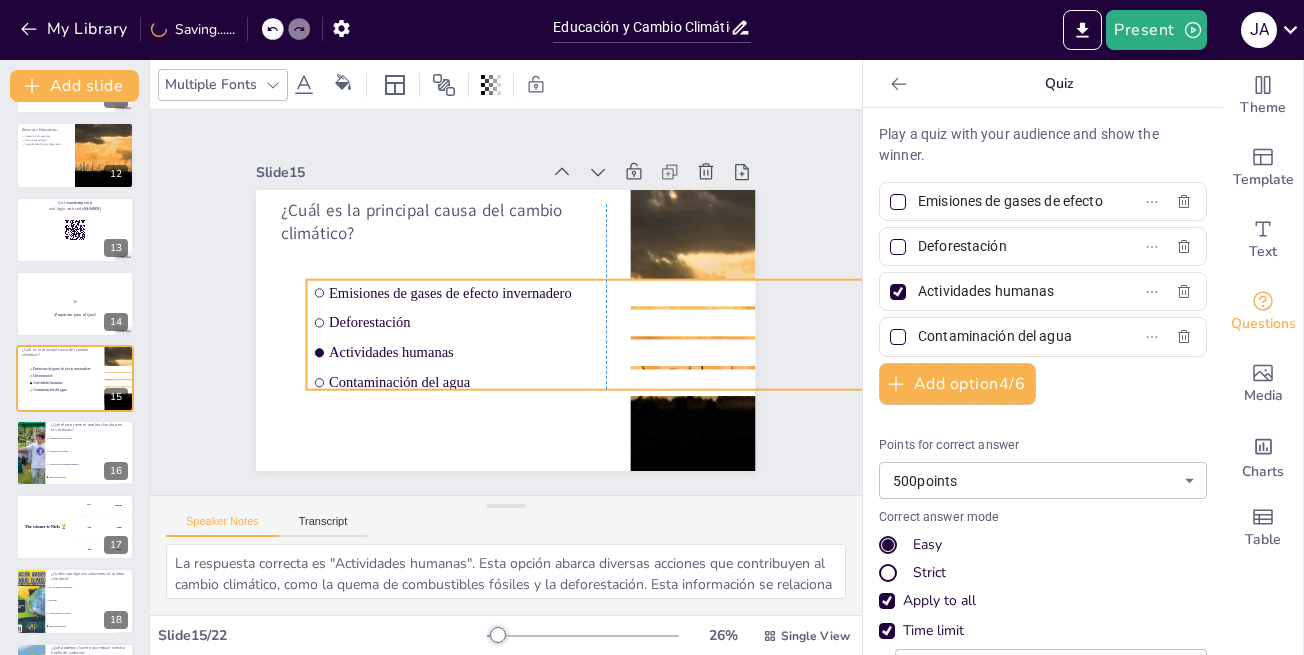 drag, startPoint x: 260, startPoint y: 264, endPoint x: 305, endPoint y: 278, distance: 47.127487 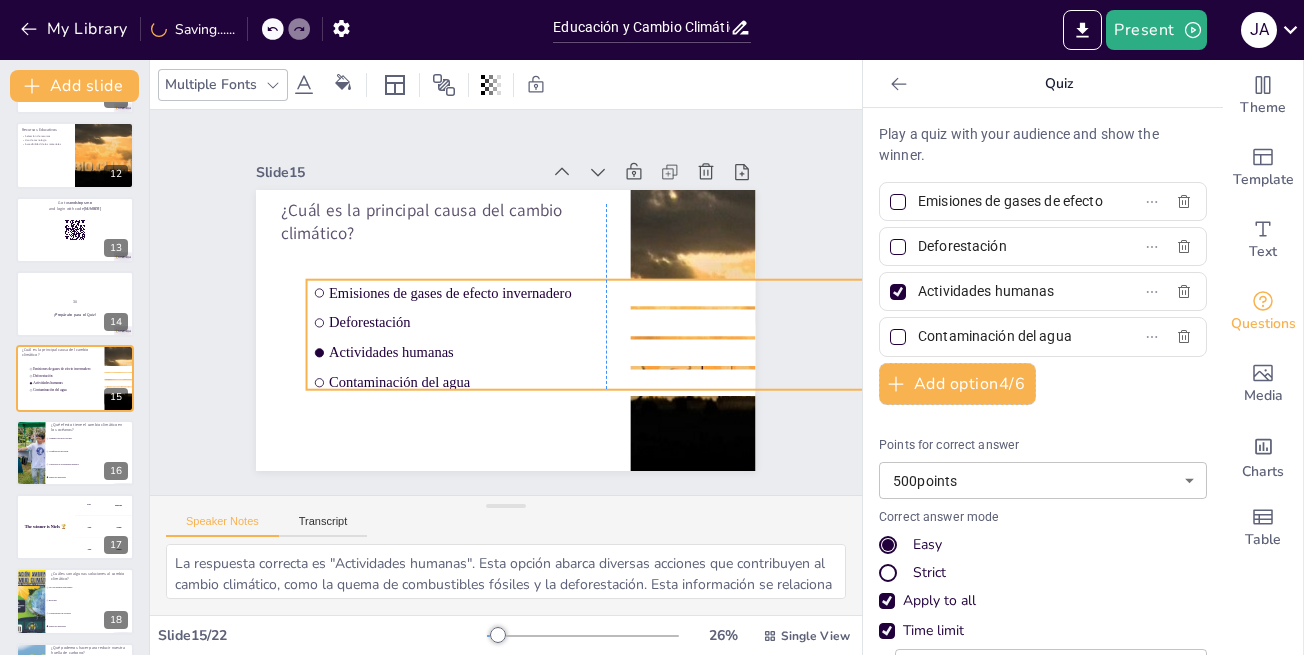 click on "Emisiones de gases de efecto invernadero" at bounding box center (605, 314) 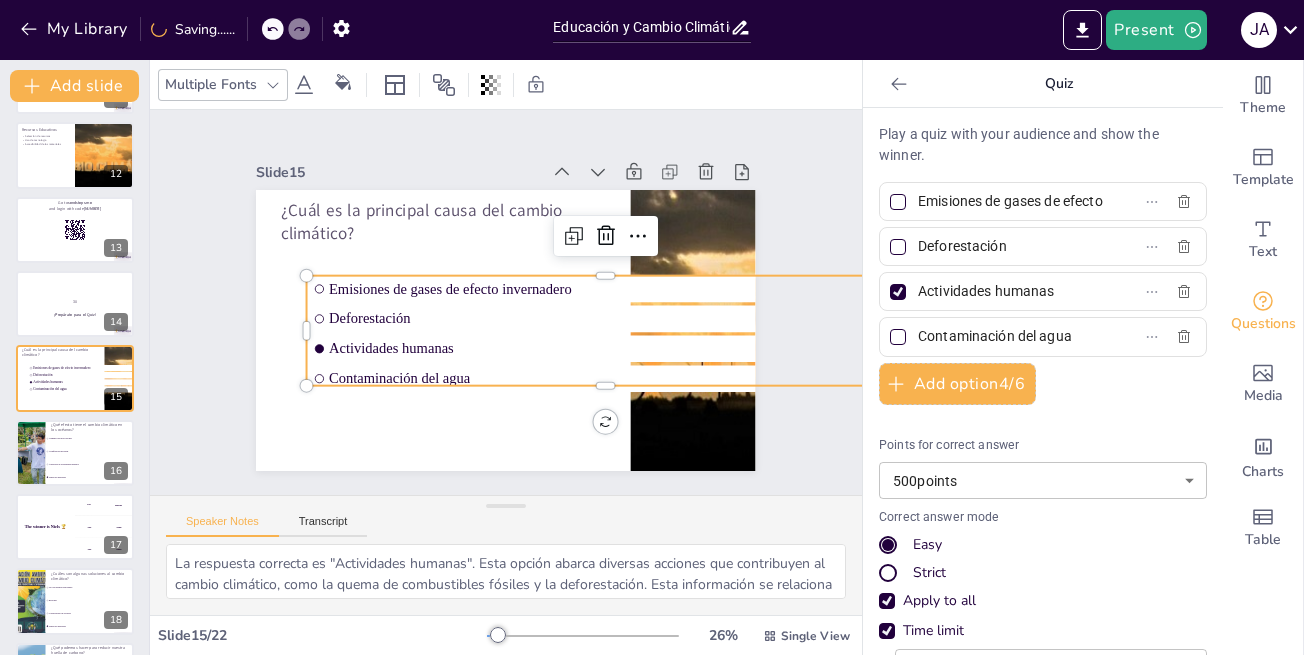 click on "Emisiones de gases de efecto invernadero" at bounding box center [613, 289] 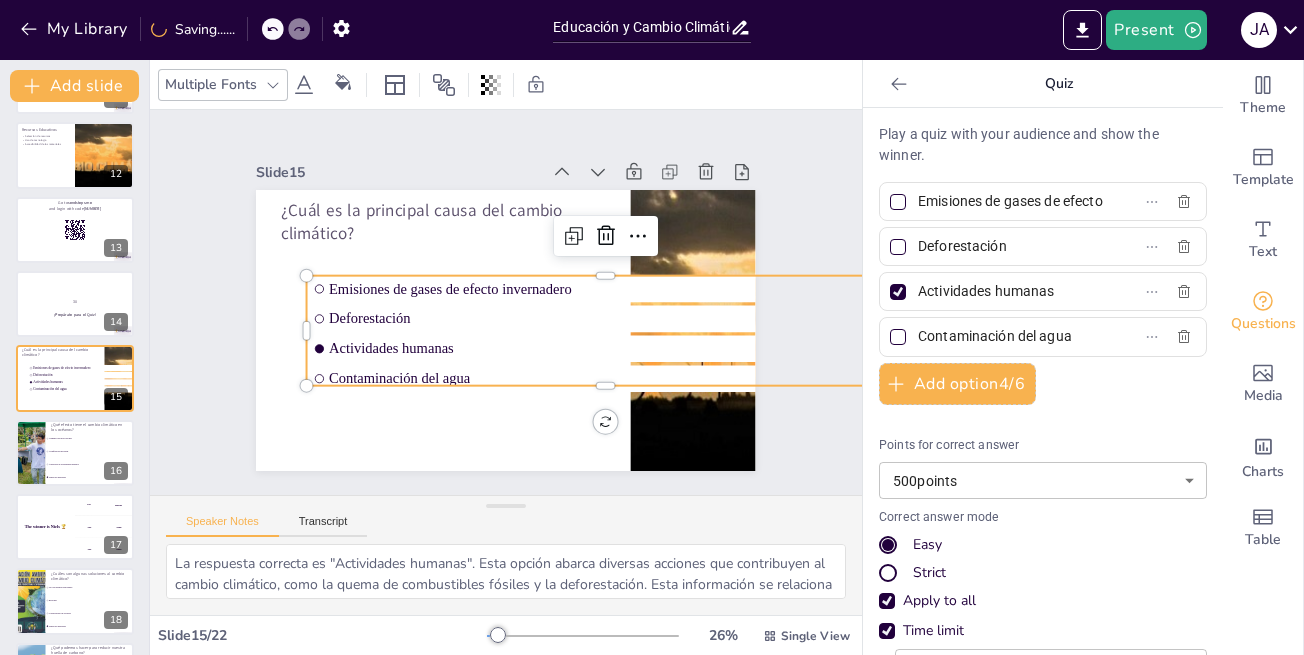 click on "Emisiones de gases de efecto invernadero" at bounding box center (614, 311) 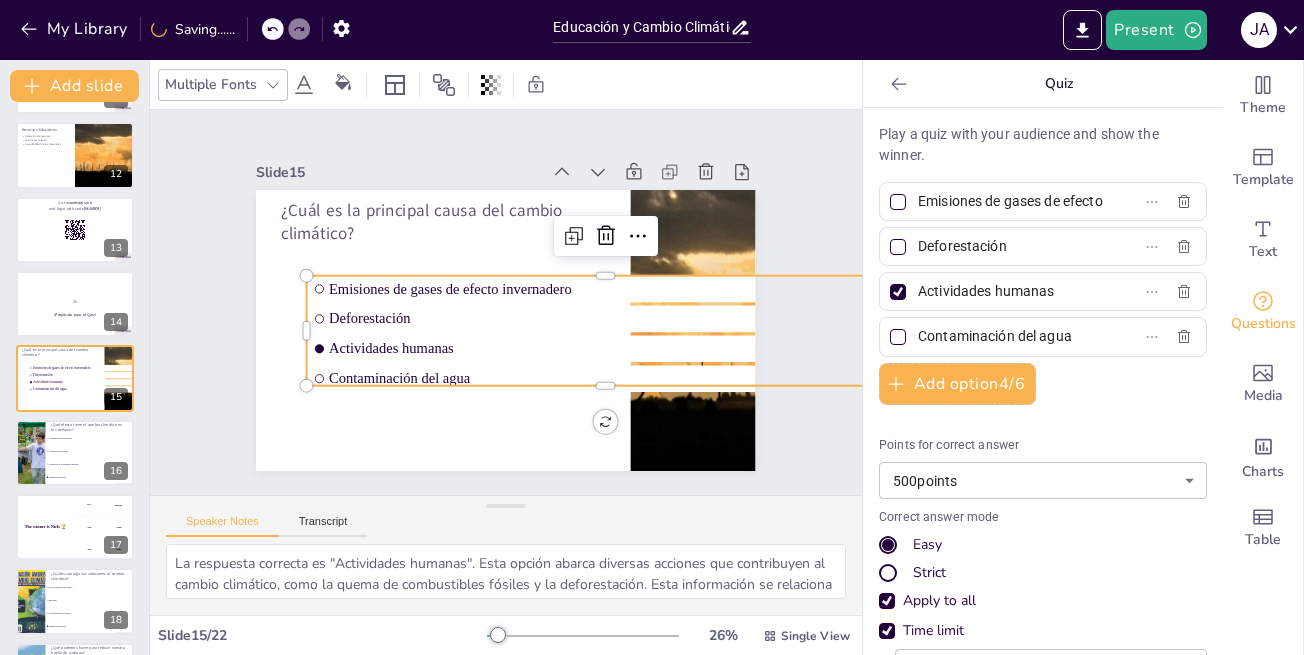 click on "Emisiones de gases de efecto invernadero" at bounding box center [614, 311] 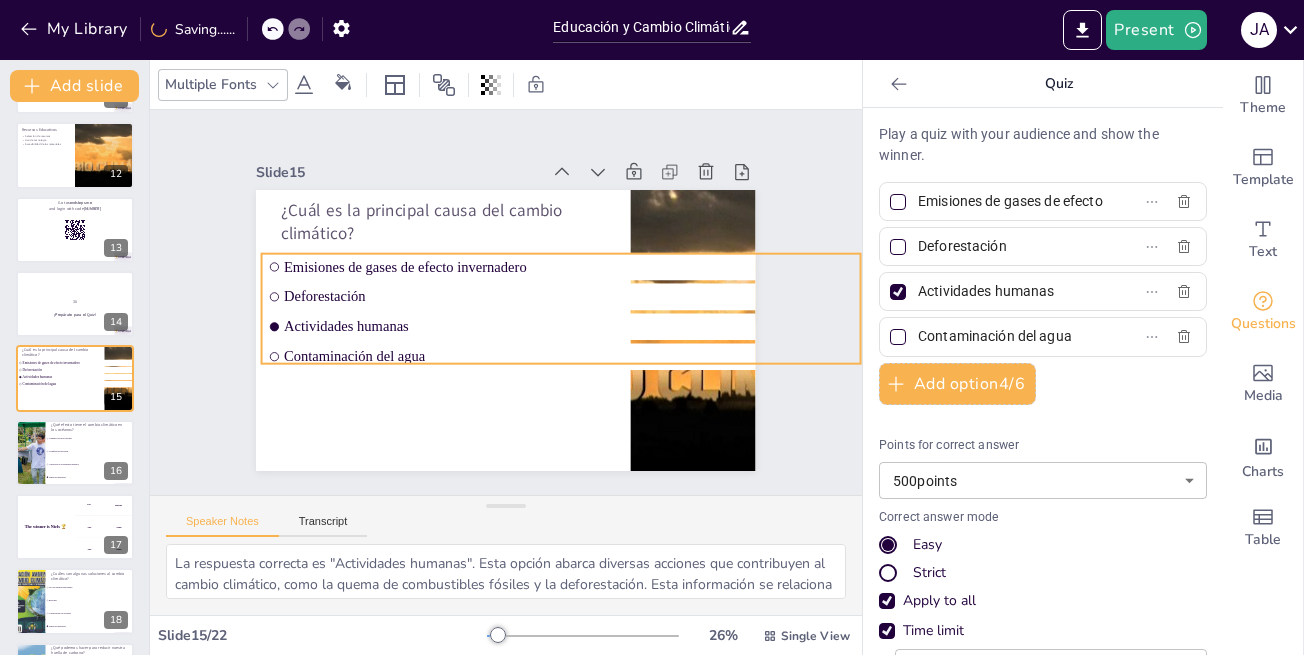 drag, startPoint x: 324, startPoint y: 285, endPoint x: 310, endPoint y: 262, distance: 26.925823 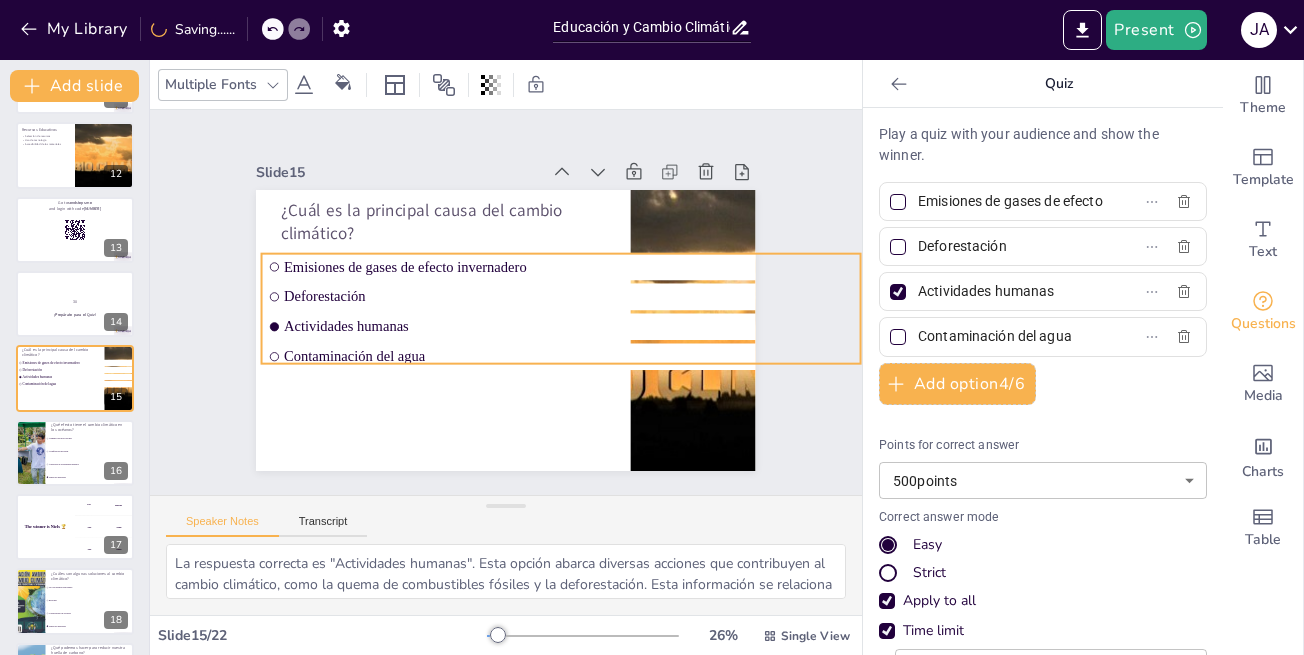 click on "Emisiones de gases de efecto invernadero" at bounding box center (548, 361) 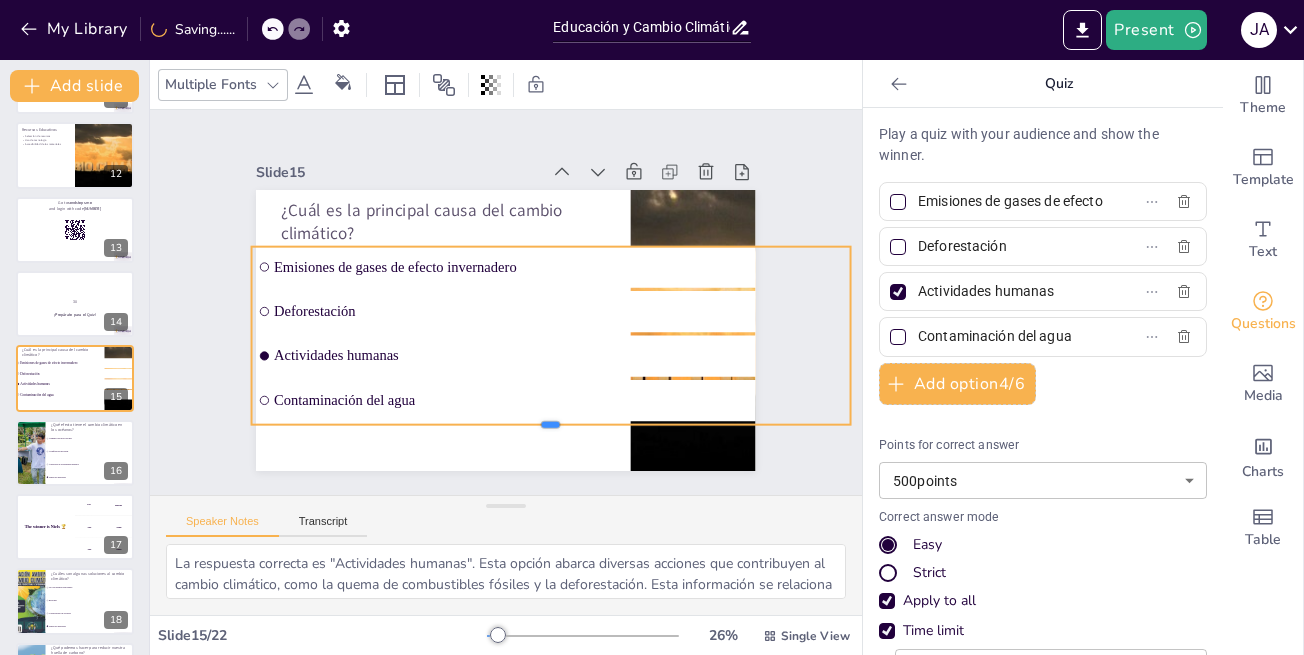 drag, startPoint x: 538, startPoint y: 350, endPoint x: 457, endPoint y: 367, distance: 82.764725 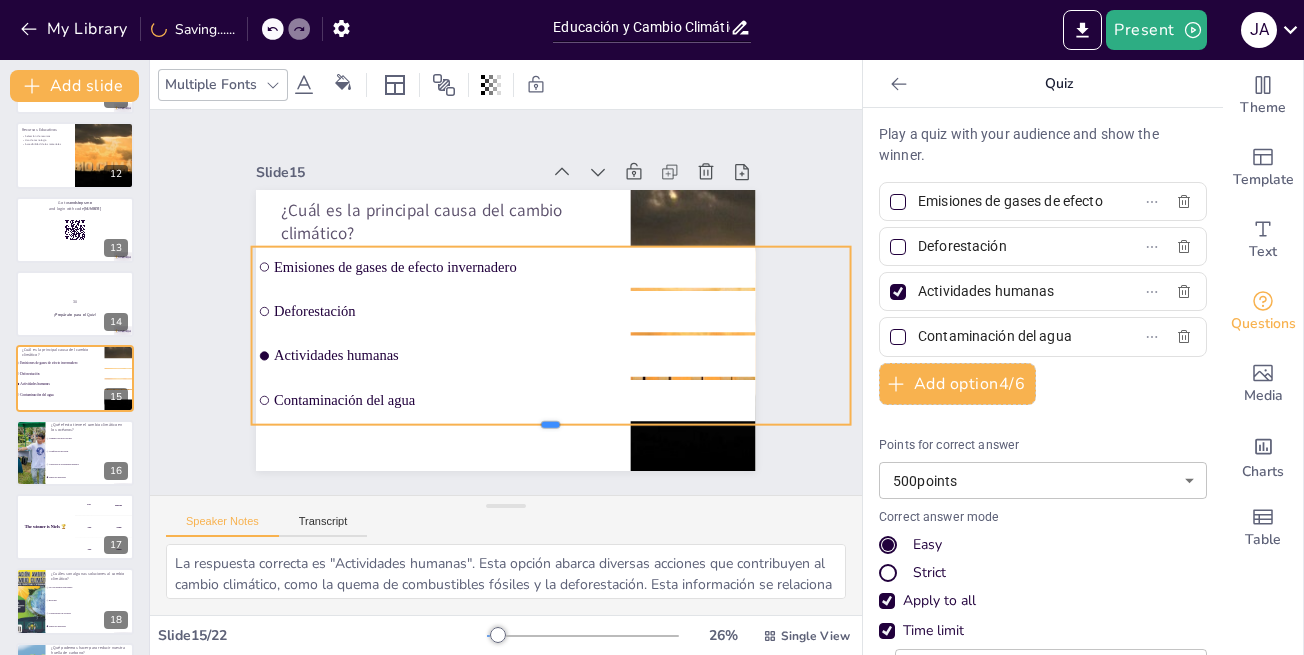 click at bounding box center [551, 432] 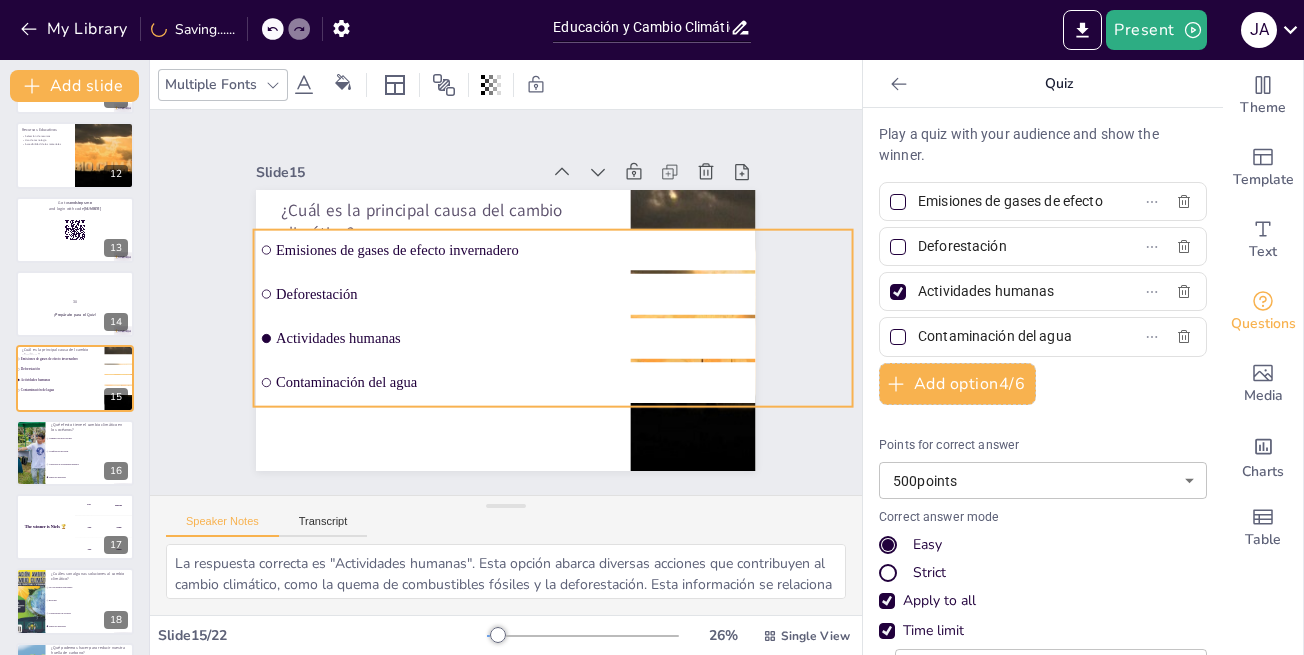 drag, startPoint x: 350, startPoint y: 368, endPoint x: 410, endPoint y: 376, distance: 60.530983 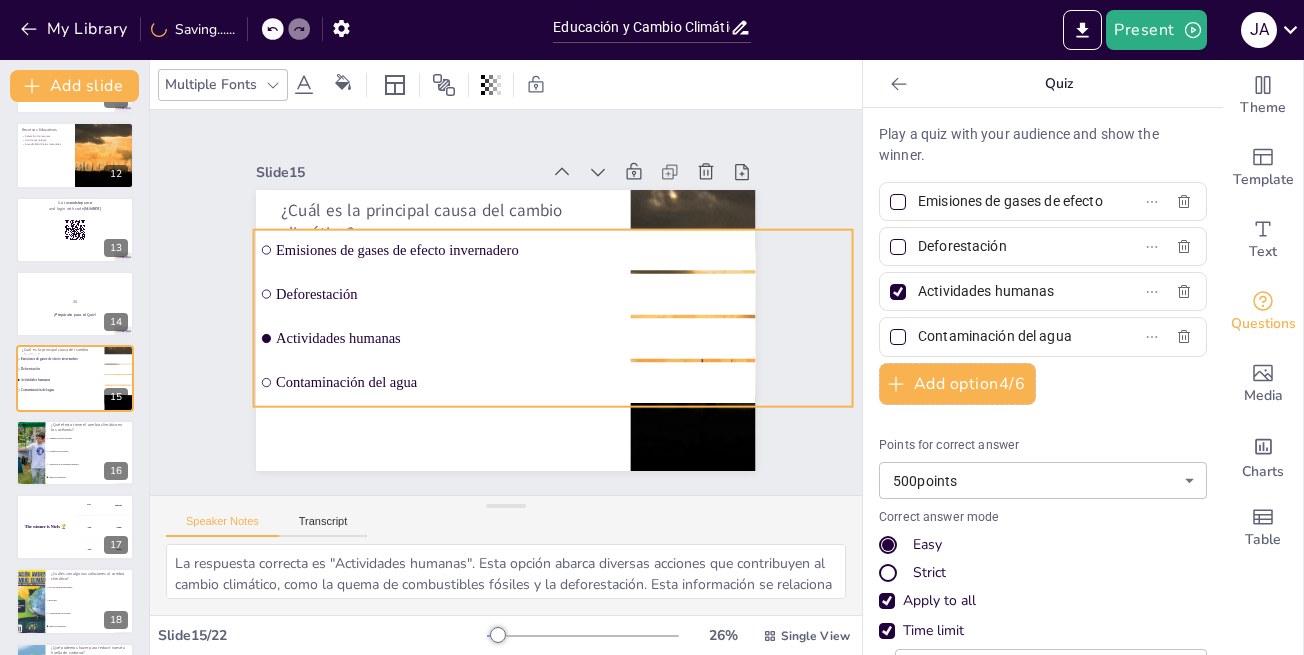 click on "Contaminación del agua" at bounding box center [543, 392] 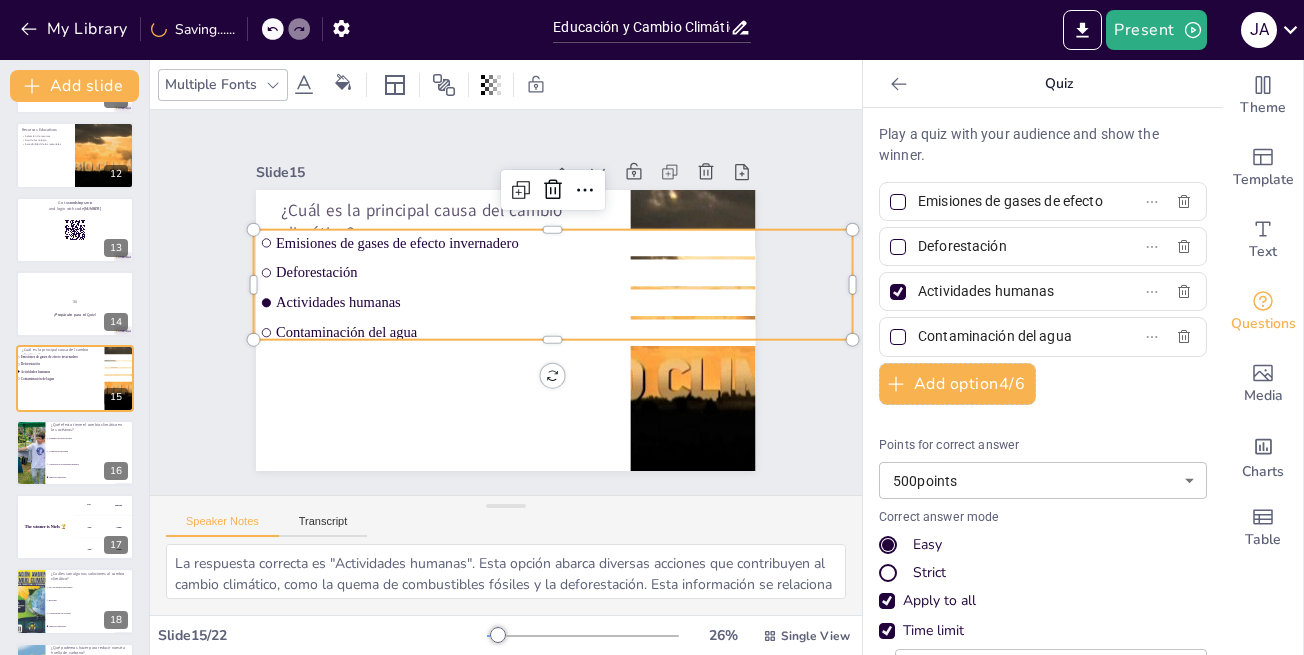 drag, startPoint x: 256, startPoint y: 231, endPoint x: 332, endPoint y: 241, distance: 76.655075 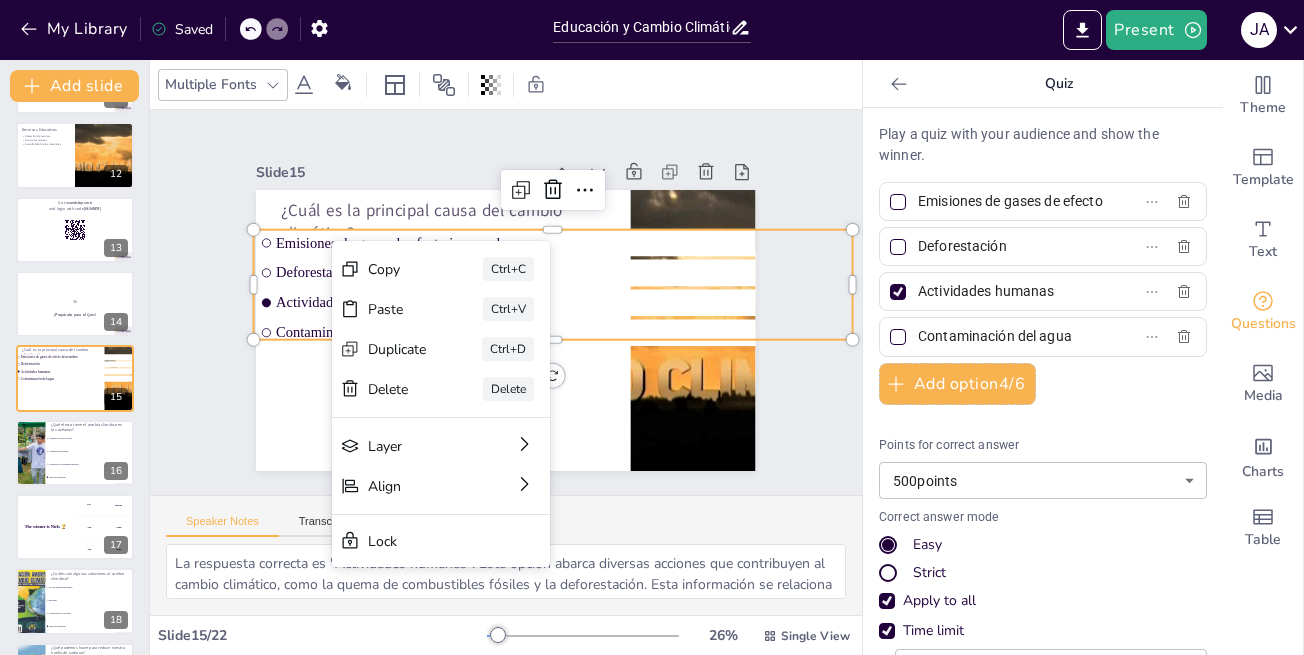 click on "Actividades humanas" at bounding box center [559, 314] 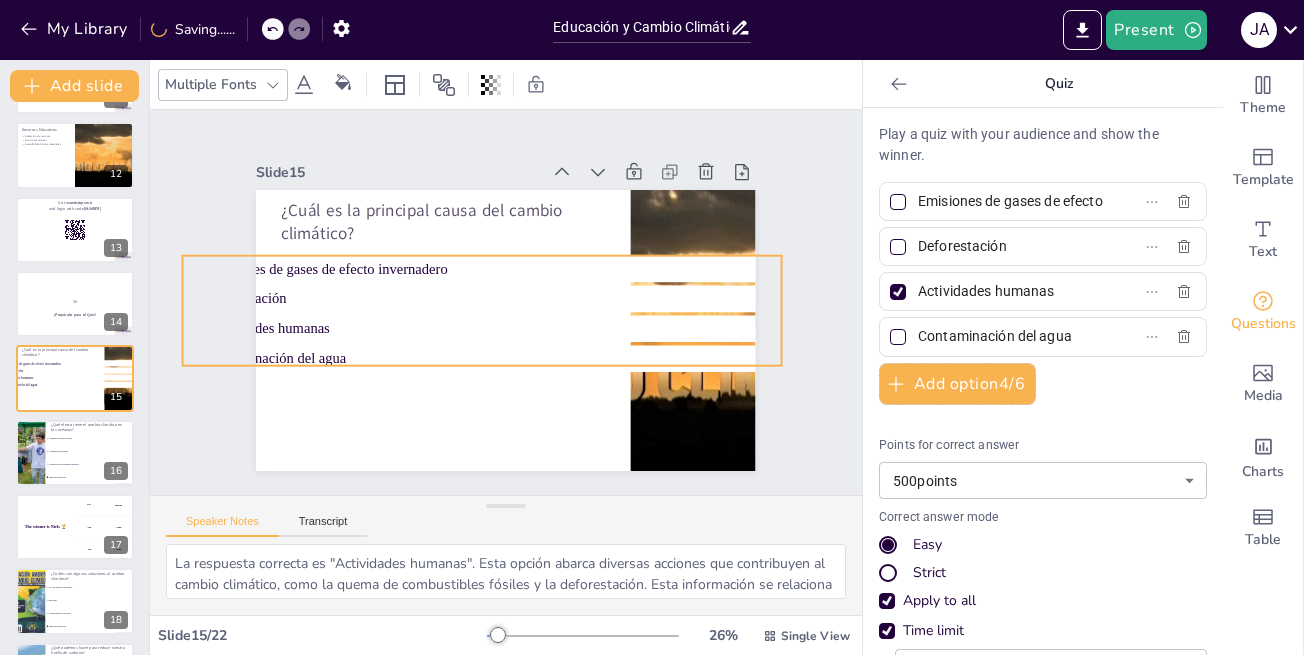 drag, startPoint x: 283, startPoint y: 289, endPoint x: 512, endPoint y: 261, distance: 230.70544 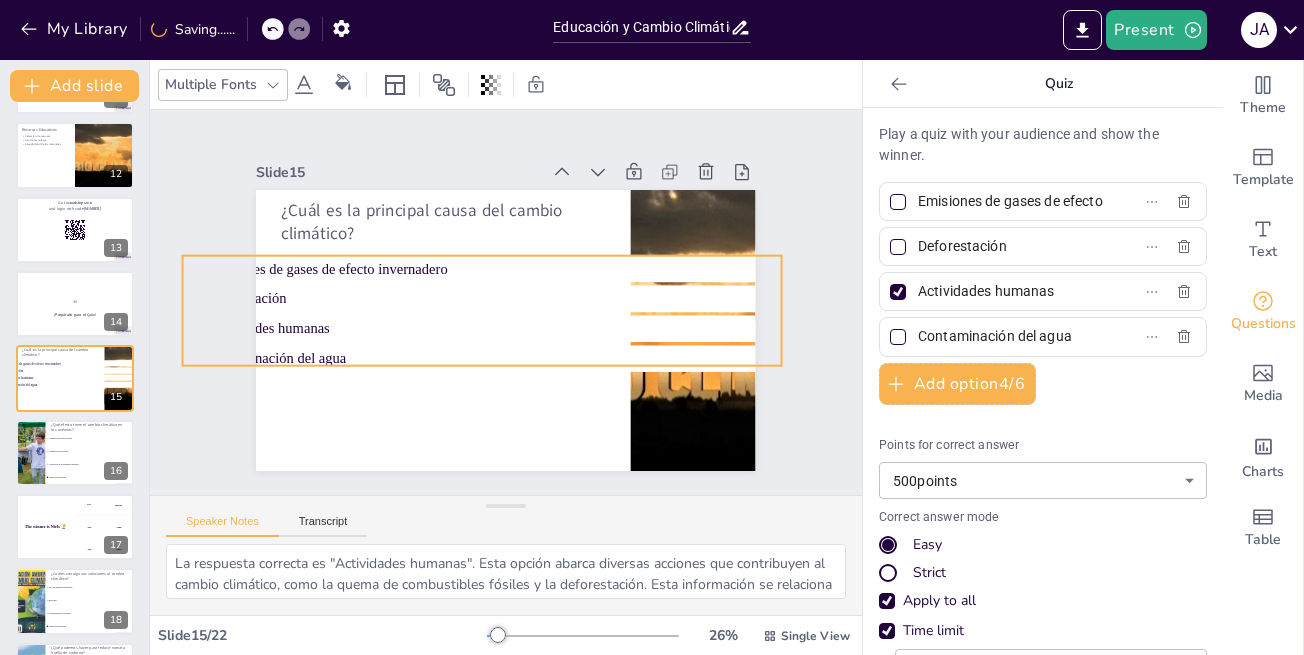 click on "Slide  1 Educación y Cambio Climático Un proyecto integral para crear conciencia sobre el cambio climático a través de la educación, abordando sus causas, efectos y soluciones. Generated with Sendsteps.ai Slide  2 Diagnóstico del Cambio Climático Identificación de causas del cambio climático Efectos en el entorno Base para acciones educativas Slide  3 Objetivos del Proyecto Aumentar la conciencia ambiental Fomentar habilidades críticas Involucrar a la comunidad escolar Slide  4 Justificación del Proyecto Necesidad de educación ambiental Empoderamiento de los estudiantes Fomentar una cultura de sostenibilidad Slide  5 Marco Teórico Comprender el impacto humano Teorías científicas sobre el clima Principios de sostenibilidad Slide  6 Metodología del Proyecto Enfoque participativo Actividades prácticas Uso de recursos multimedia Slide  7 Evaluación del Proyecto Herramientas de evaluación Retroalimentación continua Cumplimiento de objetivos Slide  8 Conclusiones y Recomendaciones Slide  9 10 11" at bounding box center (506, 303) 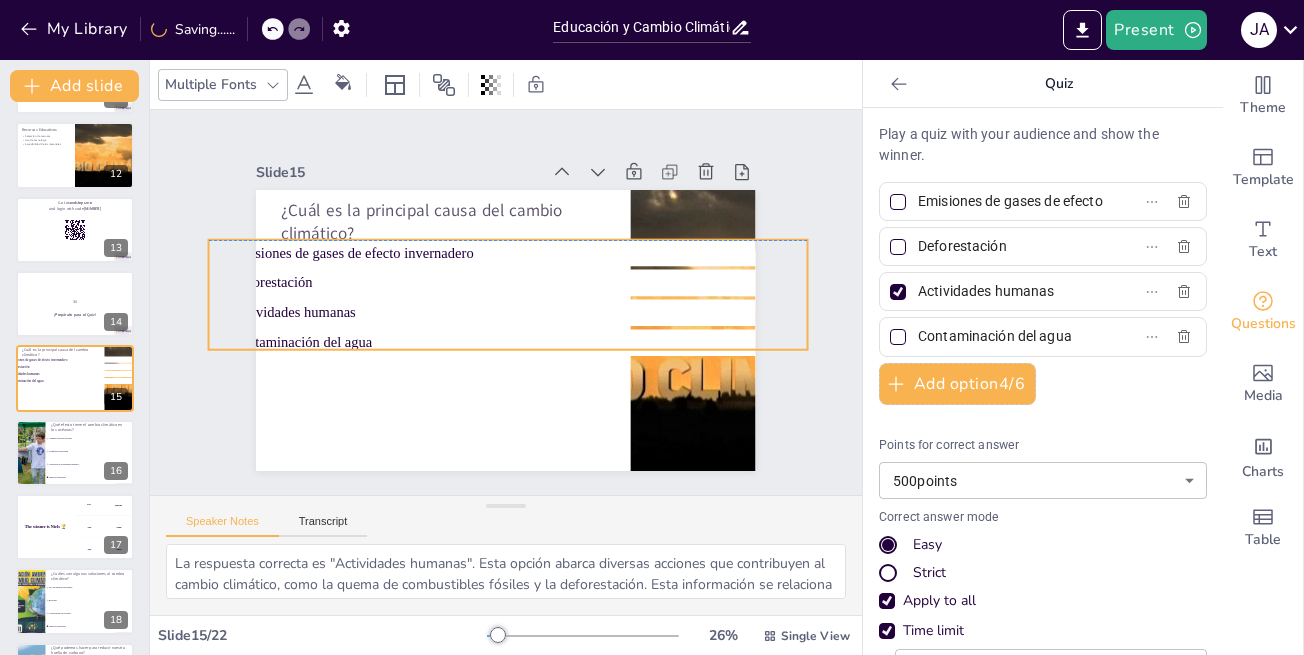 drag, startPoint x: 766, startPoint y: 299, endPoint x: 789, endPoint y: 283, distance: 28.01785 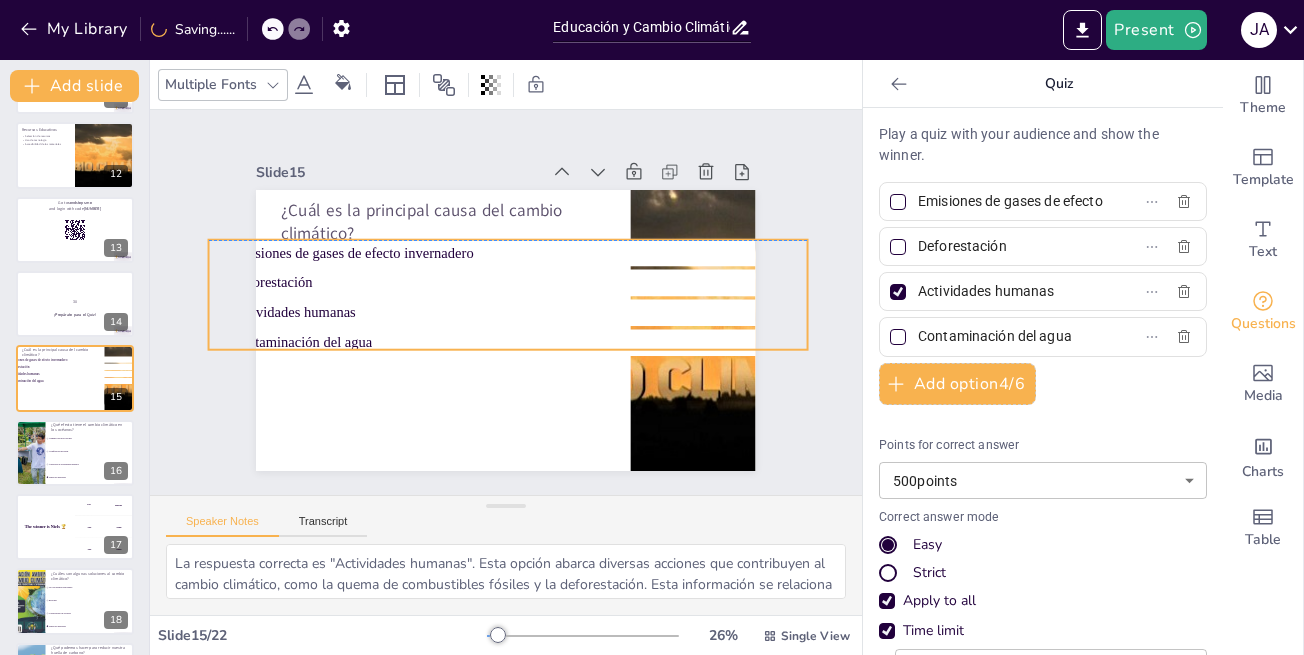 click on "Slide  1 Educación y Cambio Climático Un proyecto integral para crear conciencia sobre el cambio climático a través de la educación, abordando sus causas, efectos y soluciones. Generated with Sendsteps.ai Slide  2 Diagnóstico del Cambio Climático Identificación de causas del cambio climático Efectos en el entorno Base para acciones educativas Slide  3 Objetivos del Proyecto Aumentar la conciencia ambiental Fomentar habilidades críticas Involucrar a la comunidad escolar Slide  4 Justificación del Proyecto Necesidad de educación ambiental Empoderamiento de los estudiantes Fomentar una cultura de sostenibilidad Slide  5 Marco Teórico Comprender el impacto humano Teorías científicas sobre el clima Principios de sostenibilidad Slide  6 Metodología del Proyecto Enfoque participativo Actividades prácticas Uso de recursos multimedia Slide  7 Evaluación del Proyecto Herramientas de evaluación Retroalimentación continua Cumplimiento de objetivos Slide  8 Conclusiones y Recomendaciones Slide  9 10 11" at bounding box center [506, 302] 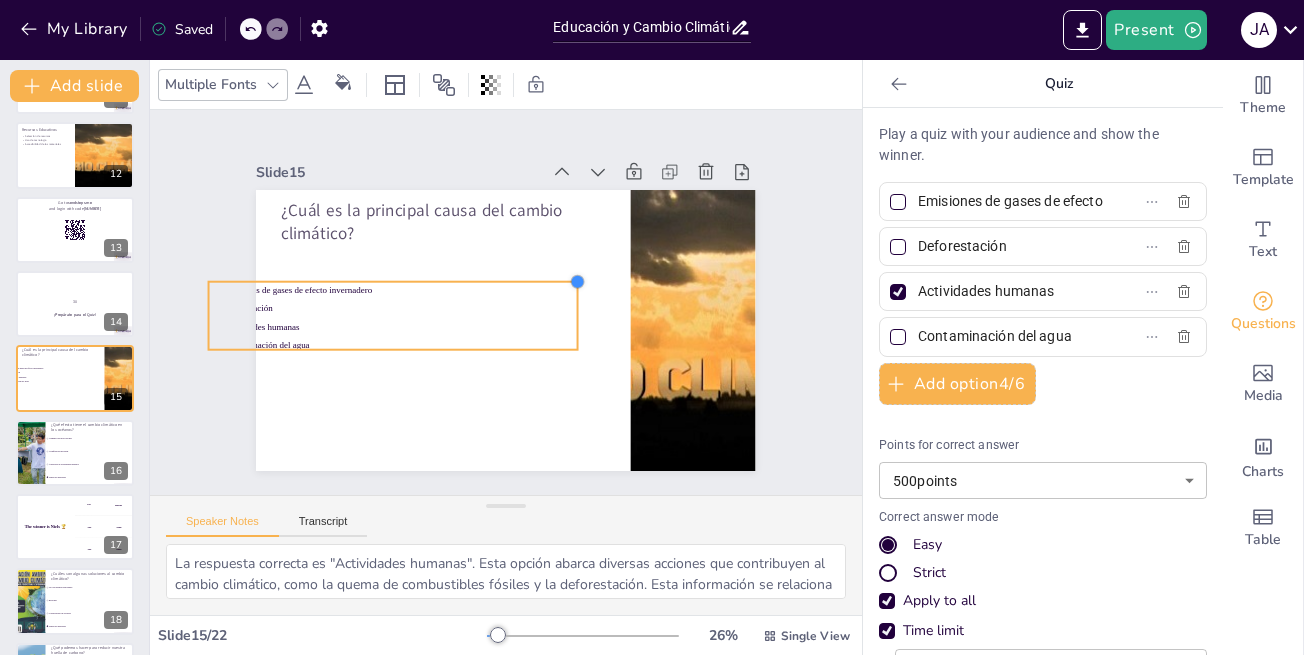 drag, startPoint x: 777, startPoint y: 233, endPoint x: 391, endPoint y: 285, distance: 389.48685 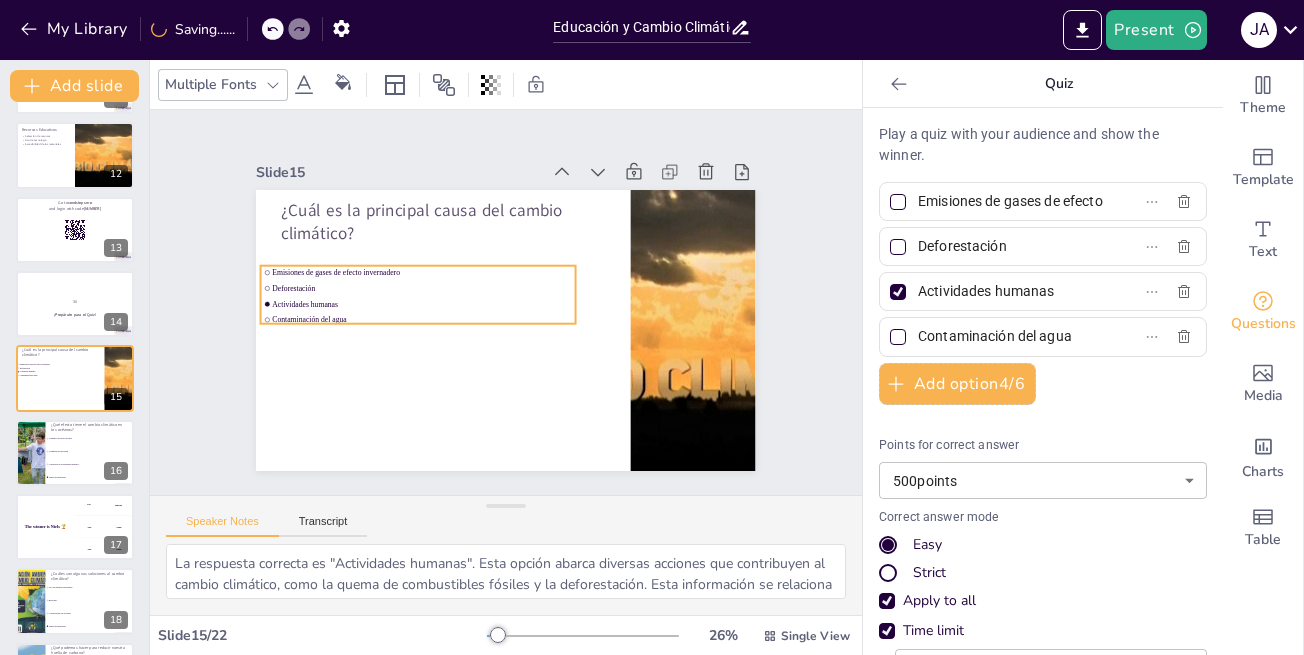 drag, startPoint x: 405, startPoint y: 297, endPoint x: 405, endPoint y: 270, distance: 27 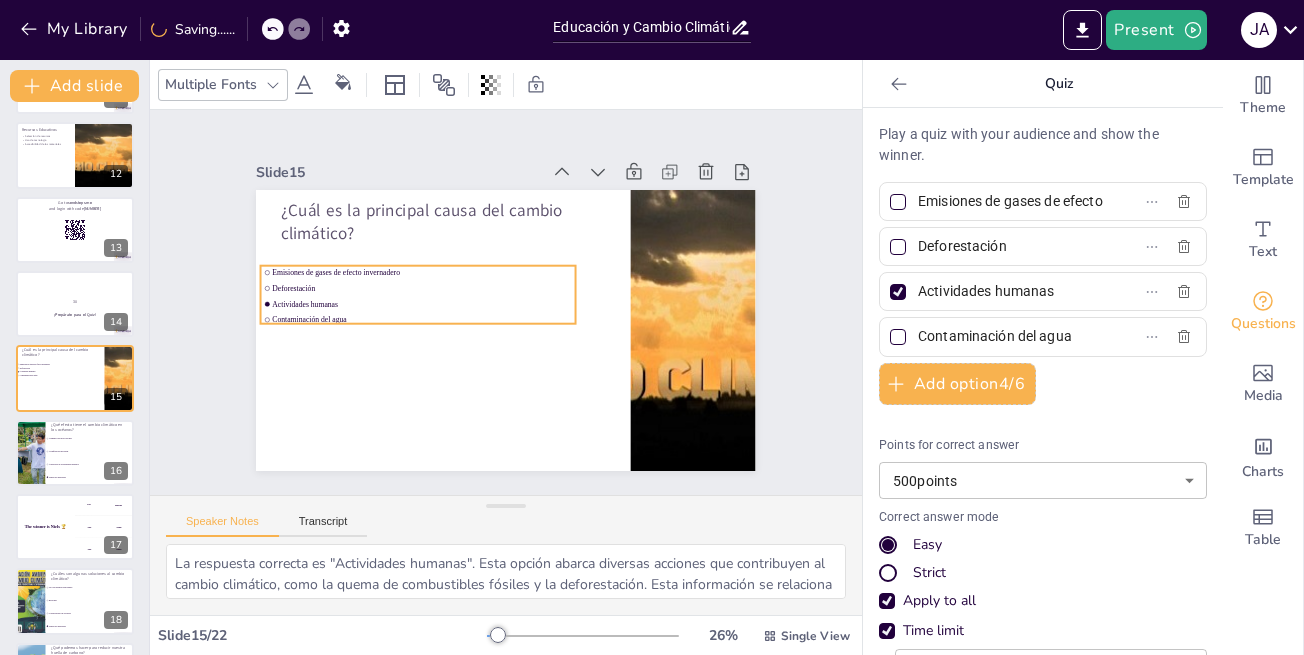 click on "Emisiones de gases de efecto invernadero Deforestación Actividades humanas Contaminación del agua" at bounding box center [422, 277] 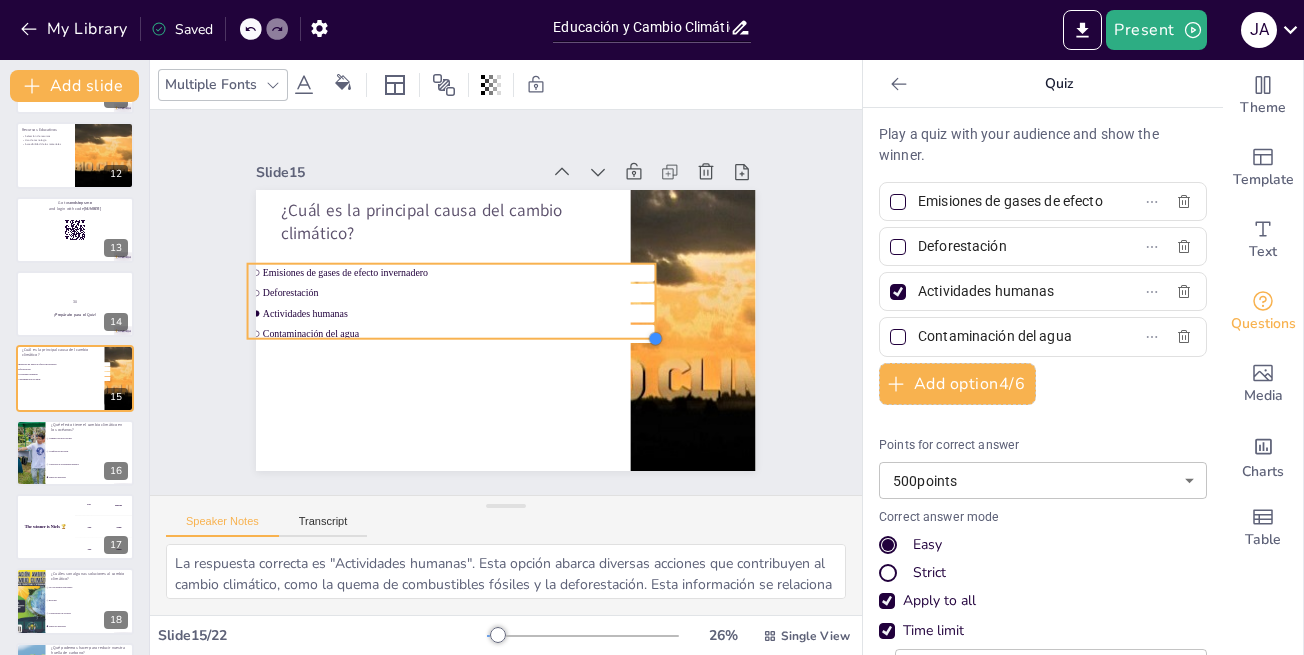 drag, startPoint x: 549, startPoint y: 320, endPoint x: 560, endPoint y: 333, distance: 17.029387 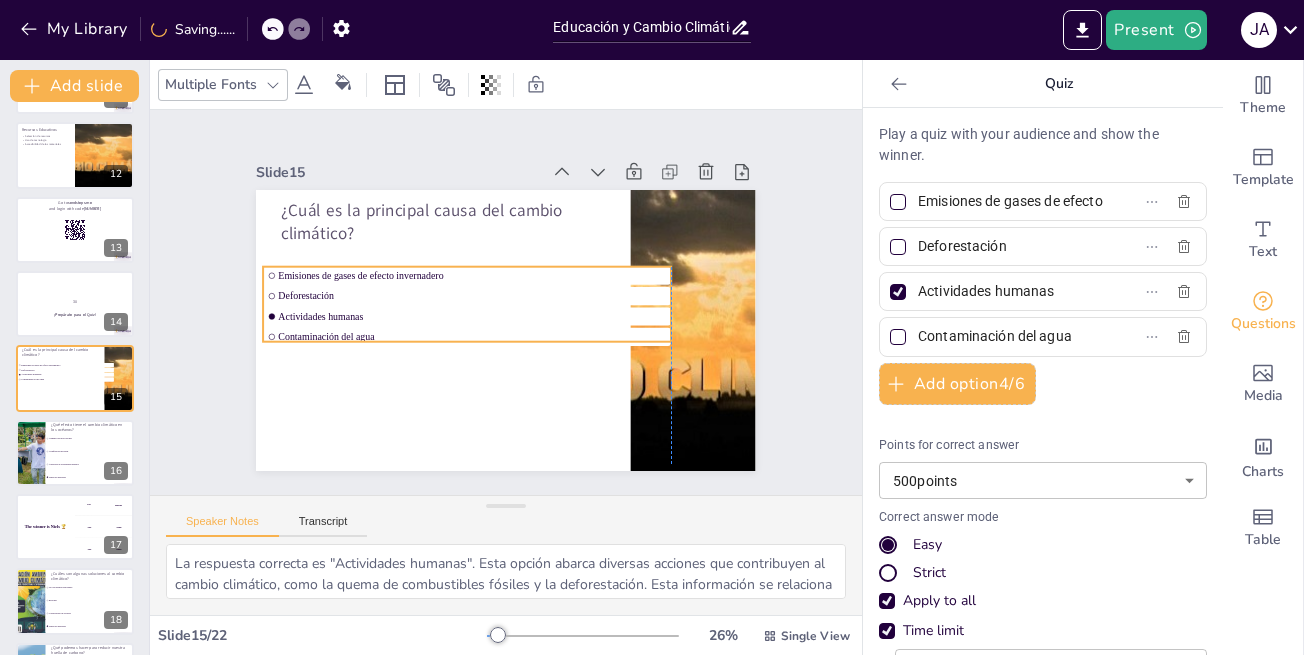 drag, startPoint x: 363, startPoint y: 287, endPoint x: 377, endPoint y: 290, distance: 14.3178215 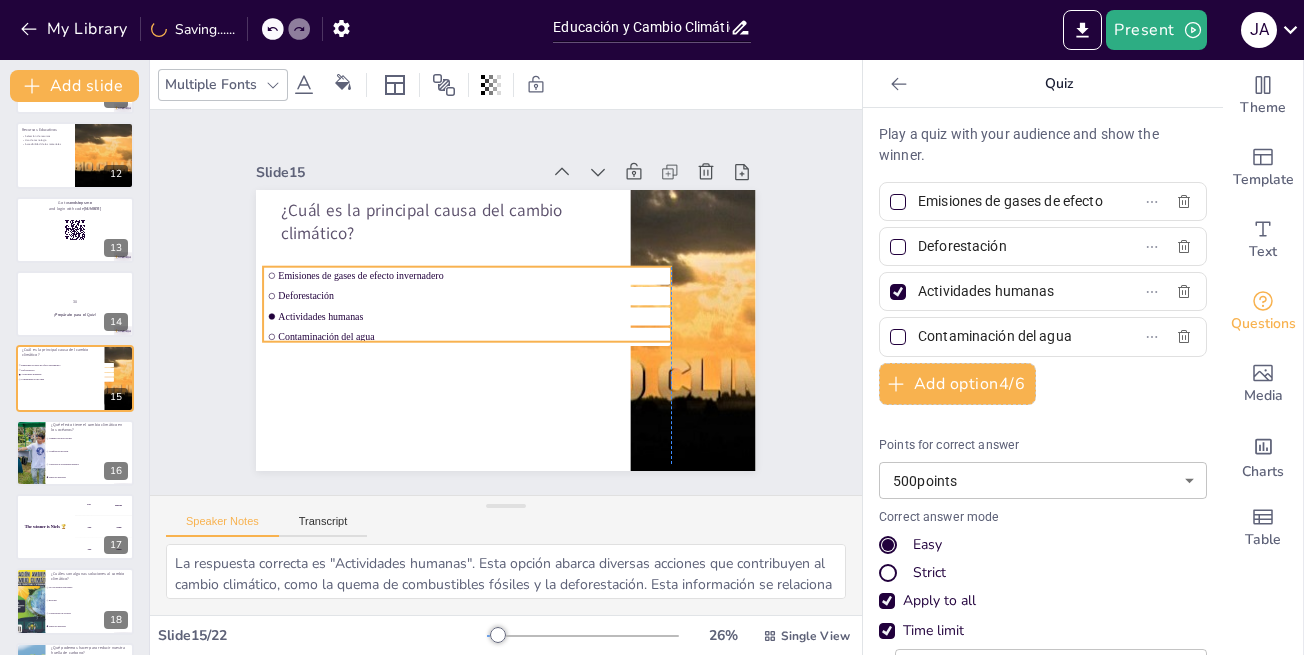 click on "Deforestación" at bounding box center (533, 282) 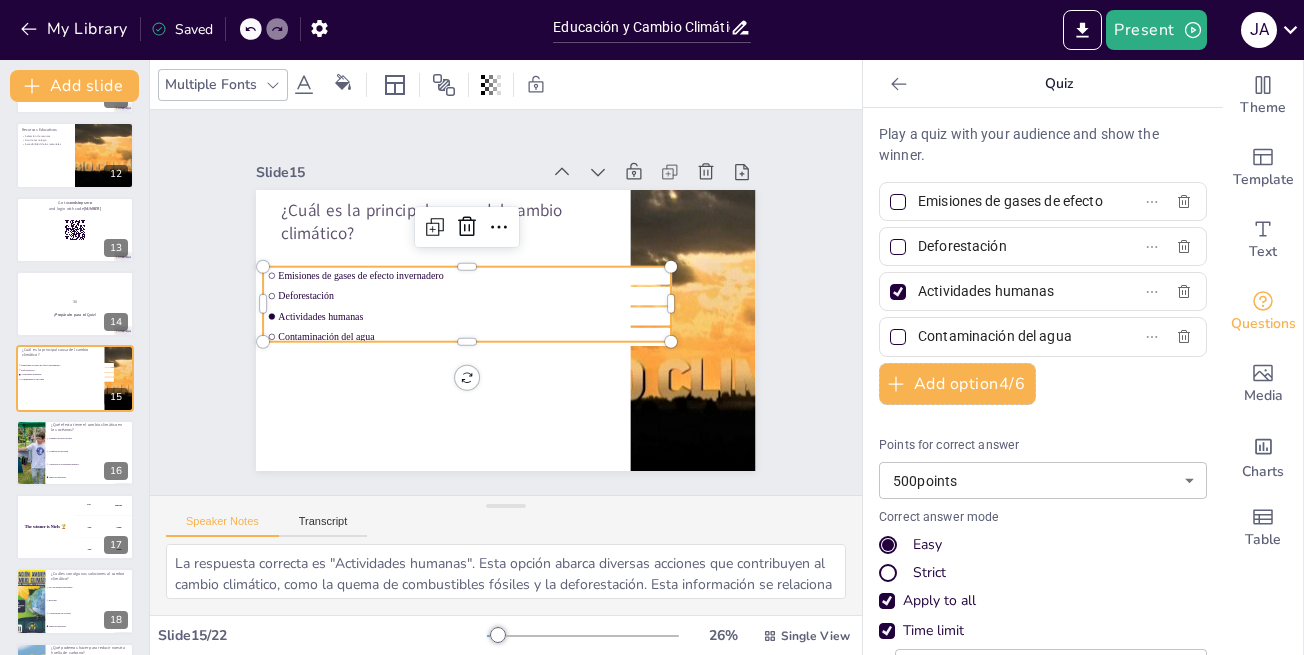 scroll, scrollTop: 928, scrollLeft: 0, axis: vertical 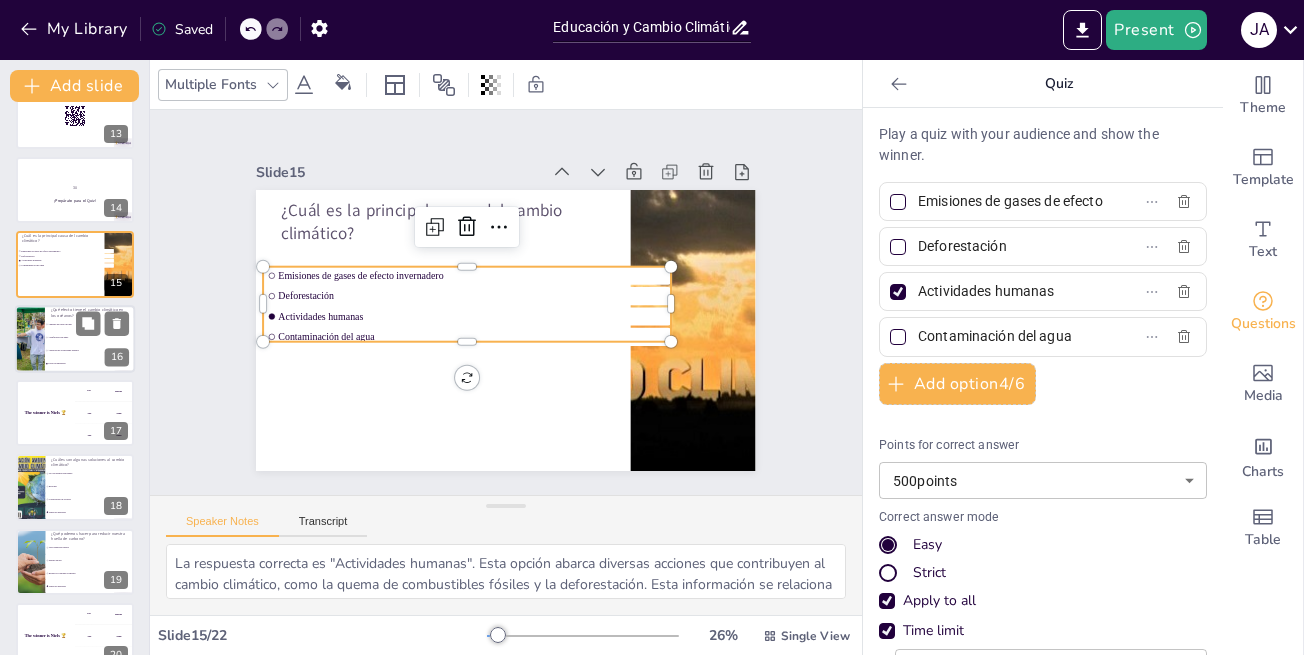 click at bounding box center [29, 339] 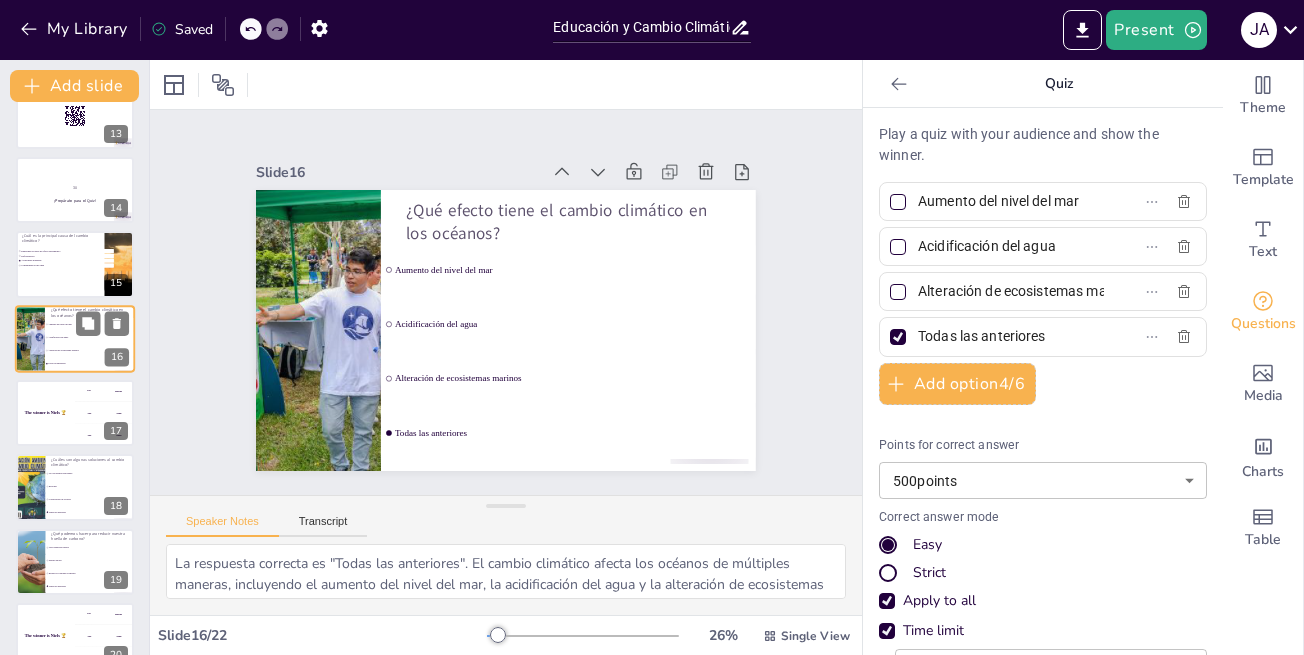 scroll, scrollTop: 888, scrollLeft: 0, axis: vertical 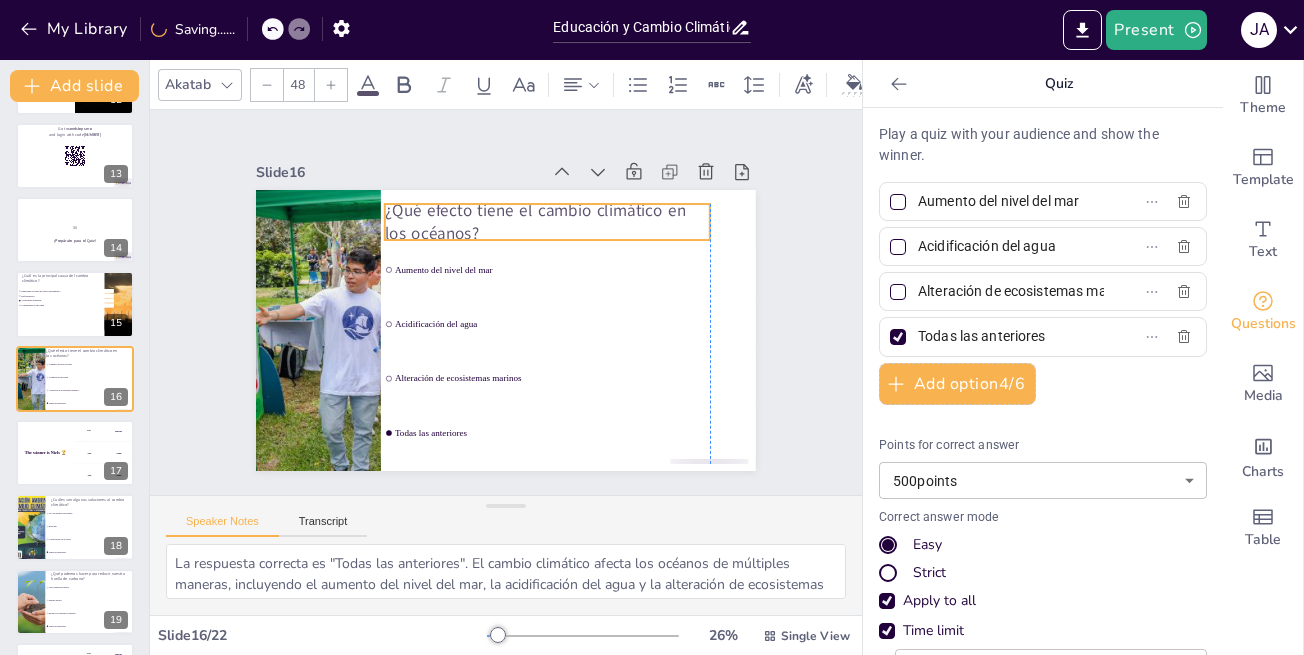 drag, startPoint x: 395, startPoint y: 203, endPoint x: 372, endPoint y: 201, distance: 23.086792 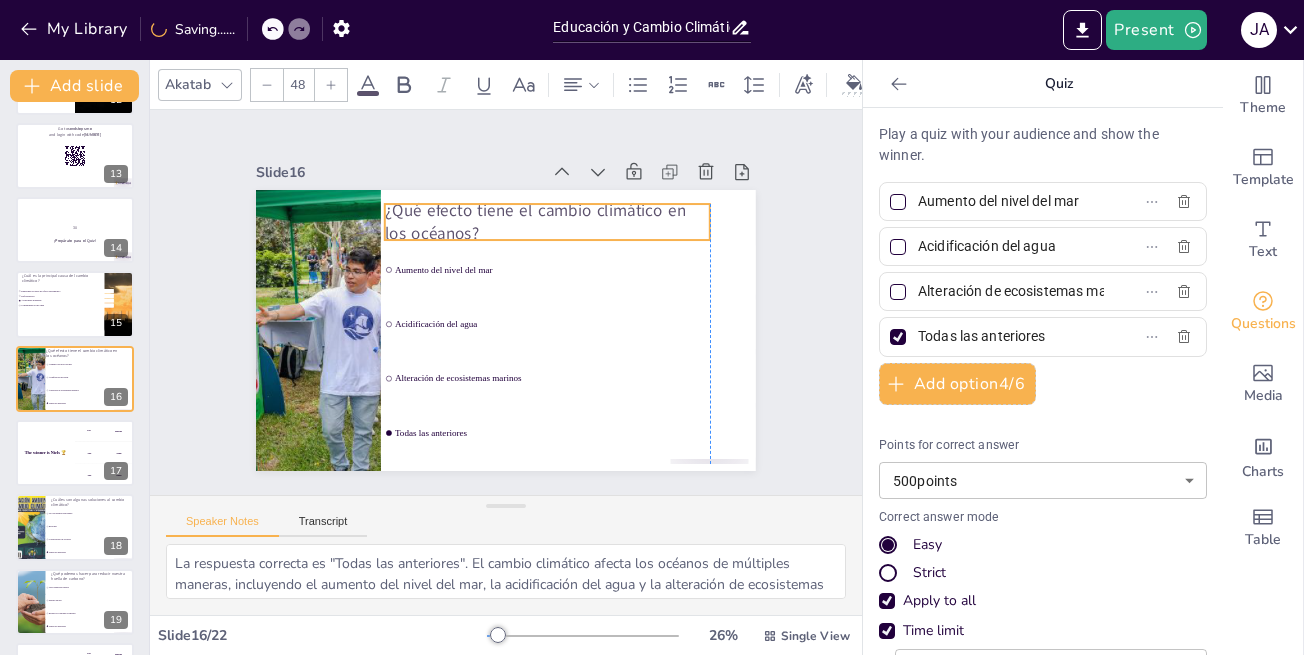 click on "¿Qué efecto tiene el cambio climático en los océanos?" at bounding box center (556, 227) 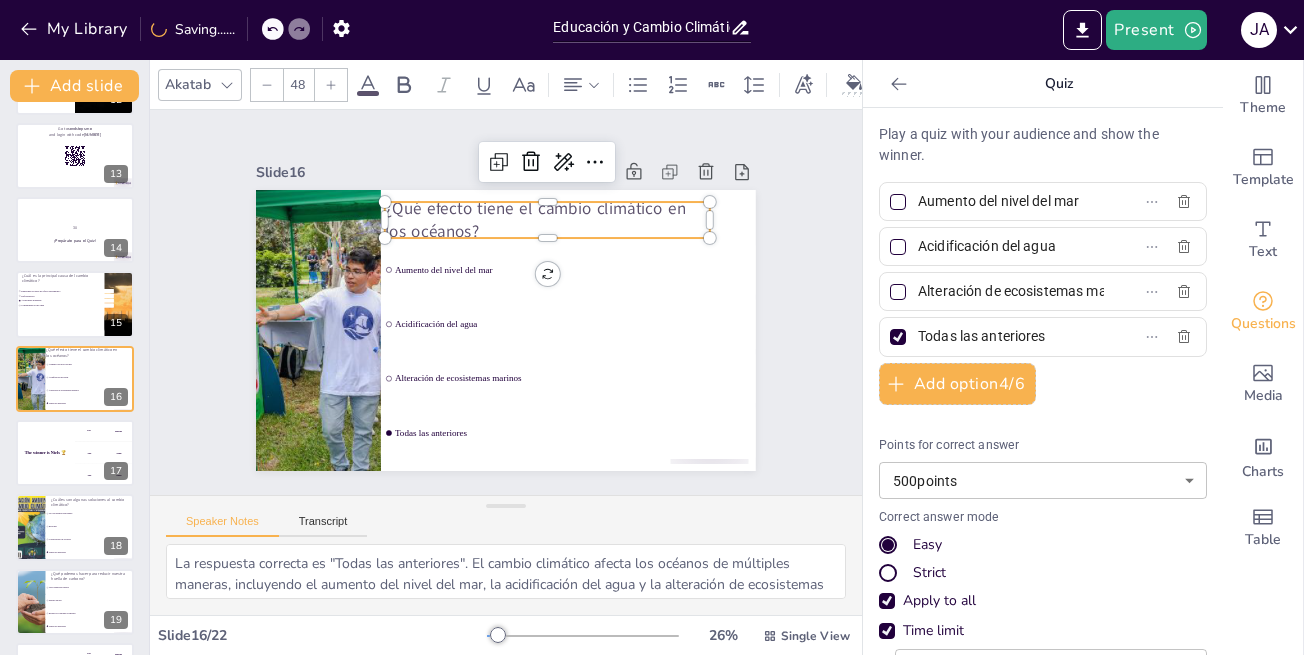 click on "¿Qué efecto tiene el cambio climático en los océanos?" at bounding box center [547, 220] 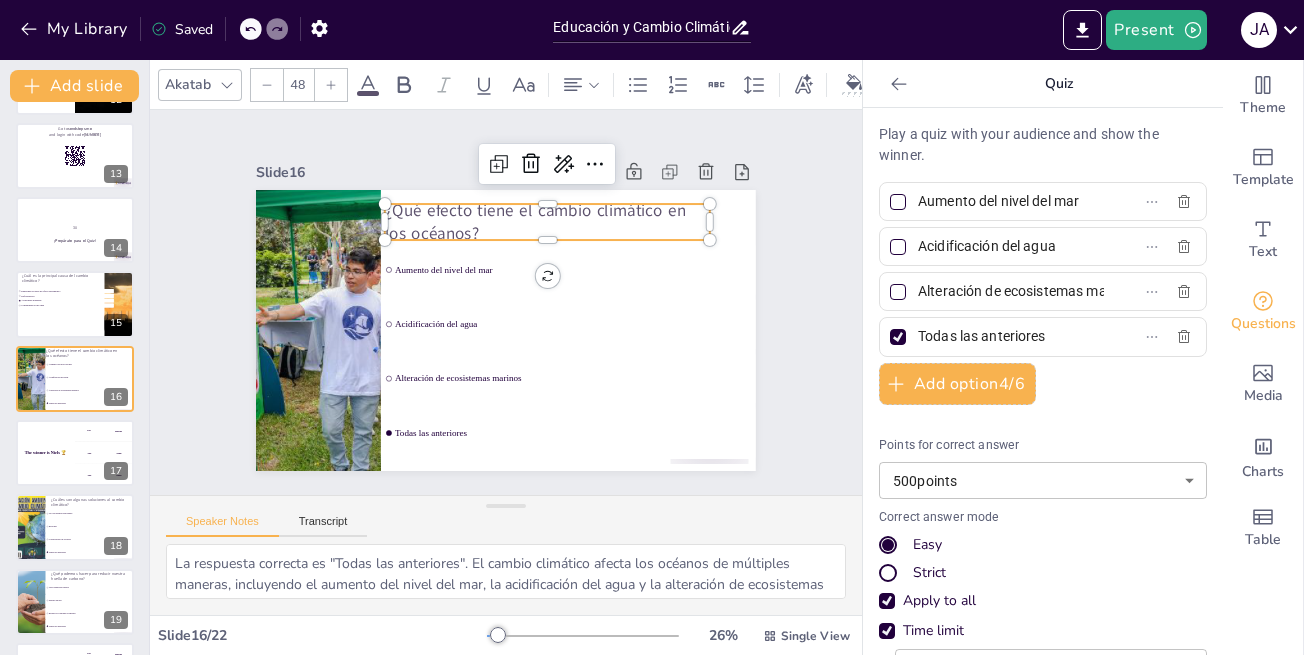 click on "¿Qué efecto tiene el cambio climático en los océanos?" at bounding box center (582, 253) 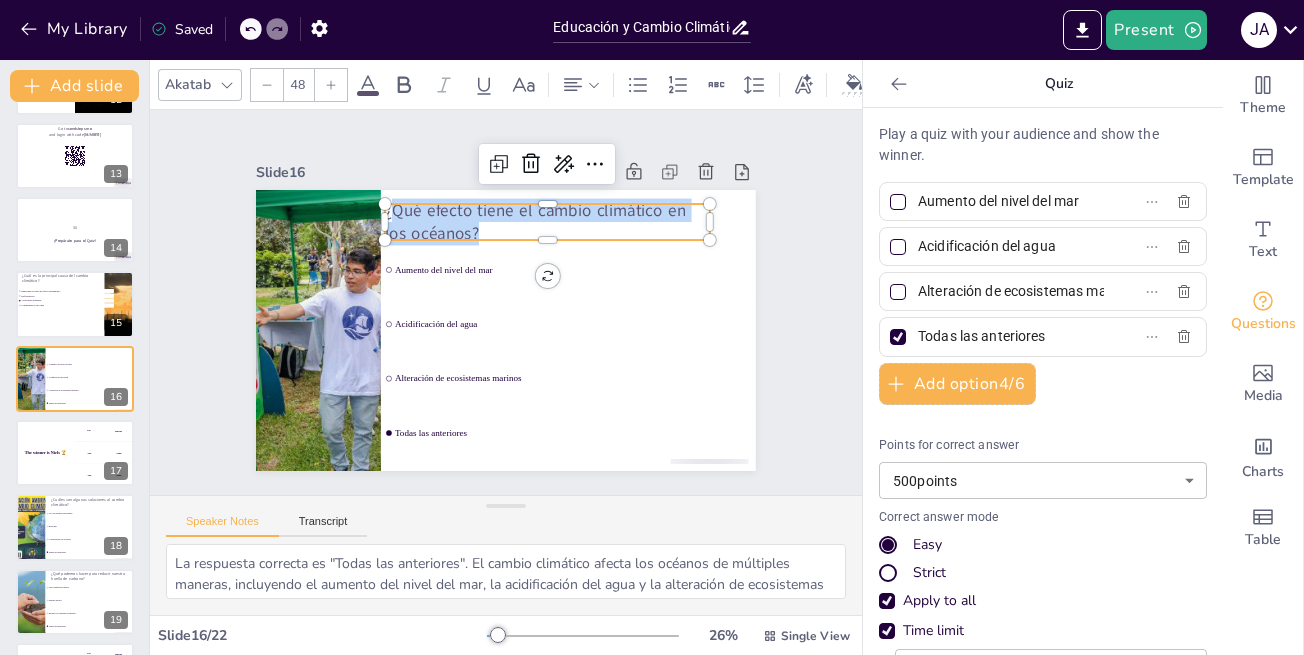 drag, startPoint x: 379, startPoint y: 203, endPoint x: 466, endPoint y: 223, distance: 89.26926 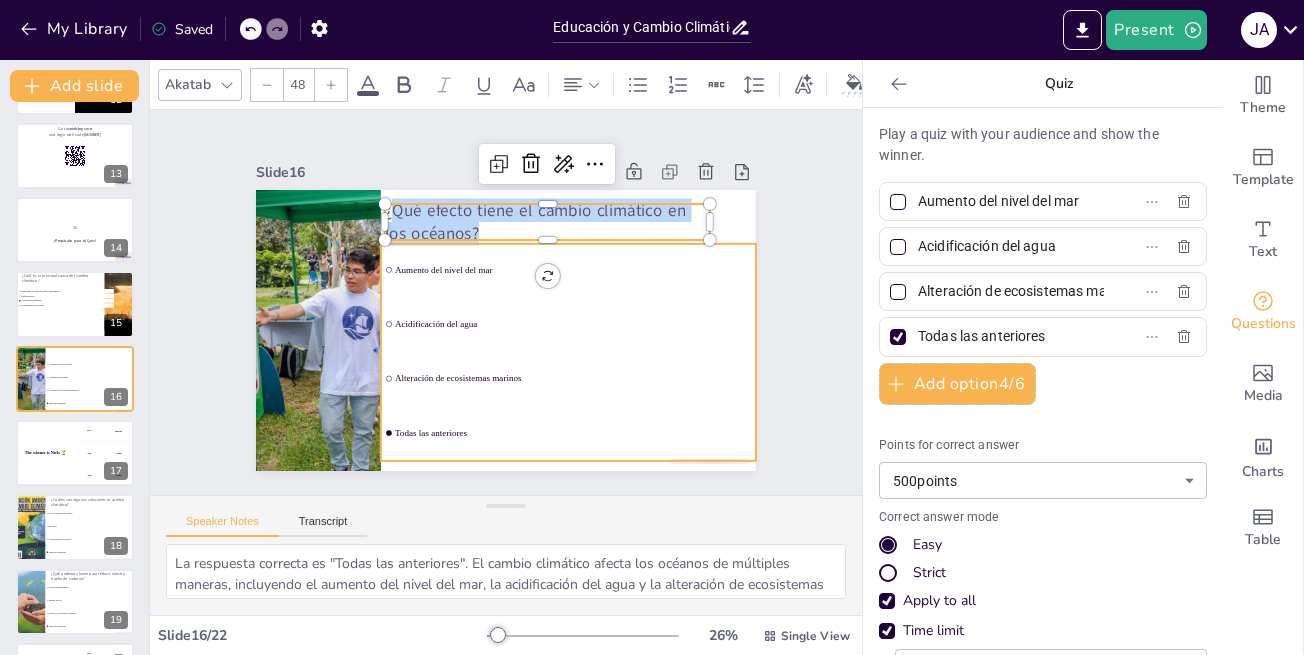 click on "Aumento del nivel del mar" at bounding box center (571, 326) 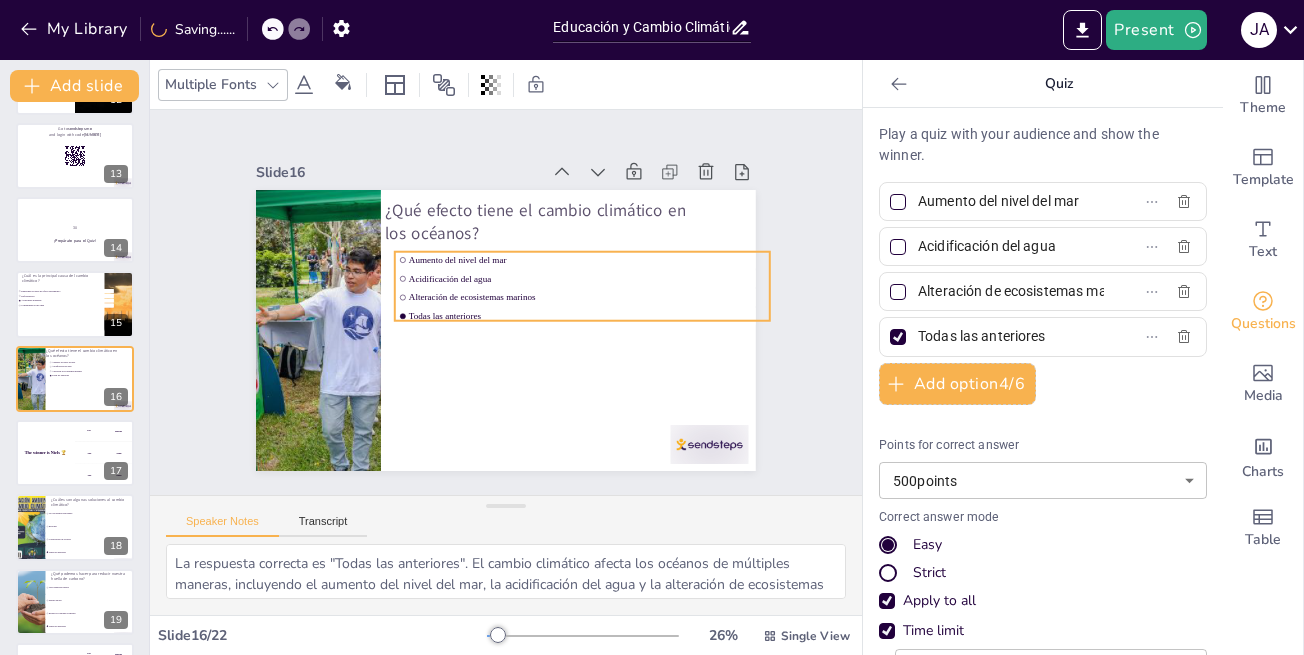 drag, startPoint x: 381, startPoint y: 248, endPoint x: 391, endPoint y: 253, distance: 11.18034 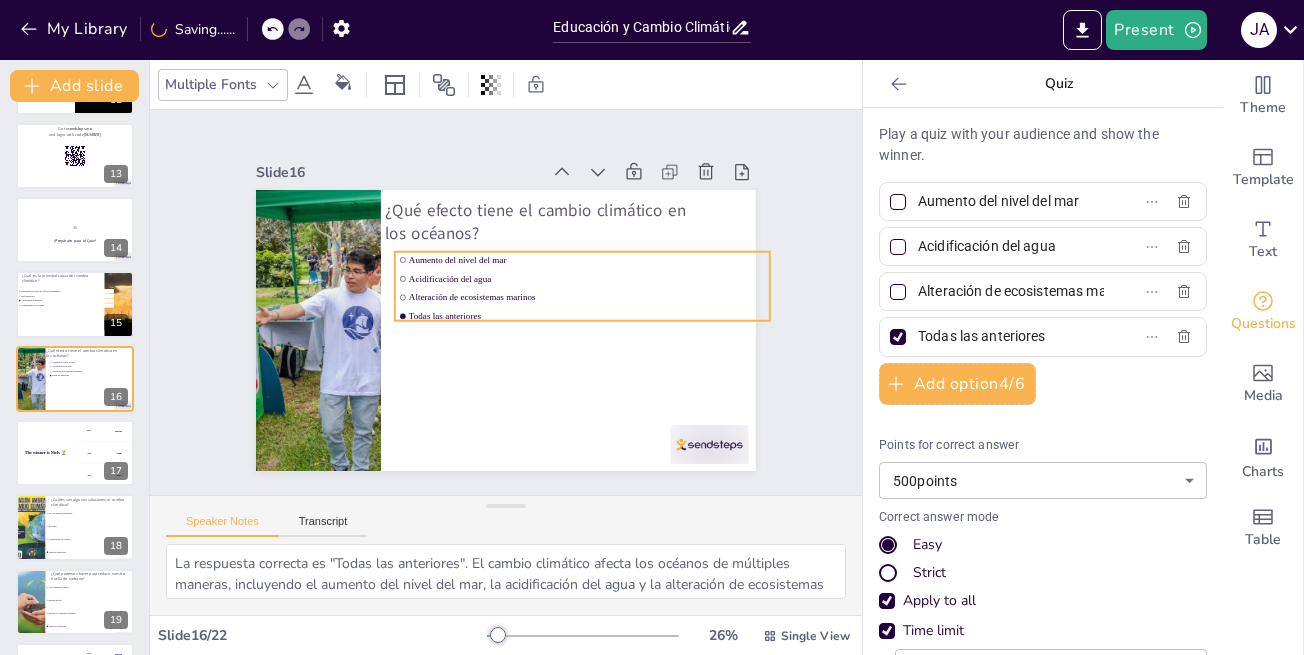 click on "Aumento del nivel del mar" at bounding box center [582, 260] 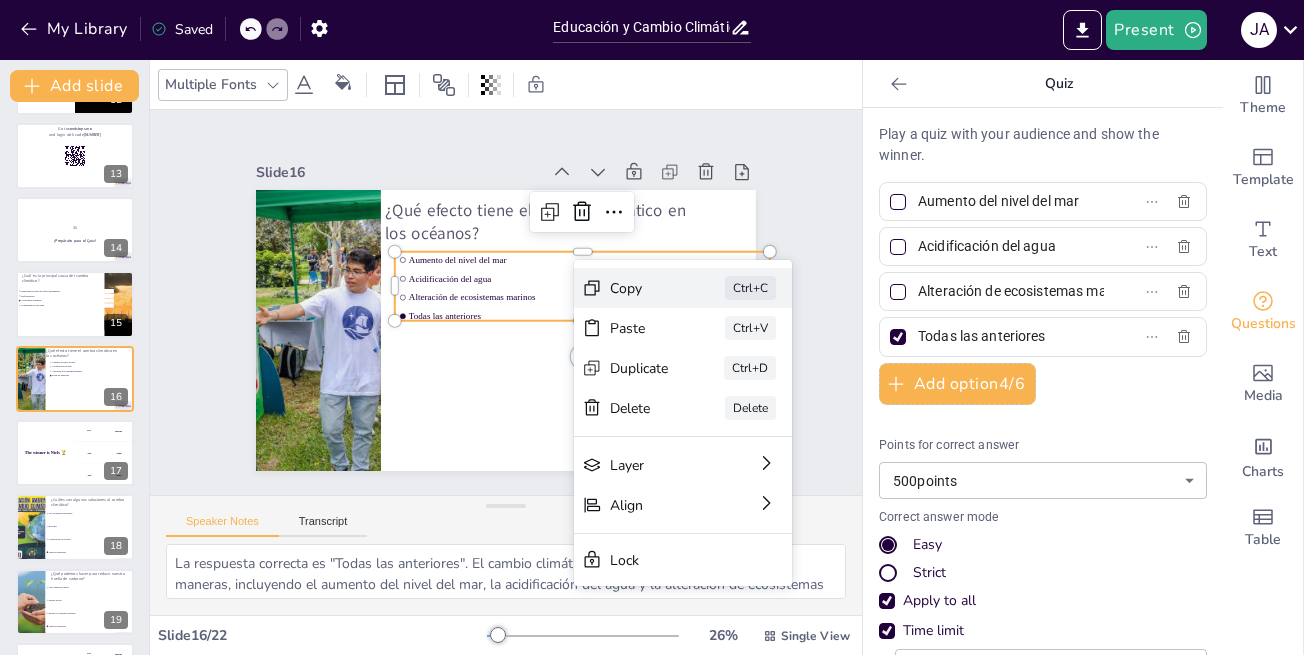 click on "Copy" at bounding box center (764, 454) 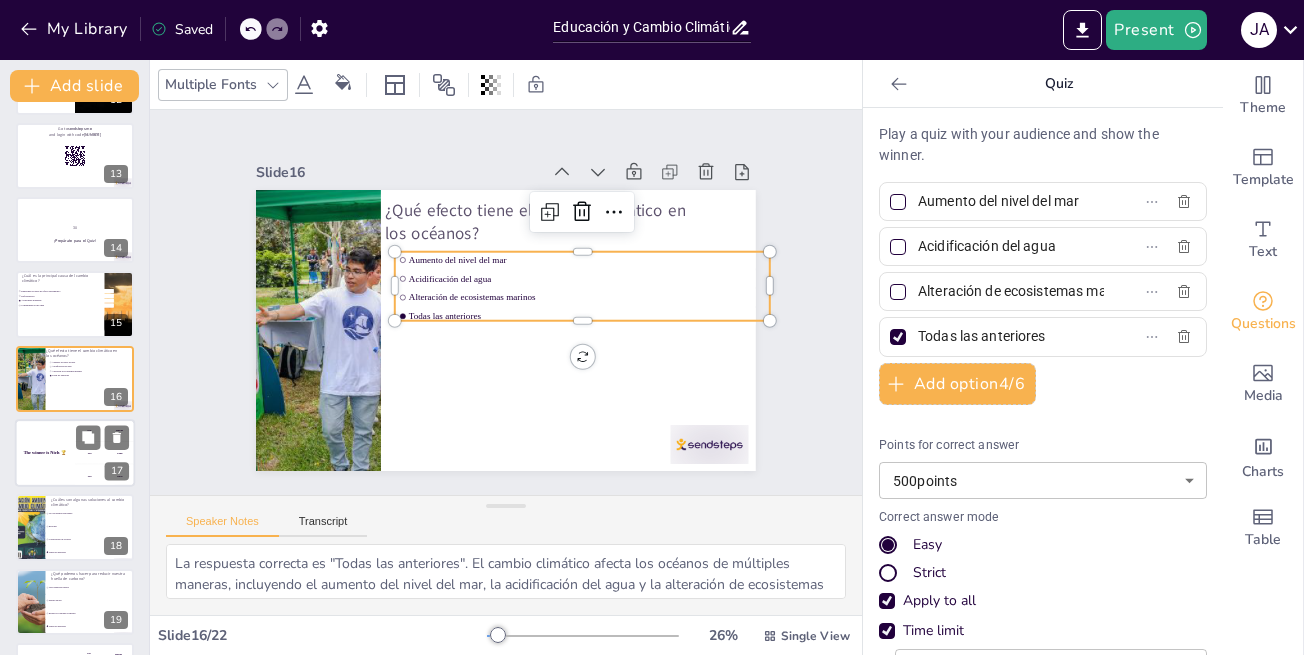 scroll, scrollTop: 114, scrollLeft: 0, axis: vertical 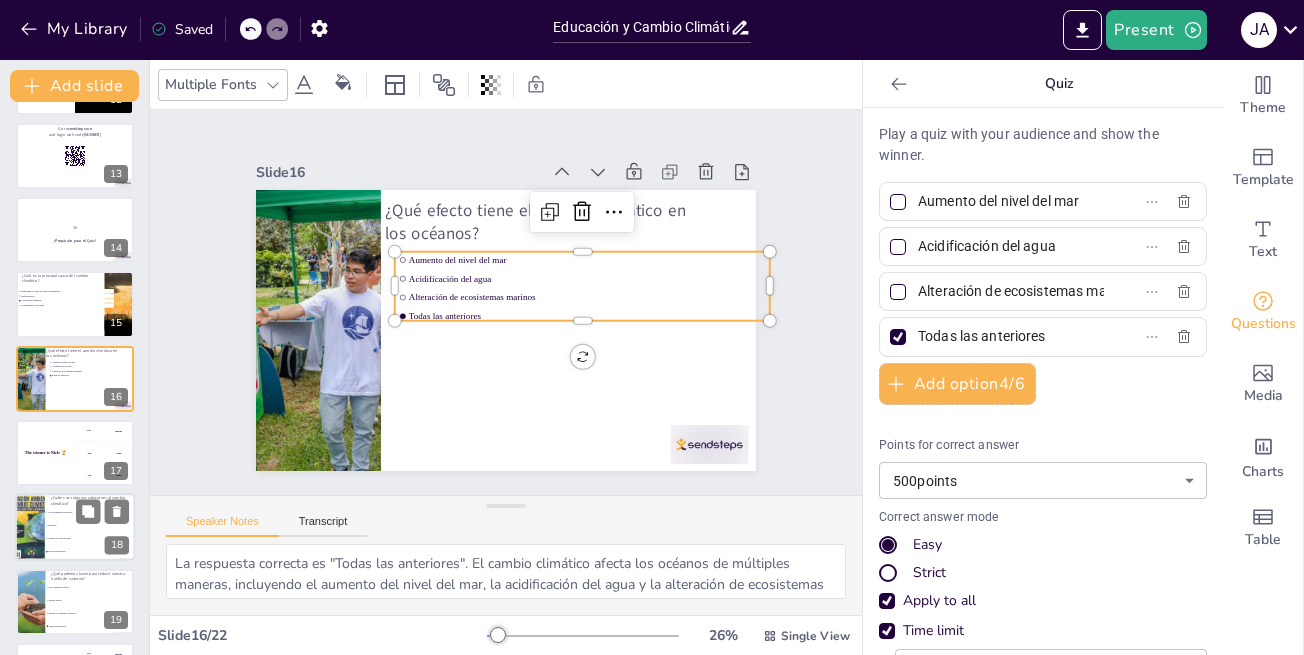 click on "The winner is   Niels 🏆" at bounding box center (45, 452) 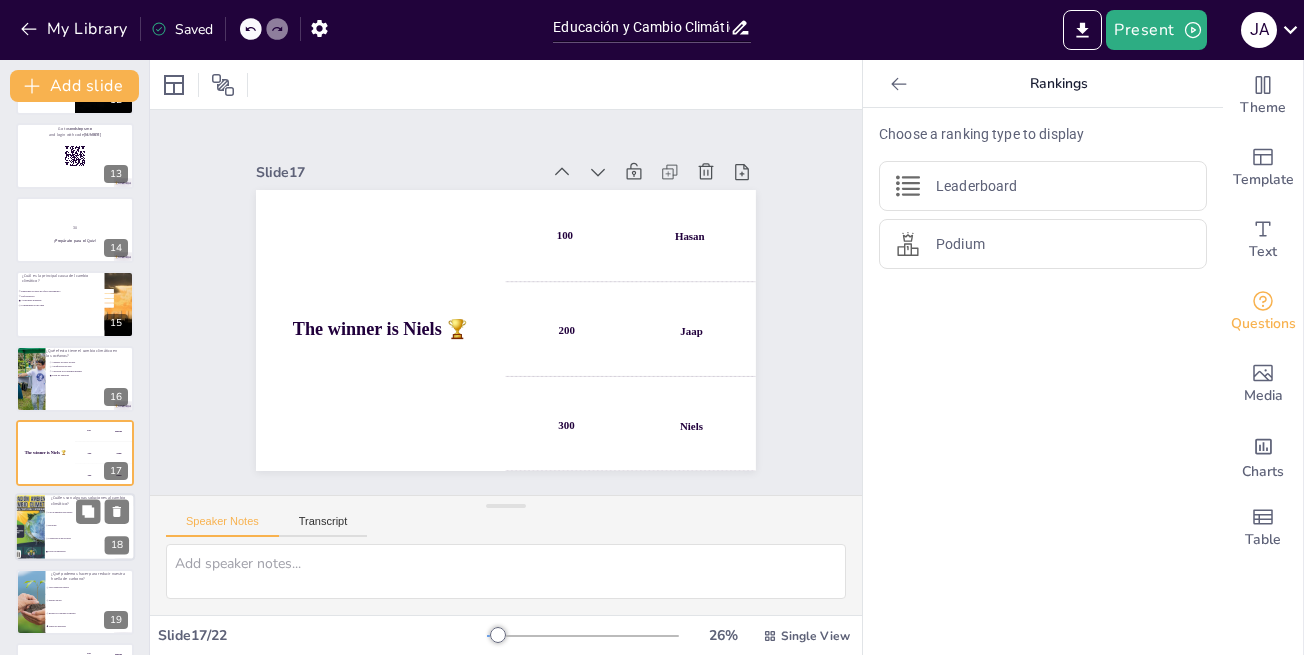 scroll, scrollTop: 963, scrollLeft: 0, axis: vertical 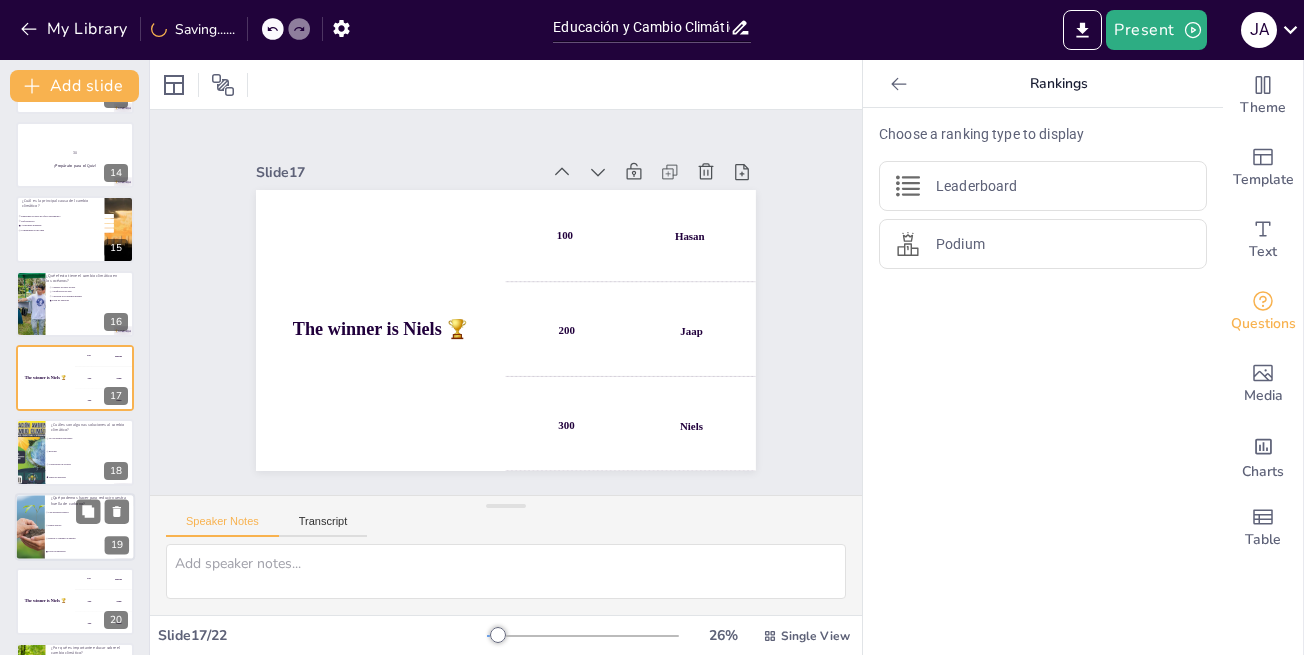 click at bounding box center [30, 527] 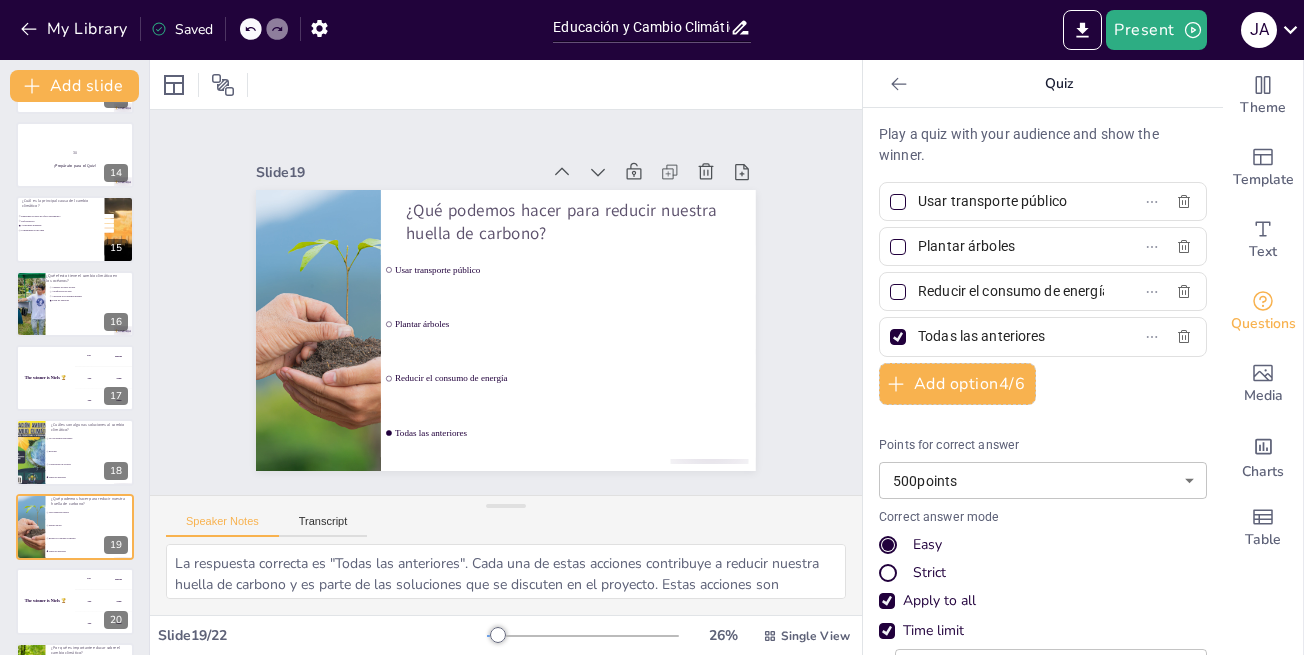 scroll, scrollTop: 1107, scrollLeft: 0, axis: vertical 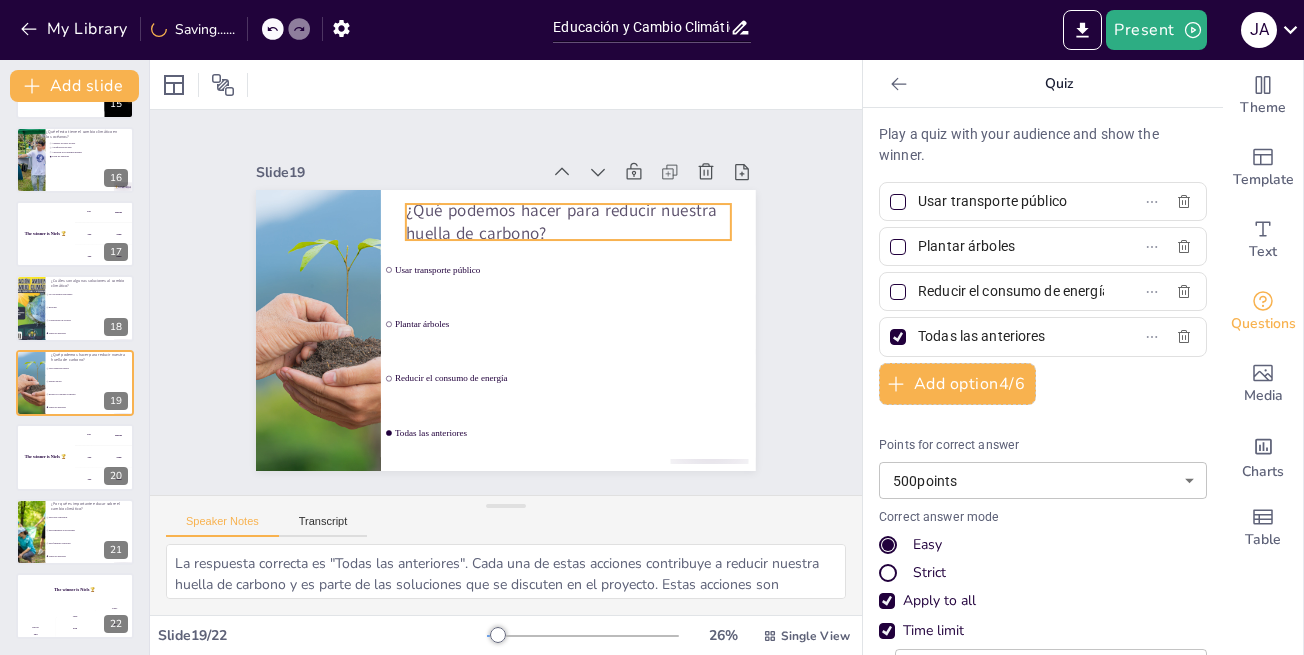 click on "¿Qué podemos hacer para reducir nuestra huella de carbono?" at bounding box center (568, 222) 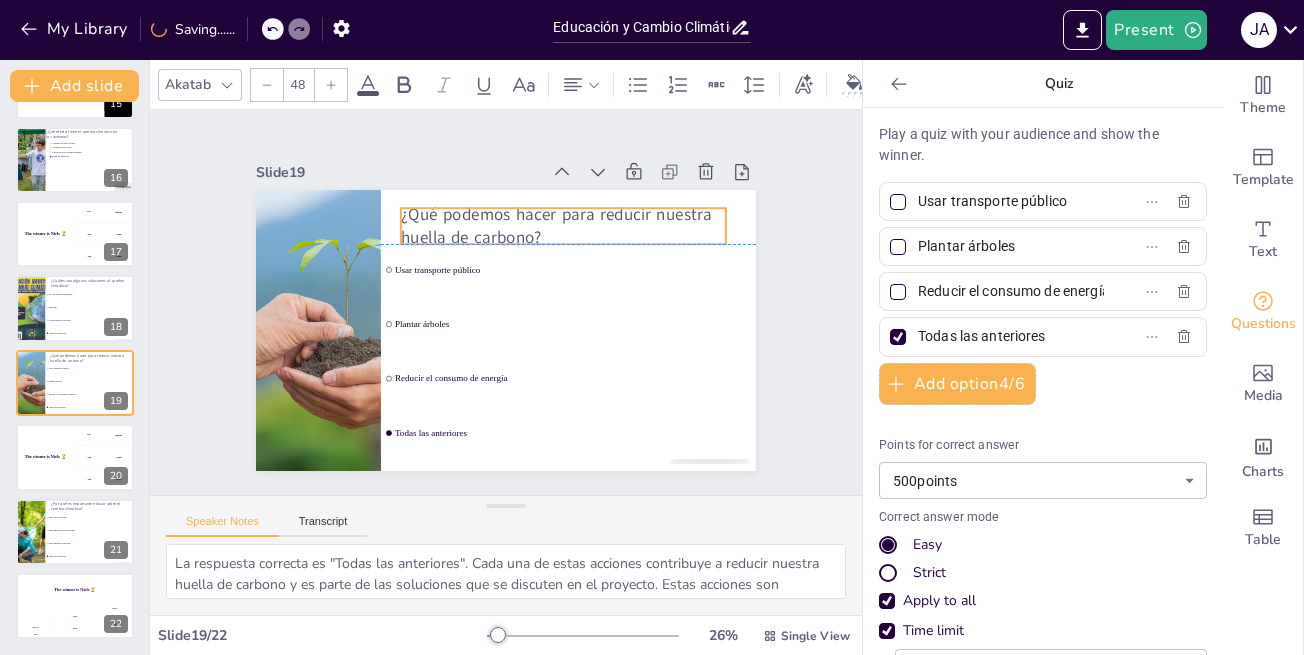 click on "¿Qué podemos hacer para reducir nuestra huella de carbono?" at bounding box center (590, 256) 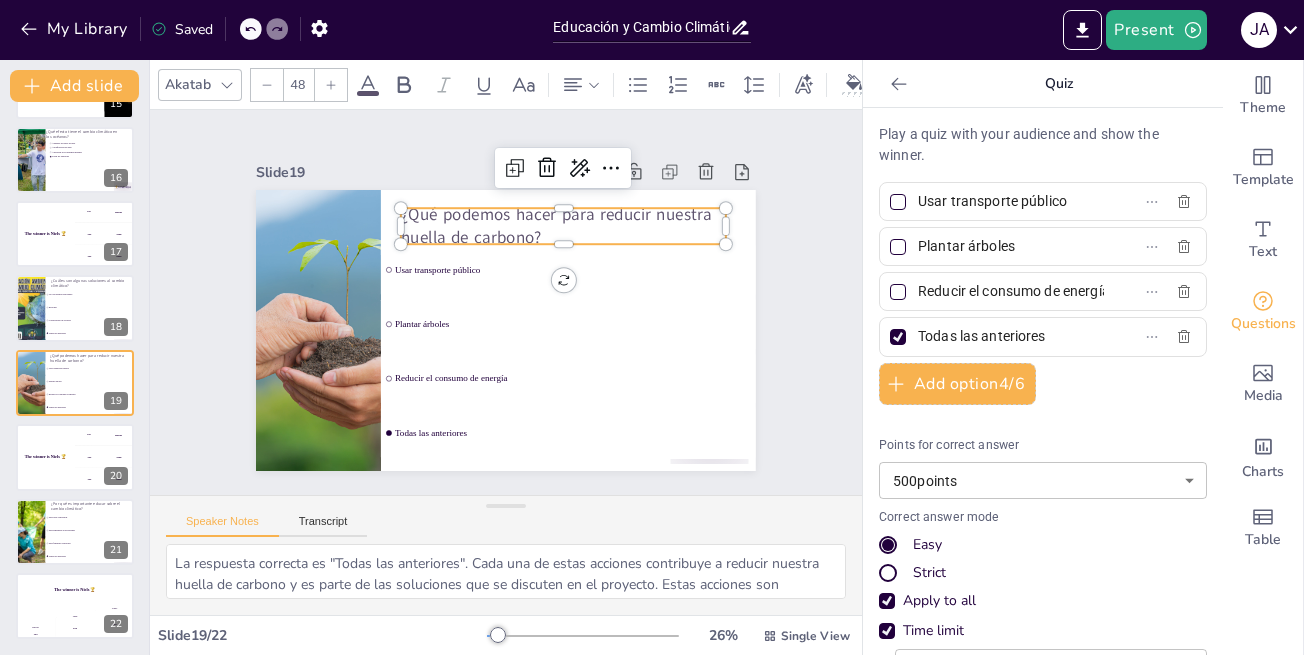 click on "¿Qué podemos hacer para reducir nuestra huella de carbono?" at bounding box center [590, 256] 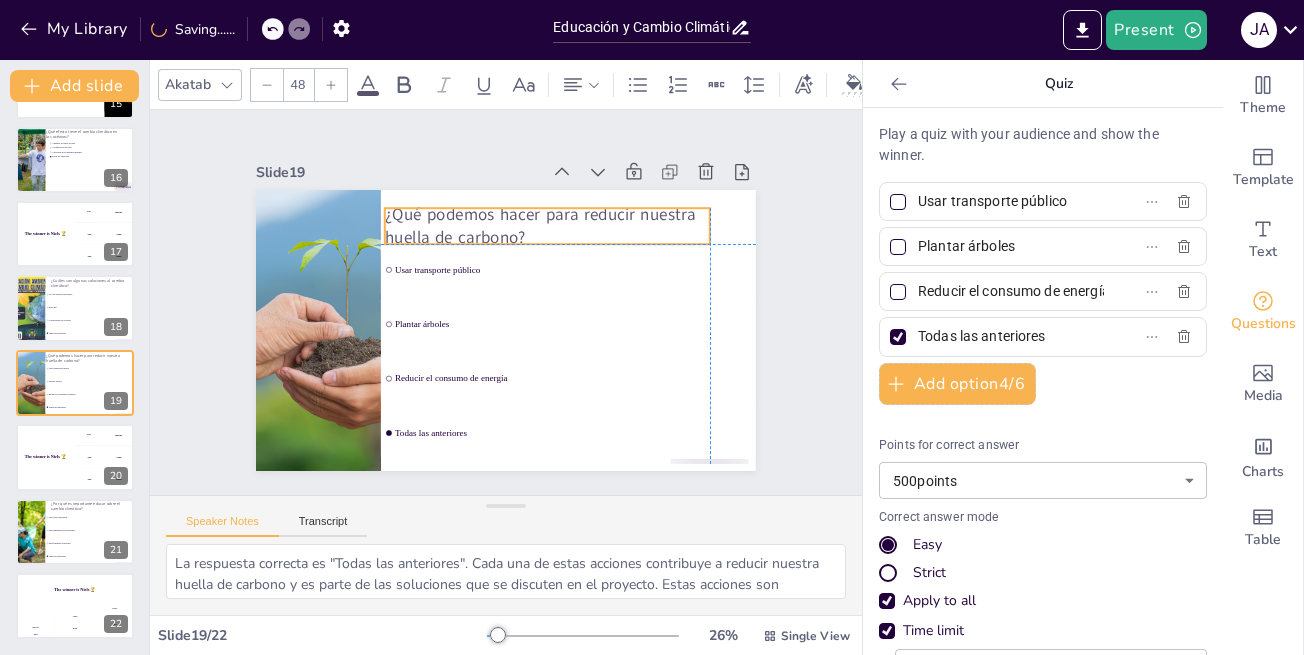 drag, startPoint x: 394, startPoint y: 203, endPoint x: 379, endPoint y: 201, distance: 15.132746 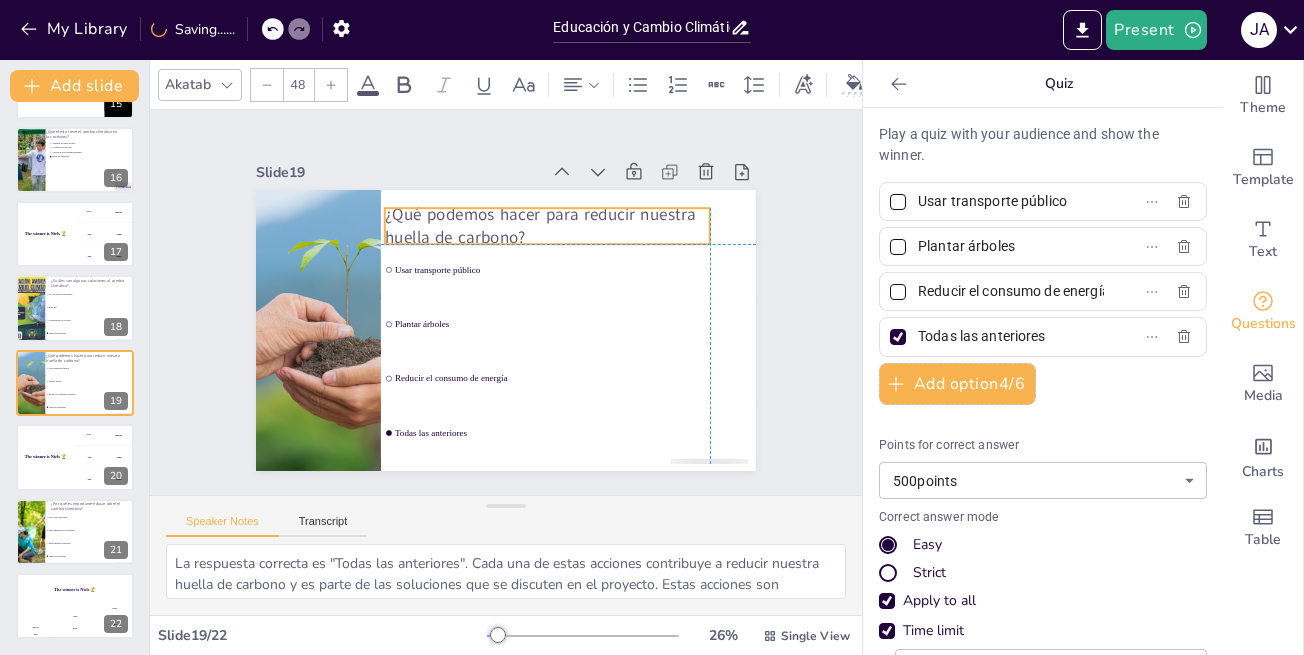 click on "¿Qué podemos hacer para reducir nuestra huella de carbono?" at bounding box center (575, 249) 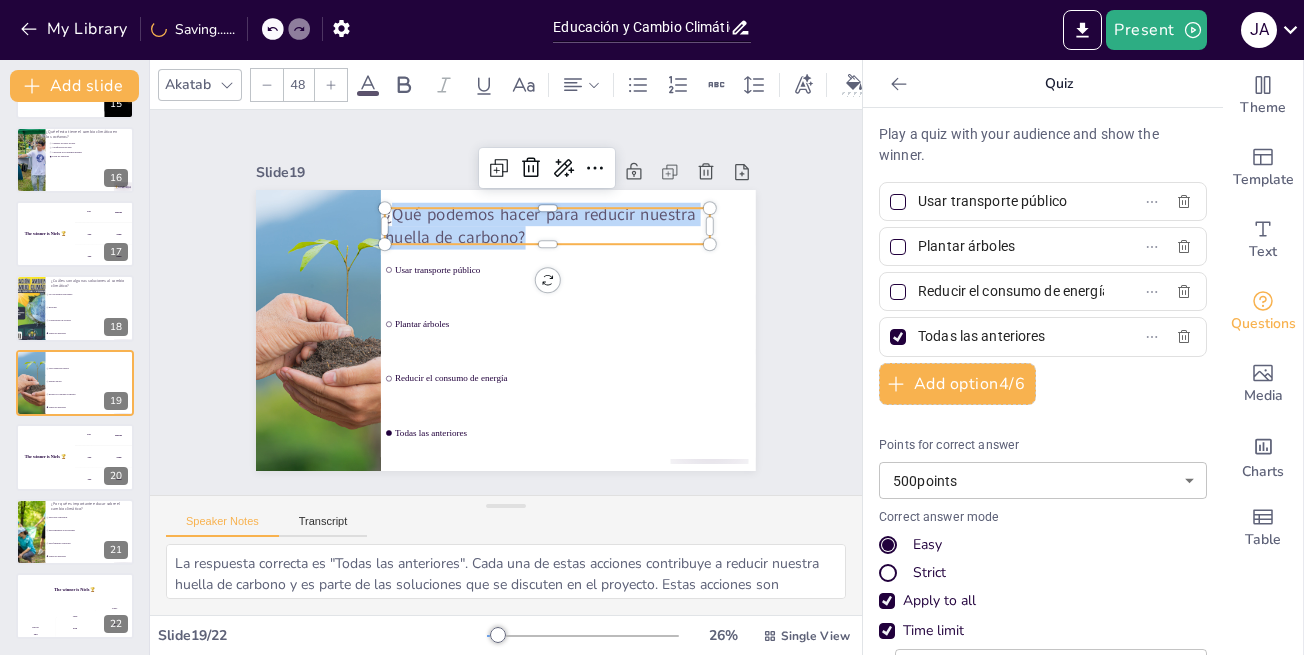 drag, startPoint x: 511, startPoint y: 223, endPoint x: 373, endPoint y: 214, distance: 138.29317 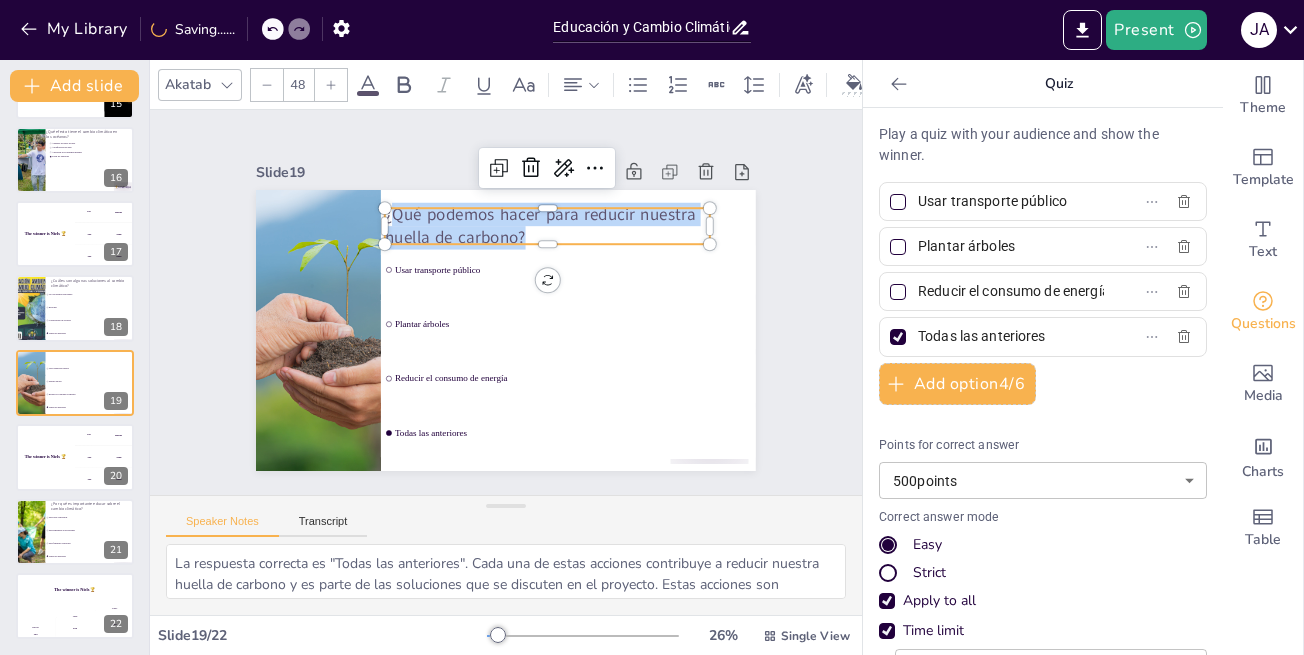 click on "¿Qué podemos hacer para reducir nuestra huella de carbono?" at bounding box center (562, 236) 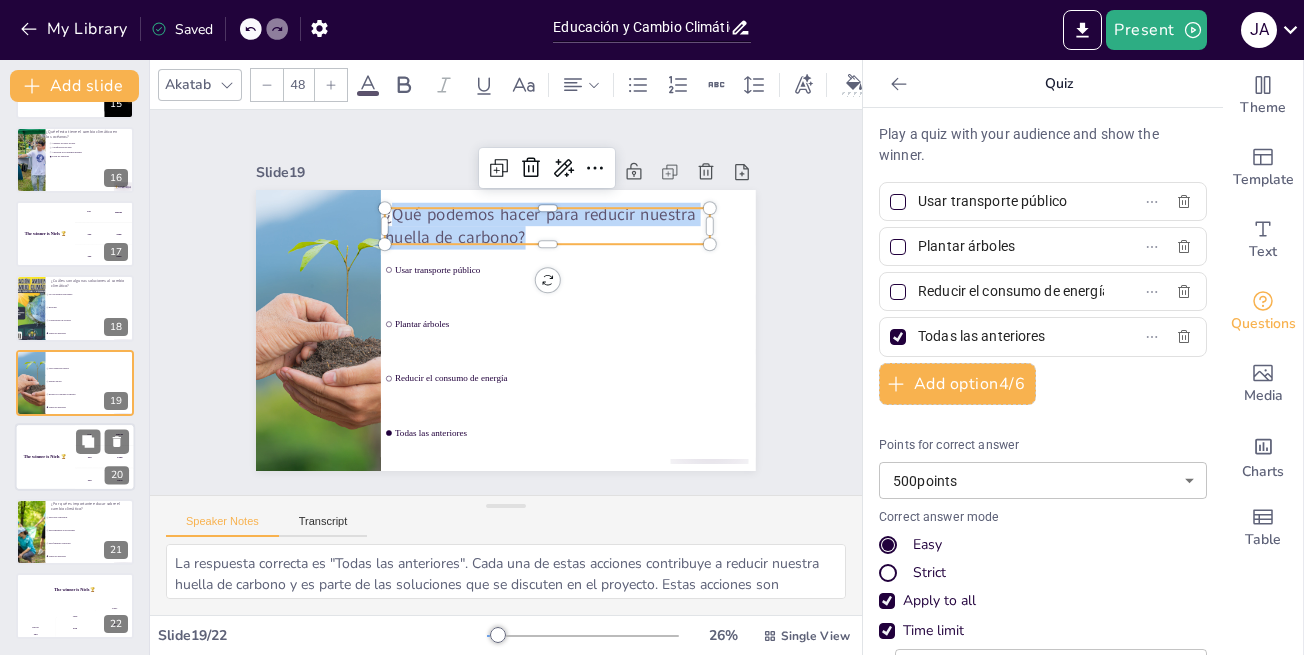 click on "The winner is   Niels 🏆" at bounding box center (45, 456) 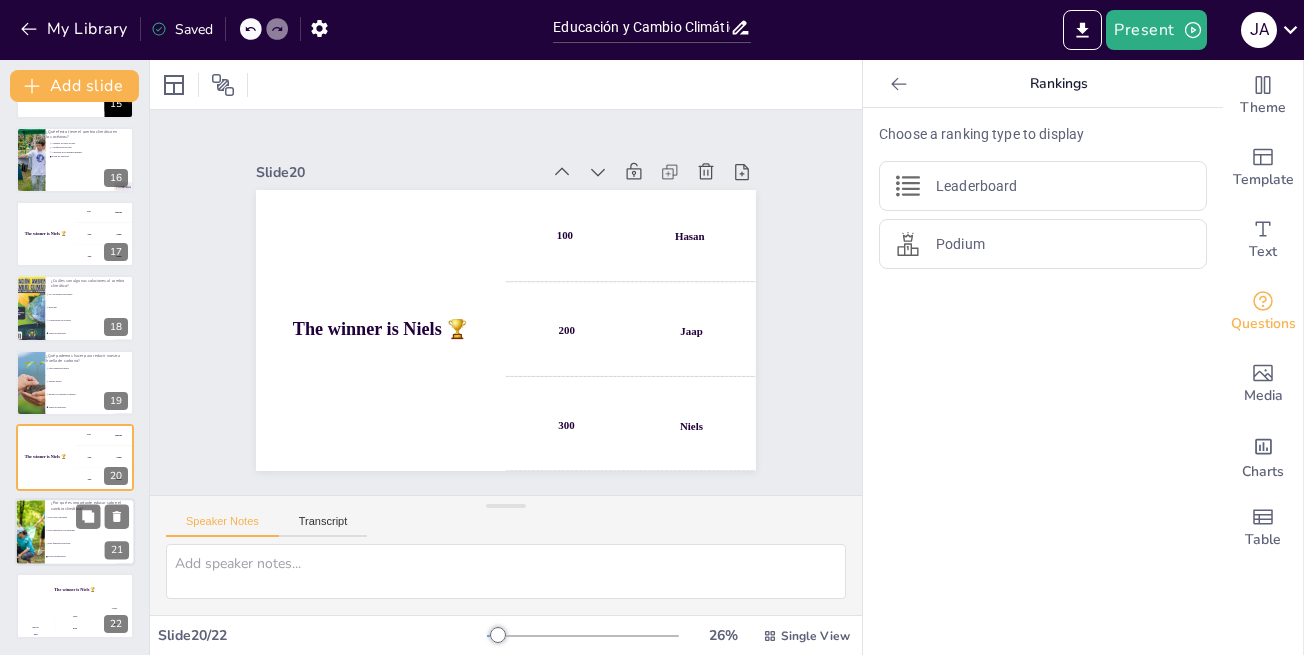 click on "Para crear conciencia" at bounding box center (90, 517) 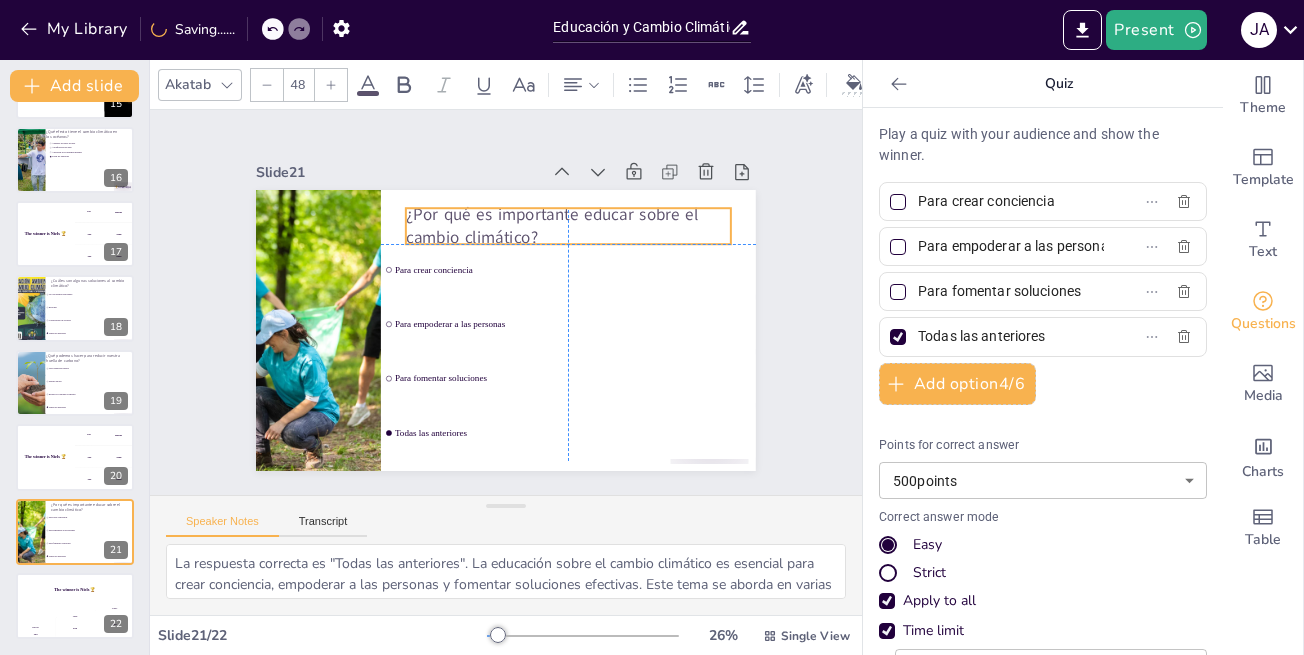 click on "¿Por qué es importante educar sobre el cambio climático?" at bounding box center [588, 249] 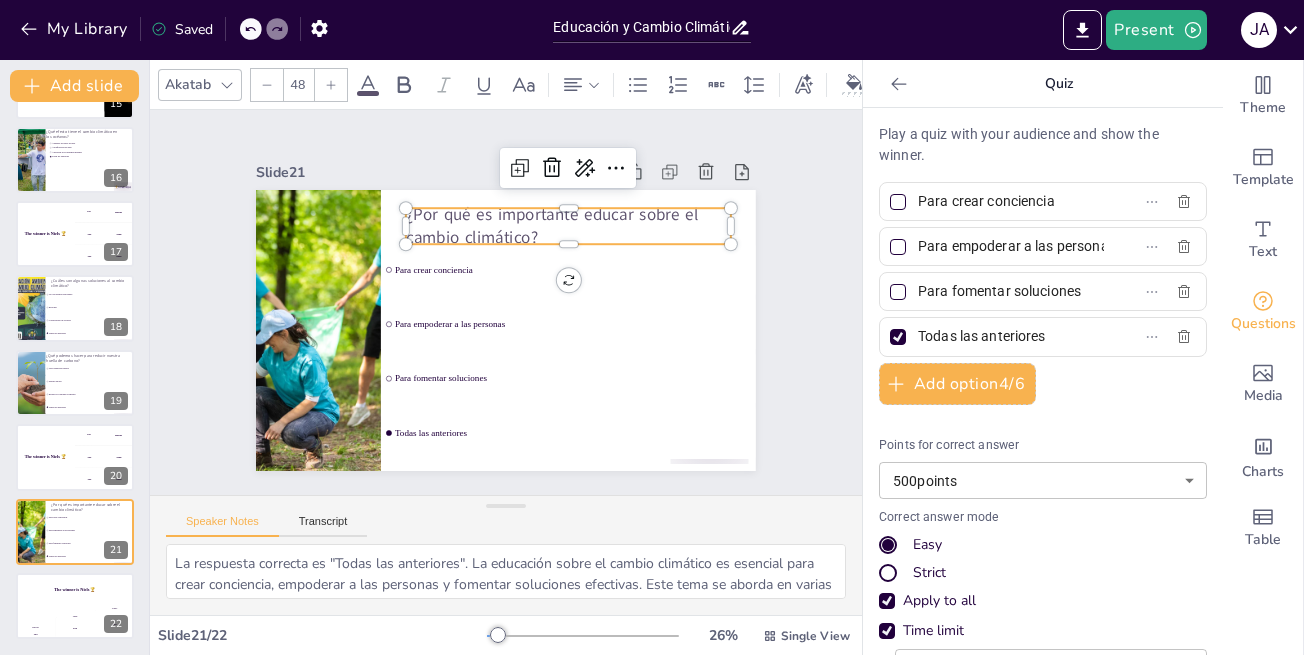 click on "¿Por qué es importante educar sobre el cambio climático?" at bounding box center (598, 267) 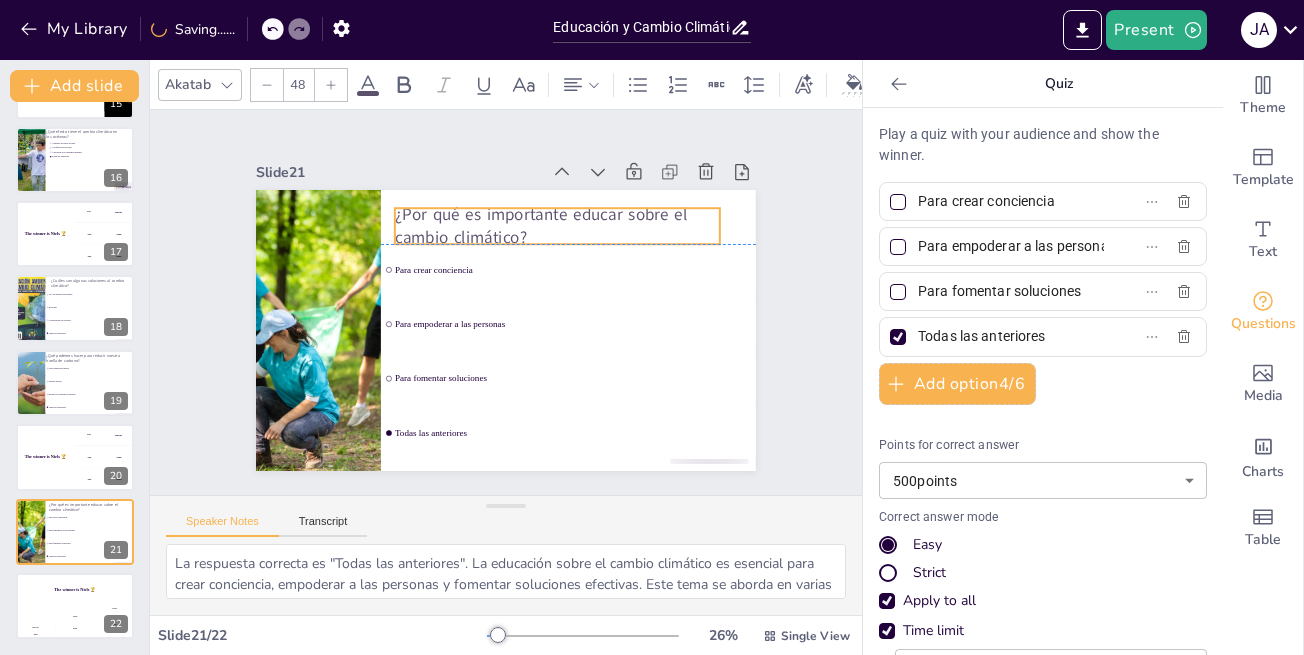 drag, startPoint x: 399, startPoint y: 204, endPoint x: 388, endPoint y: 203, distance: 11.045361 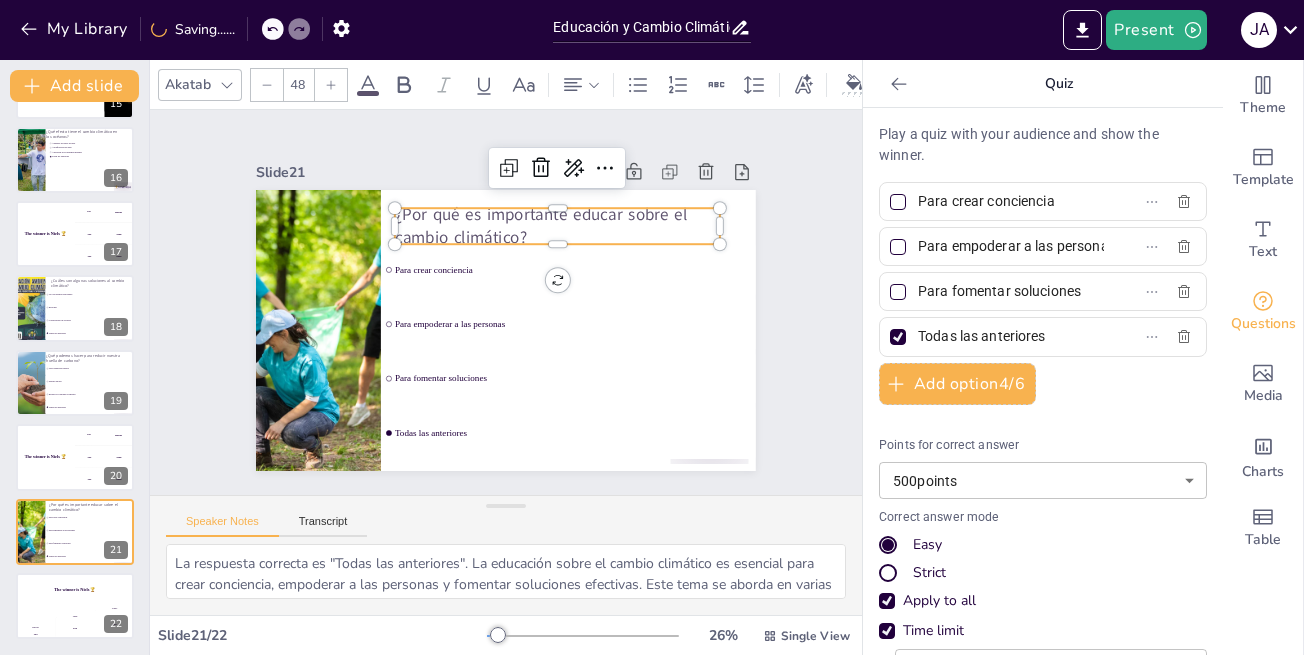 click on "¿Por qué es importante educar sobre el cambio climático?" at bounding box center [565, 232] 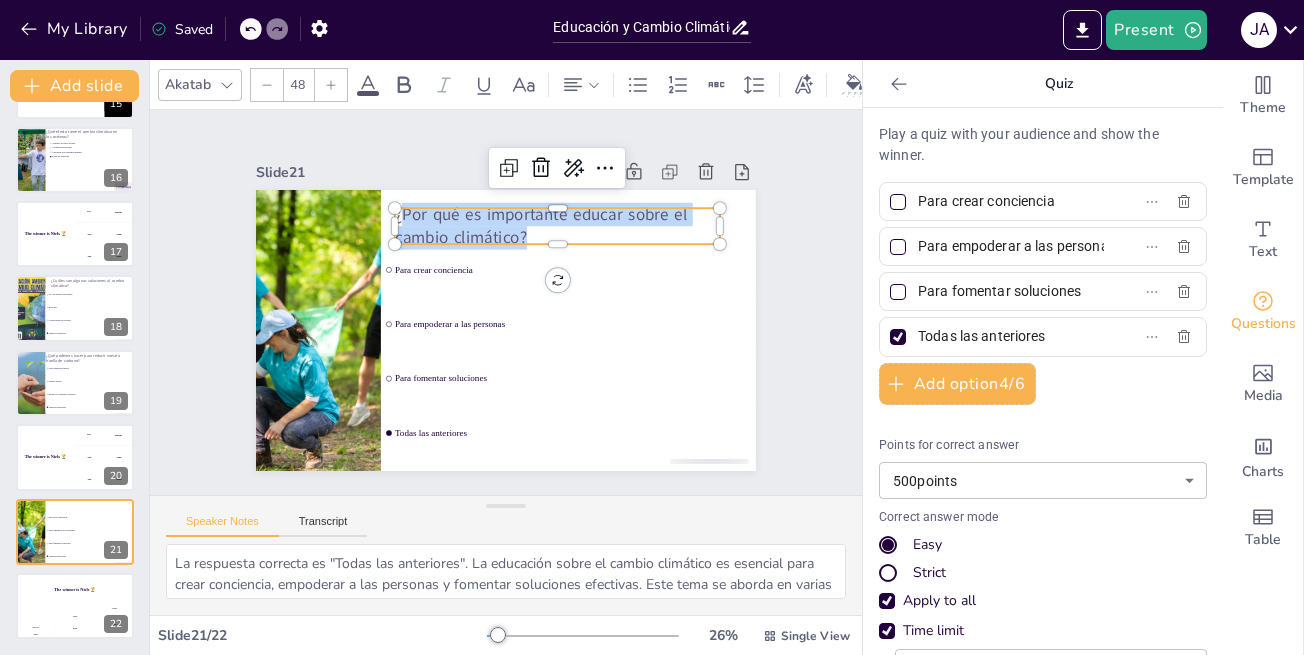 drag, startPoint x: 388, startPoint y: 202, endPoint x: 522, endPoint y: 222, distance: 135.48431 